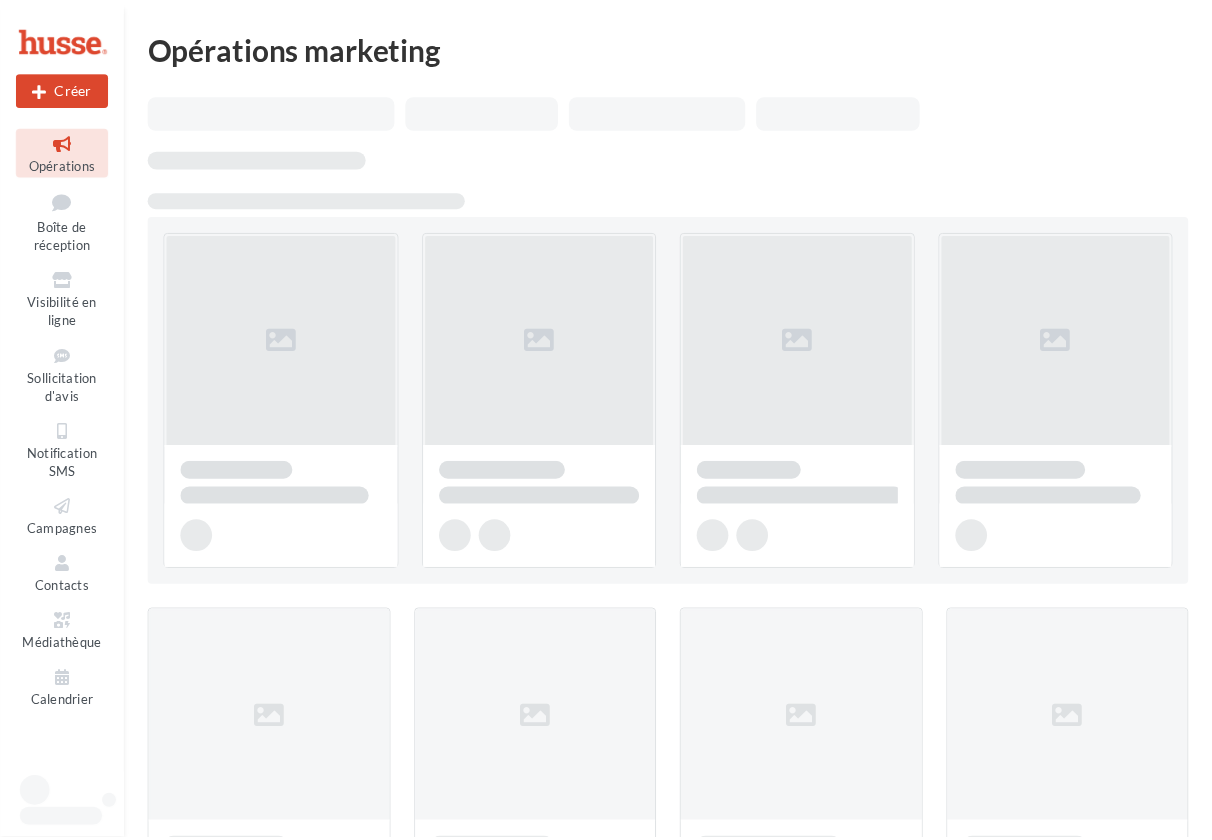scroll, scrollTop: 0, scrollLeft: 0, axis: both 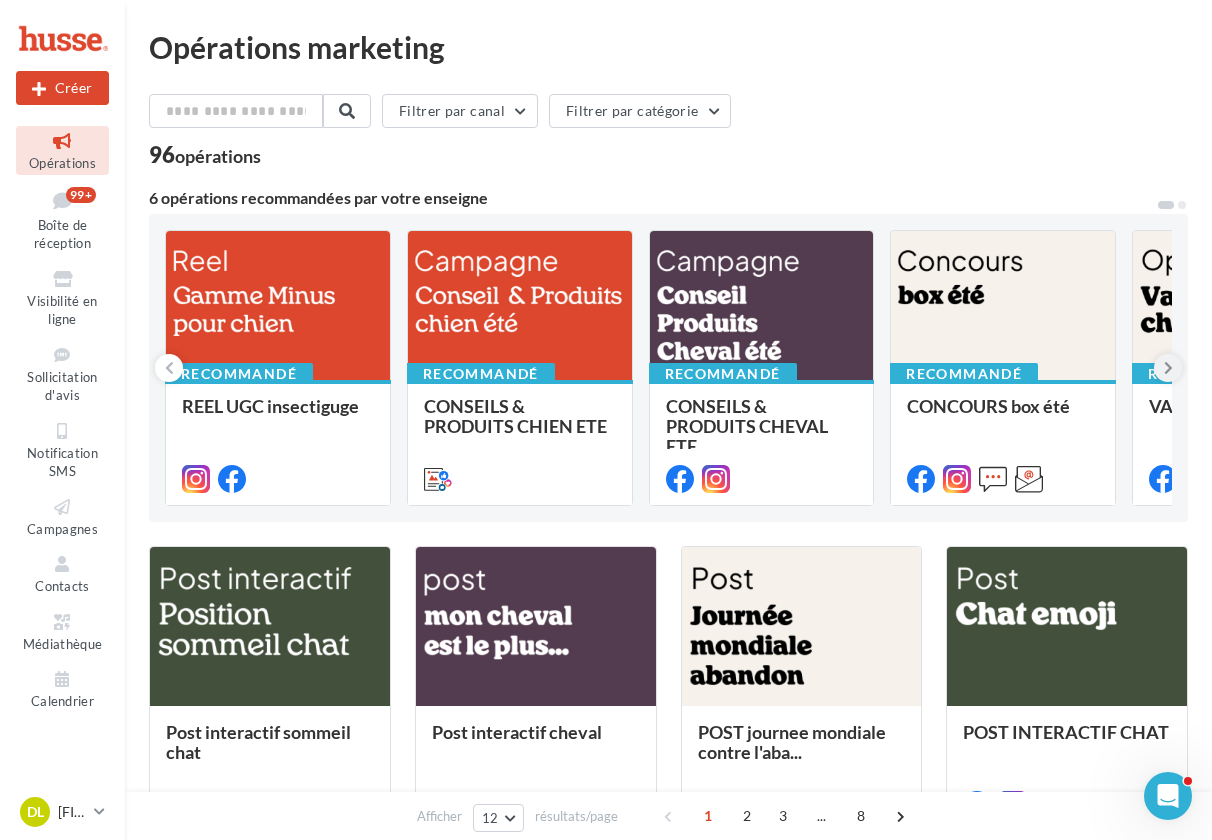 click at bounding box center [1168, 368] 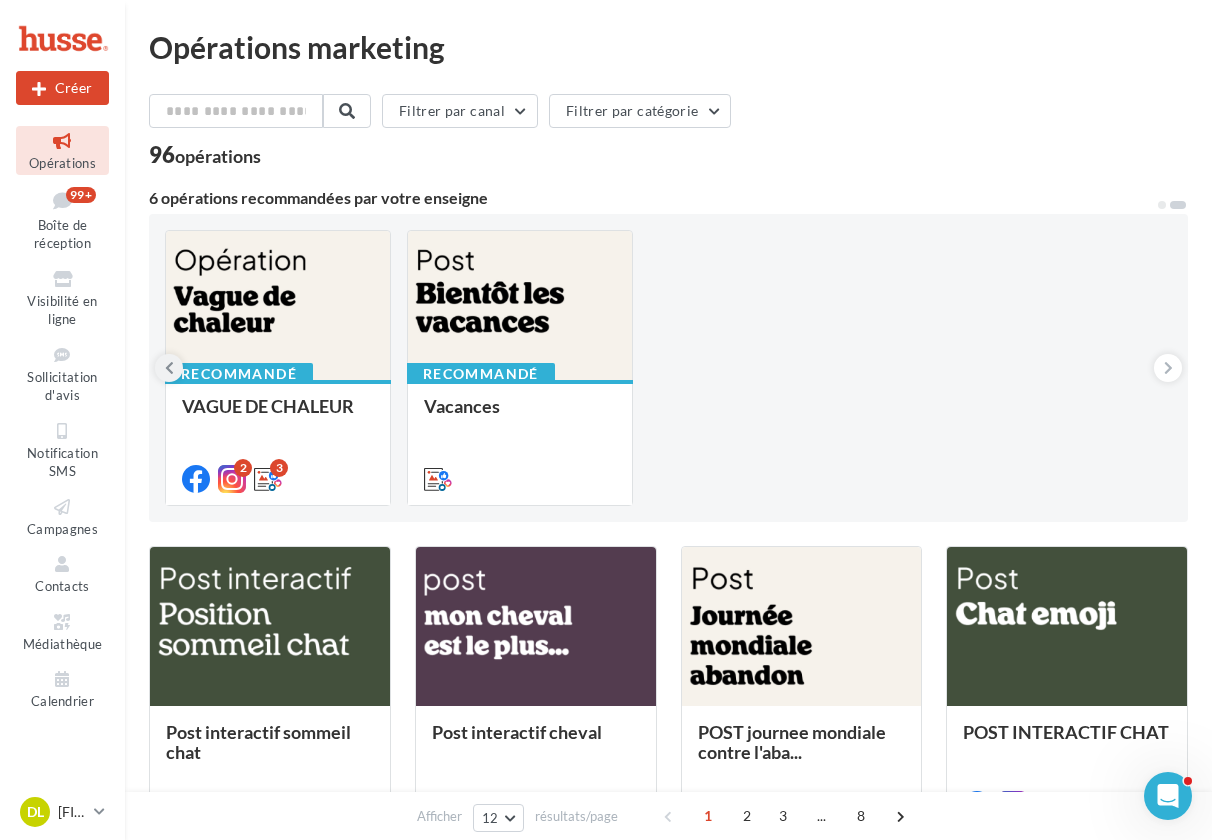 click at bounding box center [169, 368] 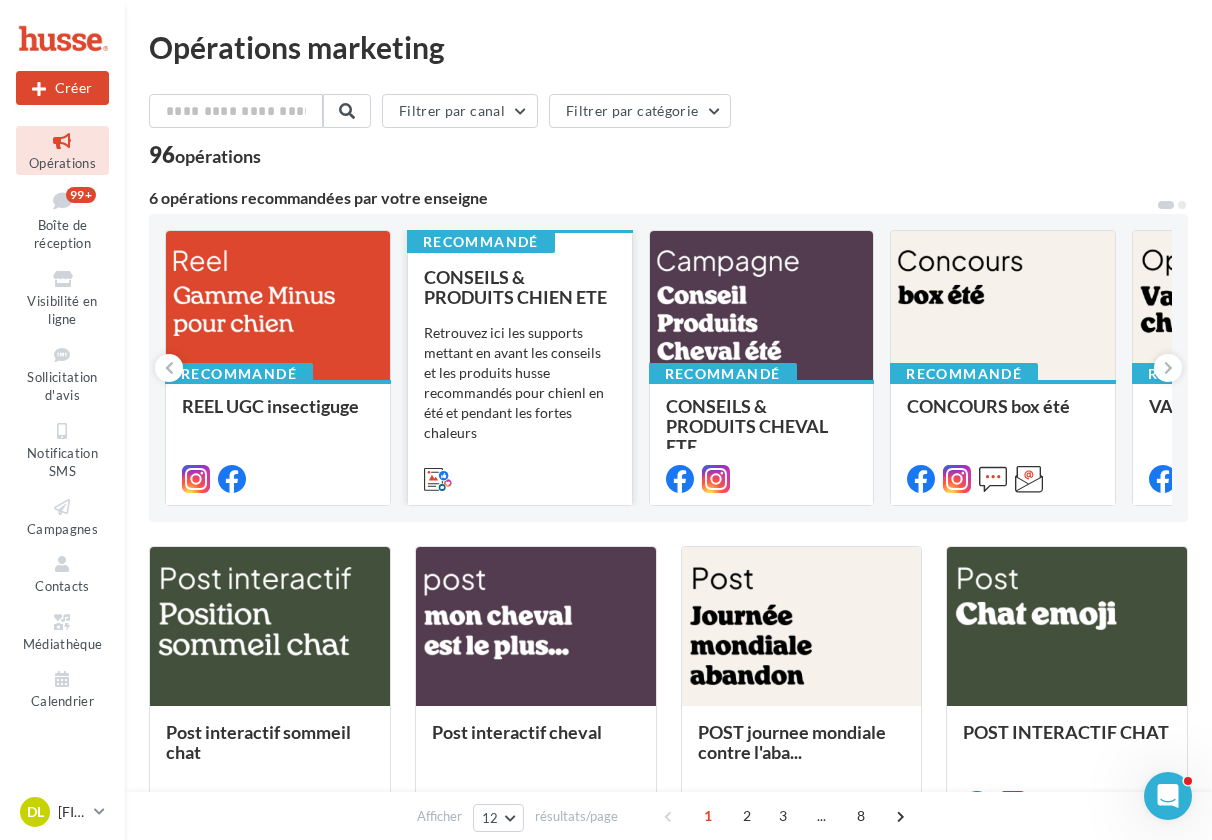 click at bounding box center (520, 477) 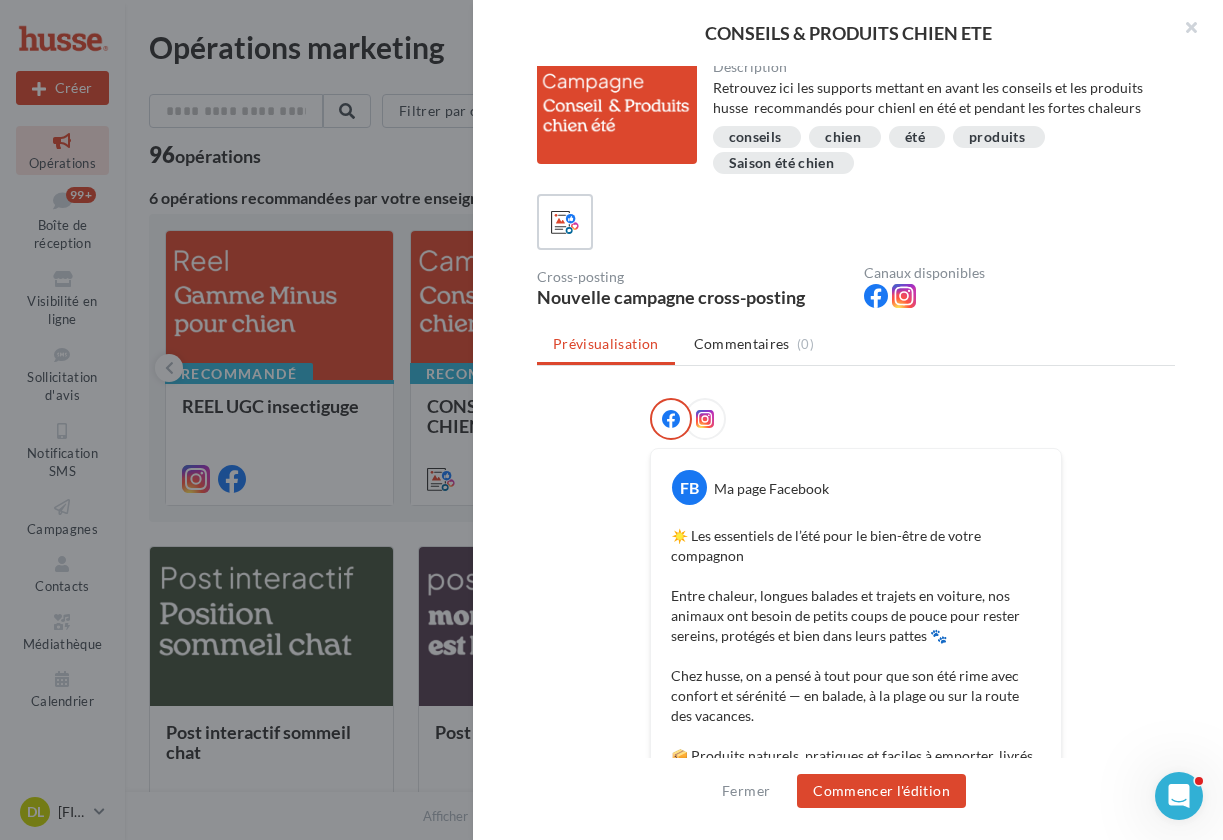 scroll, scrollTop: 0, scrollLeft: 0, axis: both 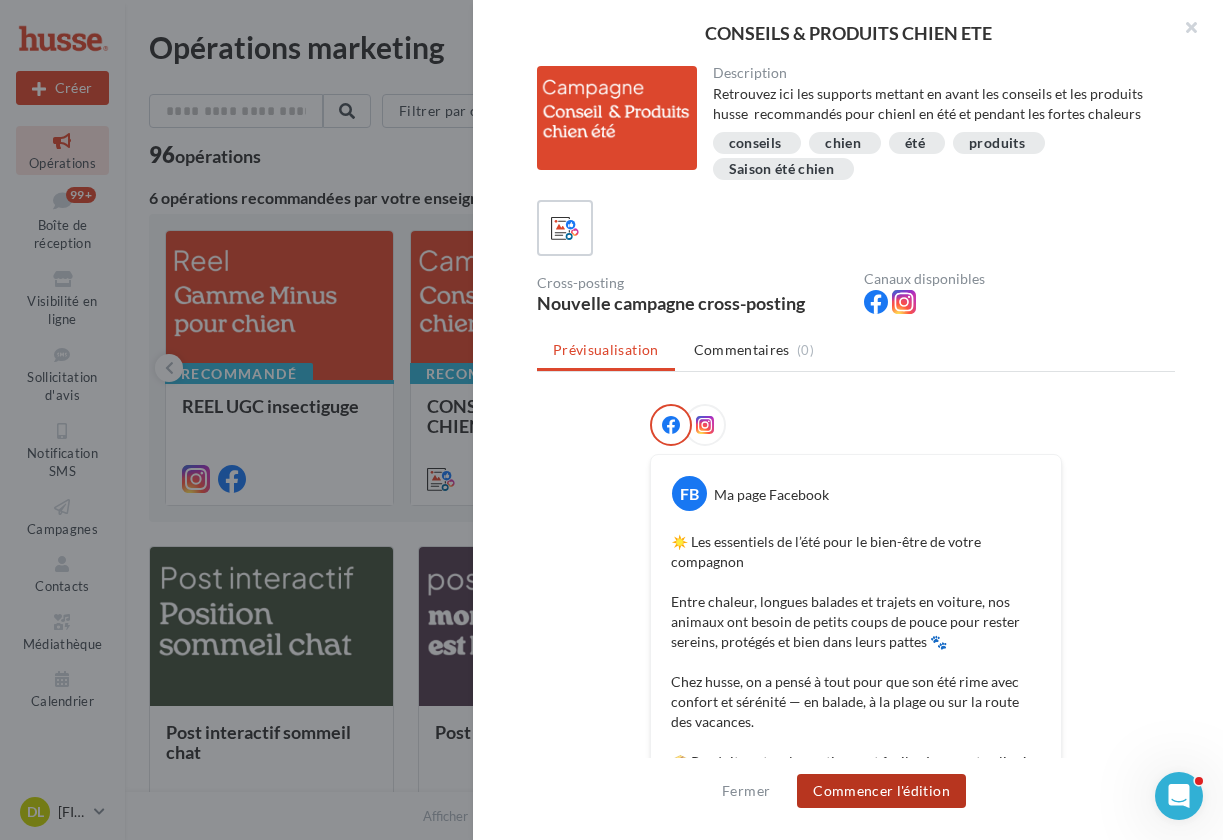 click on "Commencer l'édition" at bounding box center (881, 791) 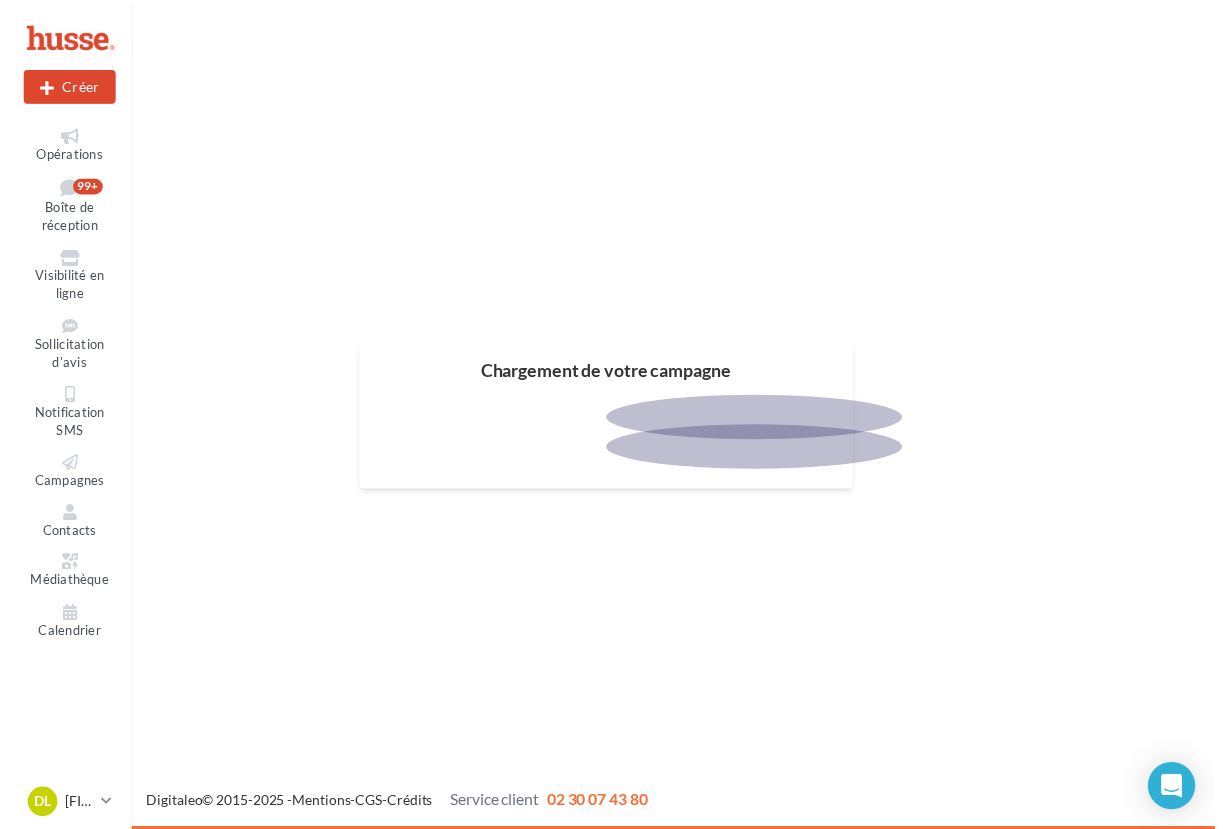 scroll, scrollTop: 0, scrollLeft: 0, axis: both 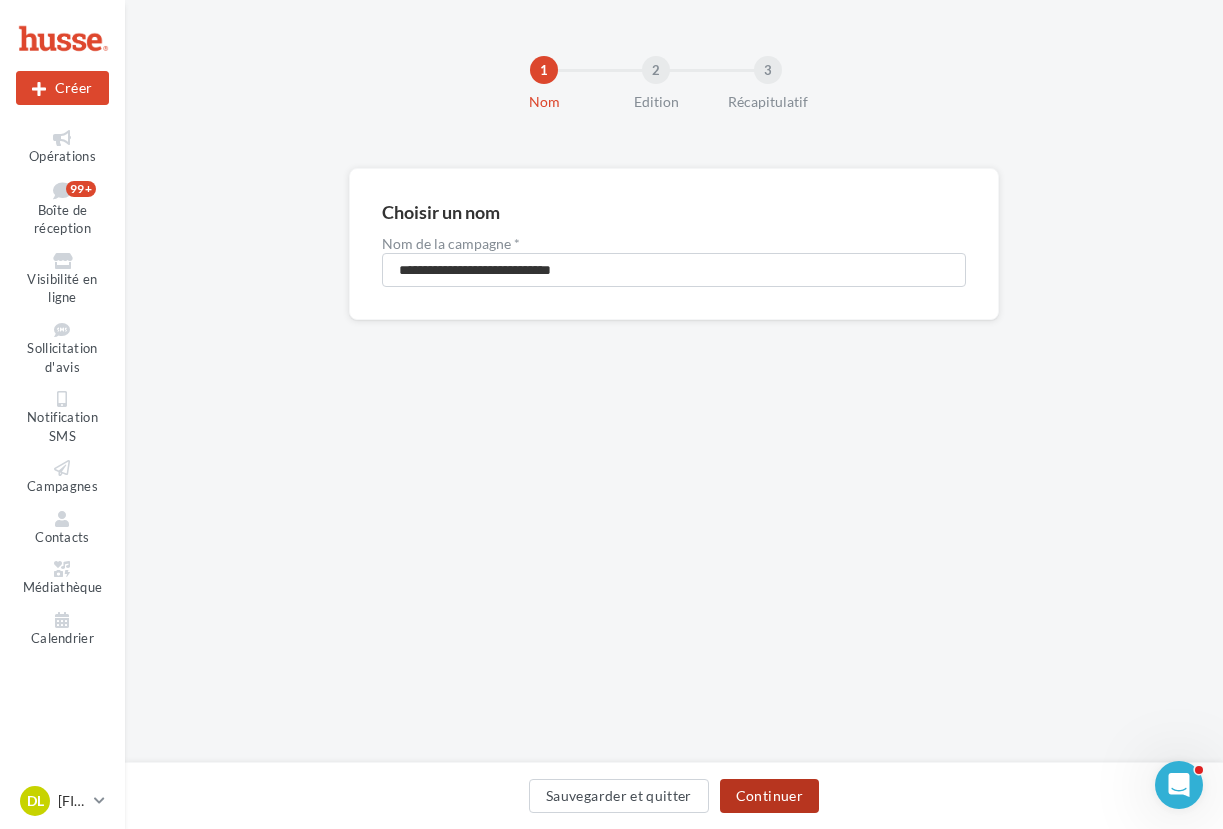 click on "Continuer" at bounding box center (769, 796) 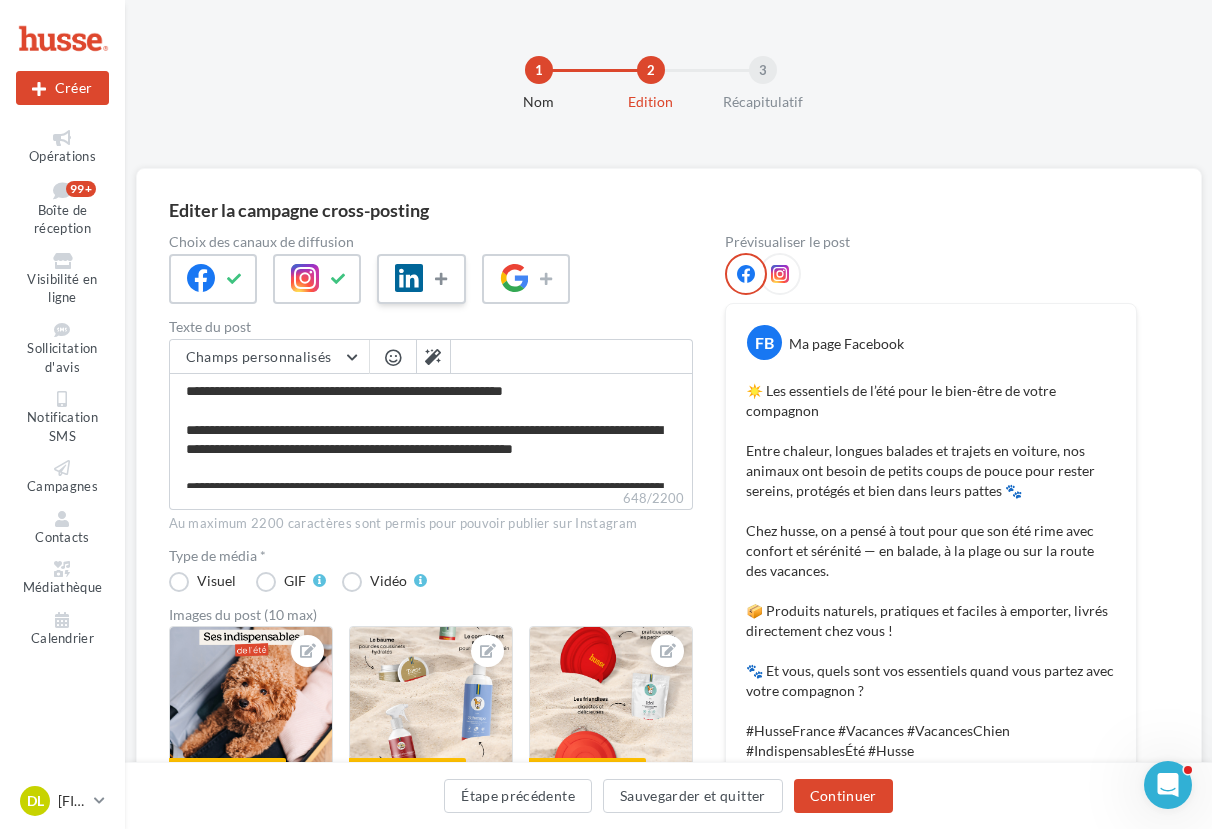 click at bounding box center [443, 279] 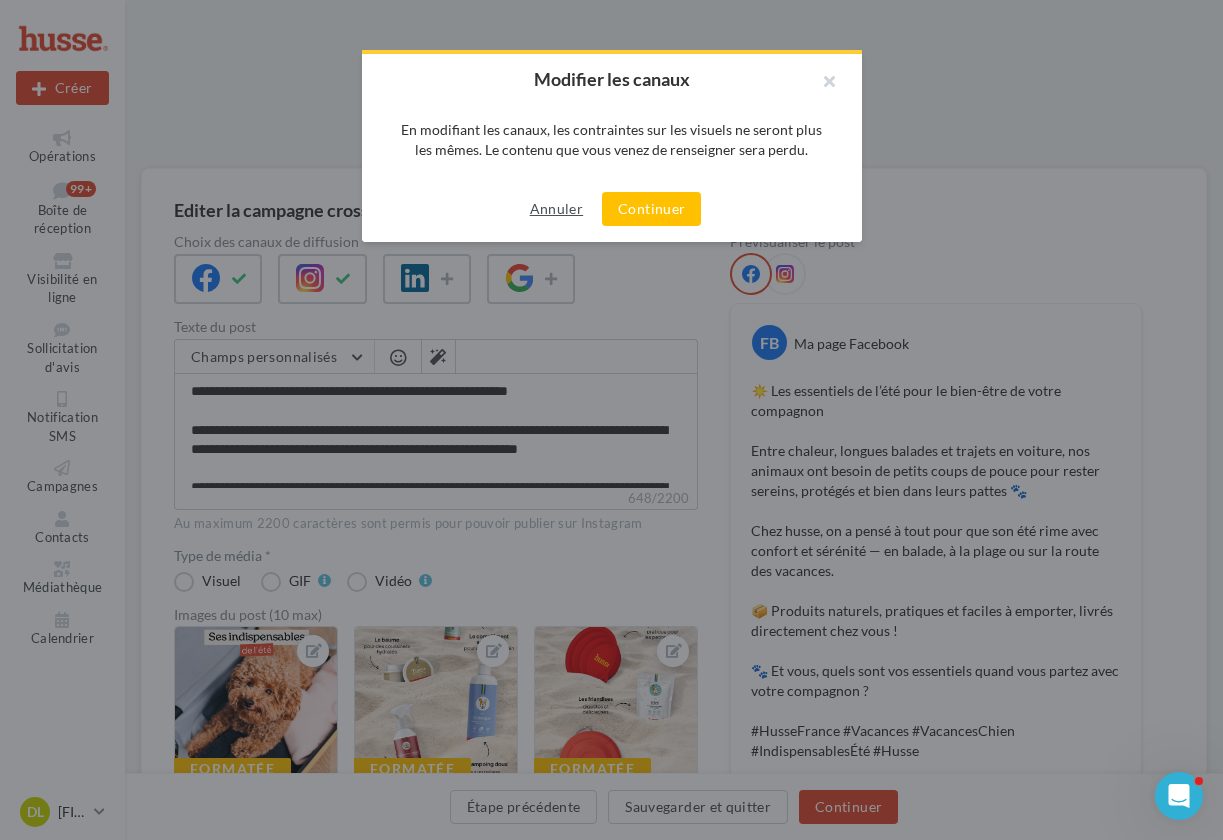 click on "Annuler" at bounding box center [556, 209] 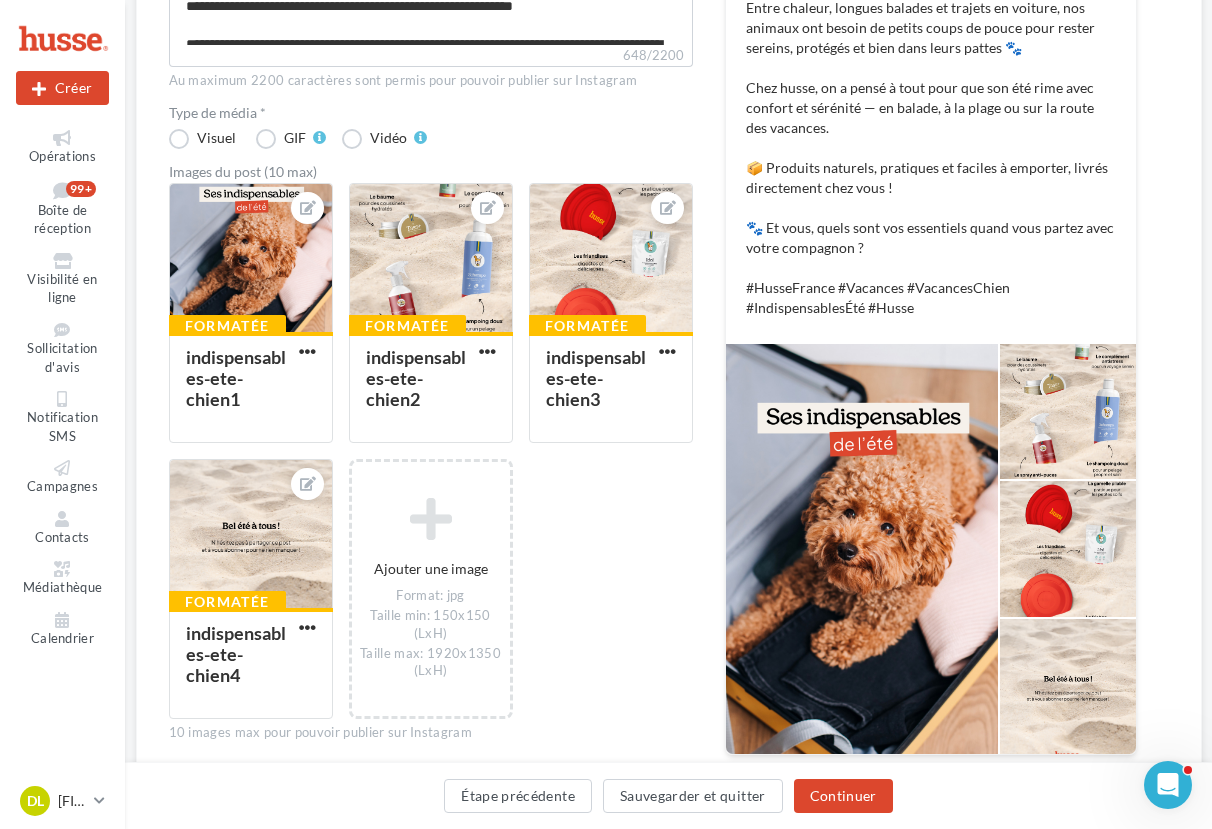 scroll, scrollTop: 562, scrollLeft: 0, axis: vertical 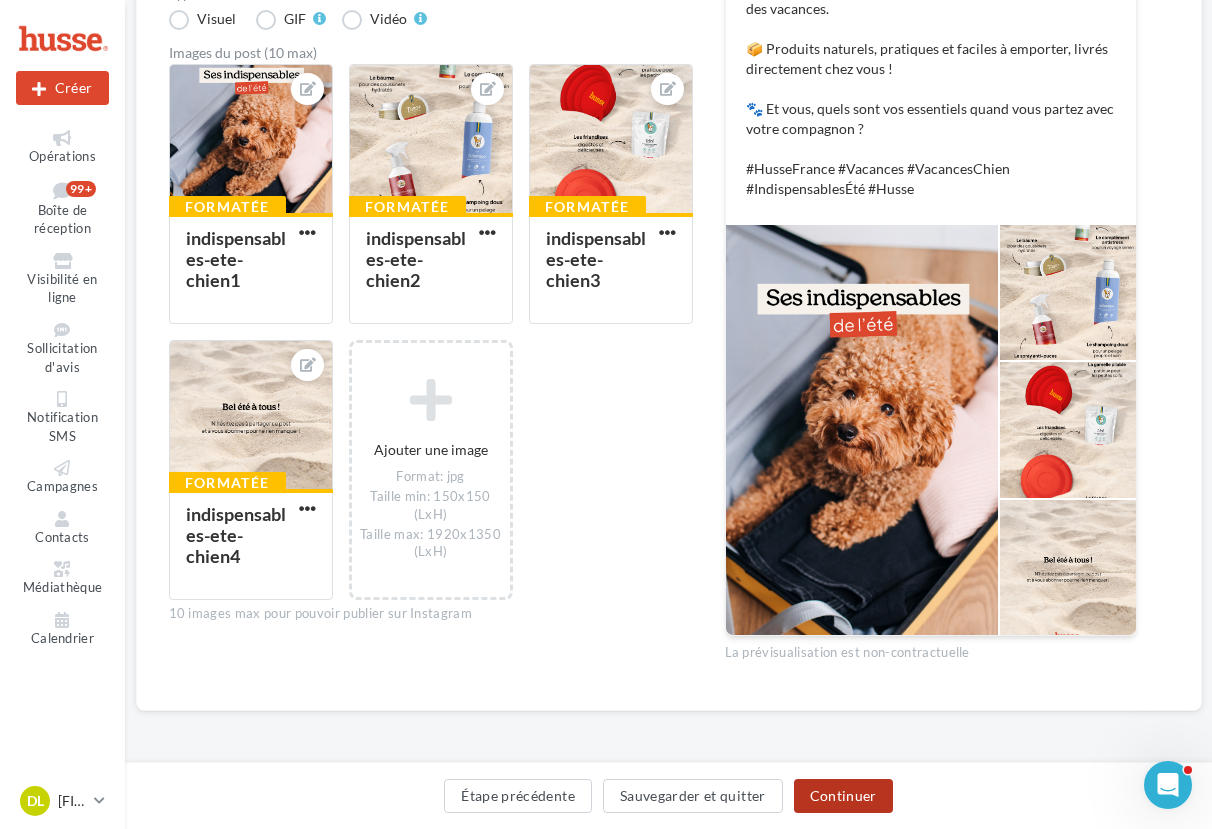 click on "Continuer" at bounding box center [843, 796] 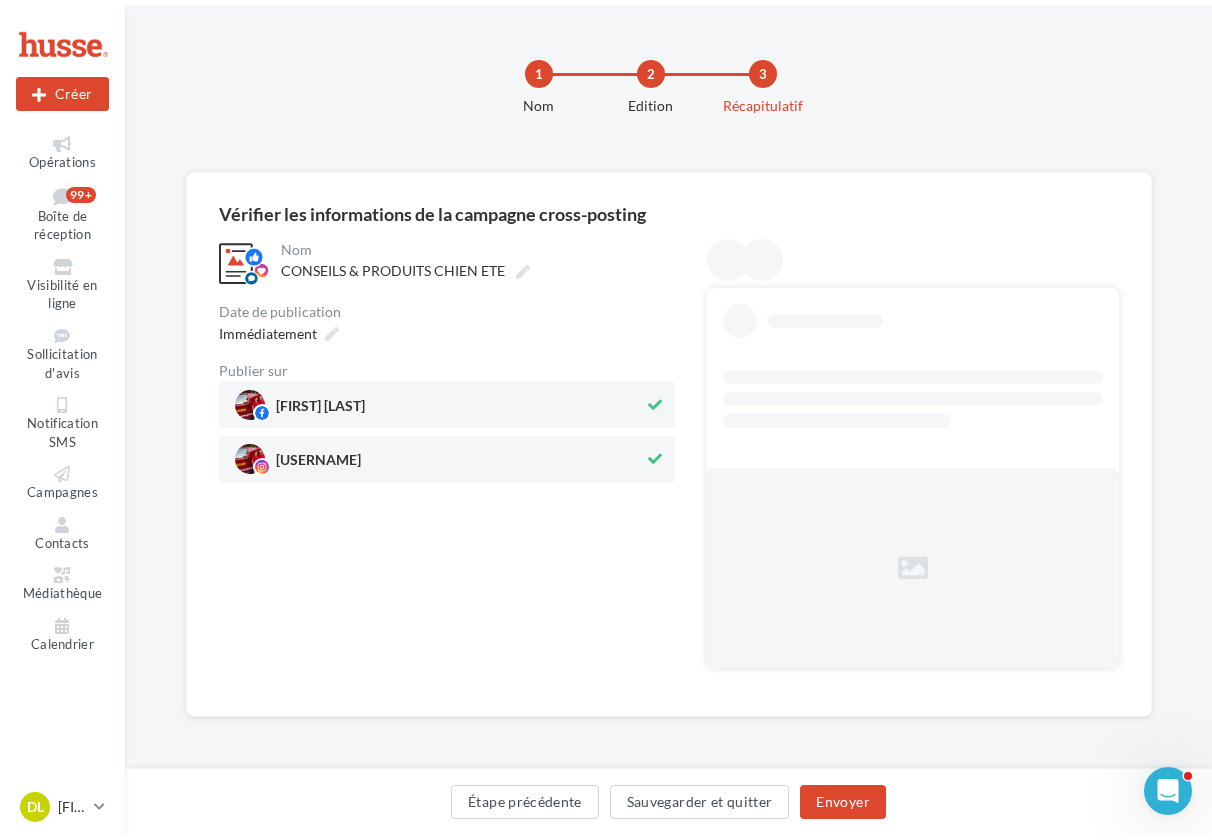 scroll, scrollTop: 0, scrollLeft: 0, axis: both 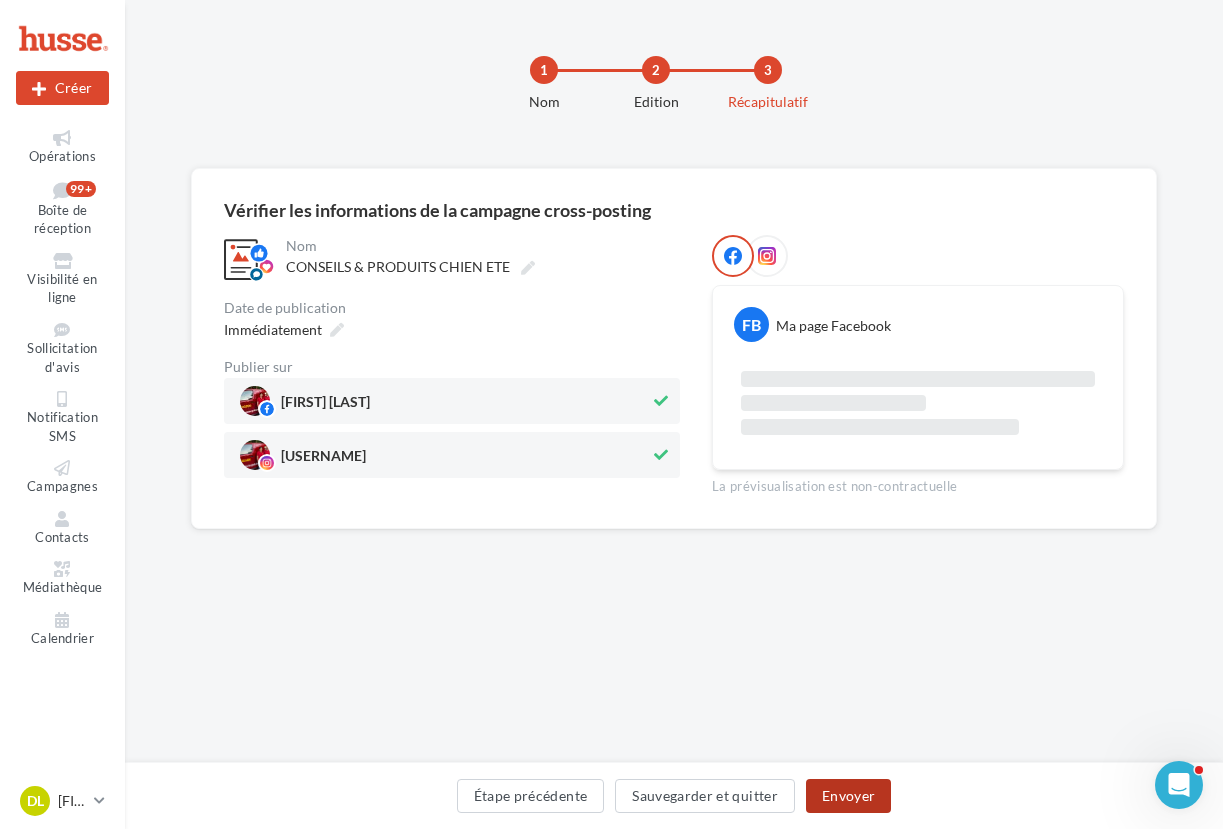 click on "Envoyer" at bounding box center (848, 796) 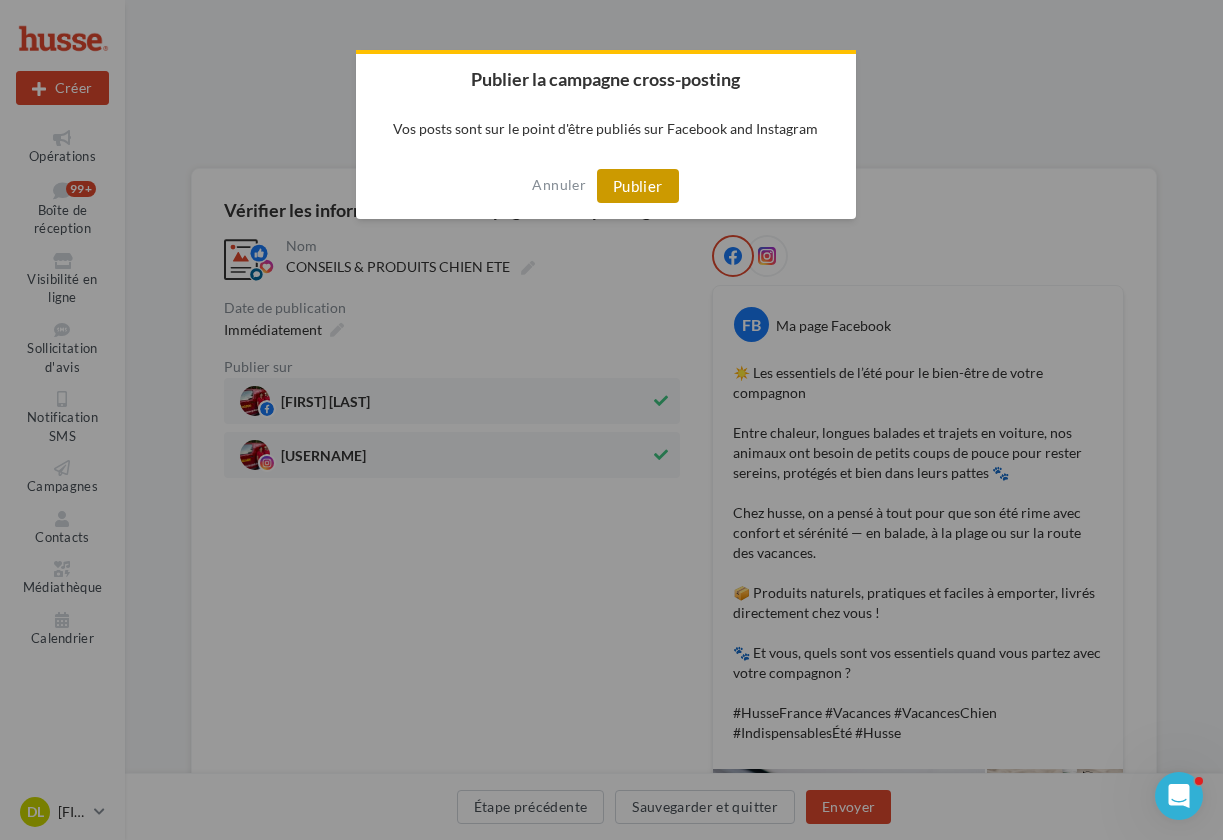 click on "Publier" at bounding box center (638, 186) 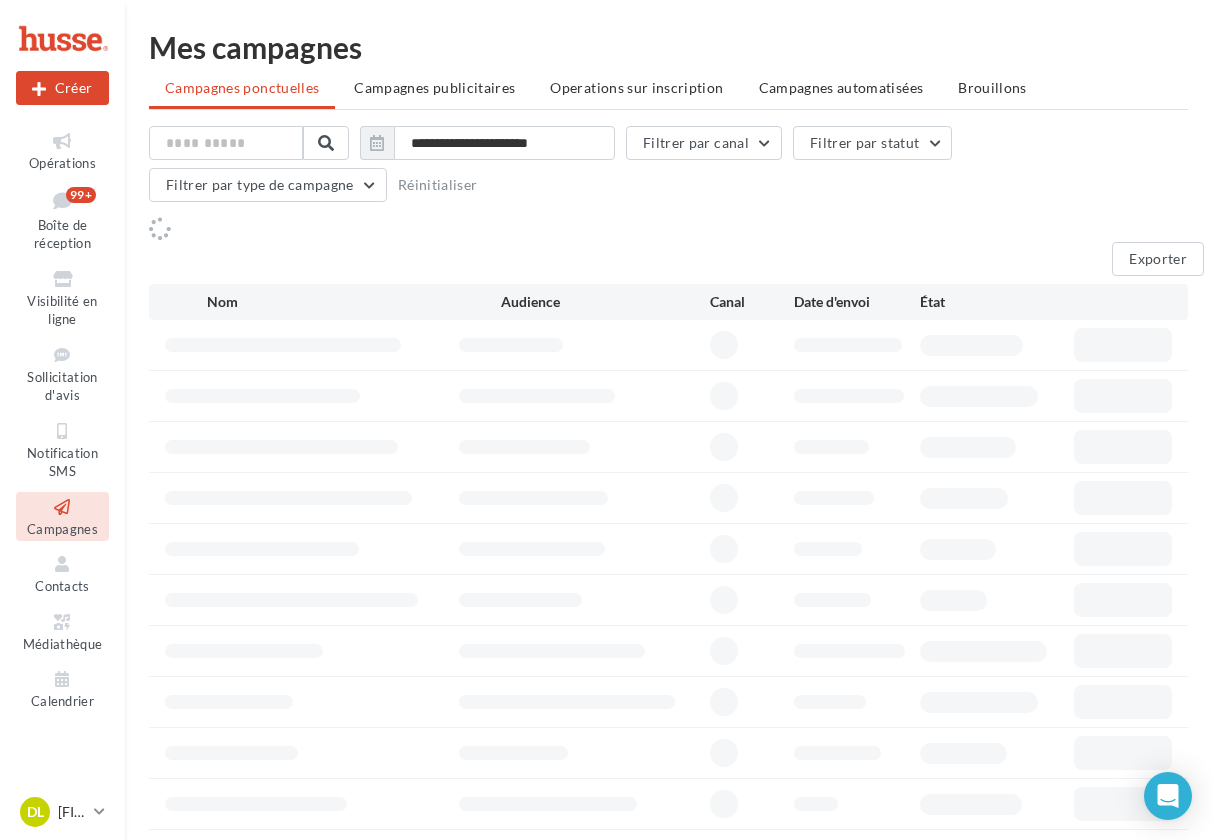scroll, scrollTop: 0, scrollLeft: 0, axis: both 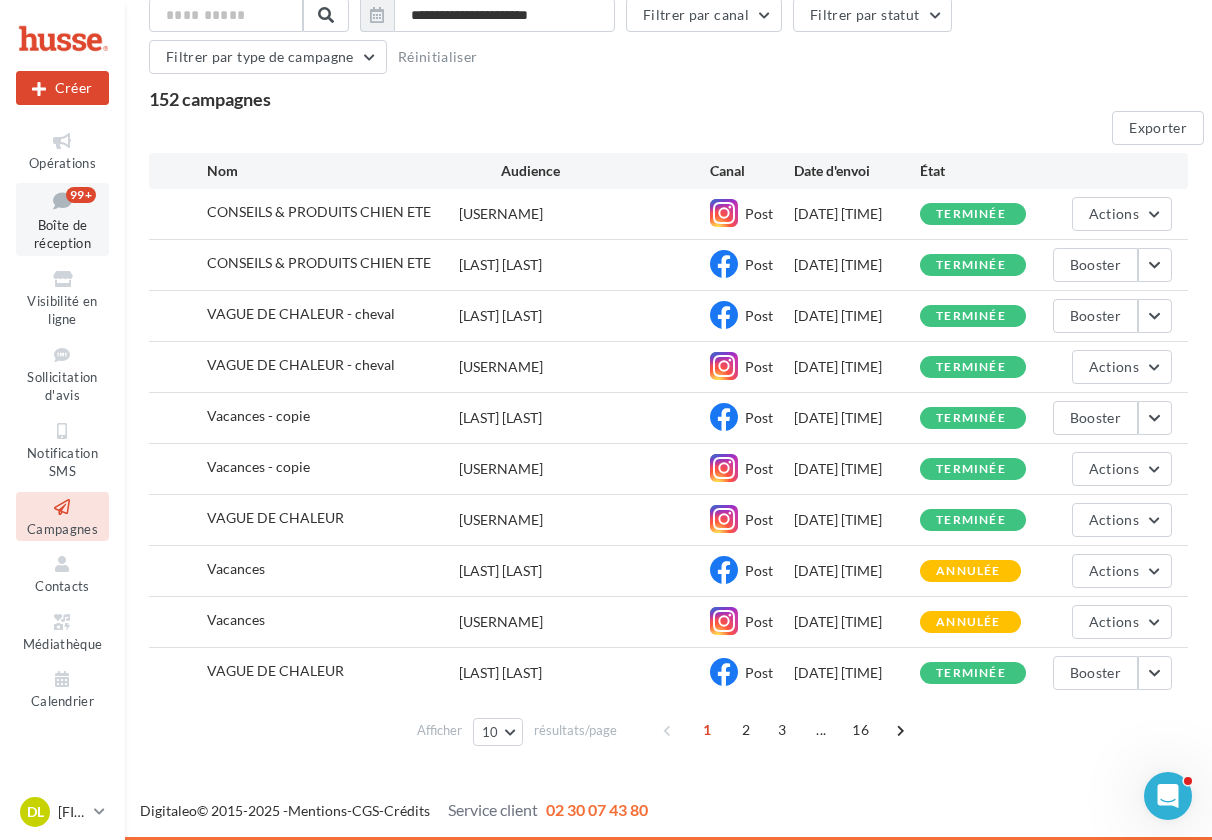 click at bounding box center [62, 200] 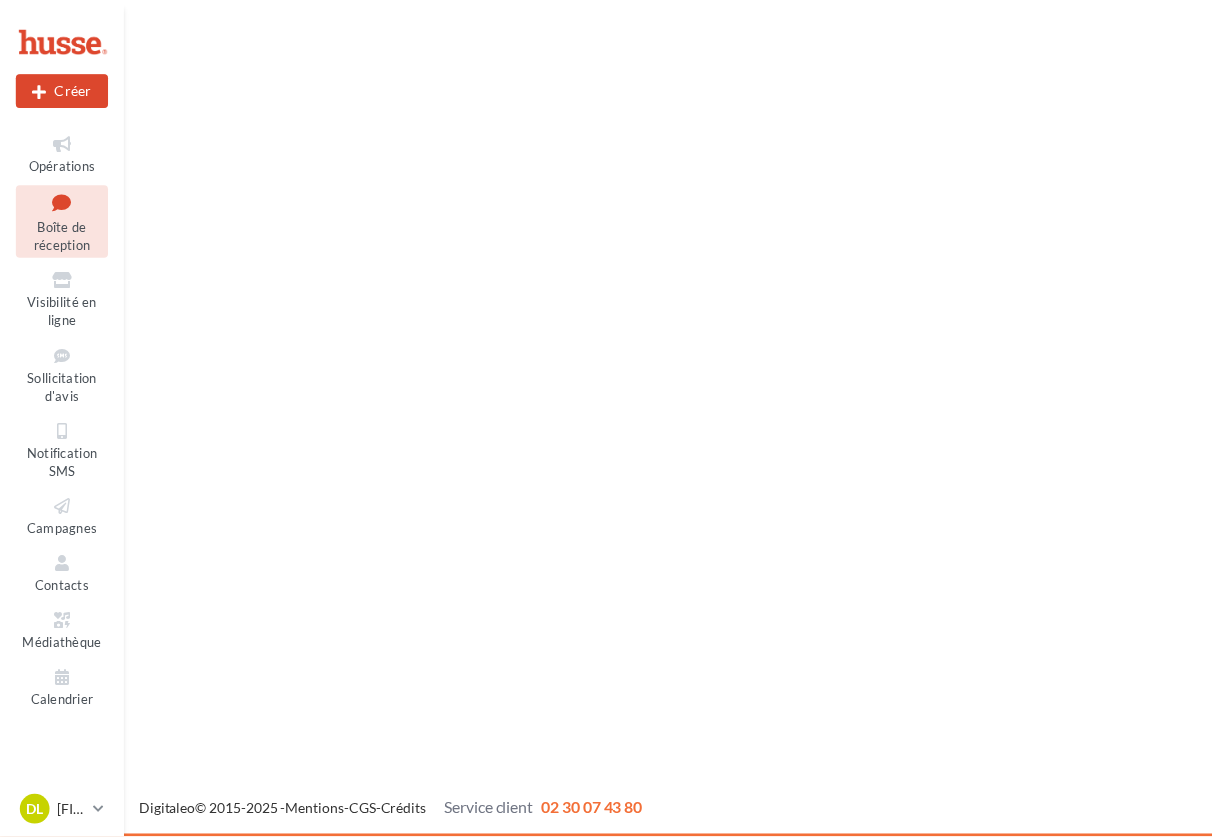 scroll, scrollTop: 0, scrollLeft: 0, axis: both 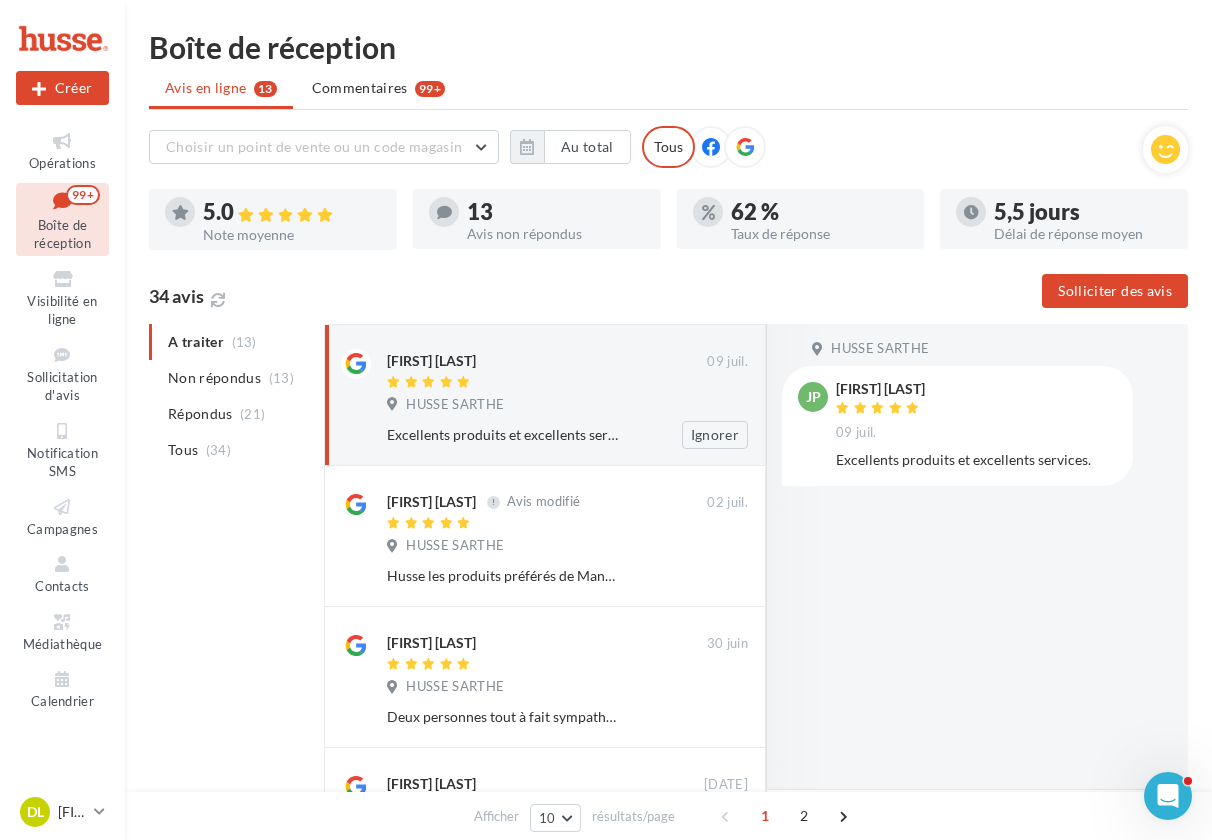 click at bounding box center [547, 383] 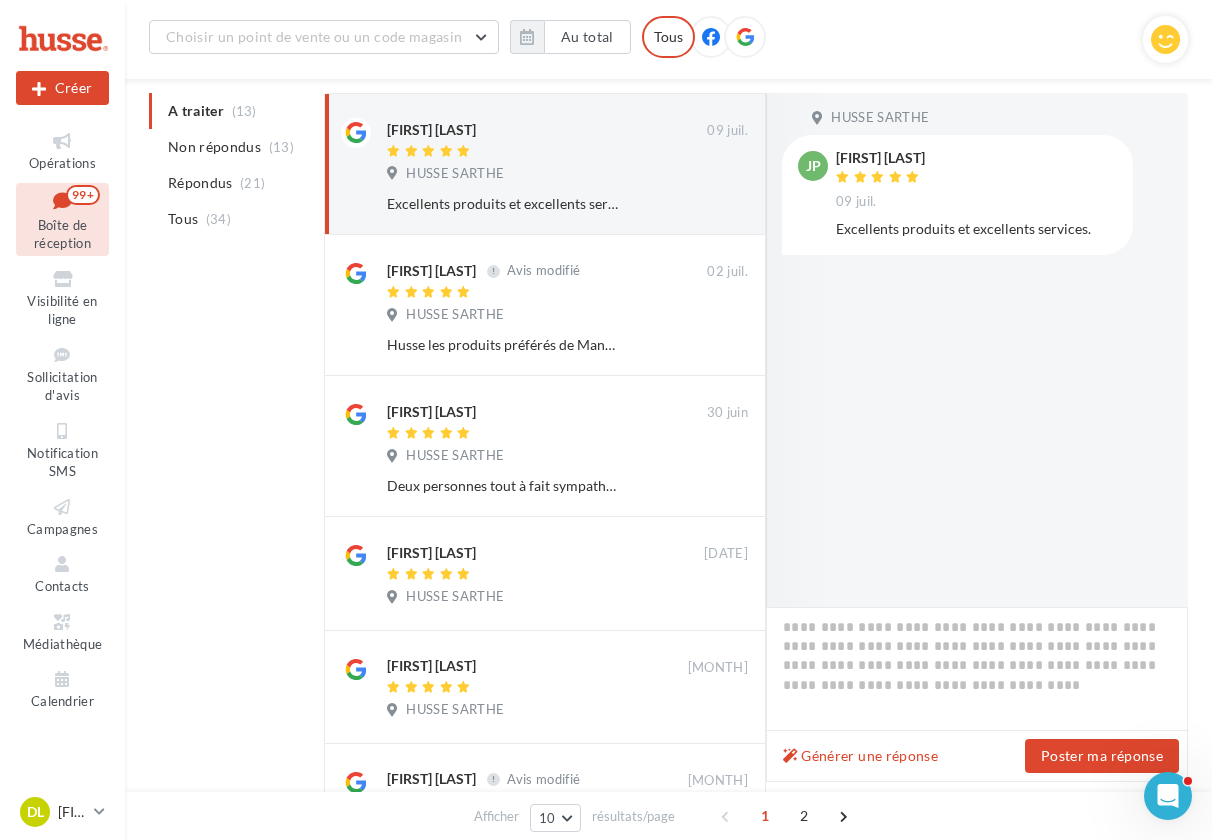 scroll, scrollTop: 449, scrollLeft: 0, axis: vertical 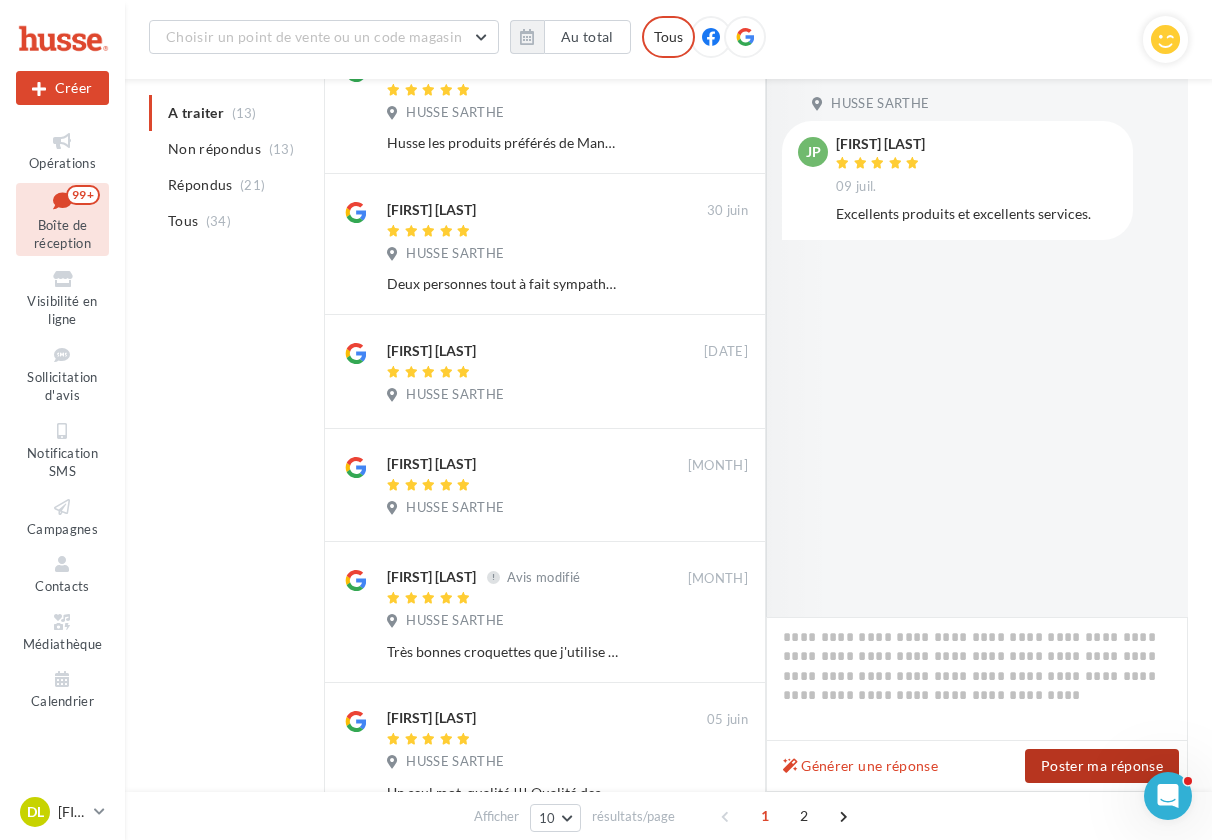 click on "Poster ma réponse" at bounding box center (1102, 766) 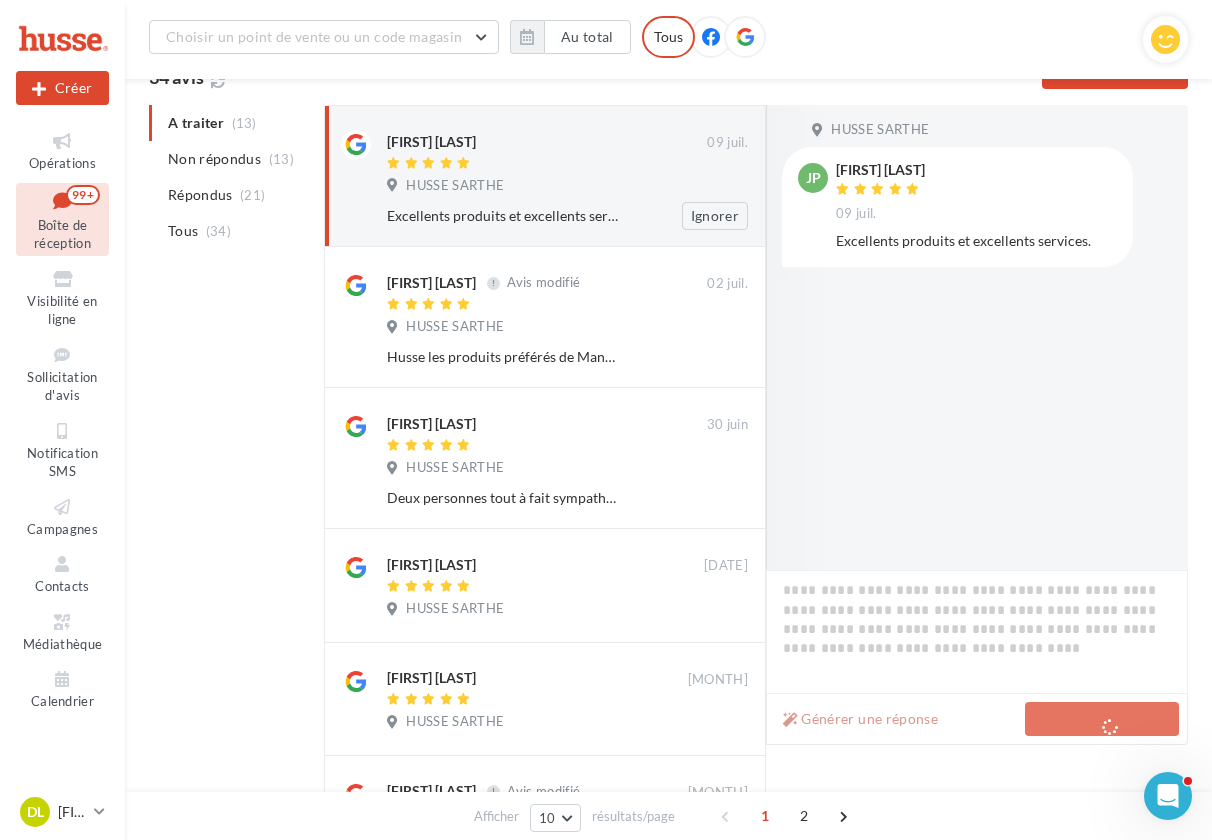 scroll, scrollTop: 119, scrollLeft: 0, axis: vertical 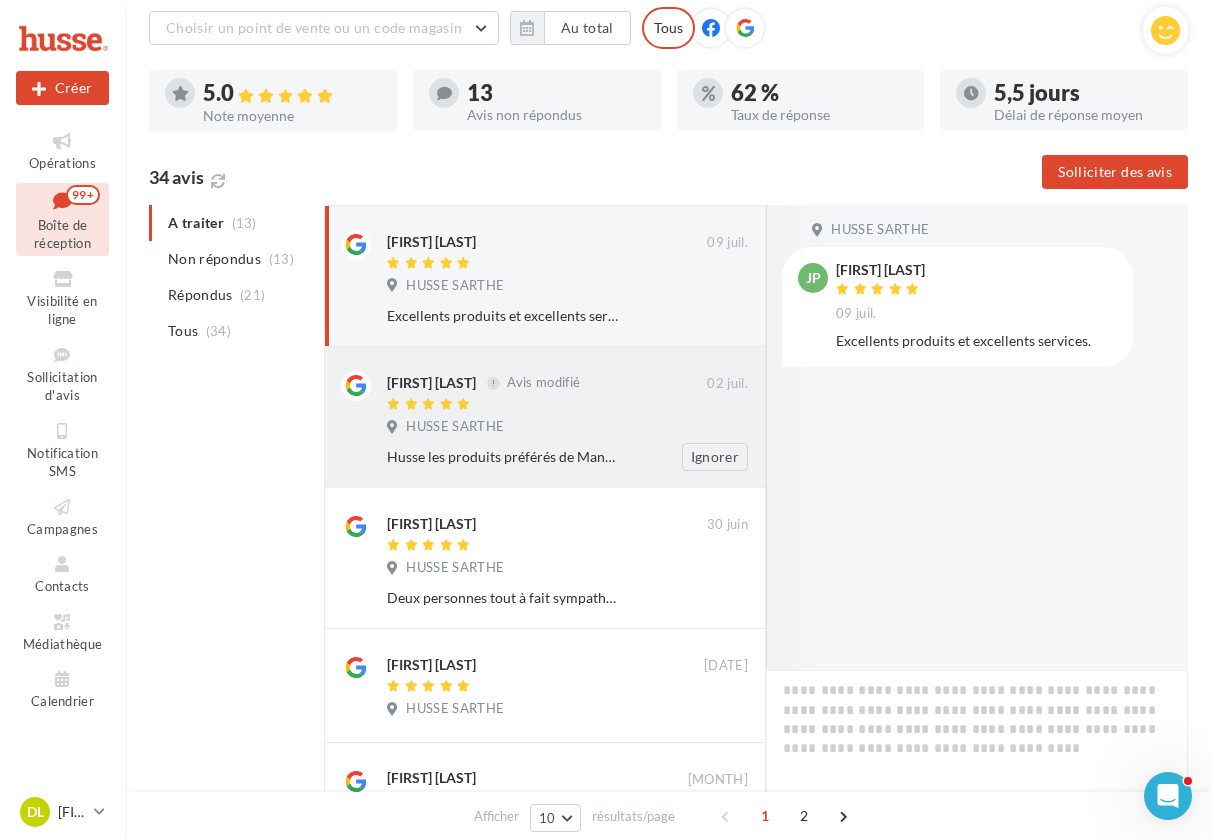 click at bounding box center [547, 405] 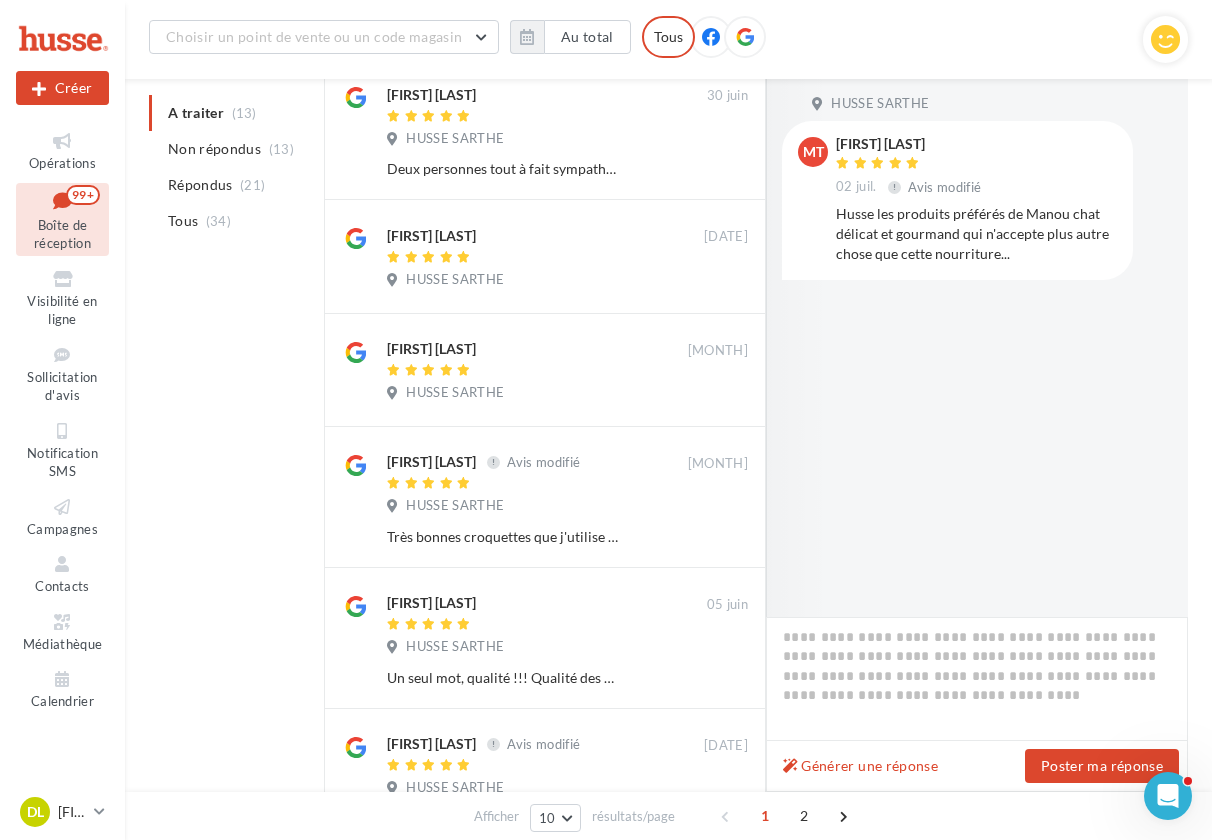 scroll, scrollTop: 585, scrollLeft: 0, axis: vertical 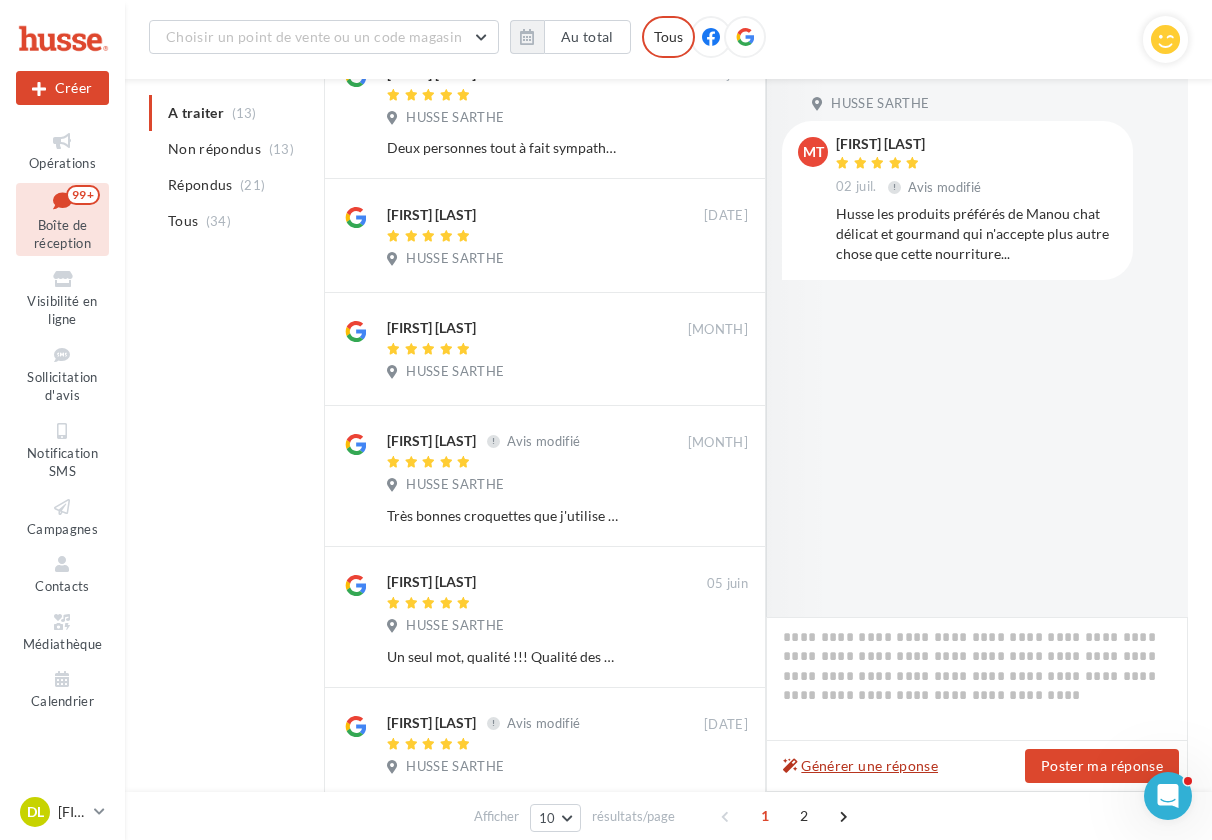 click on "Générer une réponse" at bounding box center [860, 766] 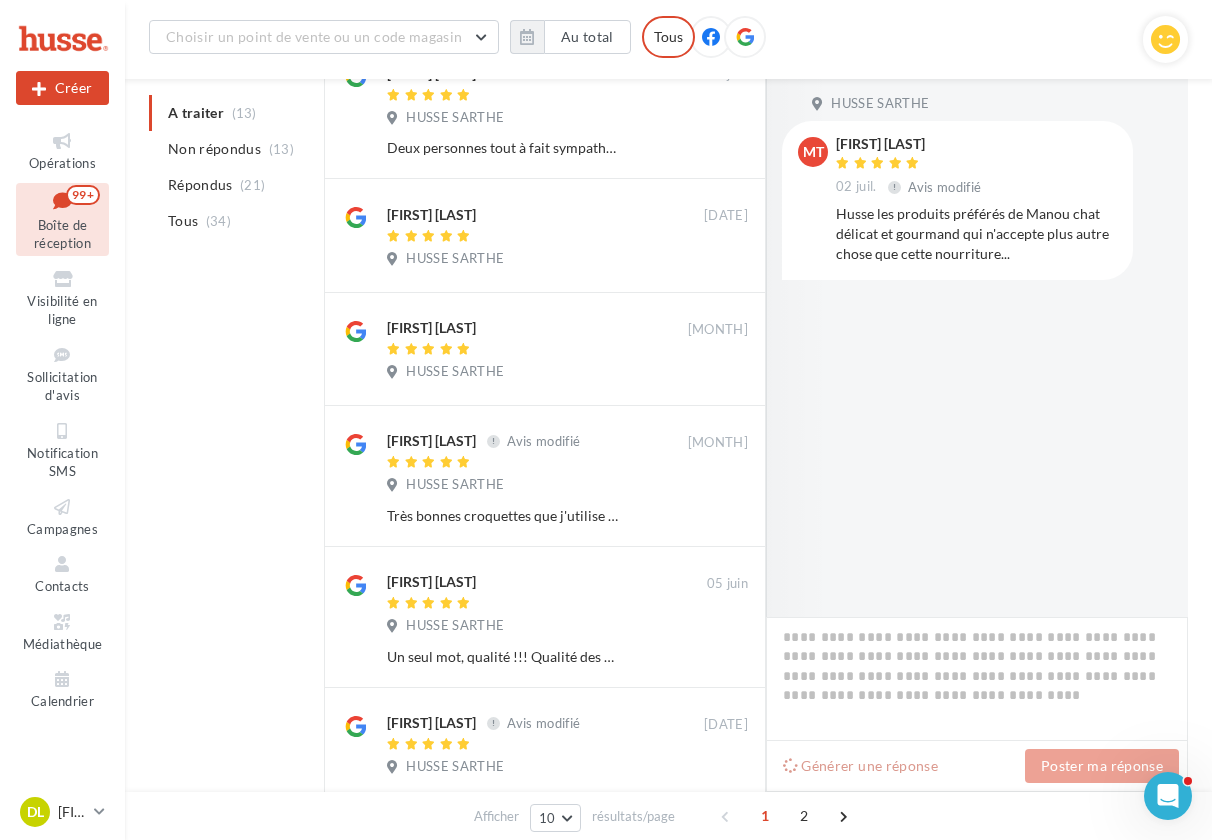 type on "**********" 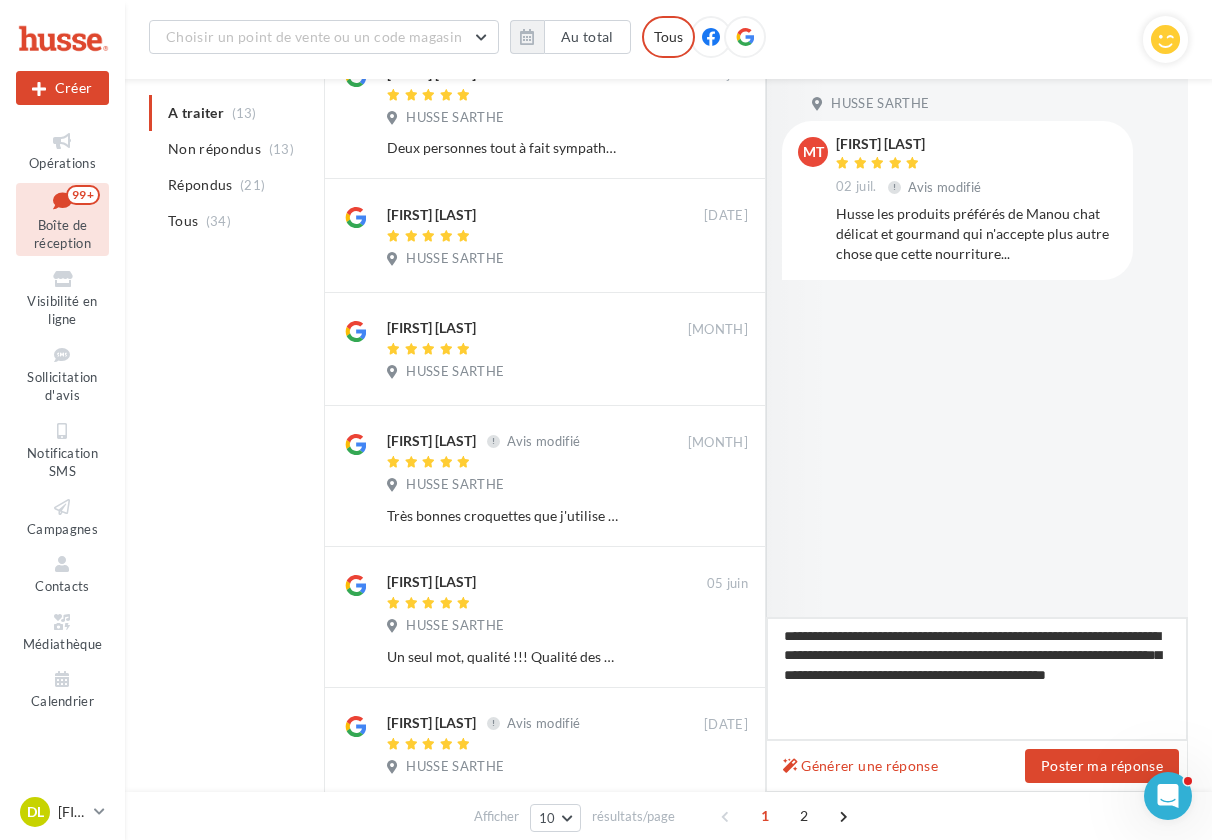 click on "**********" at bounding box center (977, 679) 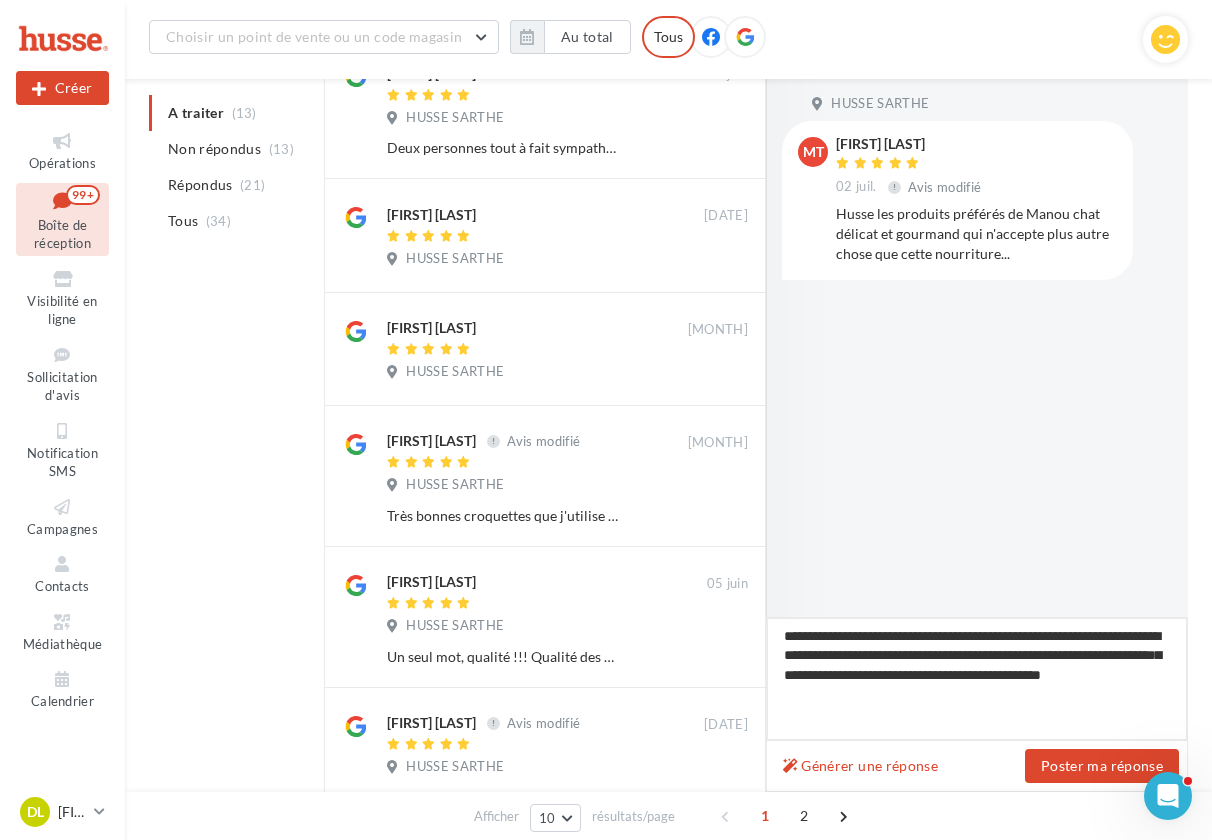 type on "**********" 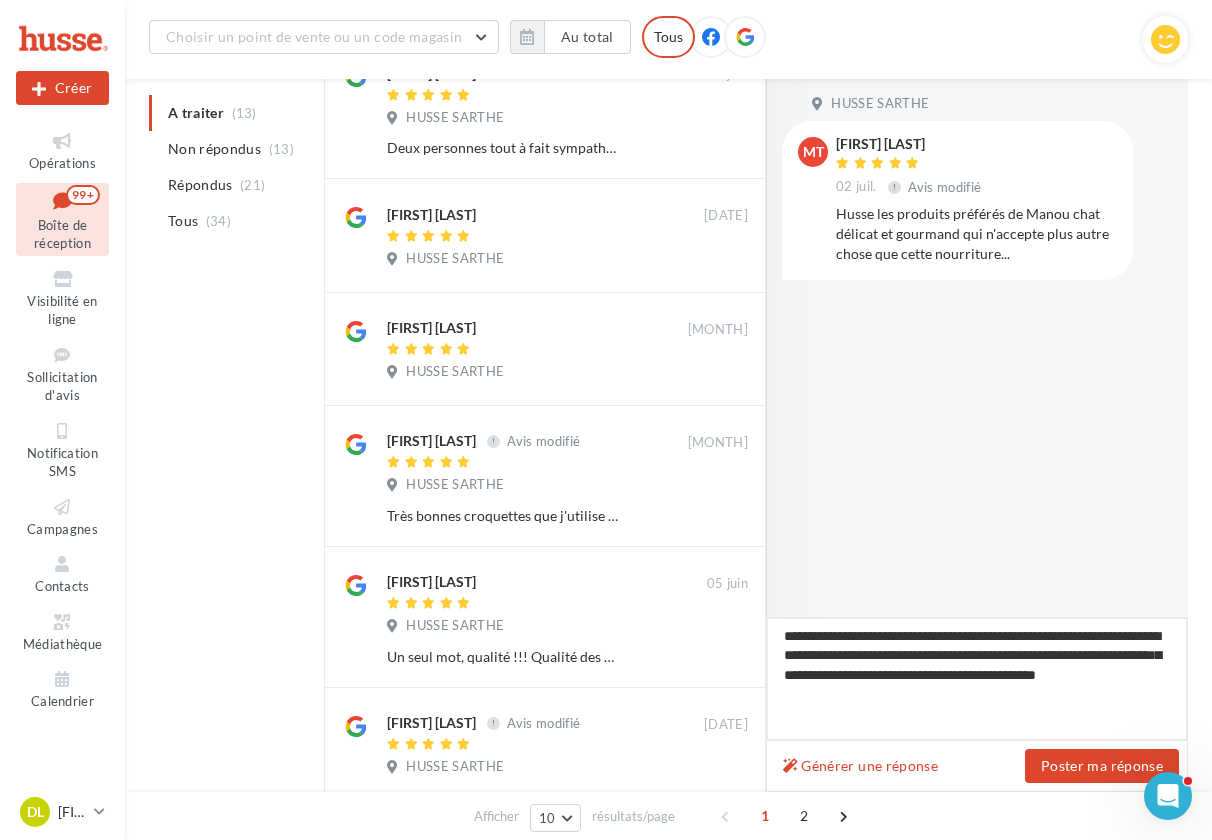 type on "**********" 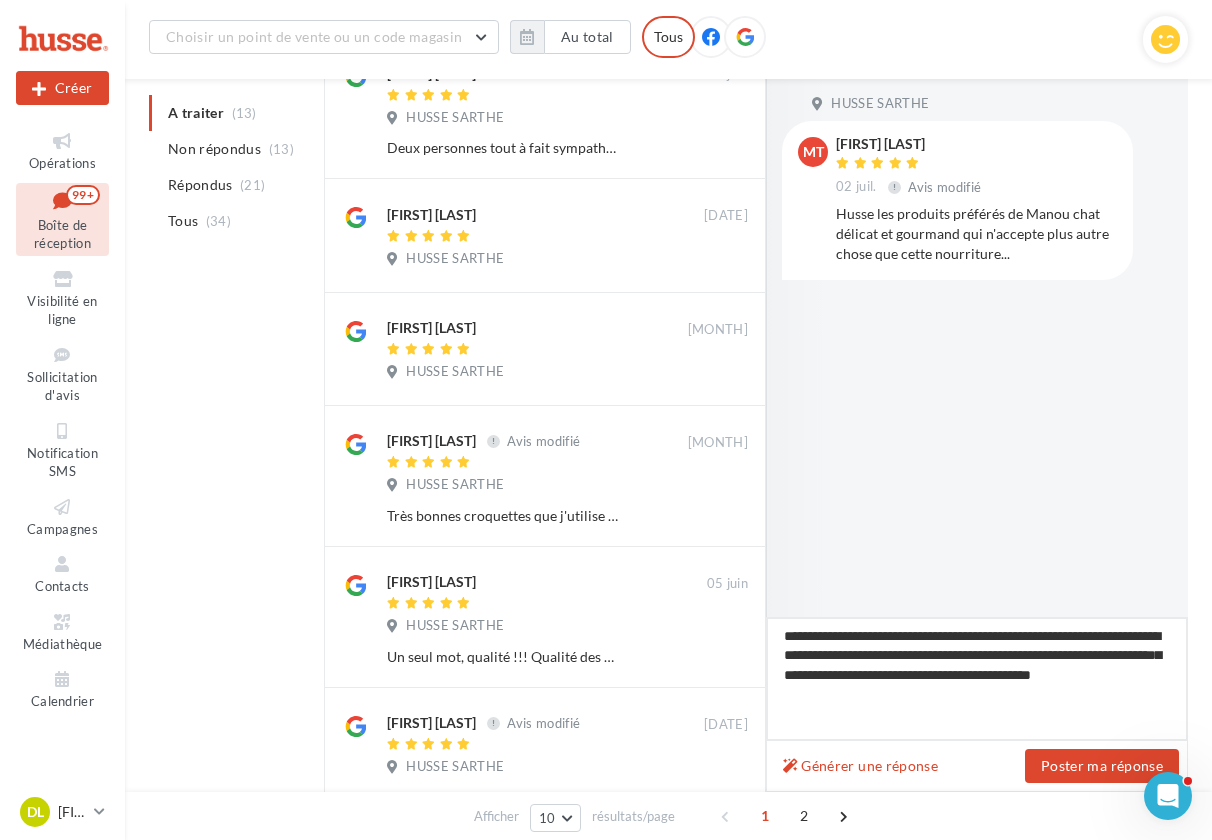 drag, startPoint x: 1084, startPoint y: 640, endPoint x: 1094, endPoint y: 692, distance: 52.95281 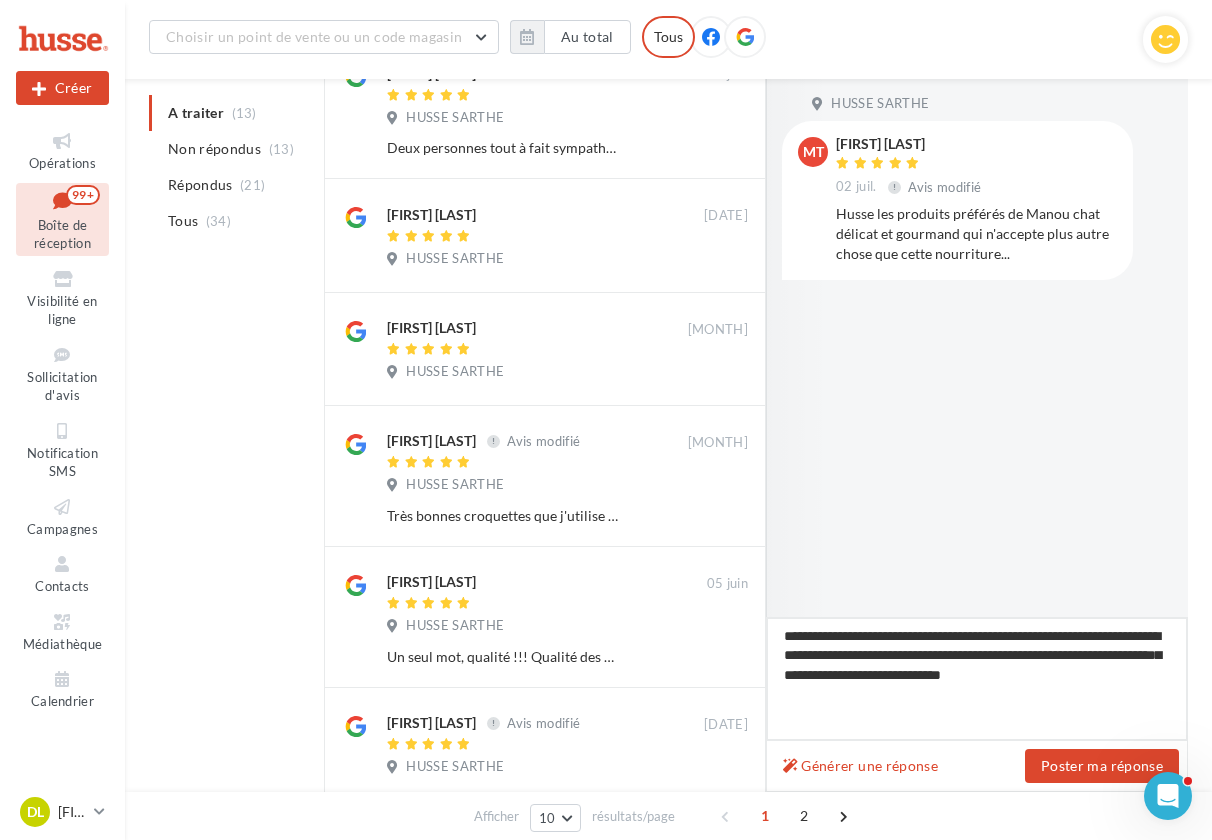 type on "**********" 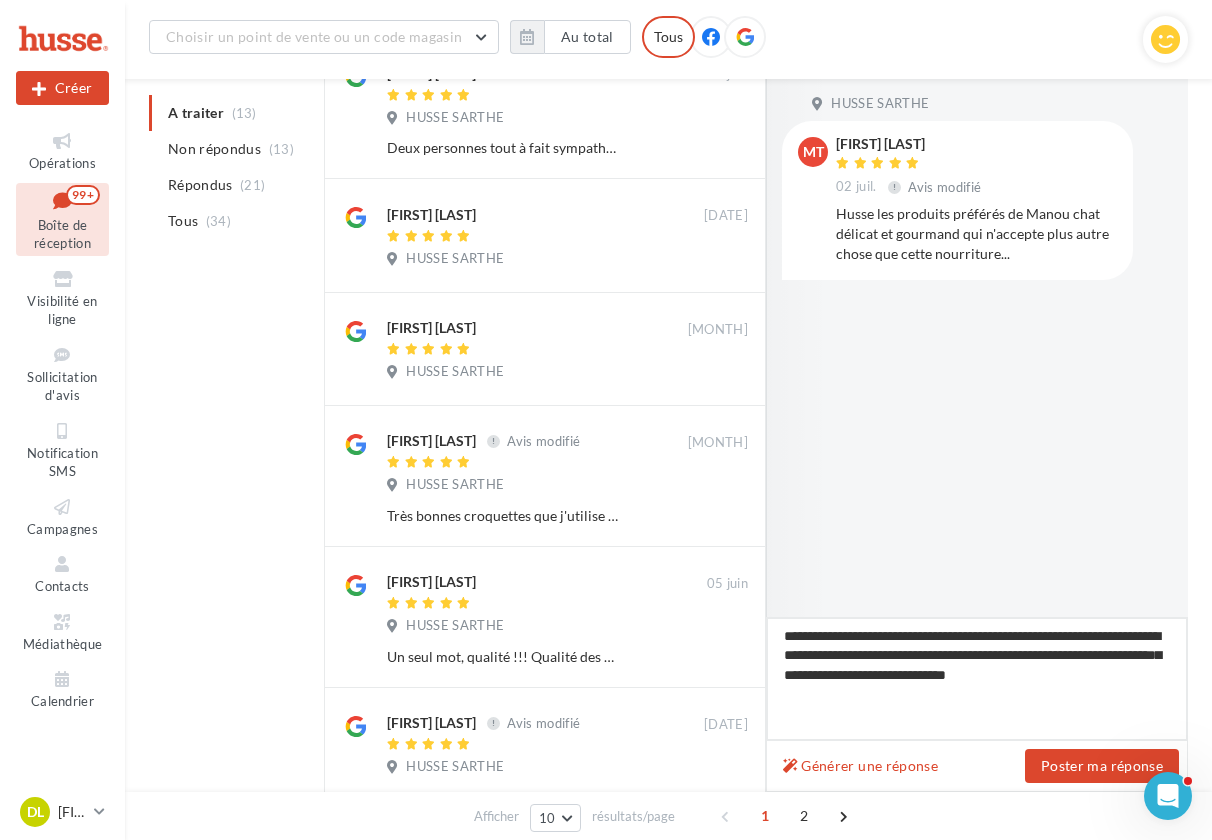 type on "**********" 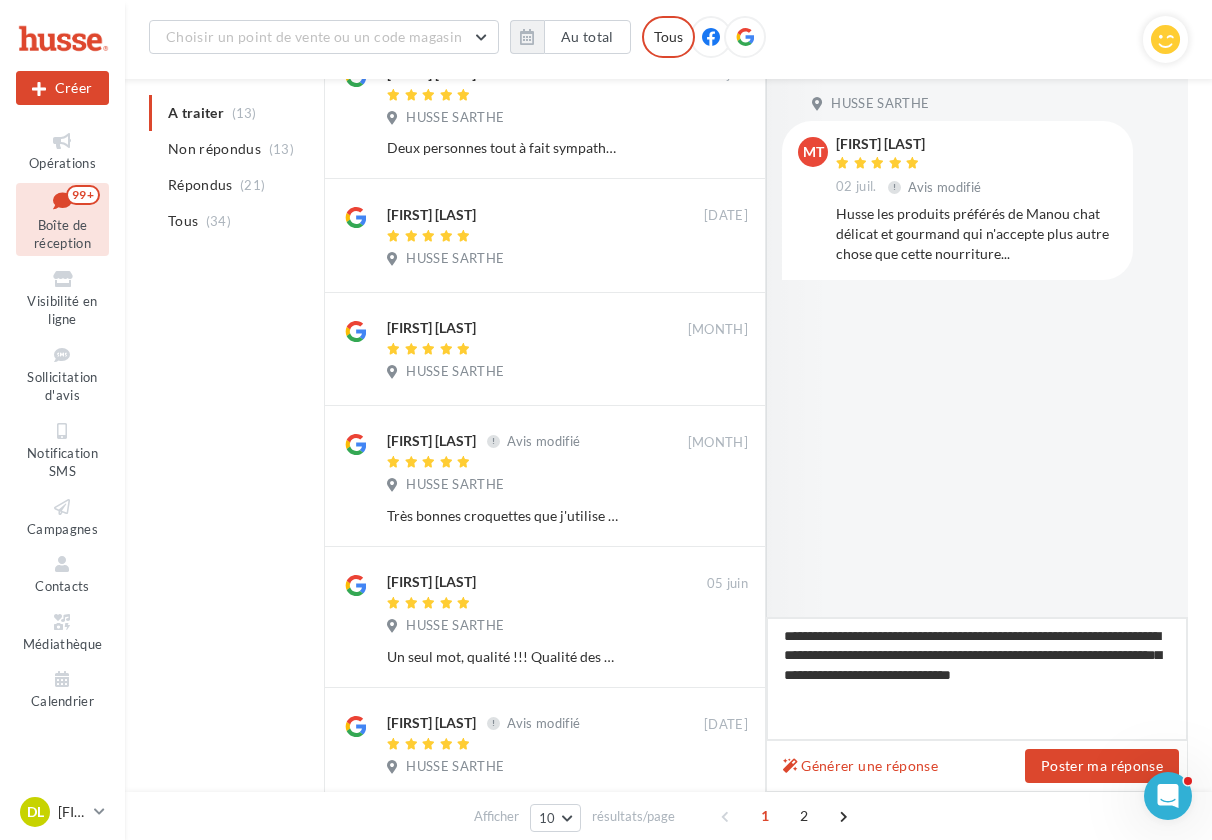 type on "**********" 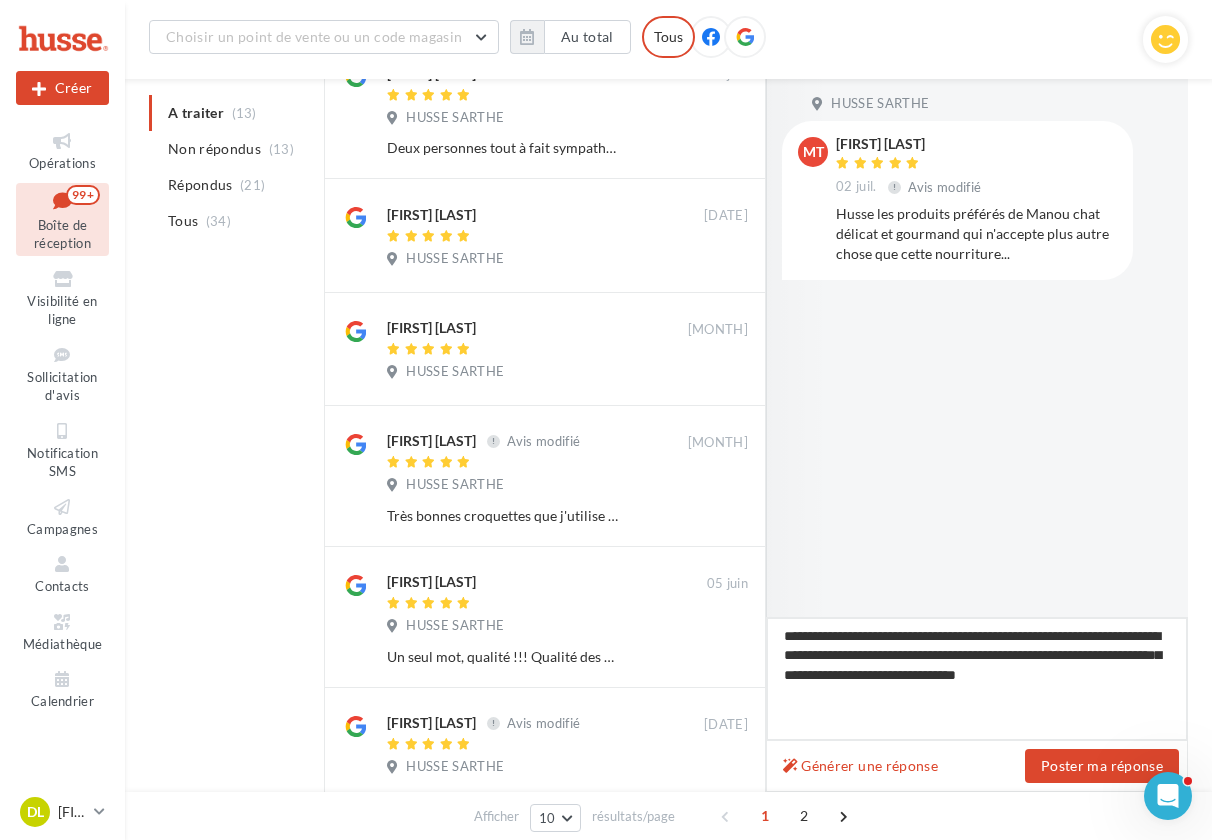 type on "**********" 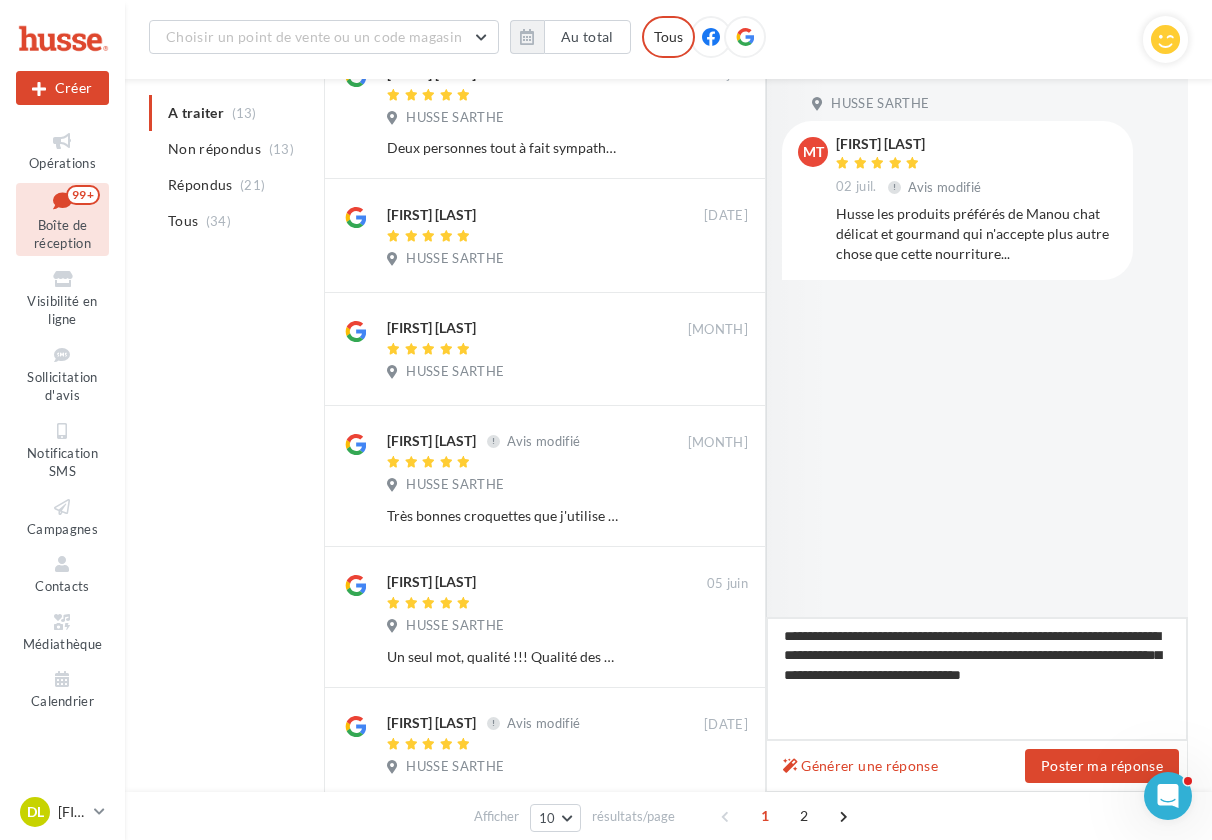 click on "**********" at bounding box center (977, 679) 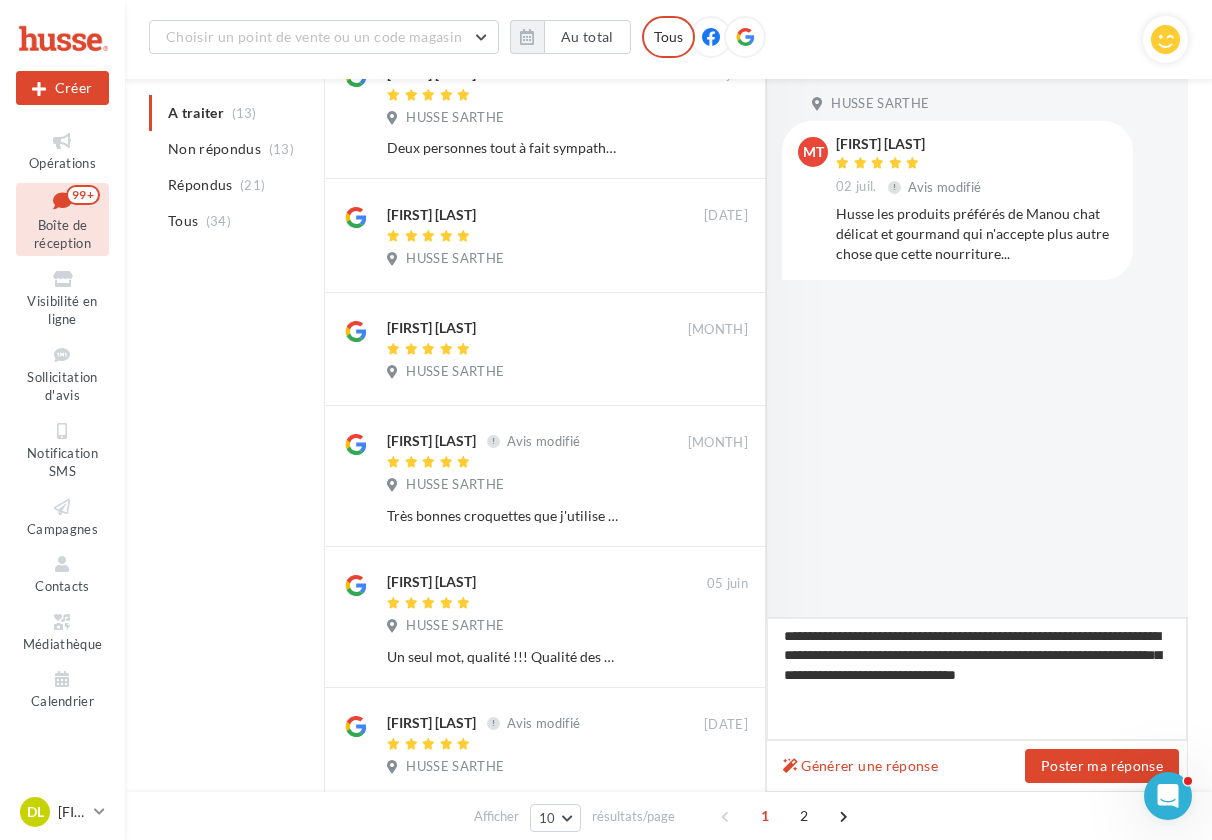 drag, startPoint x: 831, startPoint y: 656, endPoint x: 1055, endPoint y: 654, distance: 224.00893 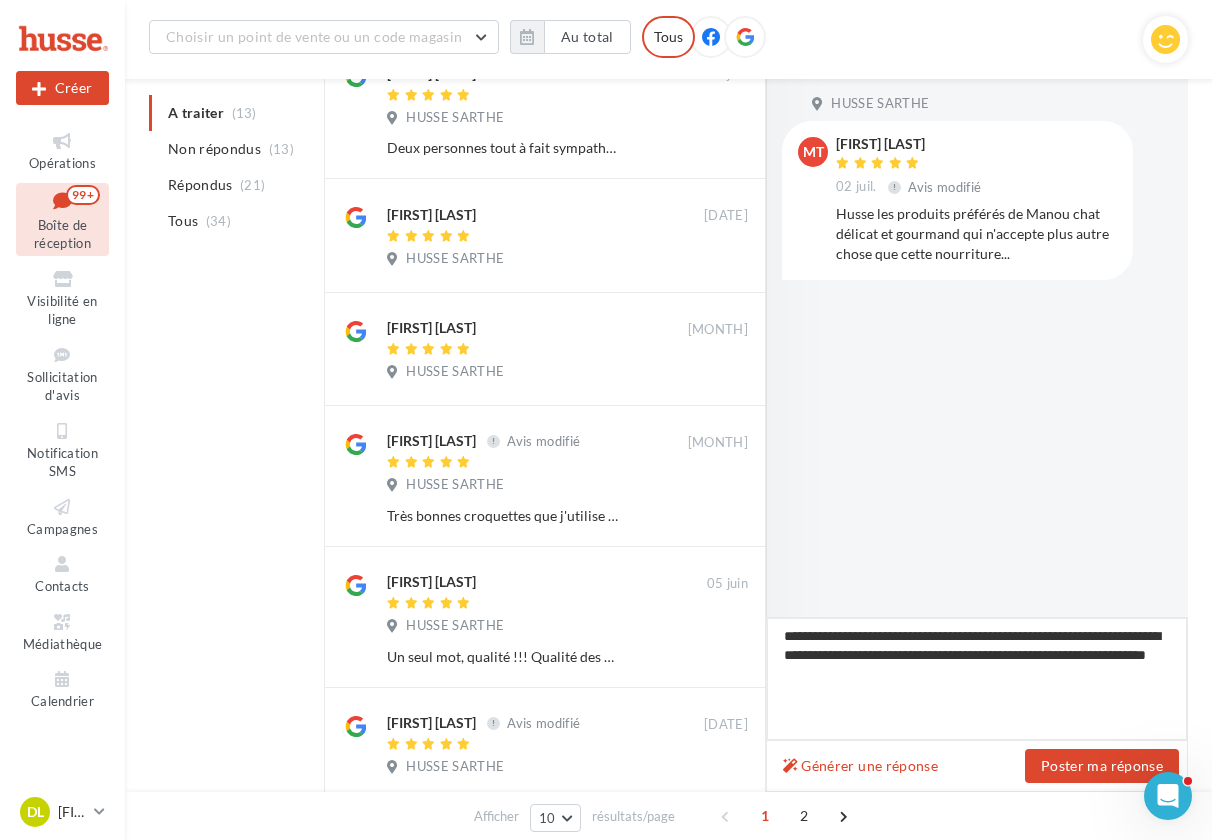 type on "**********" 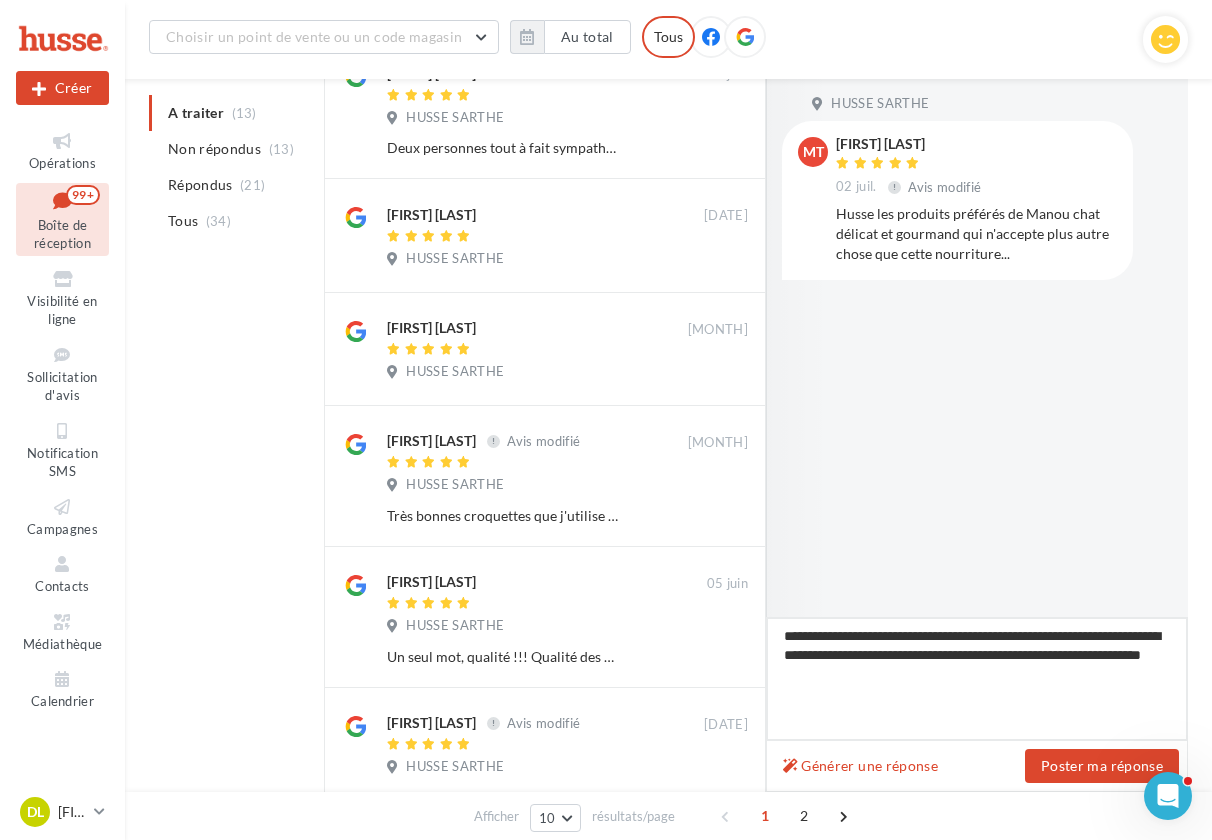 drag, startPoint x: 860, startPoint y: 676, endPoint x: 780, endPoint y: 680, distance: 80.09994 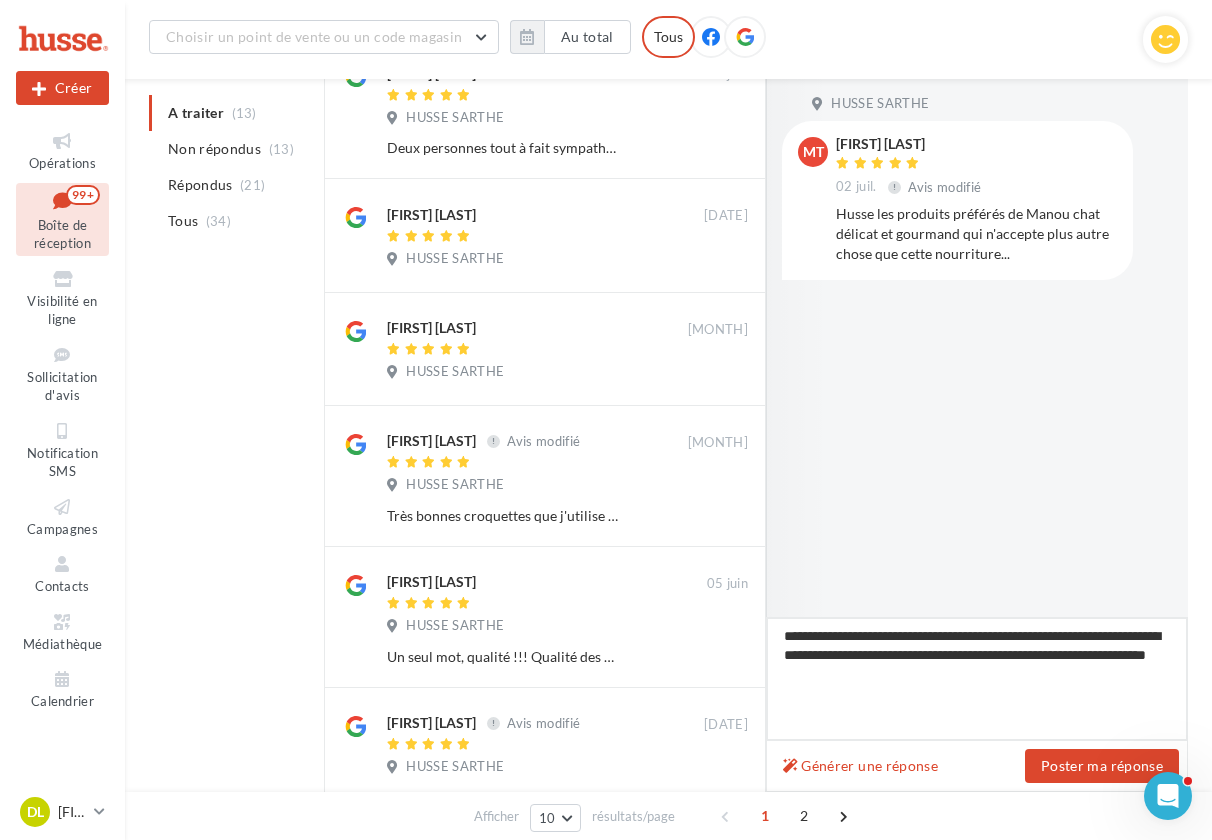 type on "**********" 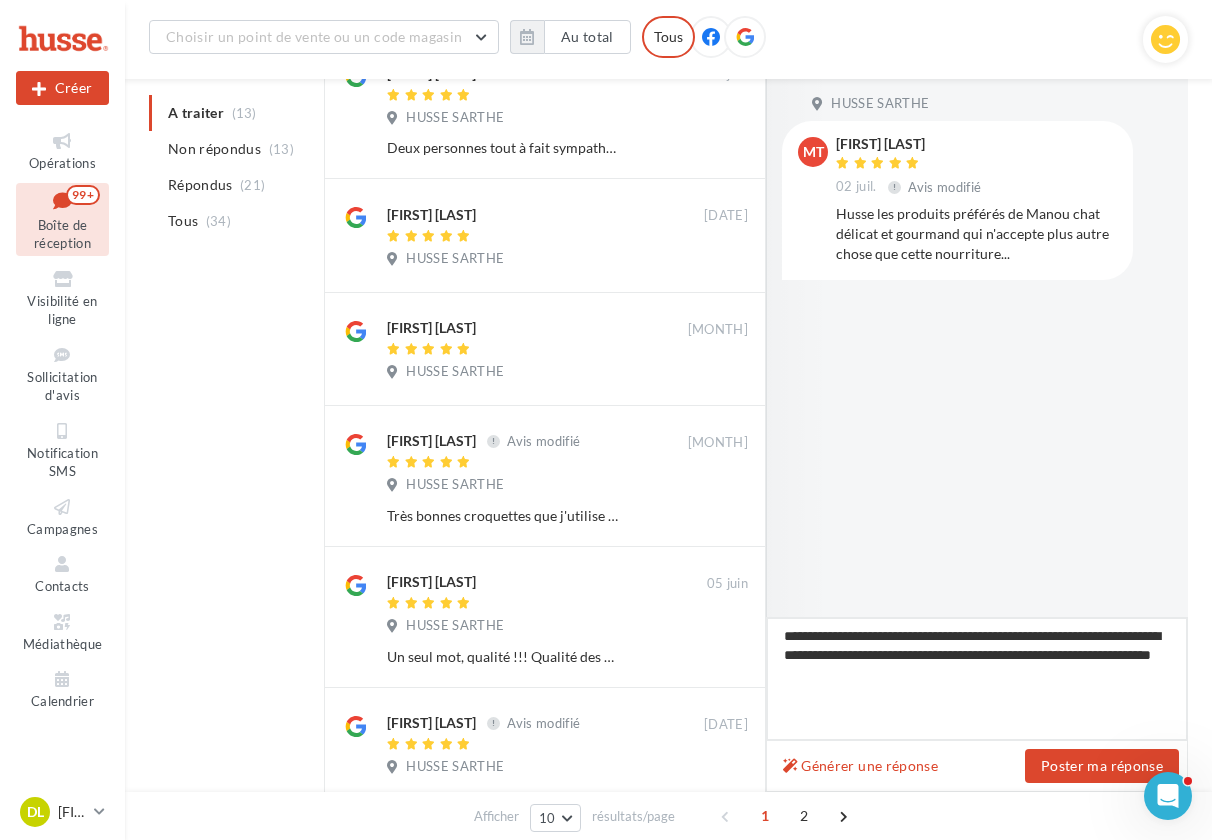 type on "**********" 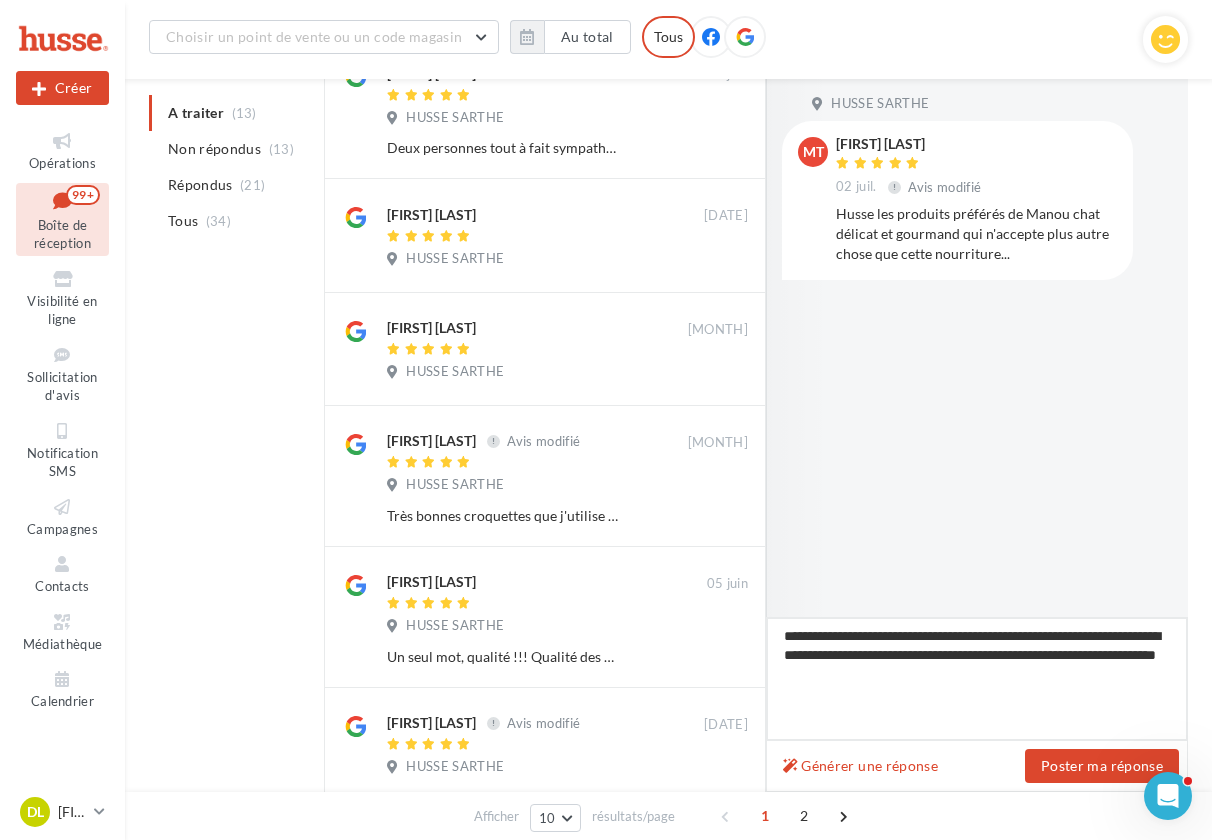 type on "**********" 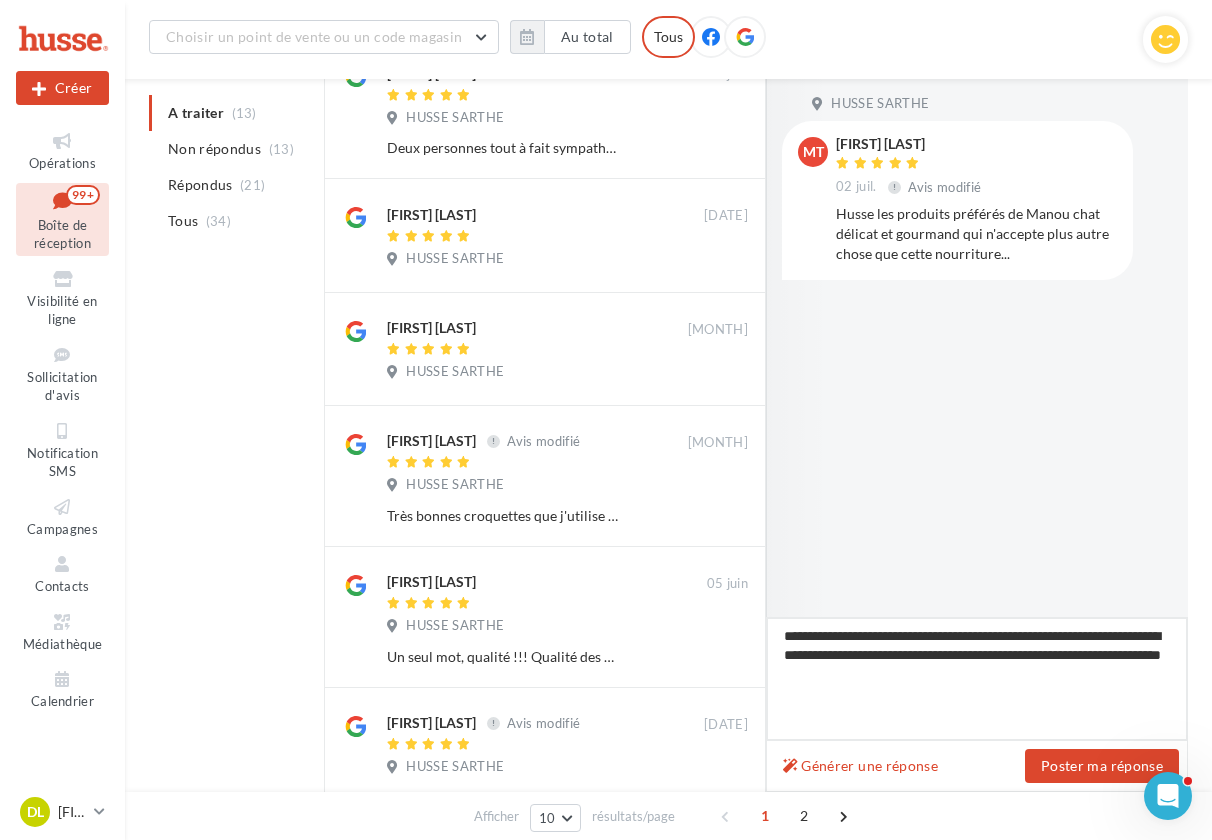 type on "**********" 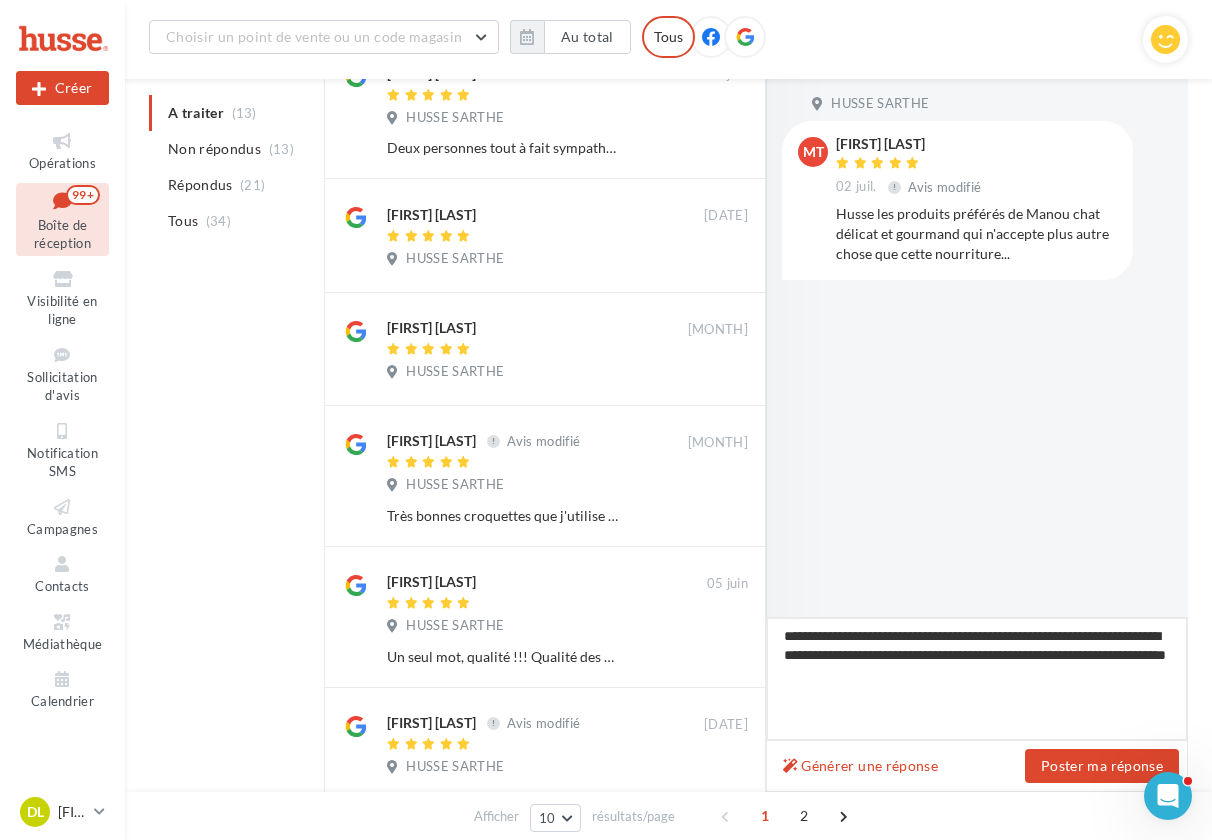 type on "**********" 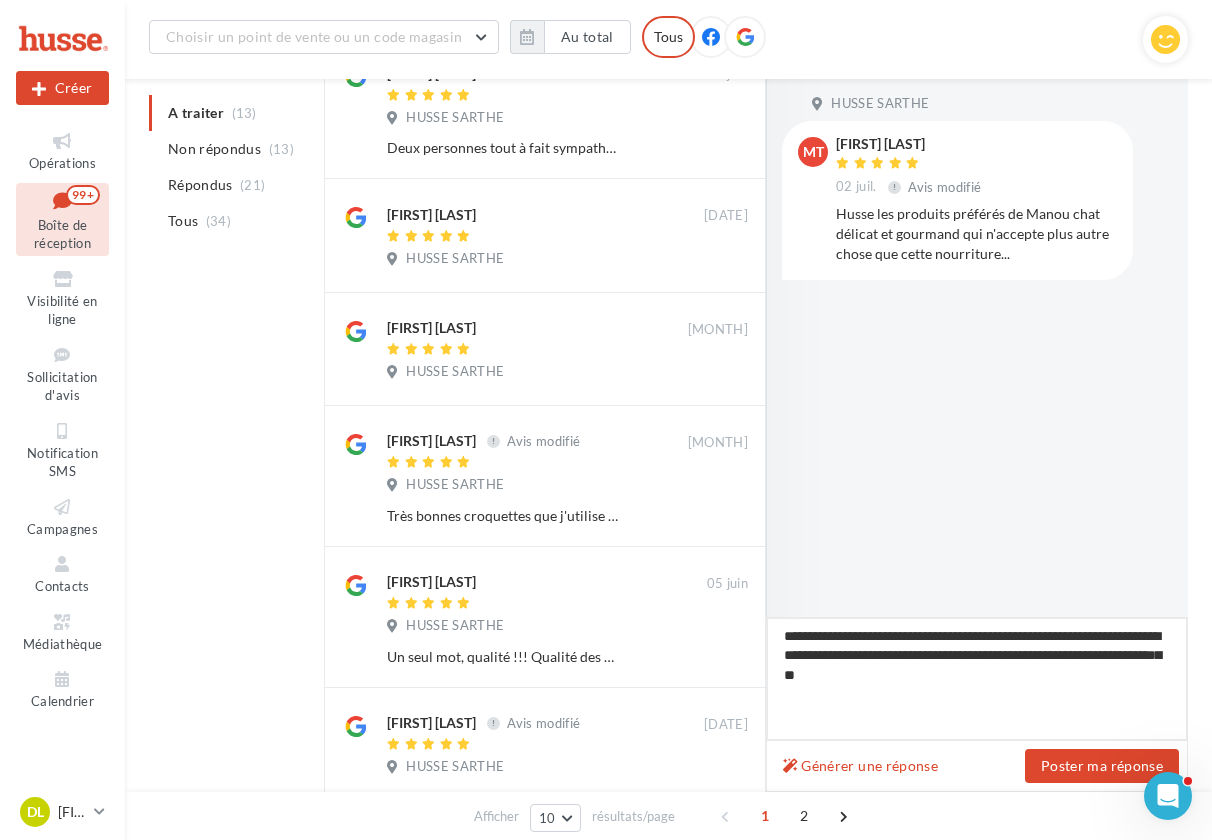 type on "**********" 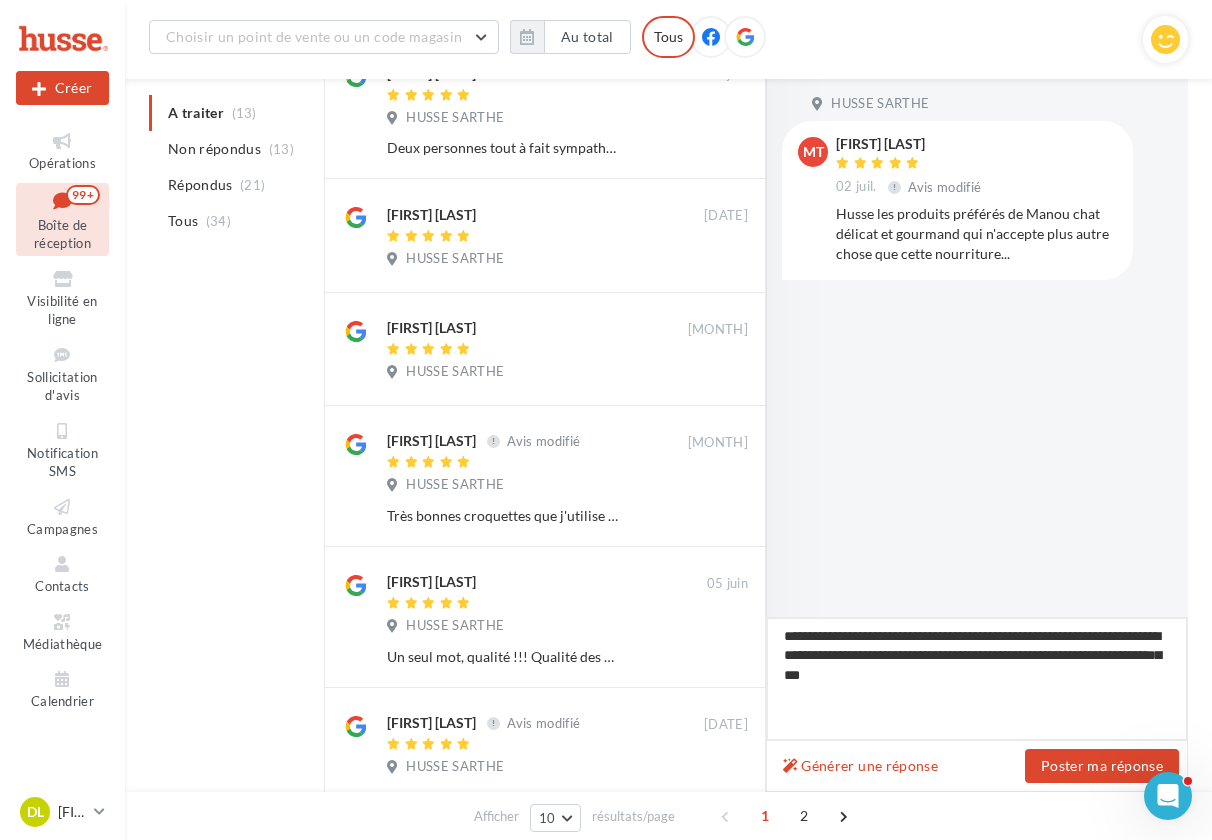 type on "**********" 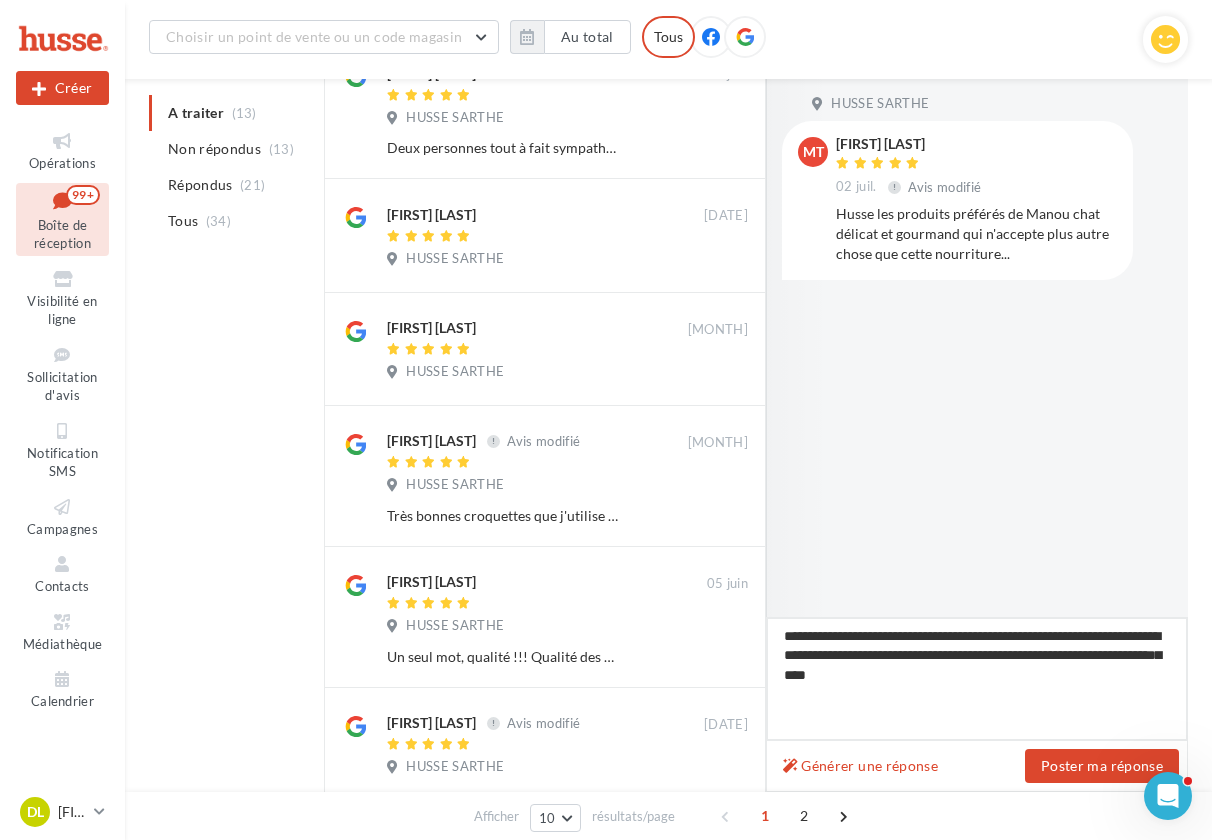 type on "**********" 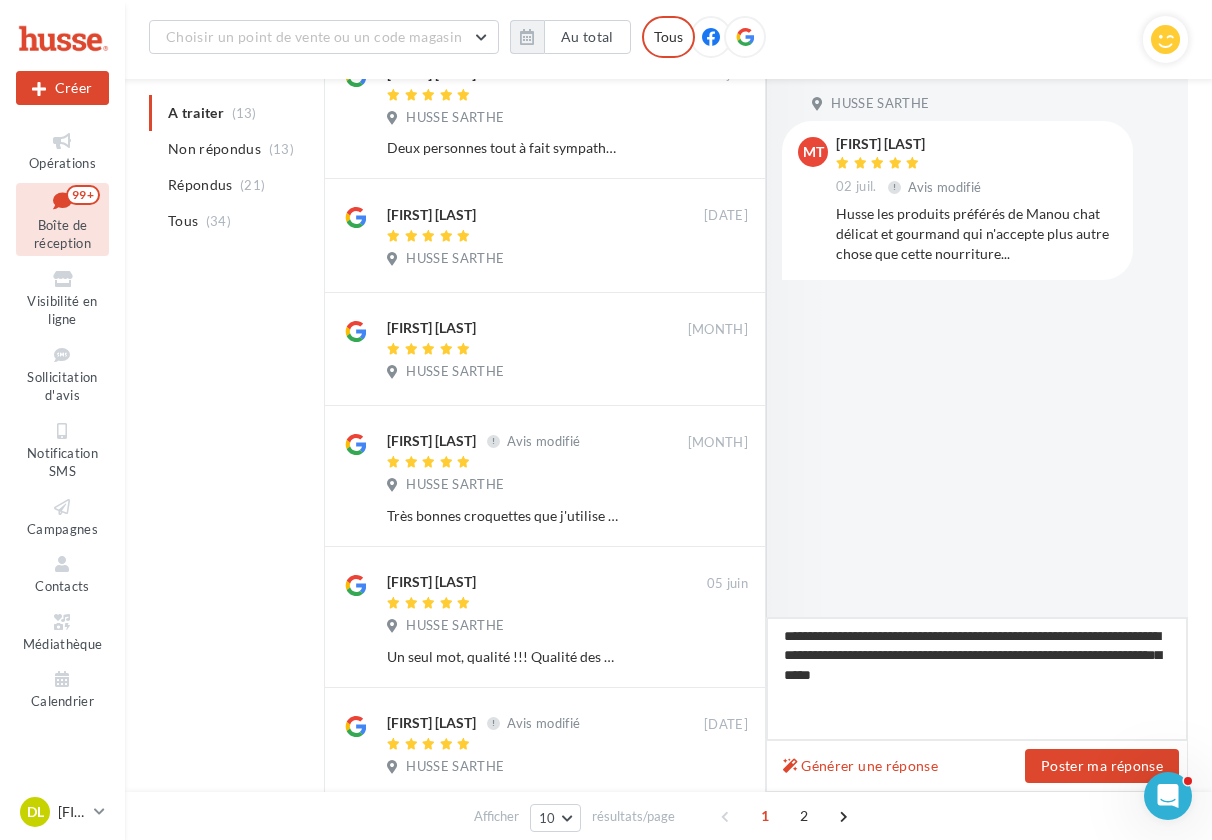 type on "**********" 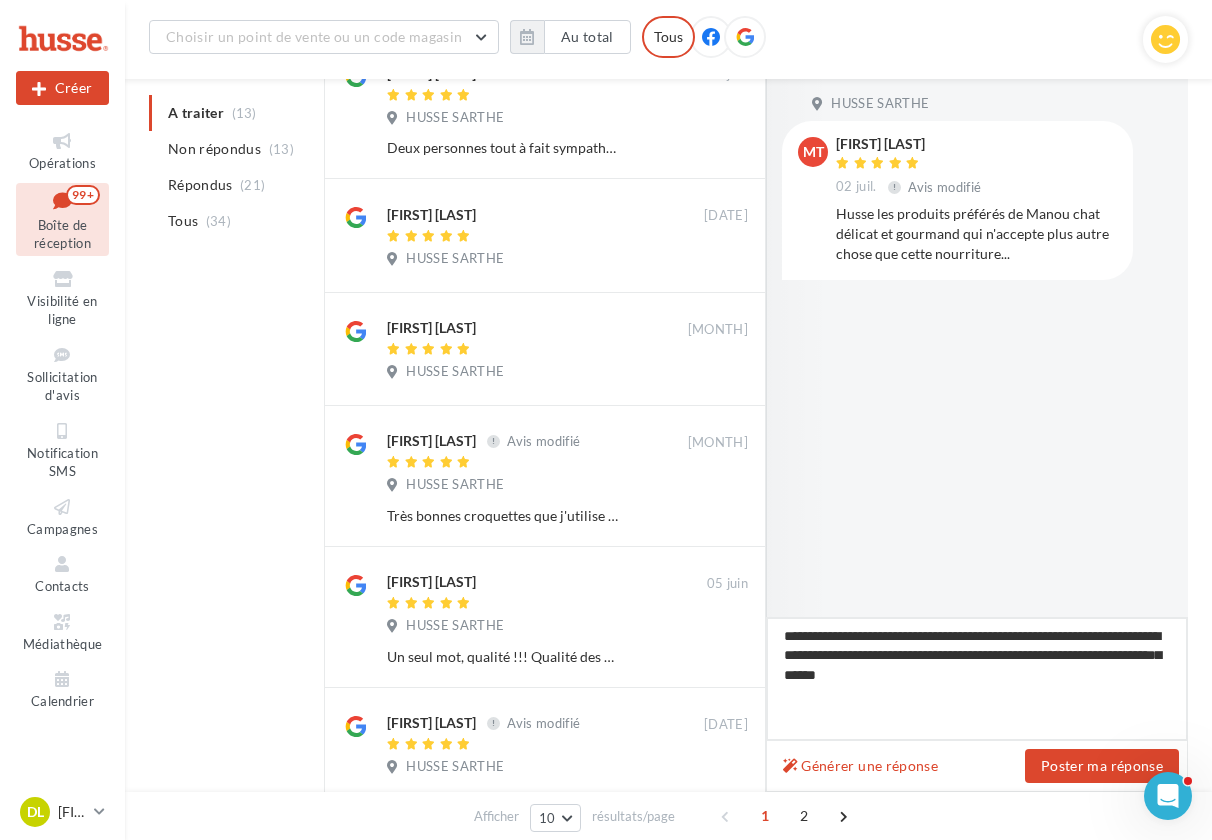 type on "**********" 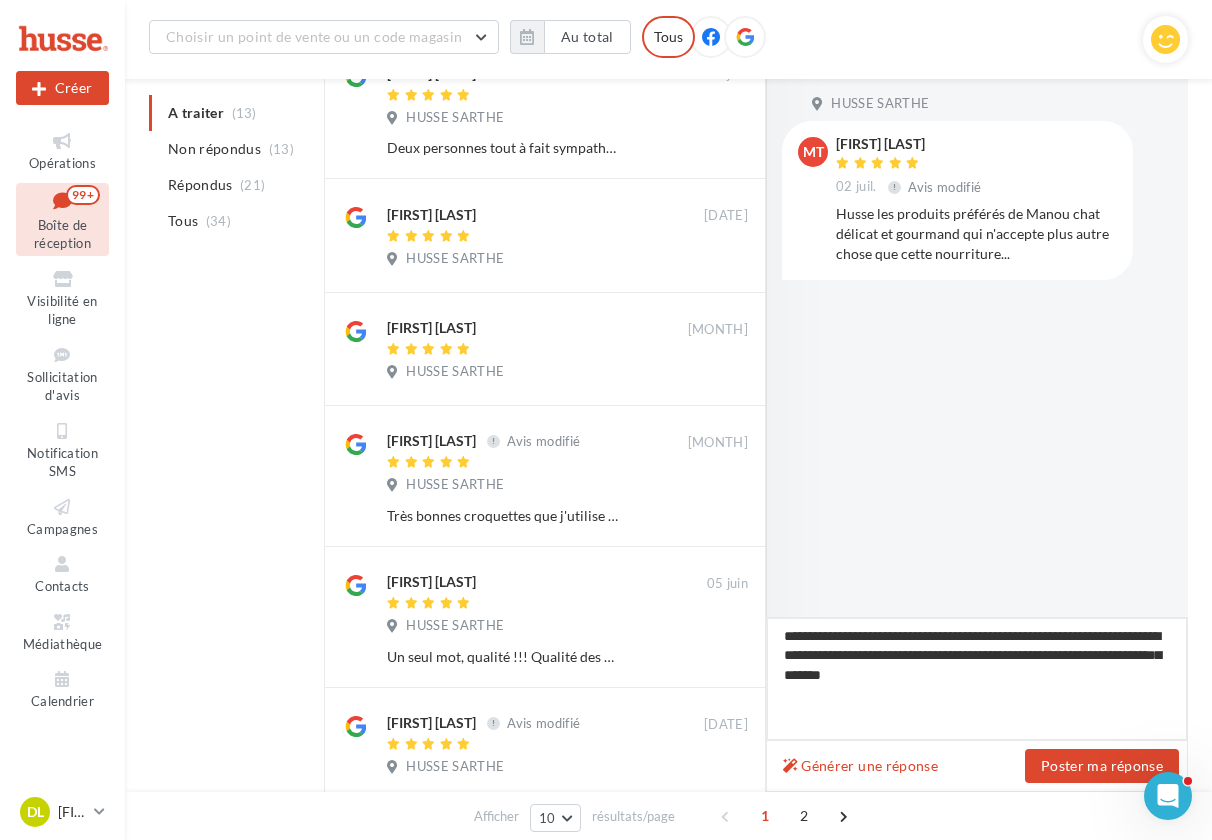 type on "**********" 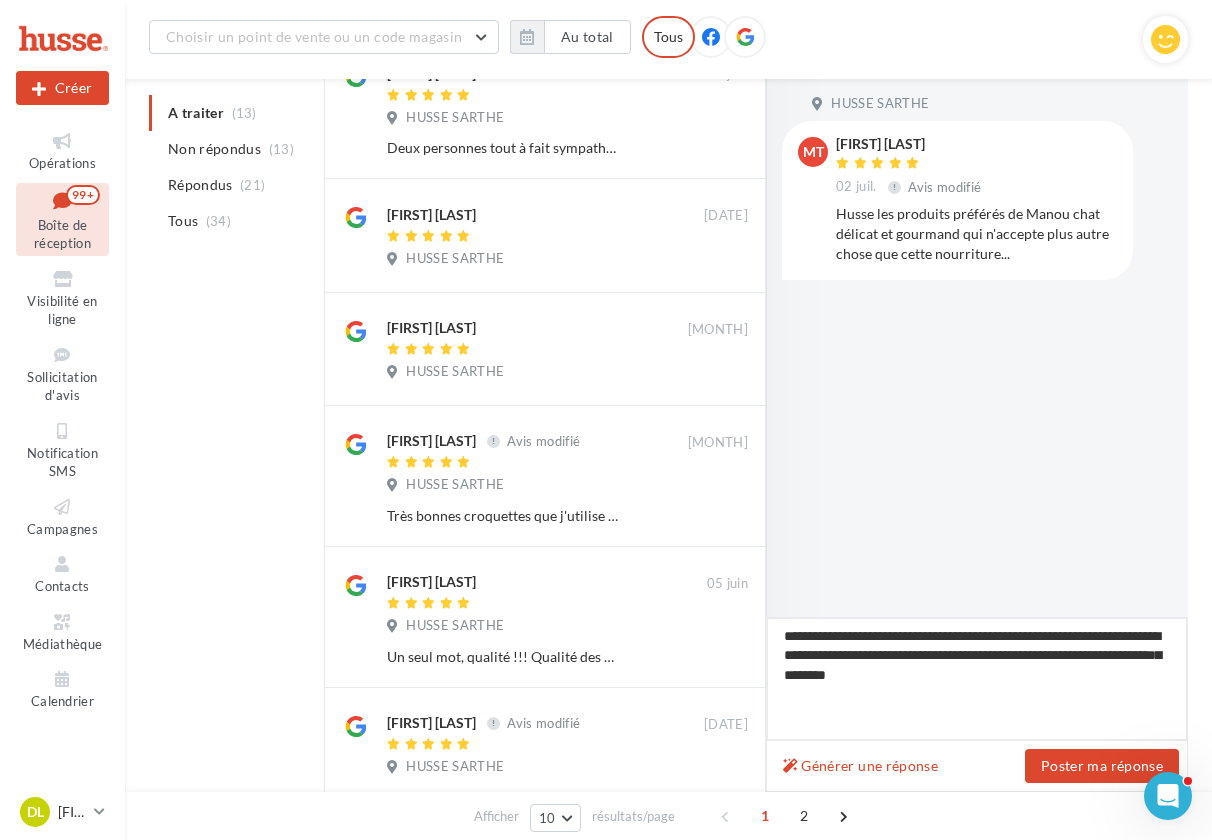 type on "**********" 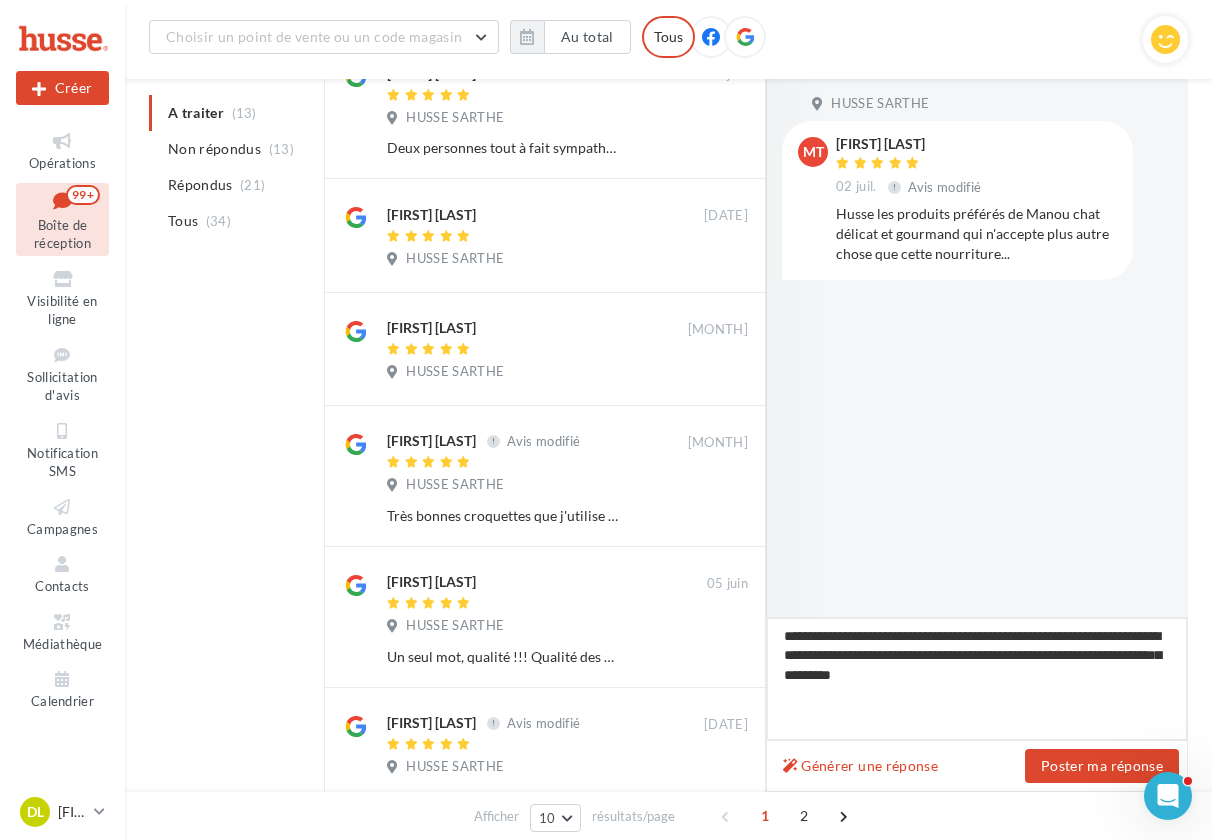 type on "**********" 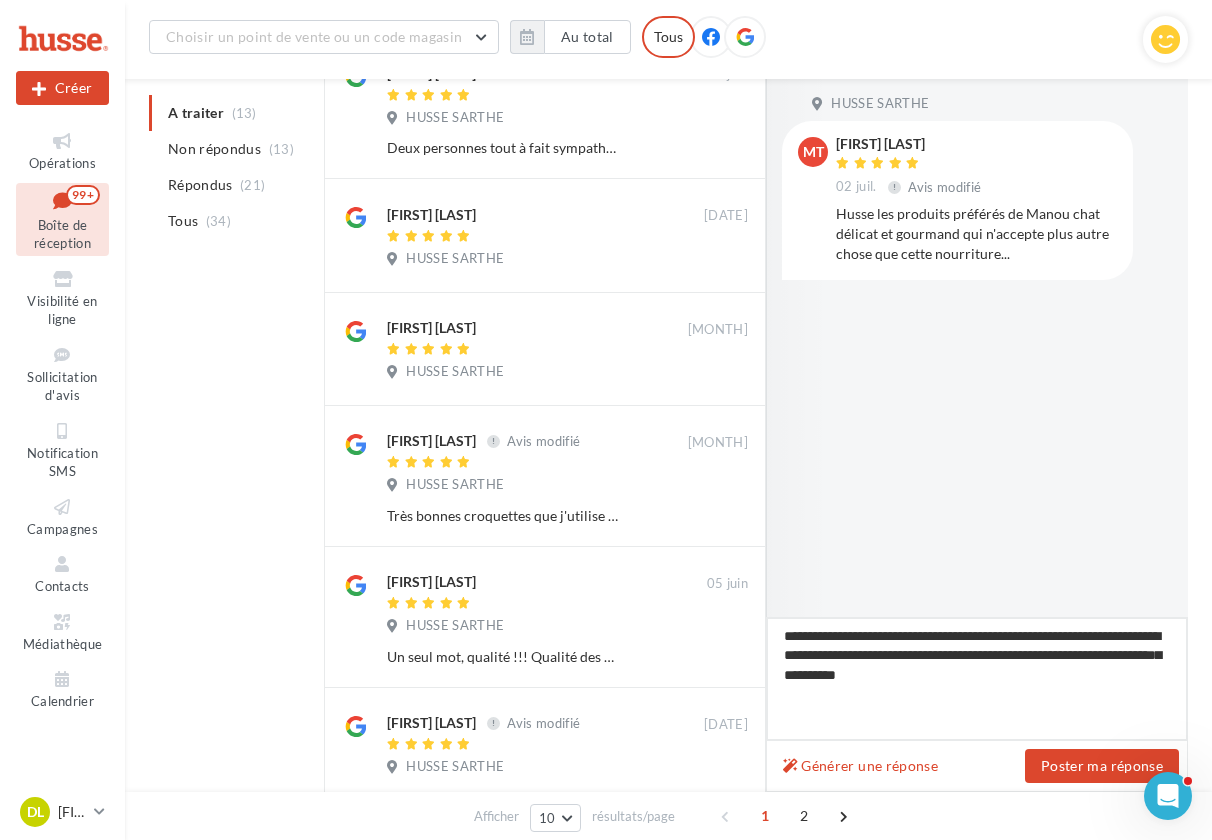 drag, startPoint x: 813, startPoint y: 682, endPoint x: 888, endPoint y: 672, distance: 75.66373 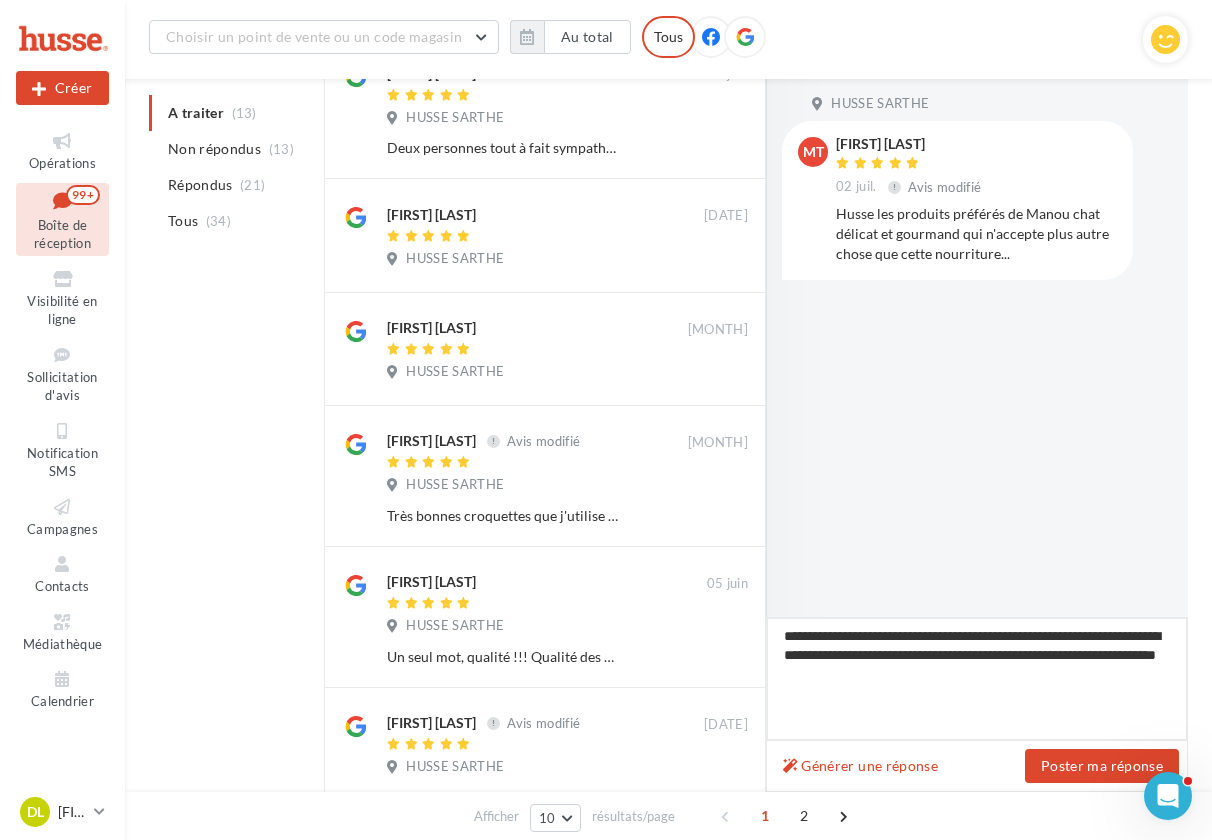 type on "**********" 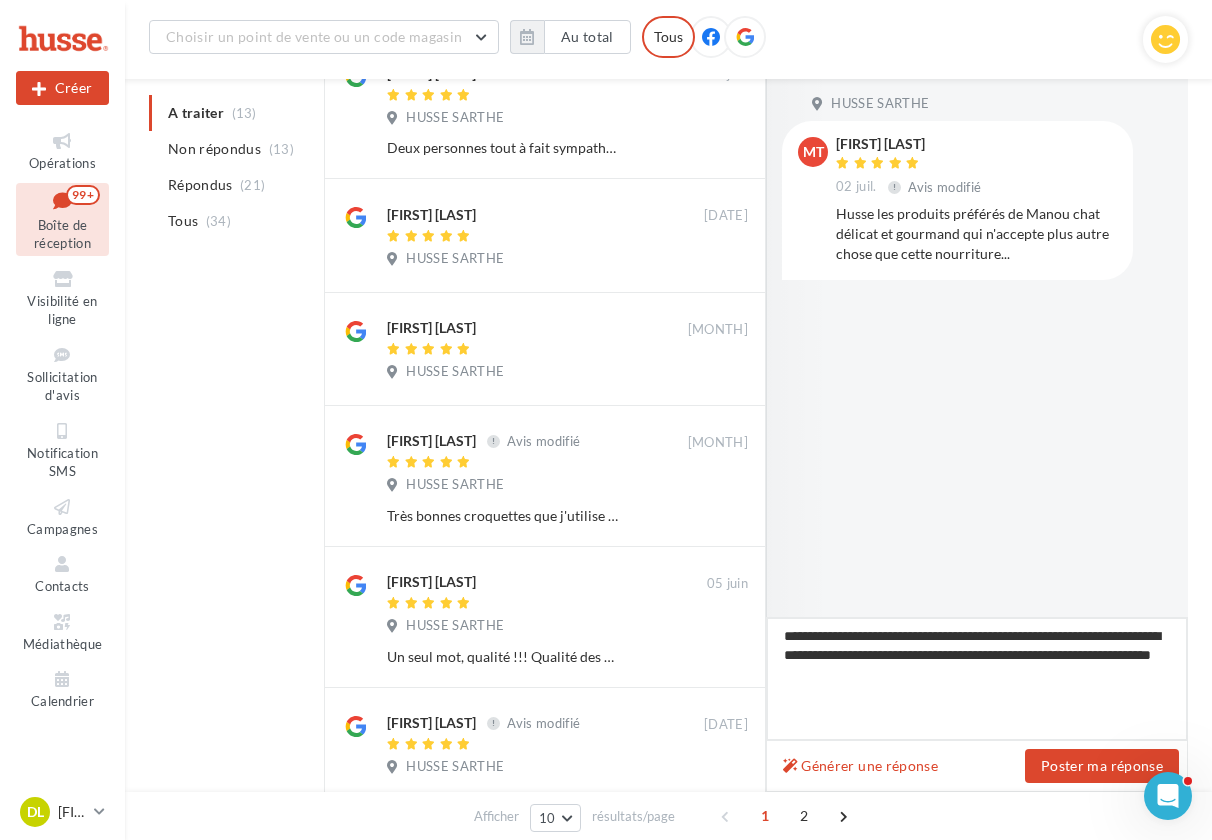 drag, startPoint x: 935, startPoint y: 676, endPoint x: 870, endPoint y: 673, distance: 65.06919 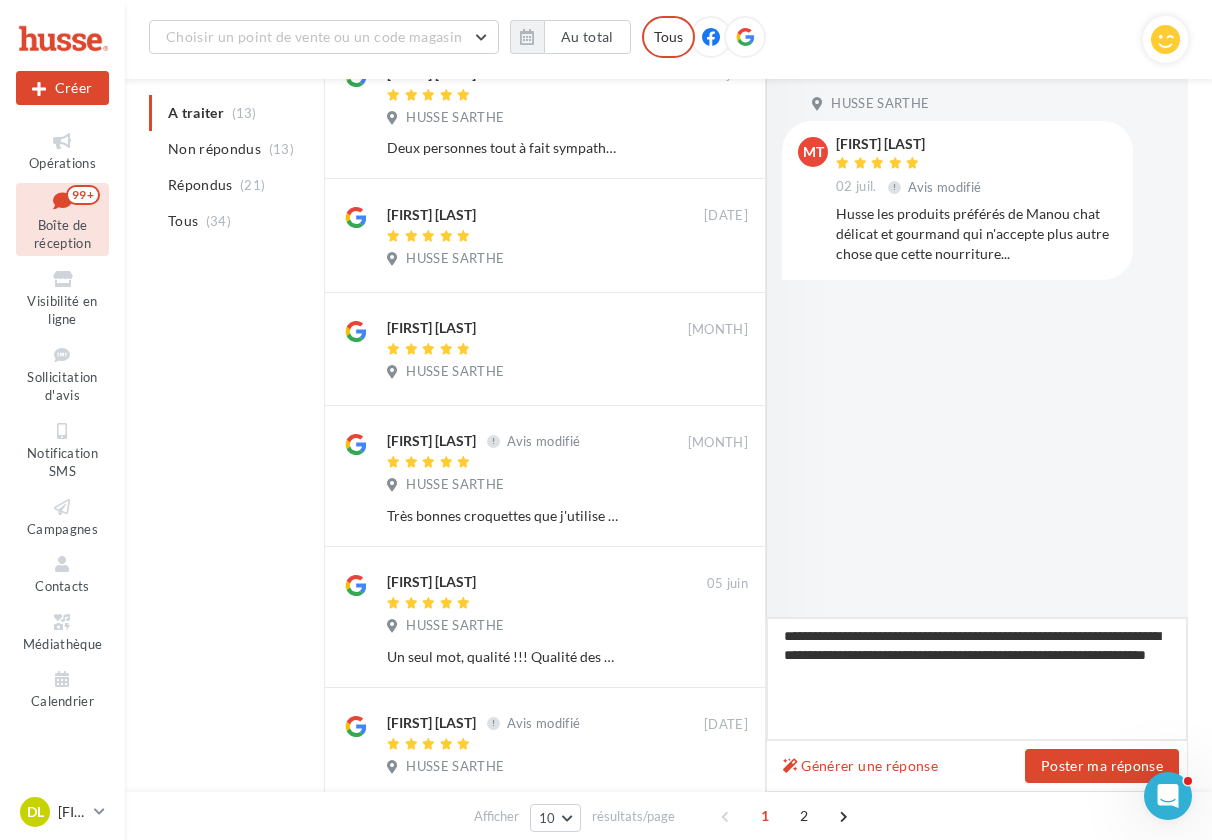 type on "**********" 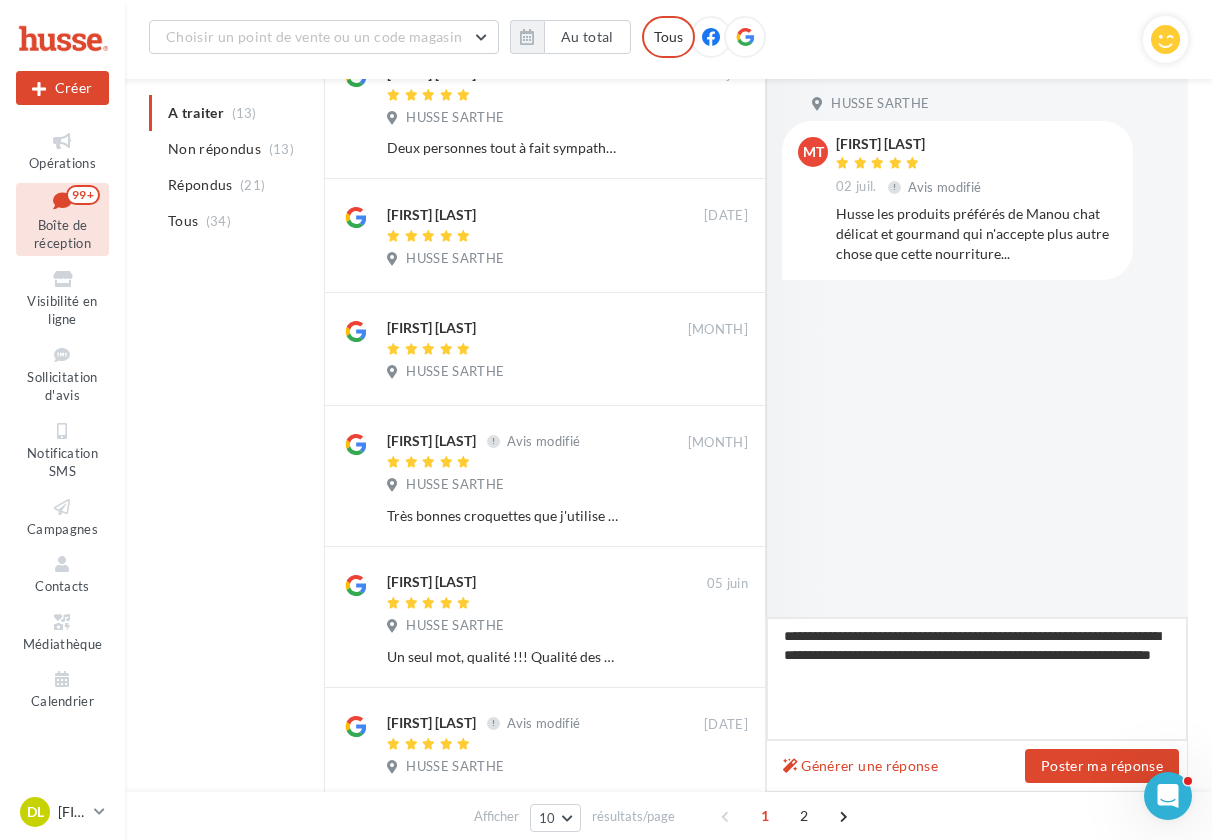 type on "**********" 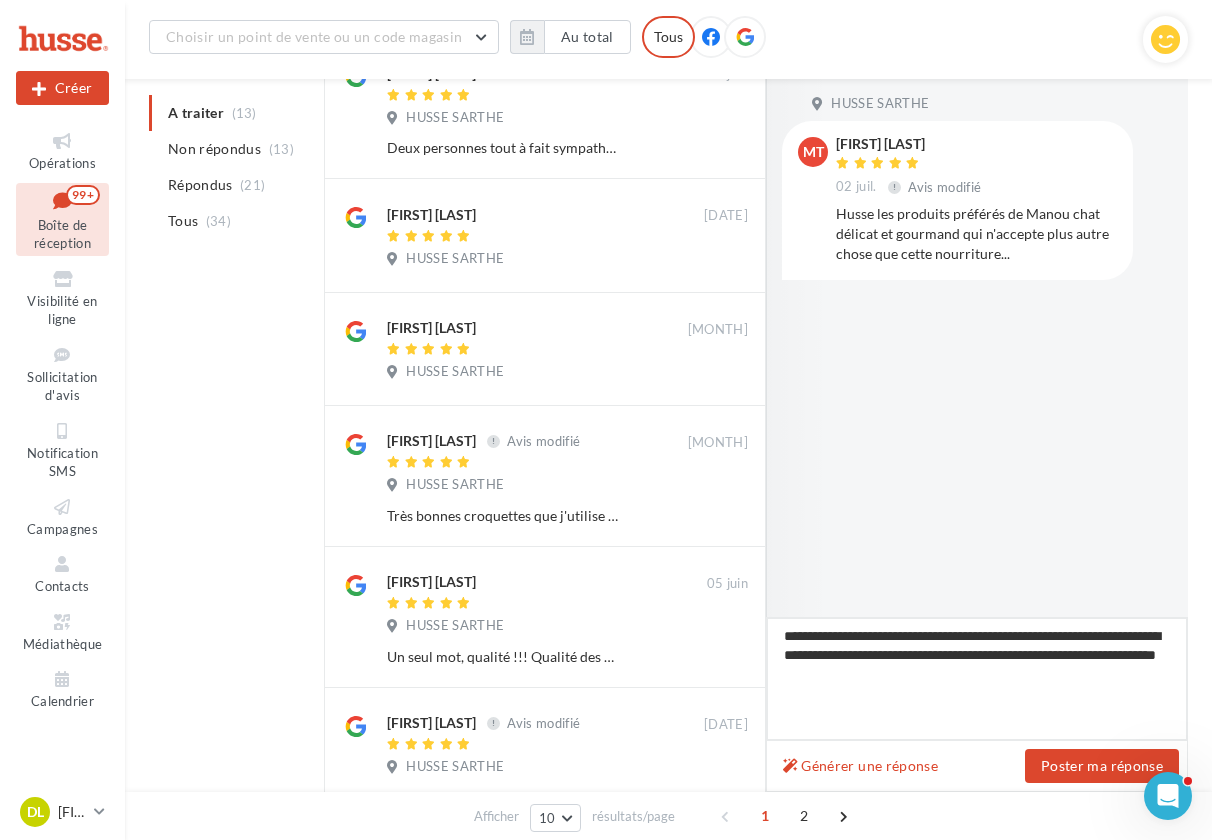 type on "**********" 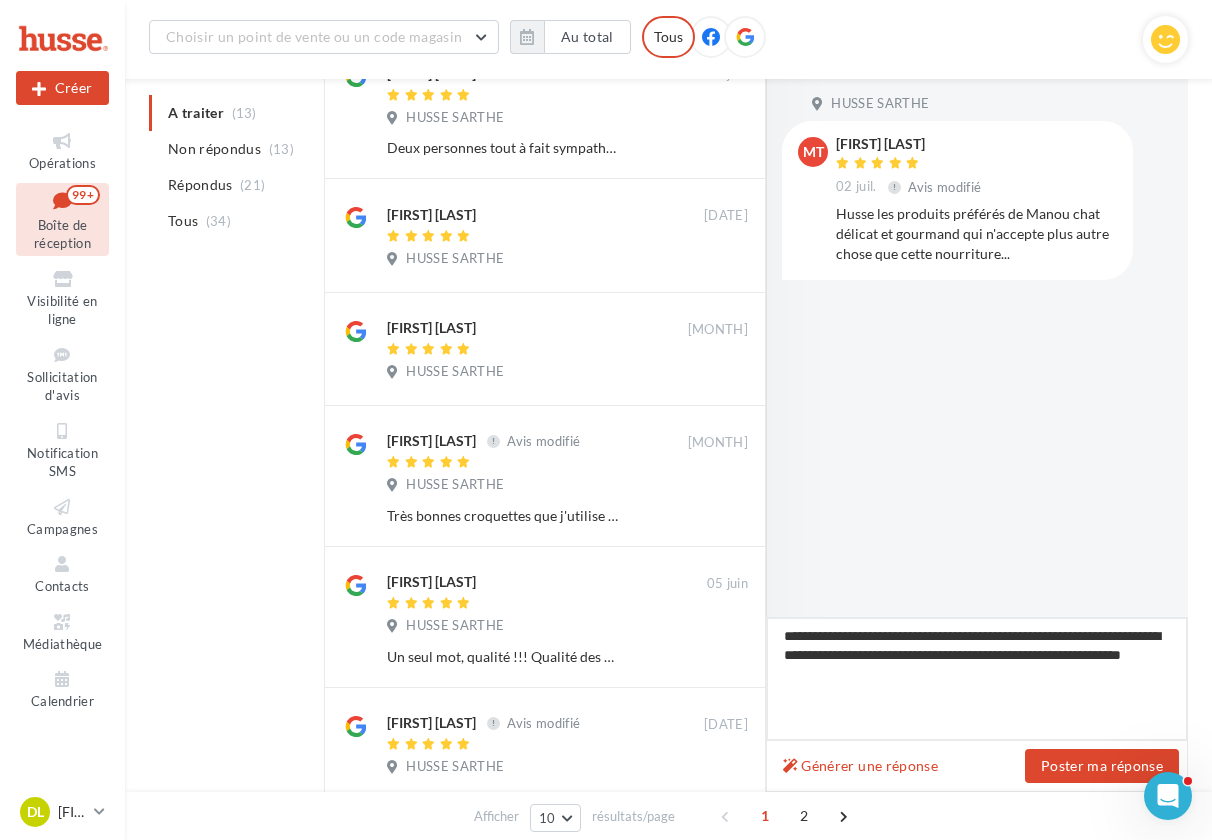 type on "**********" 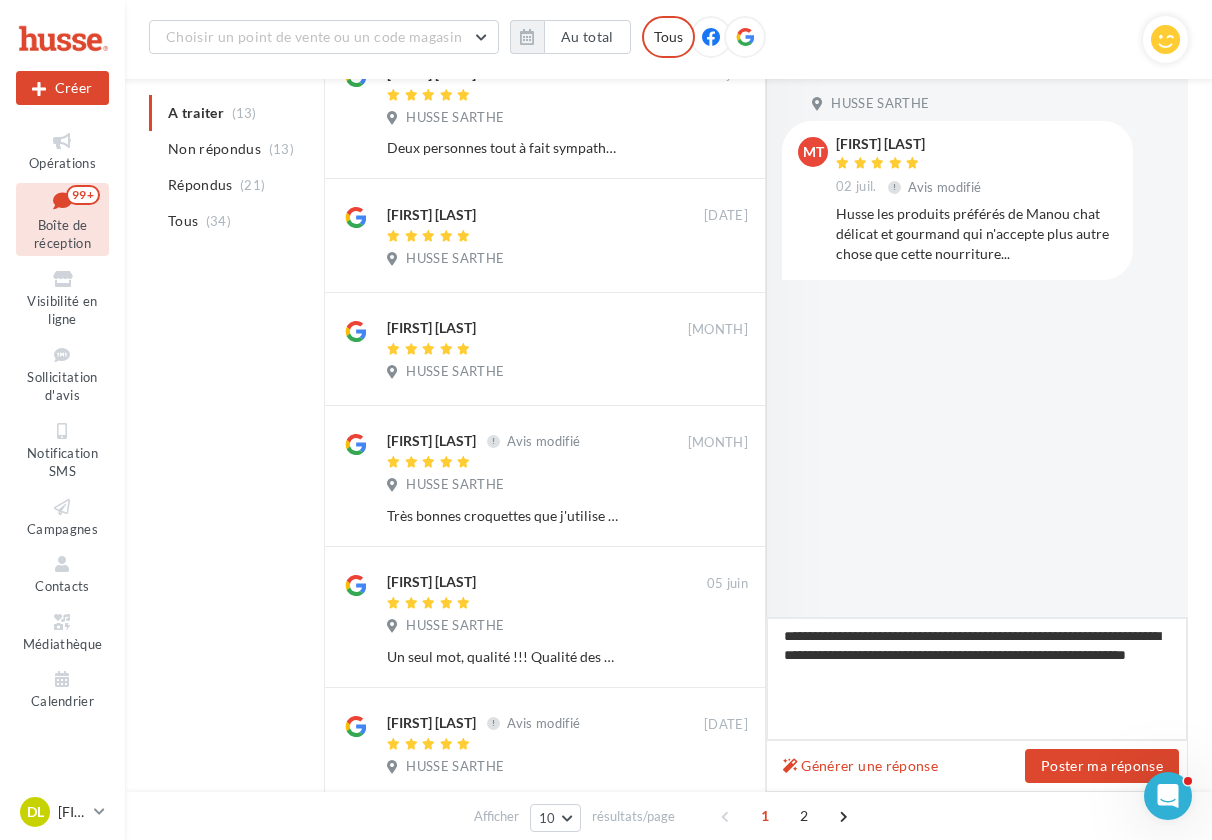 type on "**********" 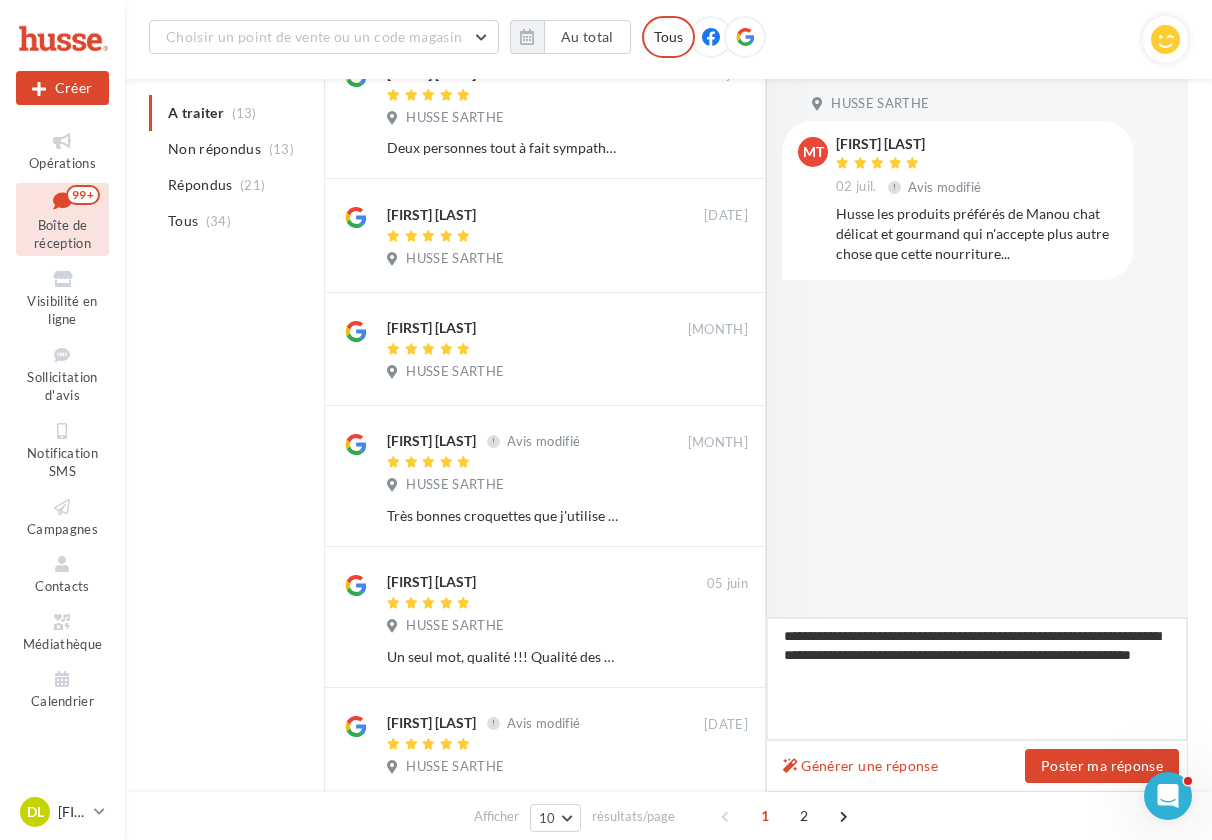 type on "**********" 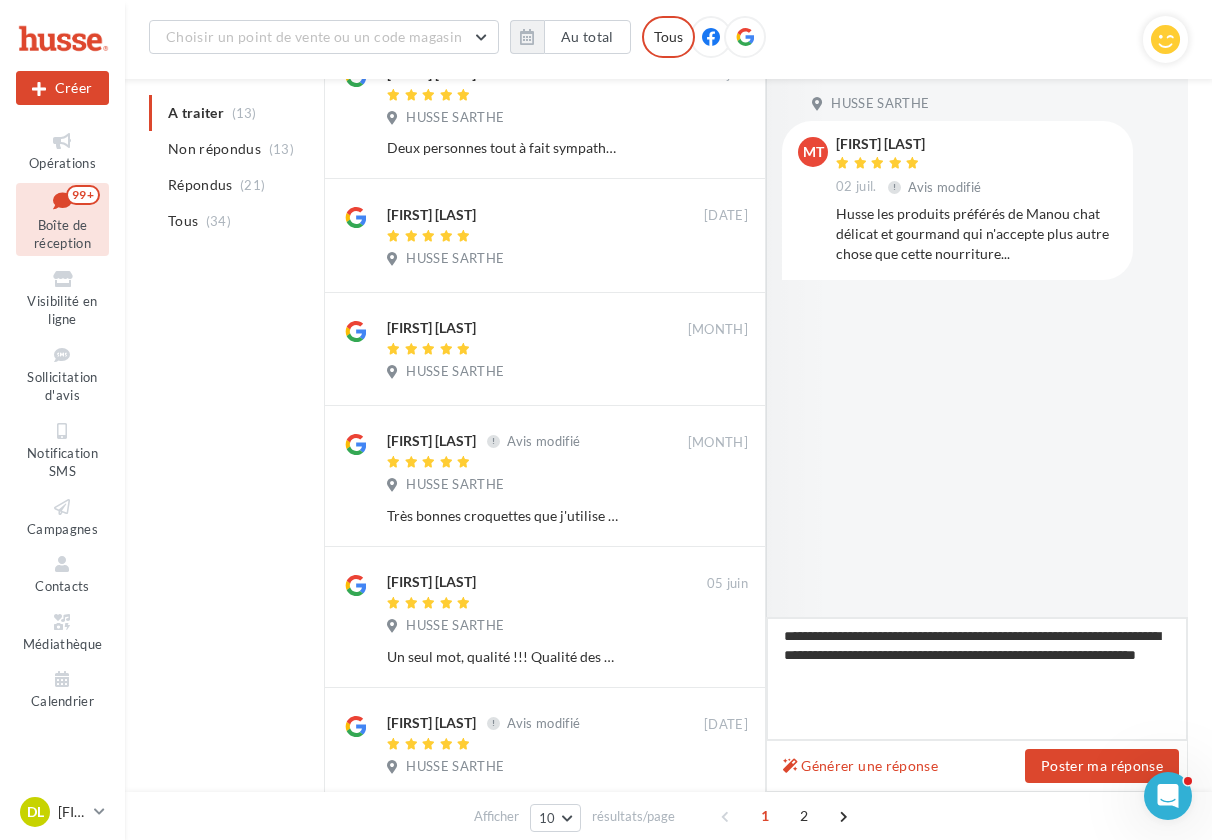 type on "**********" 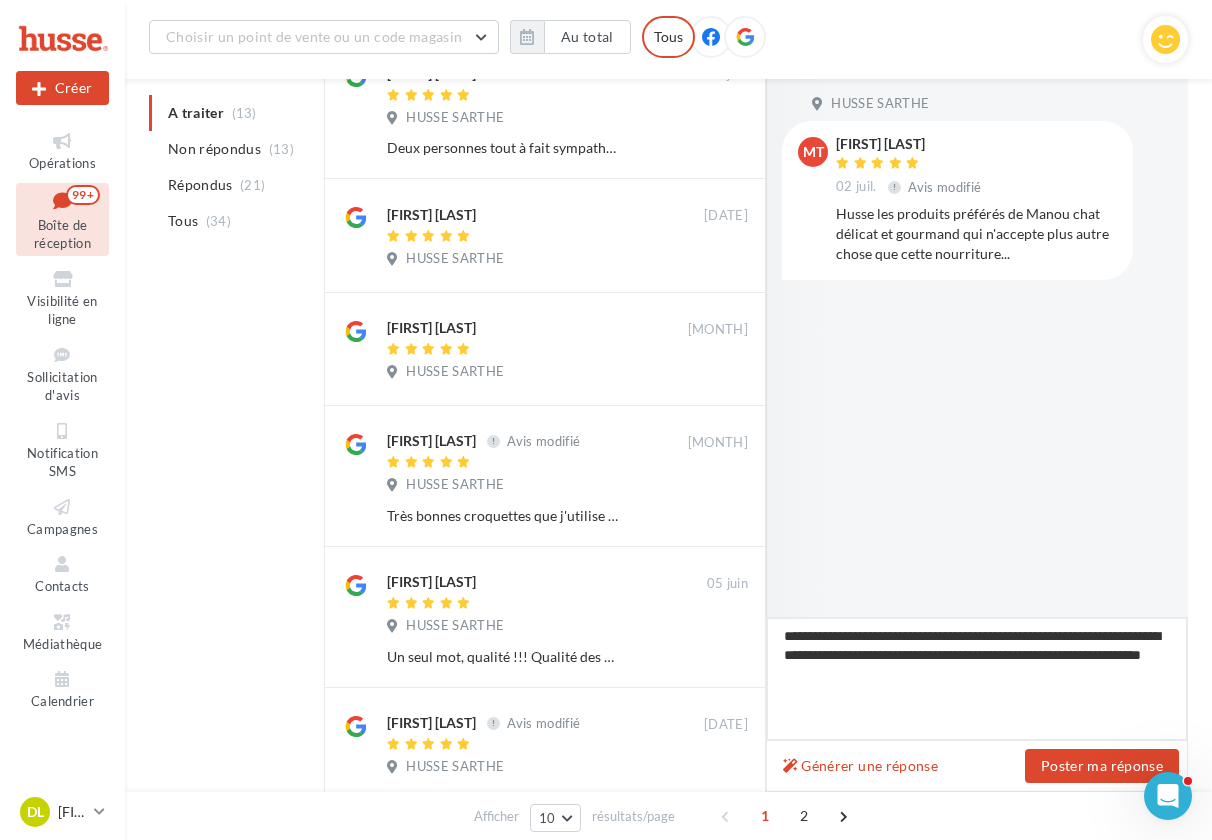 type on "**********" 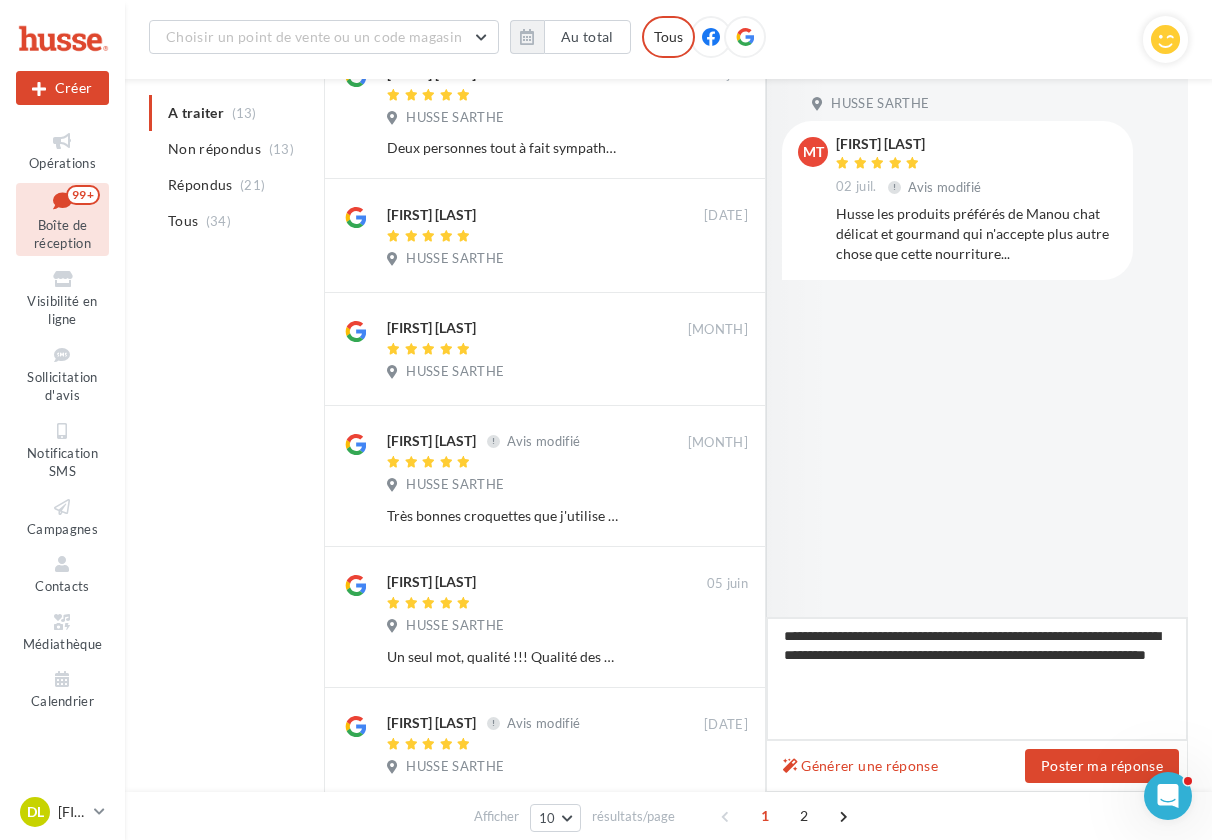 type on "**********" 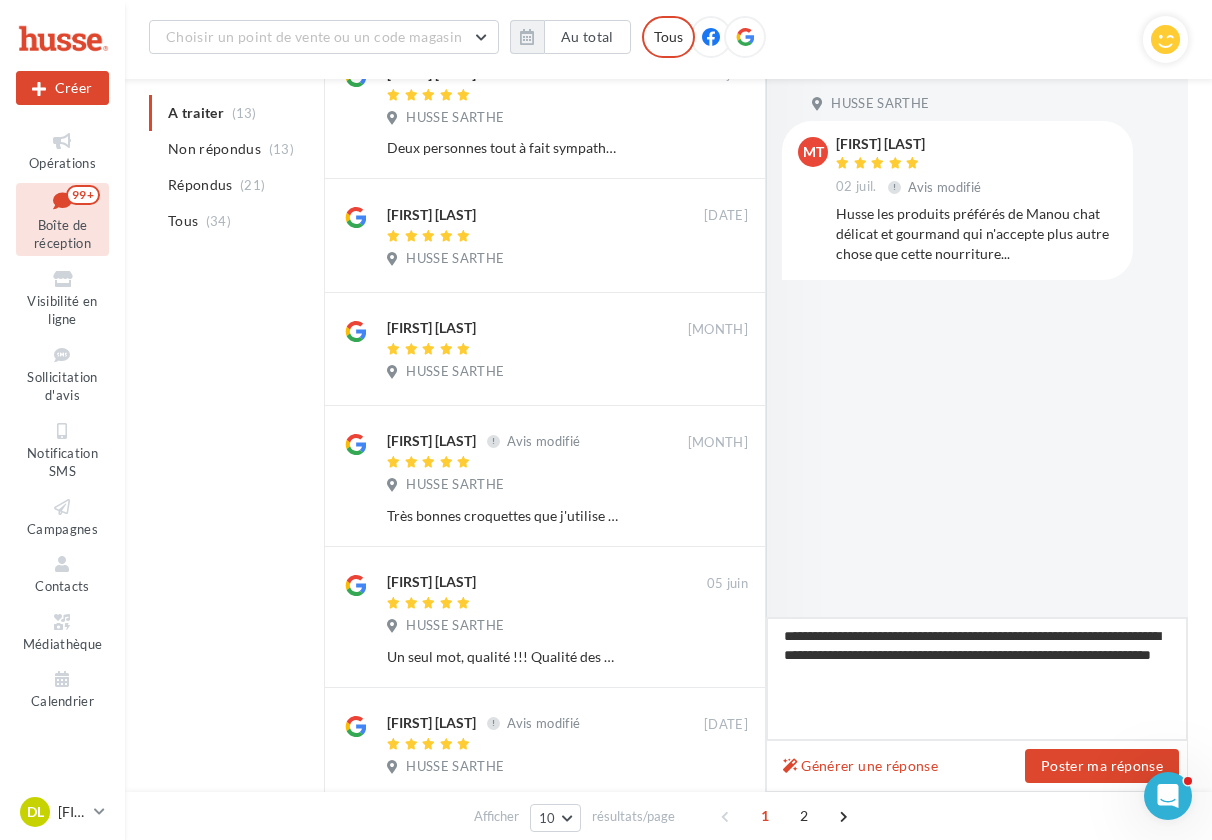 type on "**********" 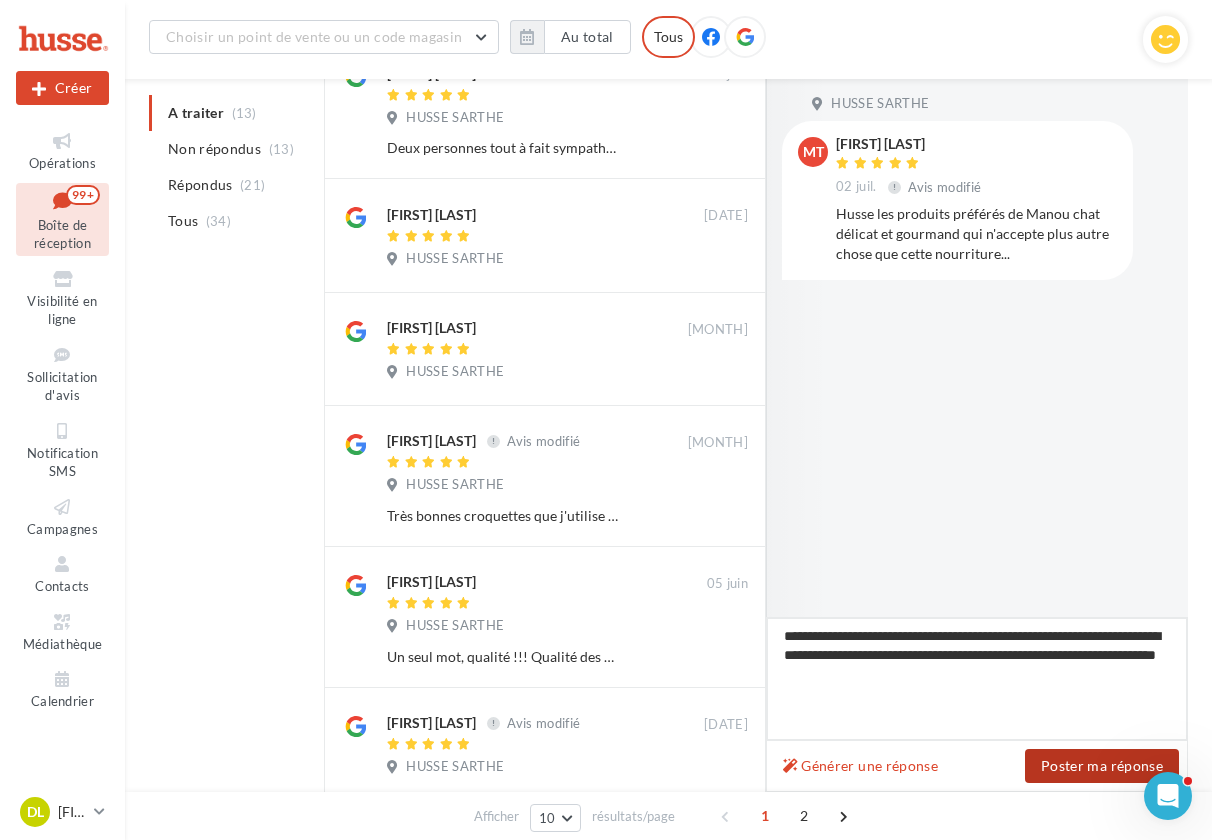 type on "**********" 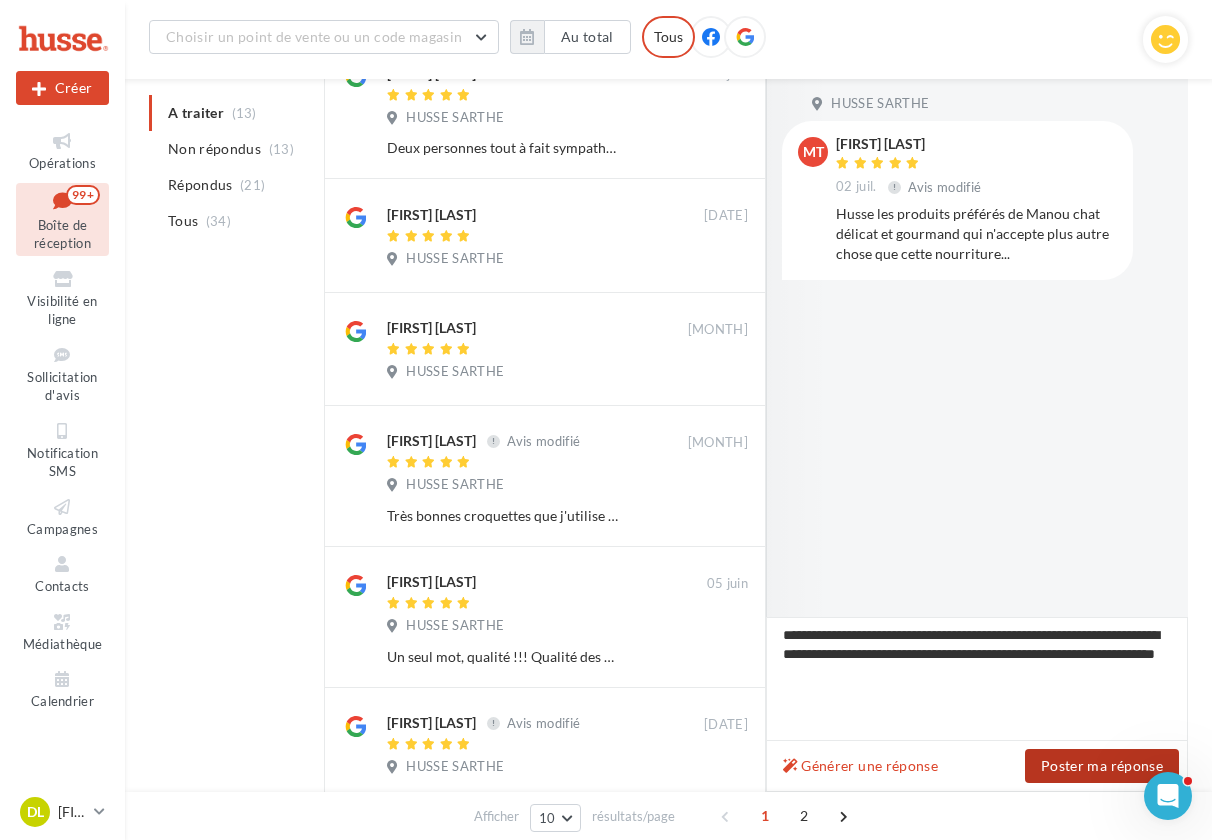 click on "Poster ma réponse" at bounding box center (1102, 766) 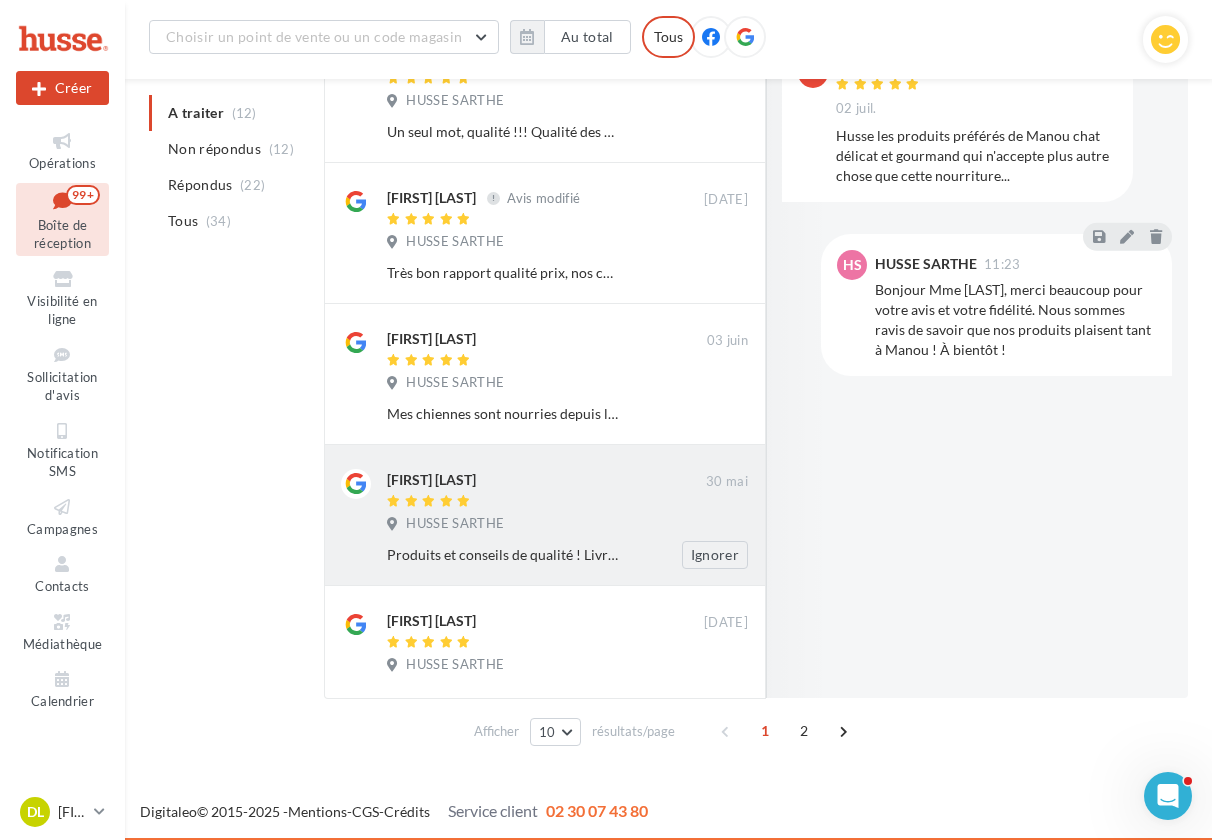 scroll, scrollTop: 970, scrollLeft: 0, axis: vertical 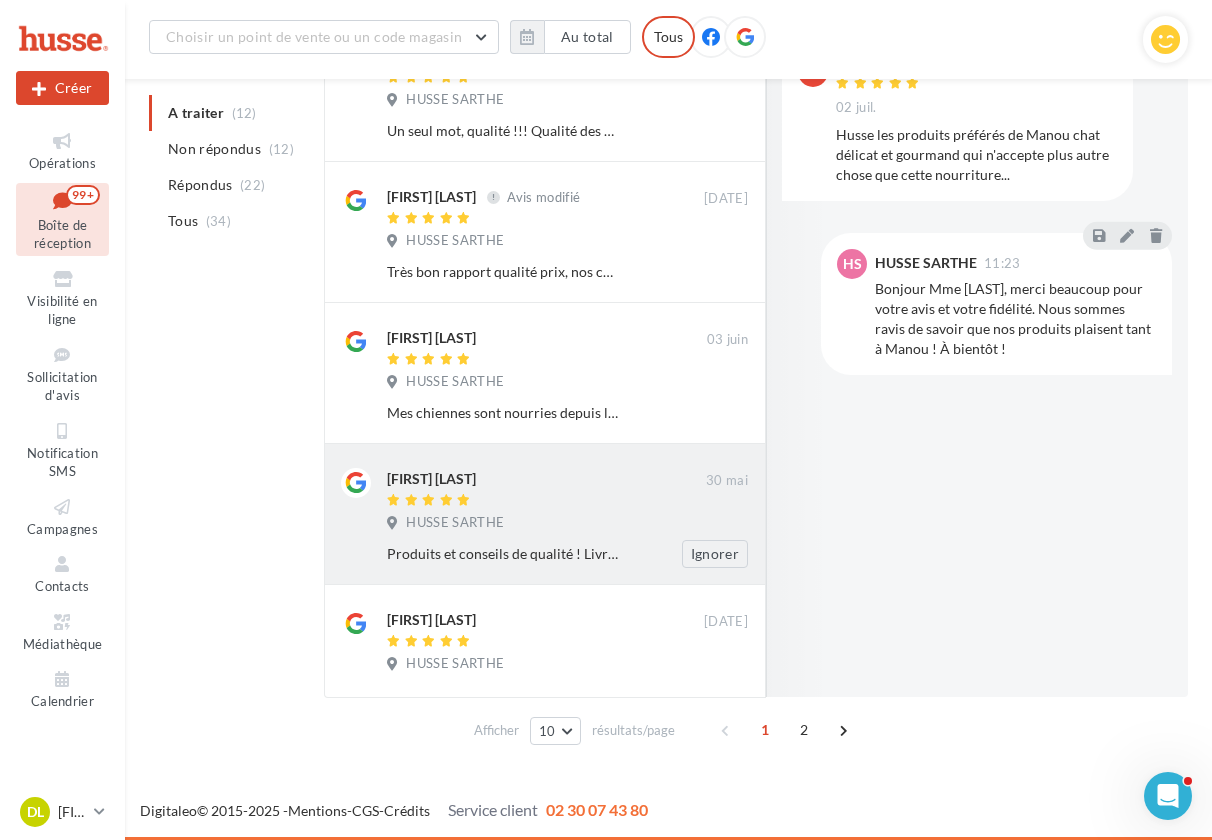 click at bounding box center [546, 501] 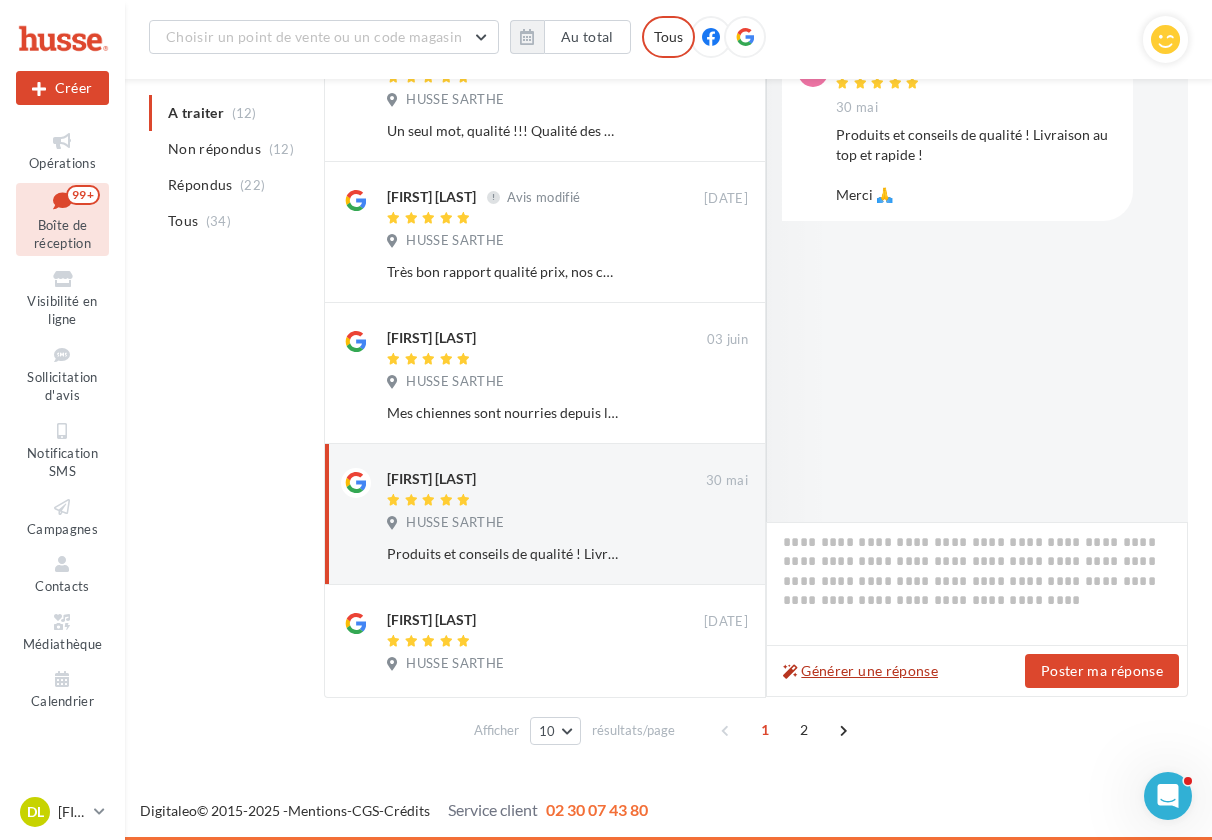 click on "Générer une réponse" at bounding box center [860, 671] 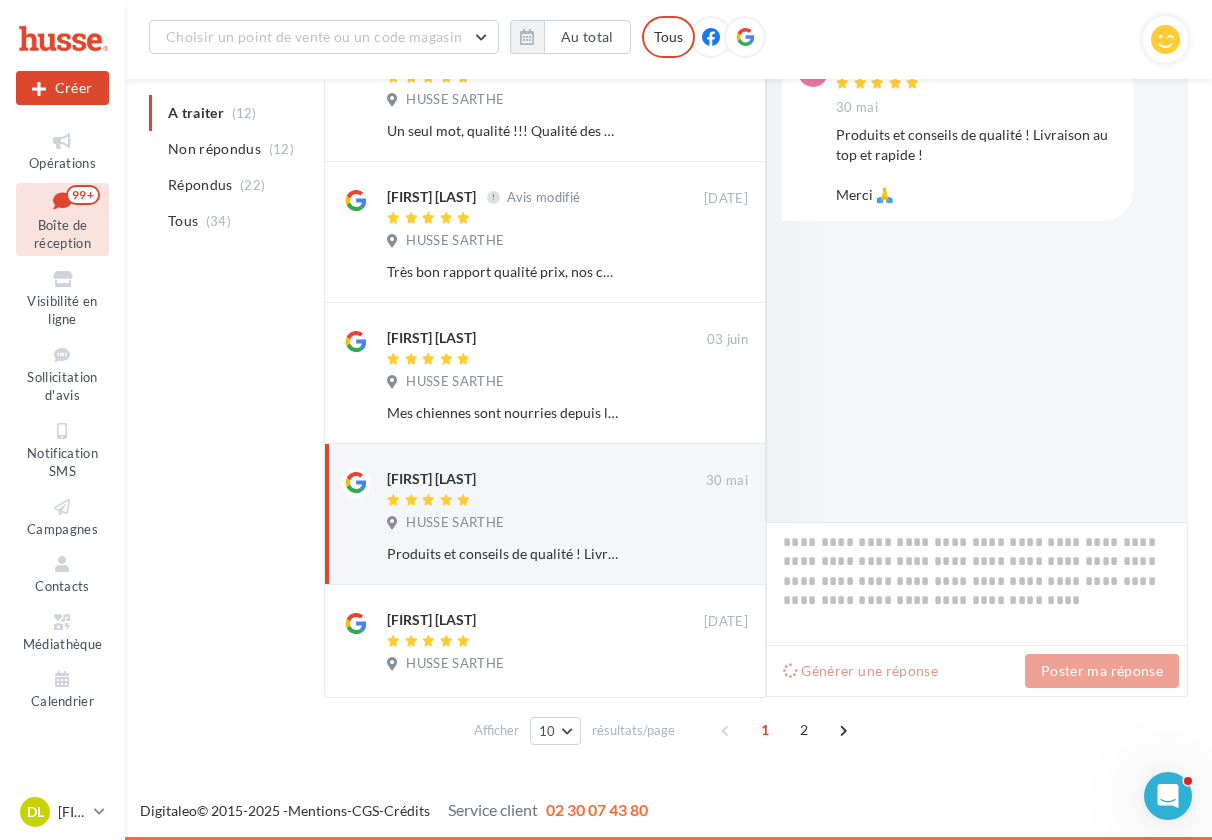 type on "**********" 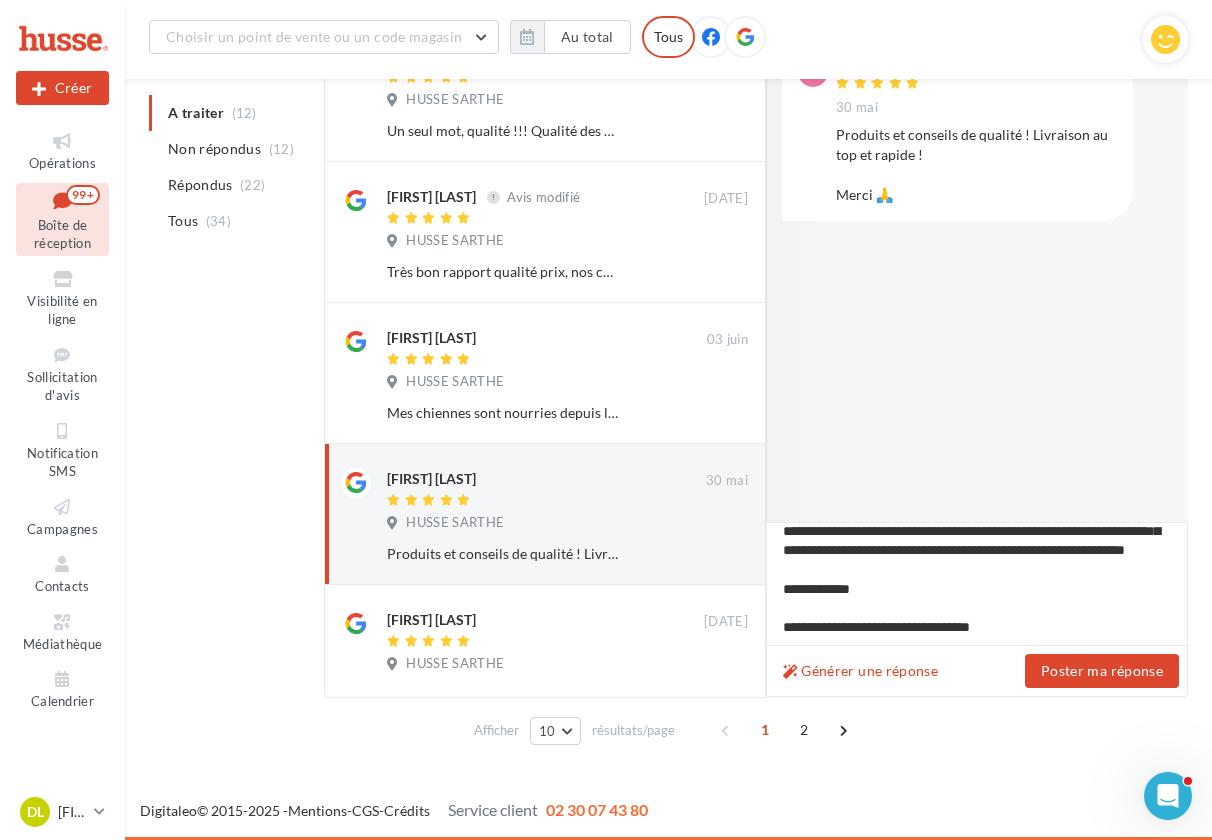 scroll, scrollTop: 87, scrollLeft: 0, axis: vertical 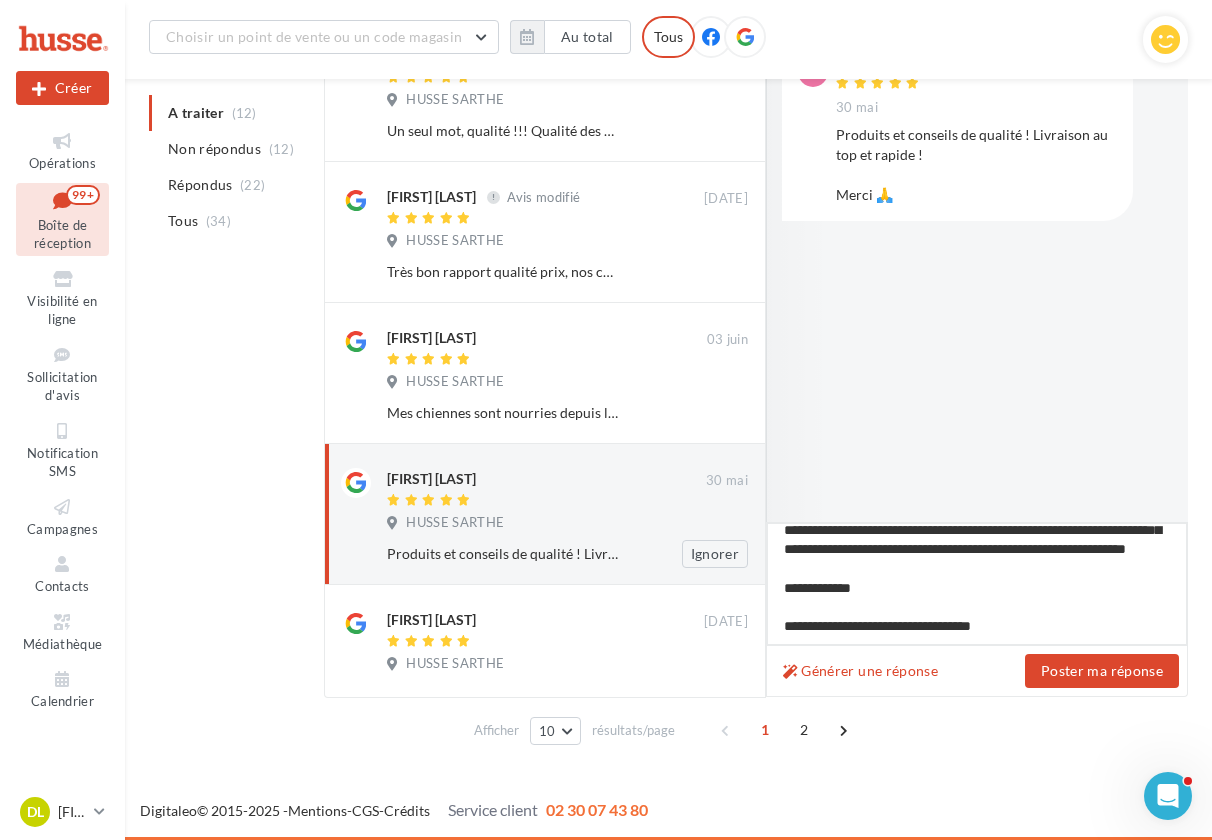 drag, startPoint x: 1046, startPoint y: 627, endPoint x: 744, endPoint y: 579, distance: 305.79077 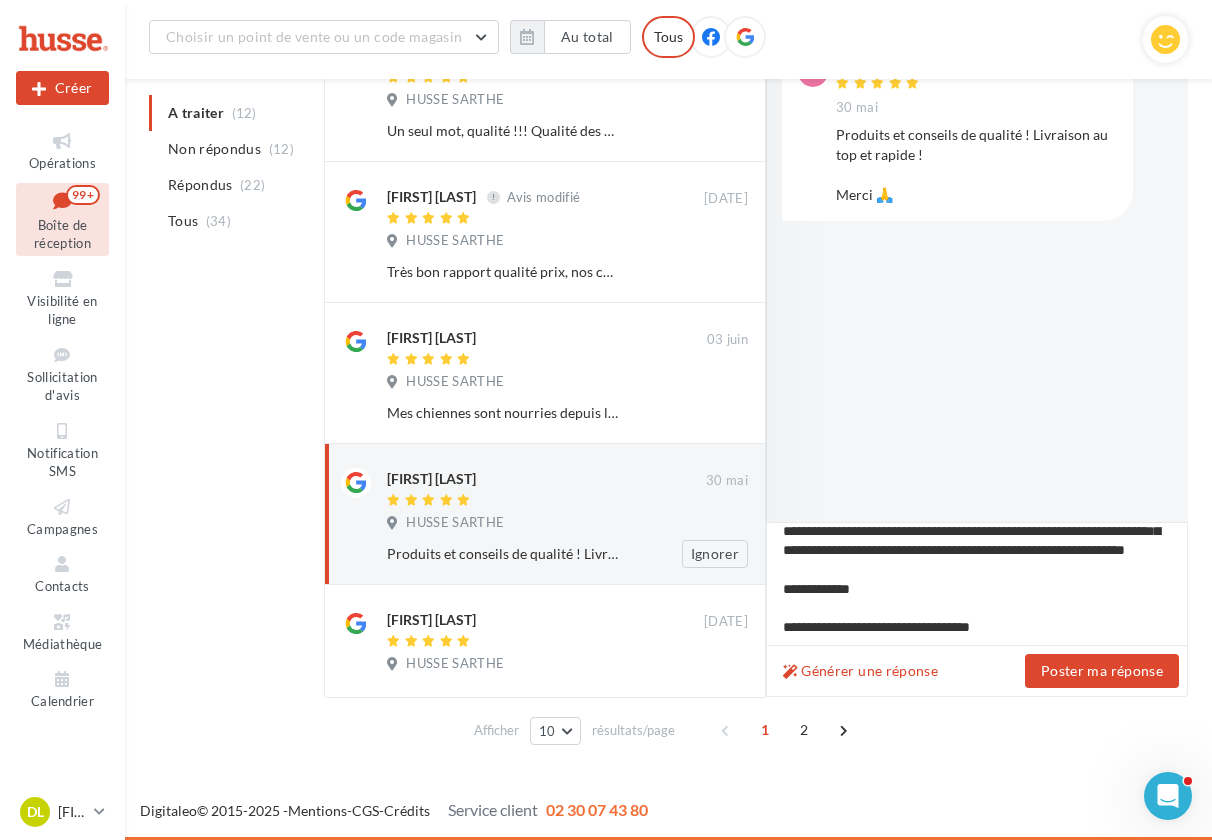 click on "Liza Claret-Tournier
30 mai
HUSSE SARTHE
Produits et conseils de qualité ! Livraison au top et rapide !
Merci 🙏
Ignorer" at bounding box center (545, 514) 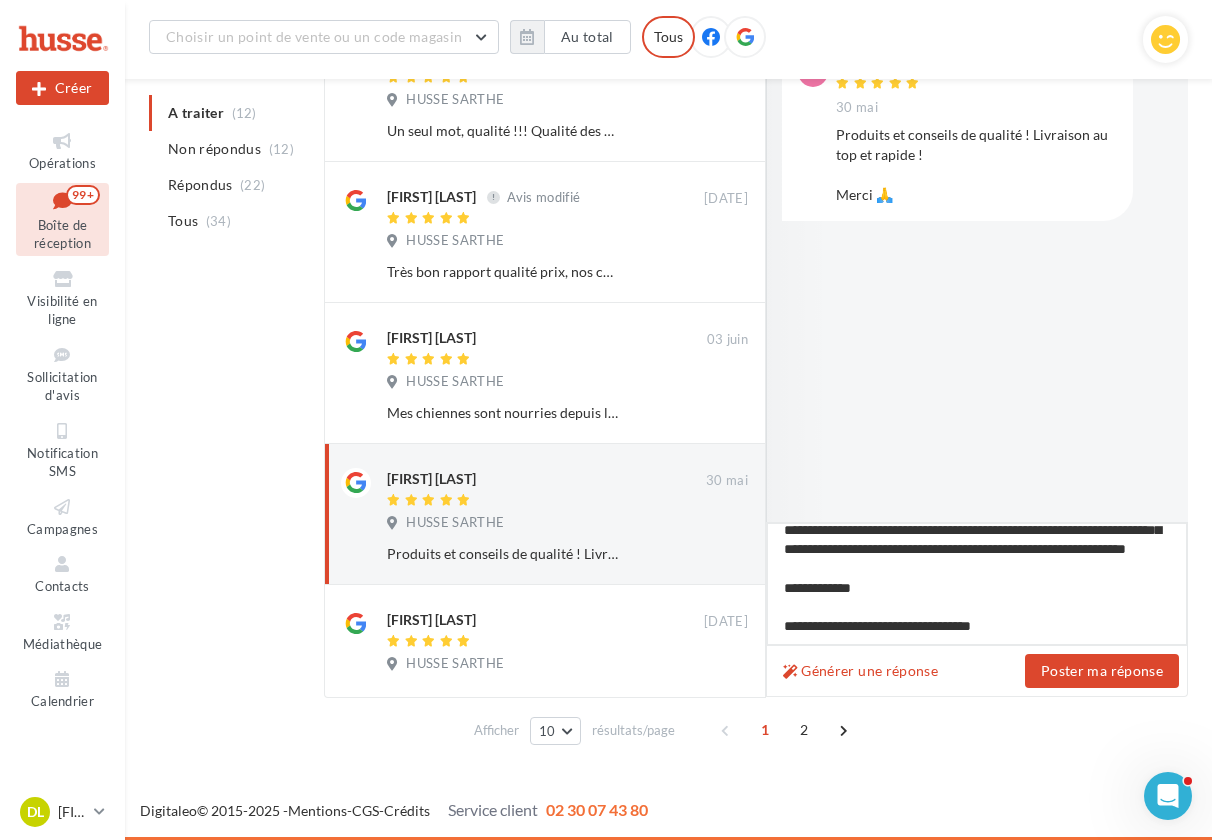 scroll, scrollTop: 89, scrollLeft: 0, axis: vertical 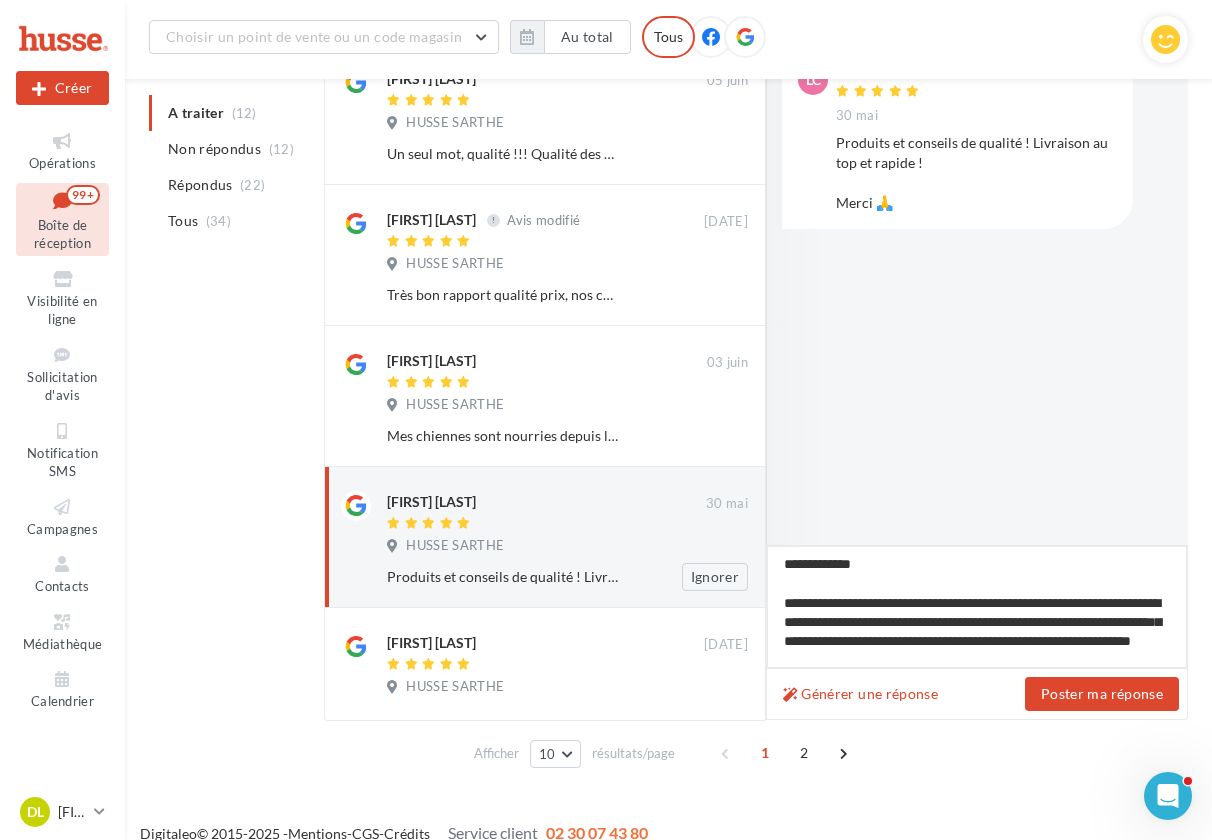 drag, startPoint x: 837, startPoint y: 568, endPoint x: 759, endPoint y: 569, distance: 78.00641 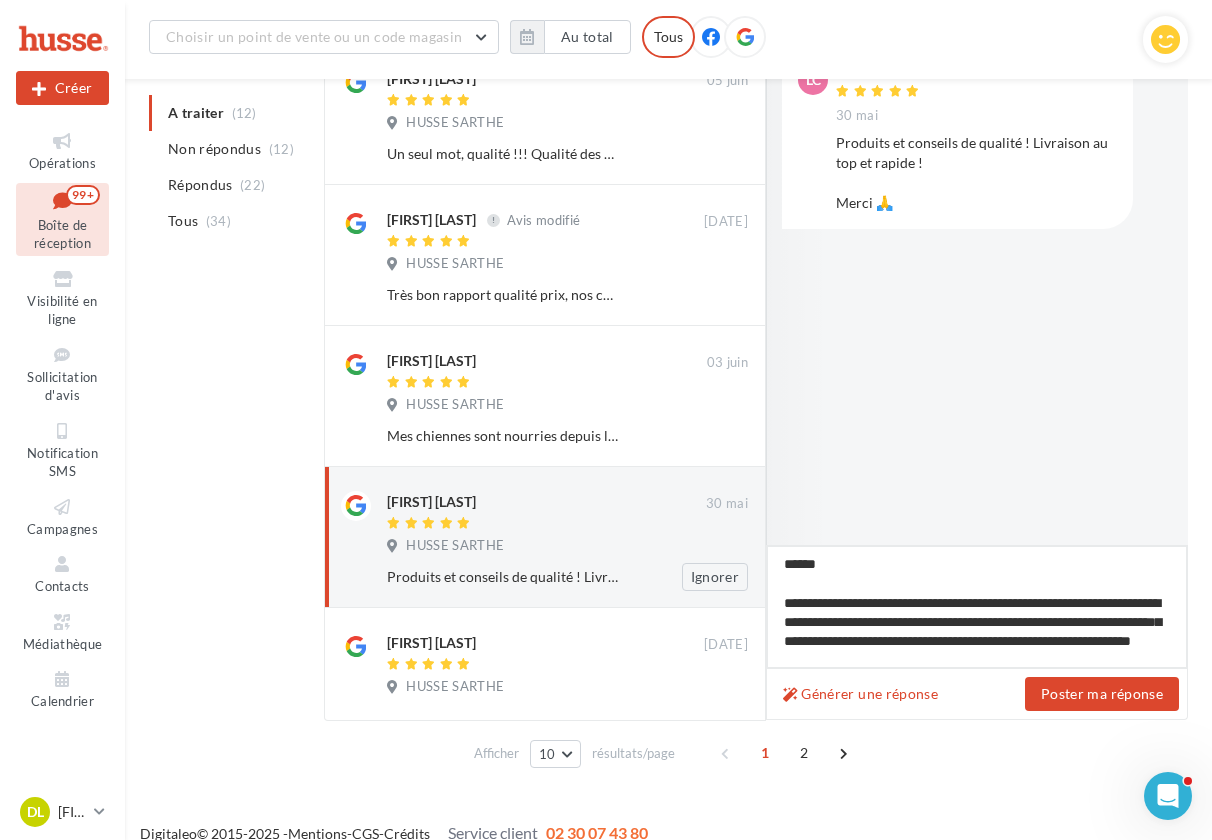 type on "**********" 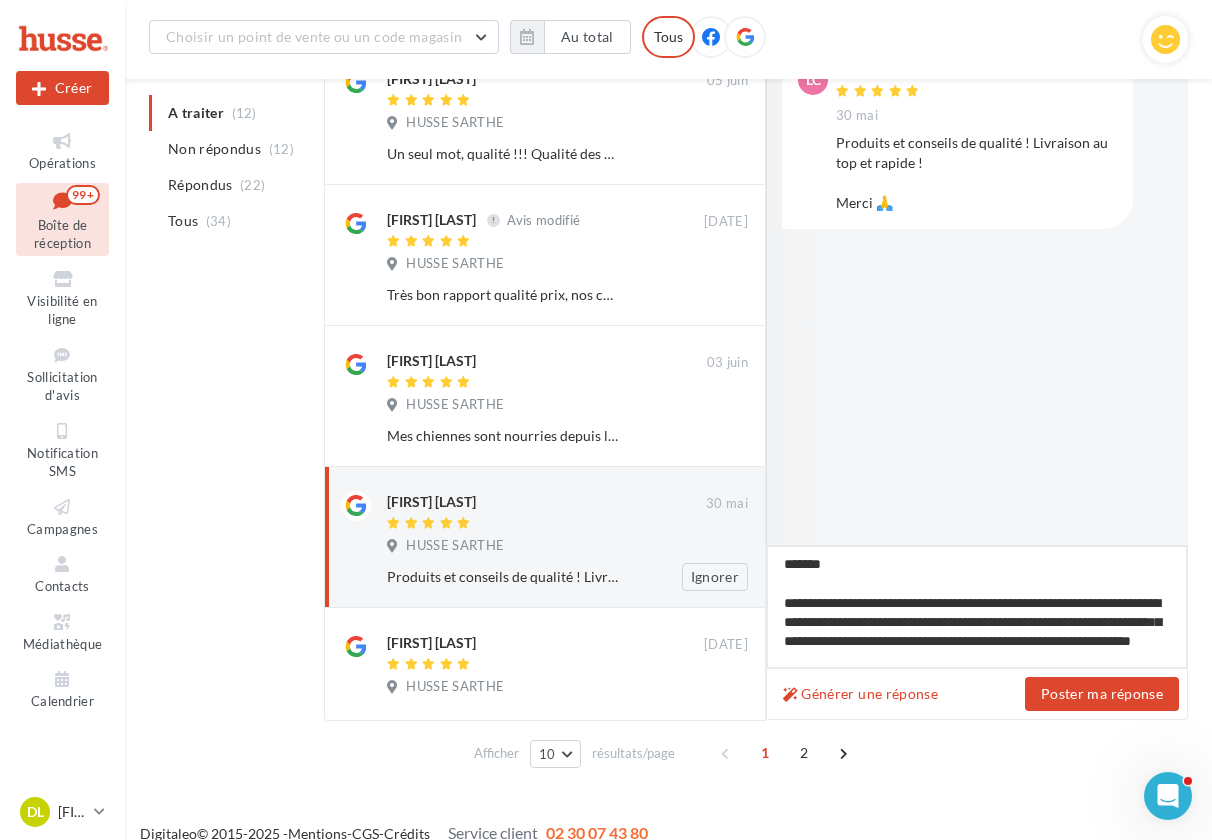 type on "**********" 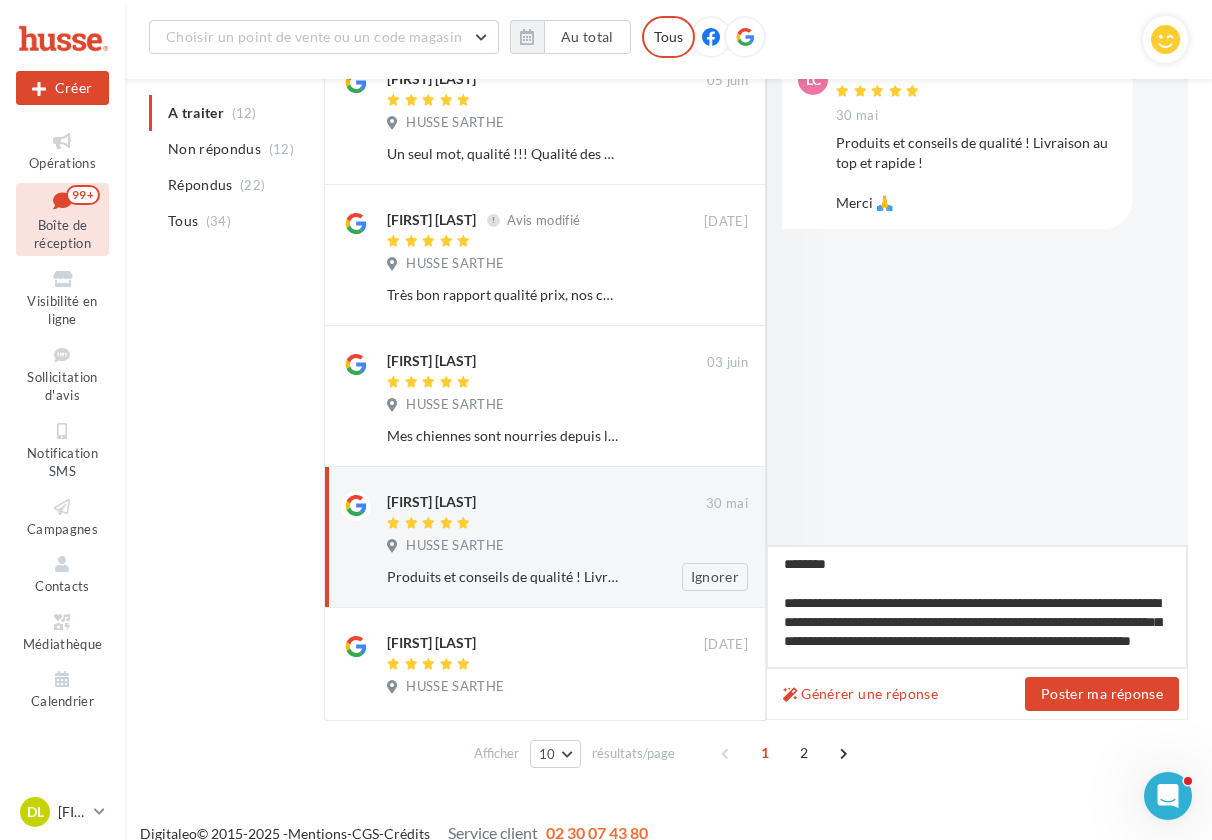type on "**********" 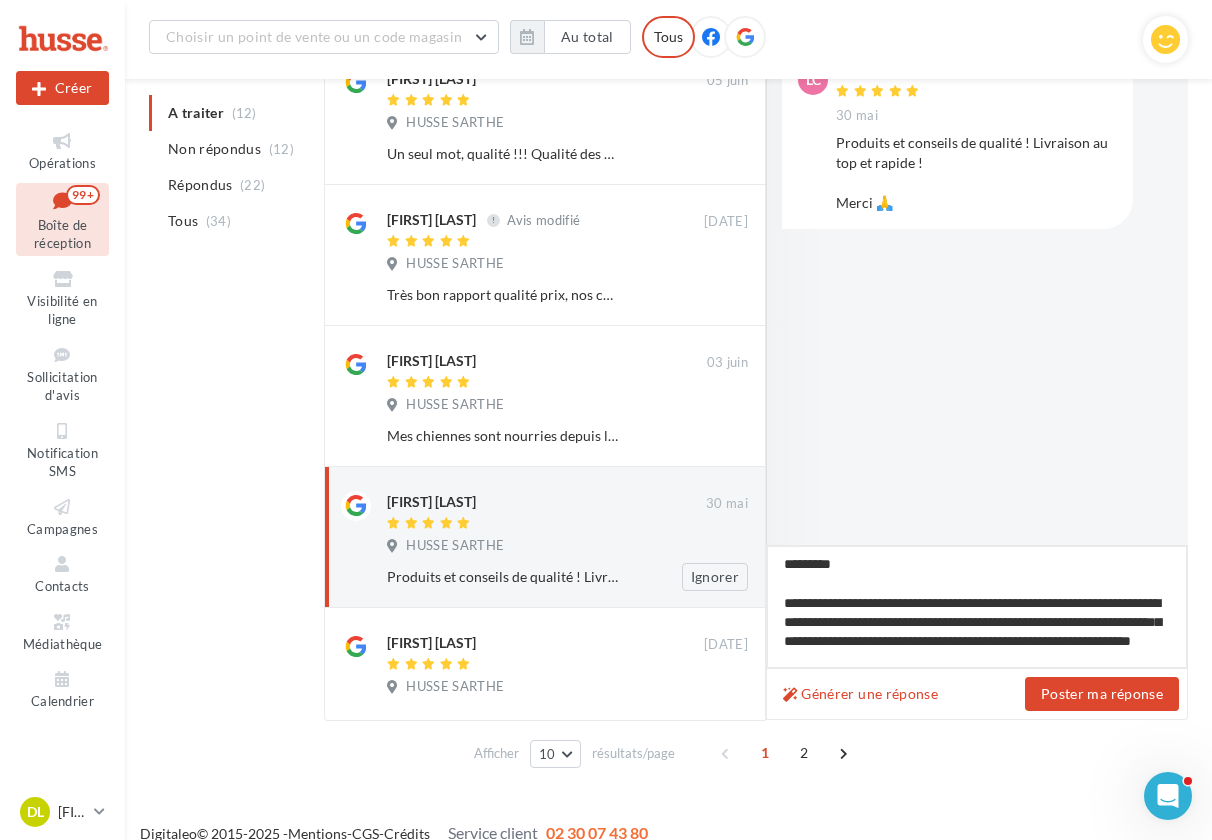 type on "**********" 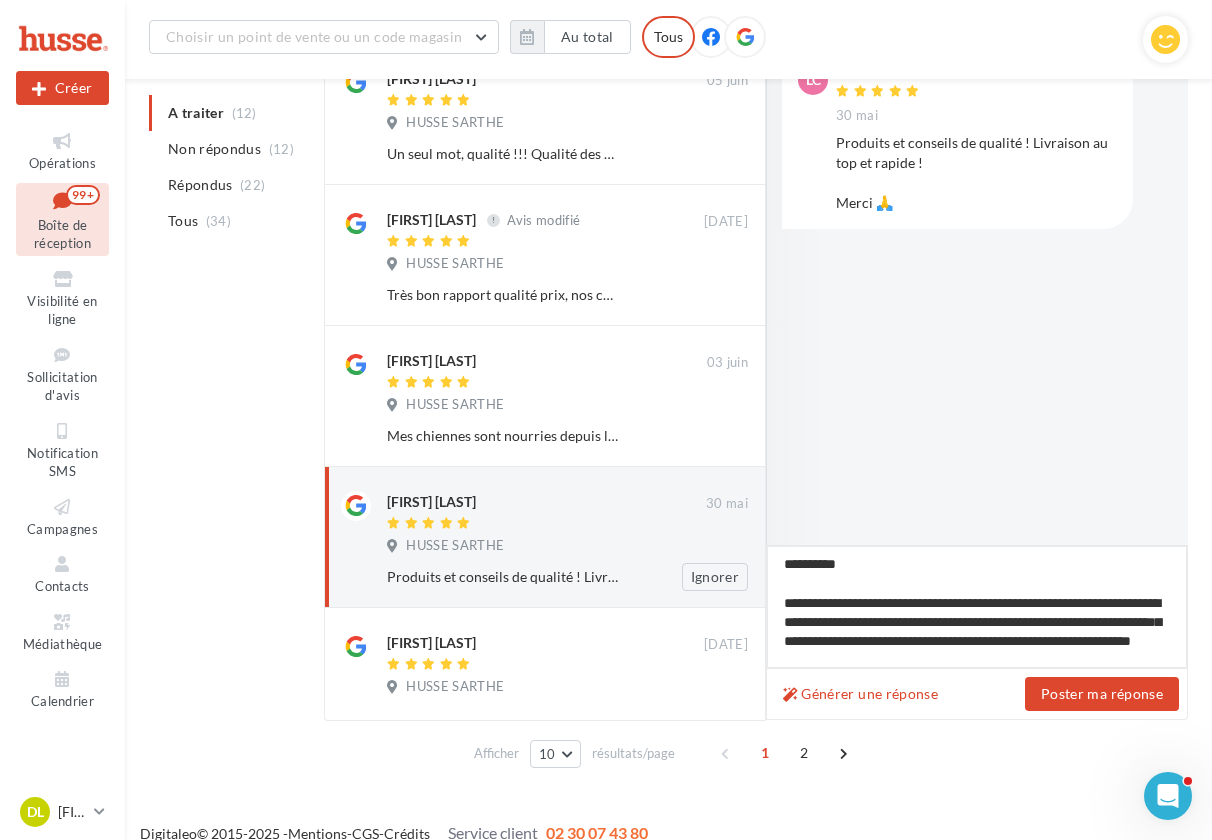 type on "**********" 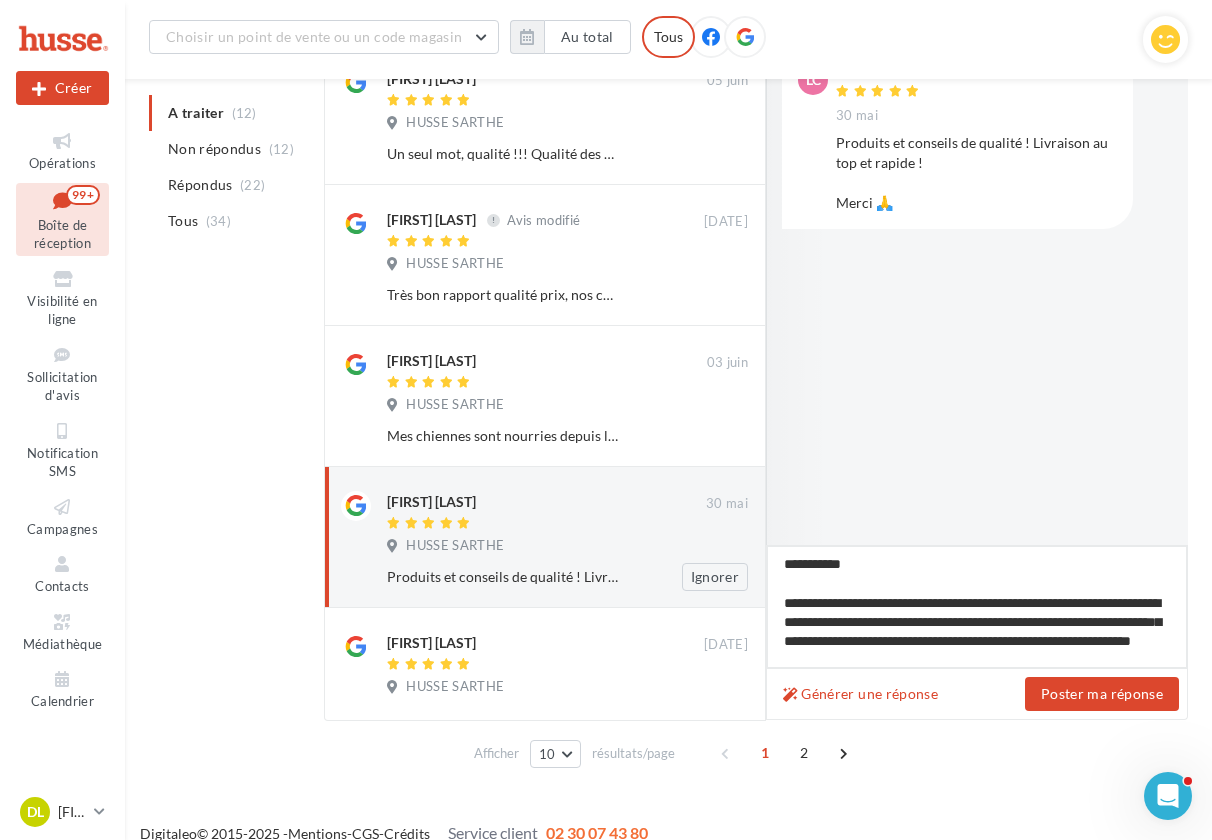 type on "**********" 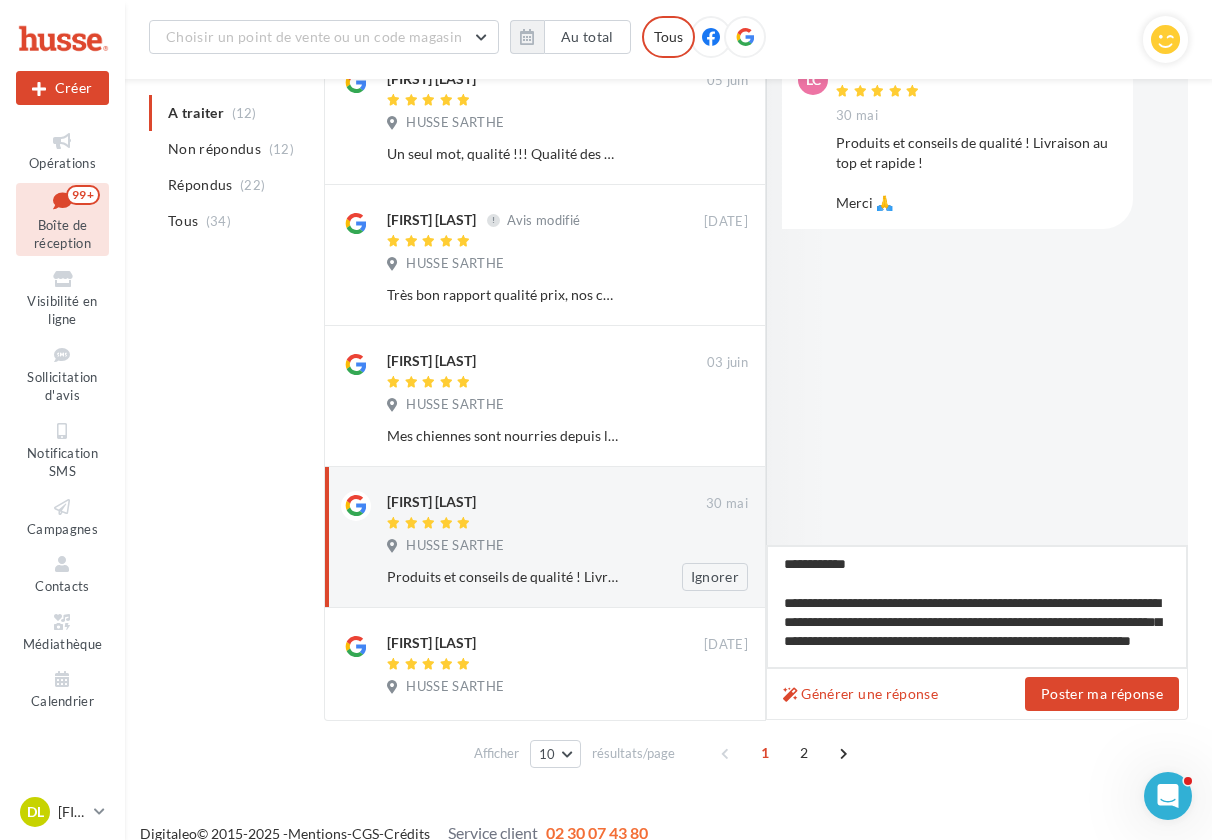 type on "**********" 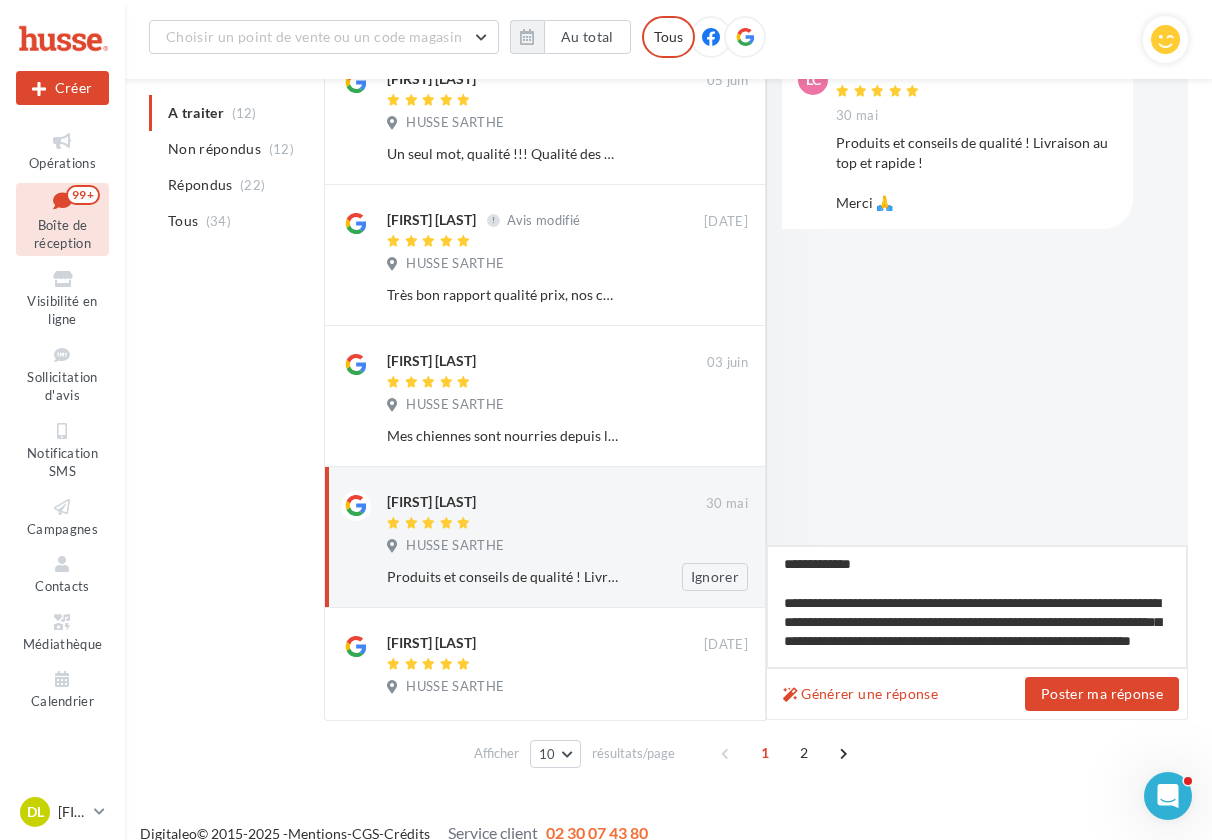 type on "**********" 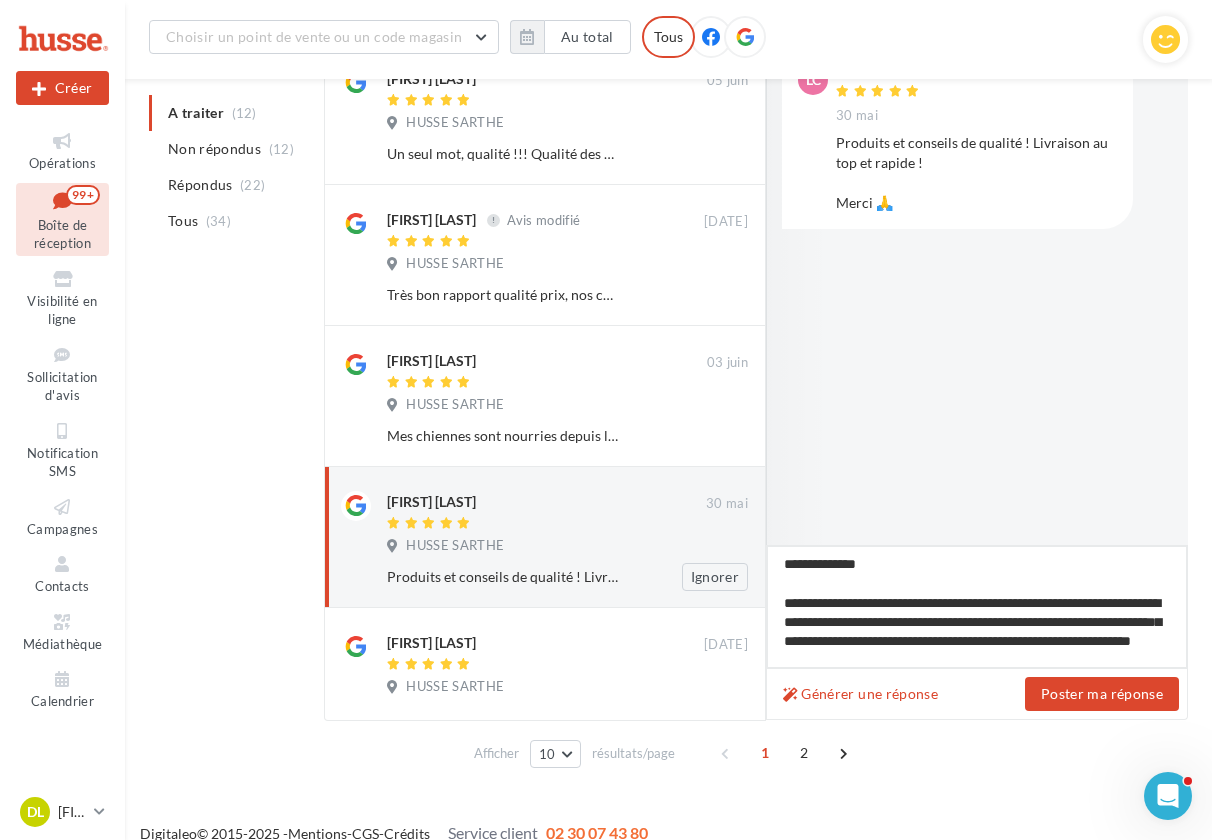 type on "**********" 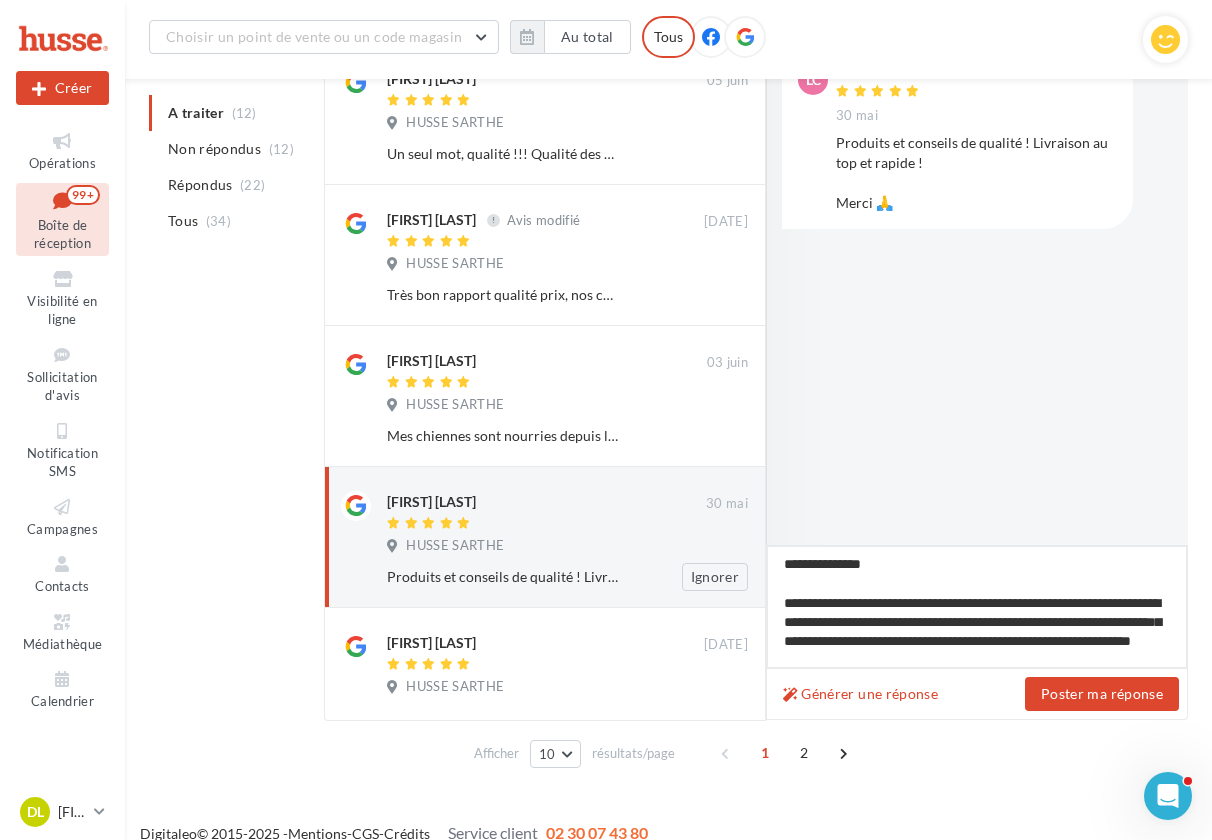 type on "**********" 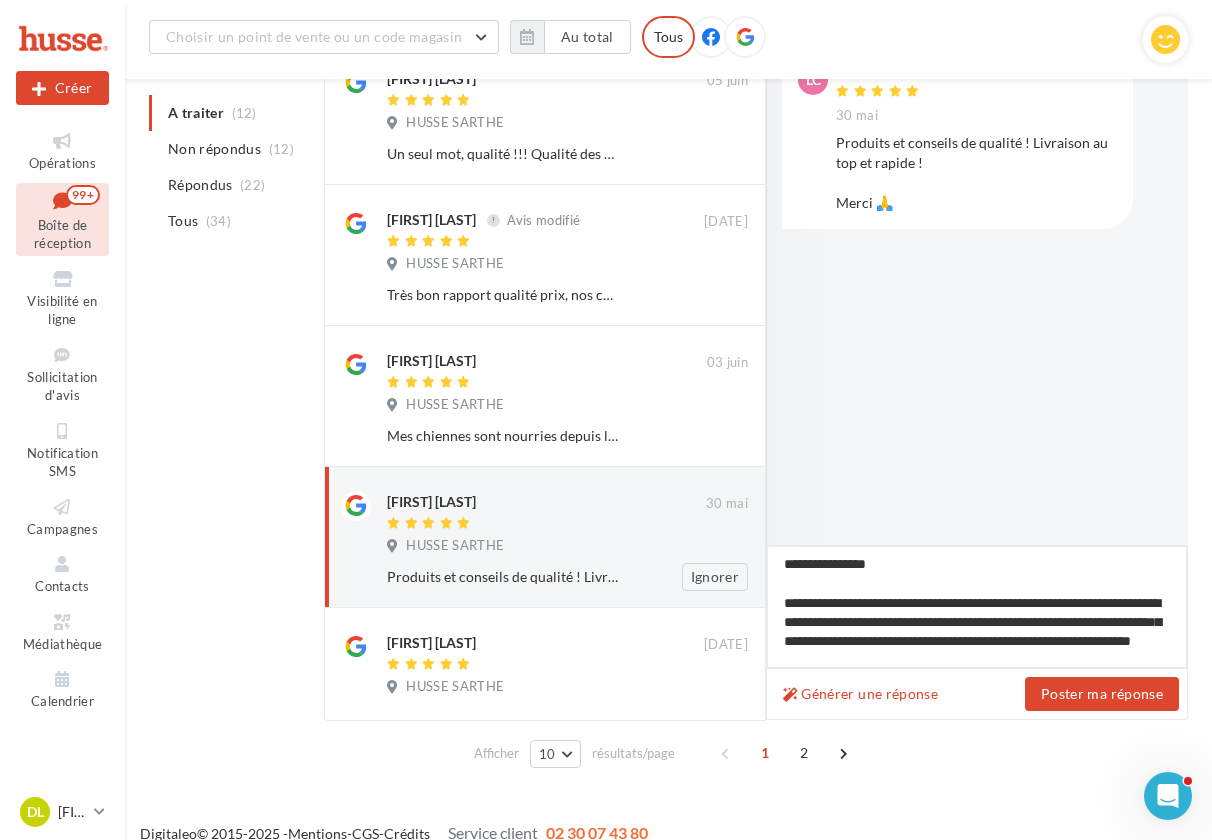 type on "**********" 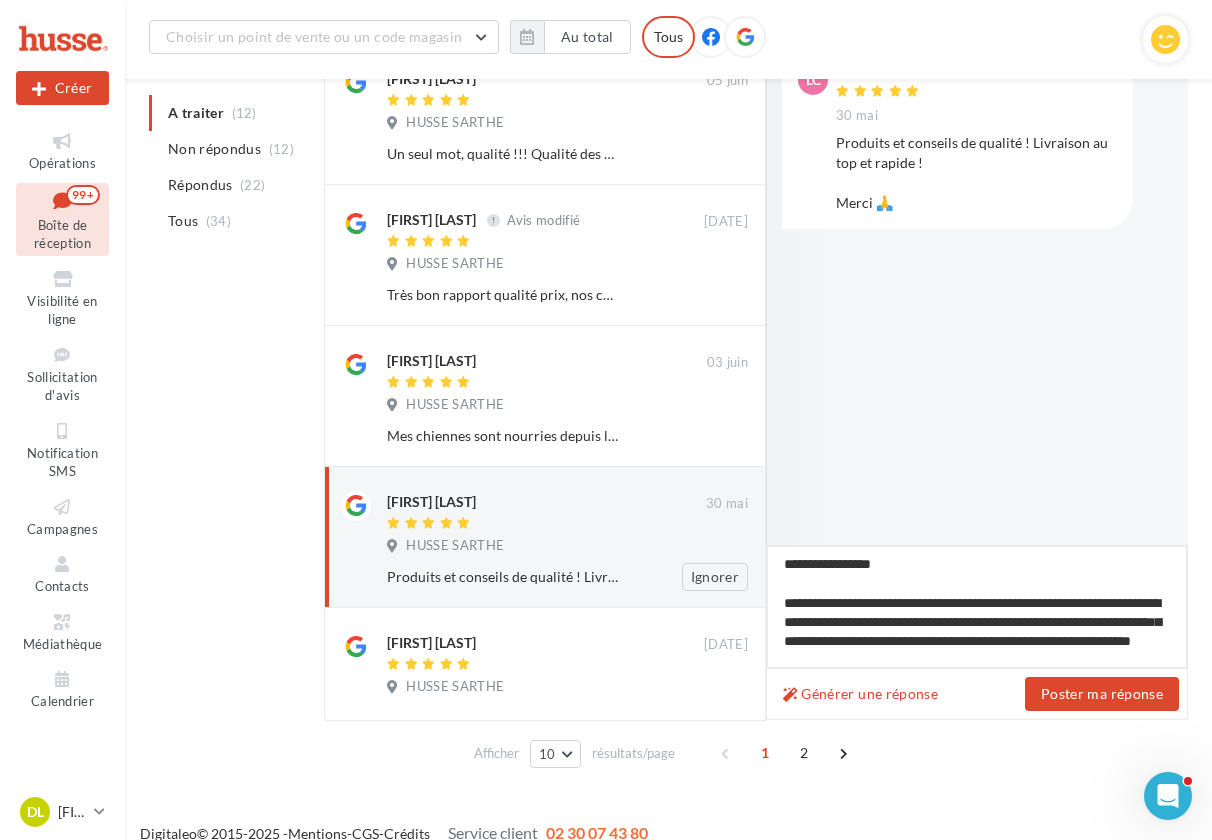 type on "**********" 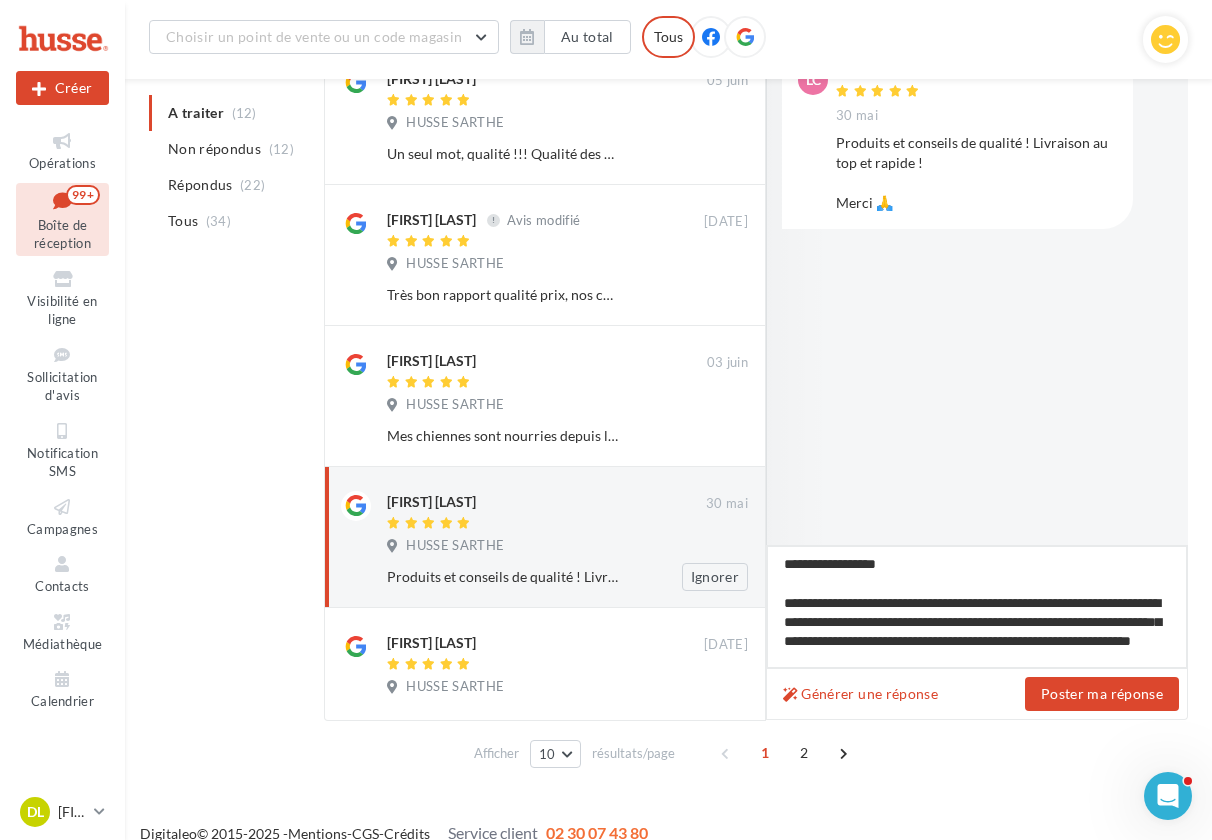 type on "**********" 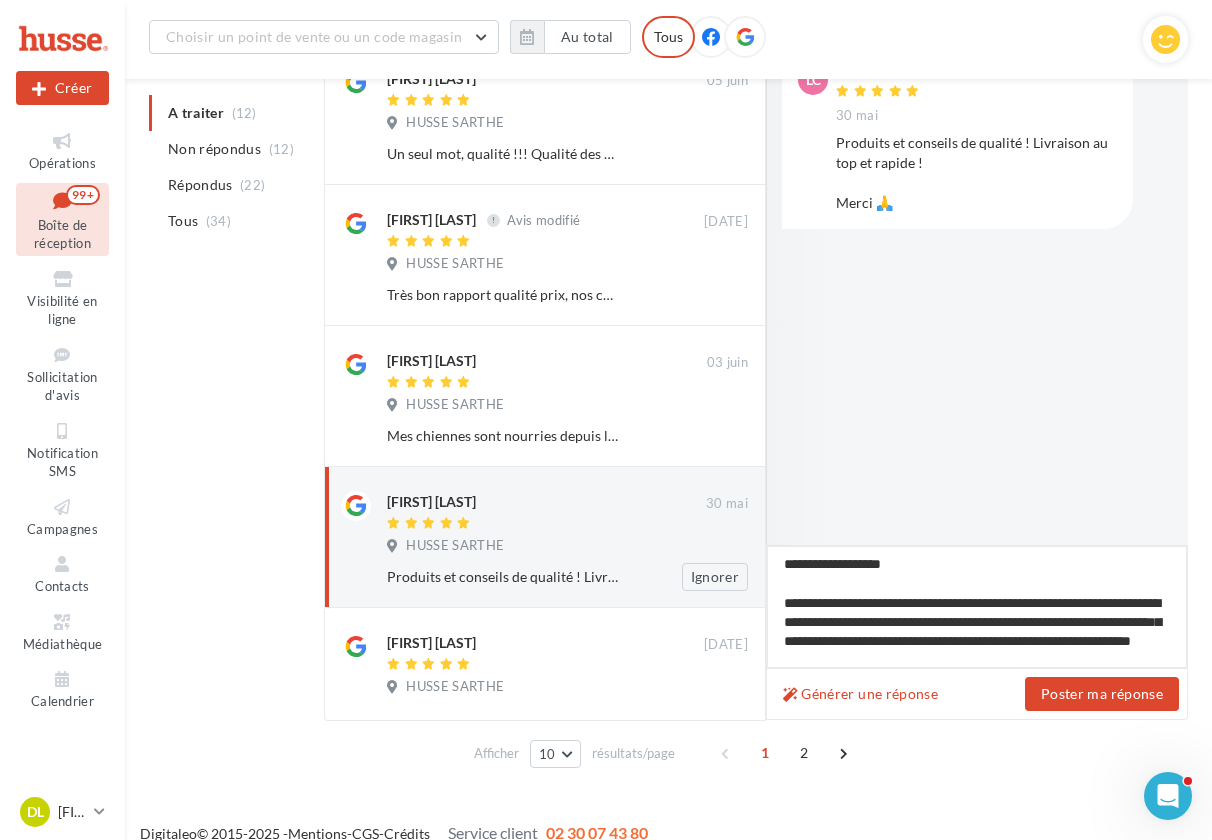 type on "**********" 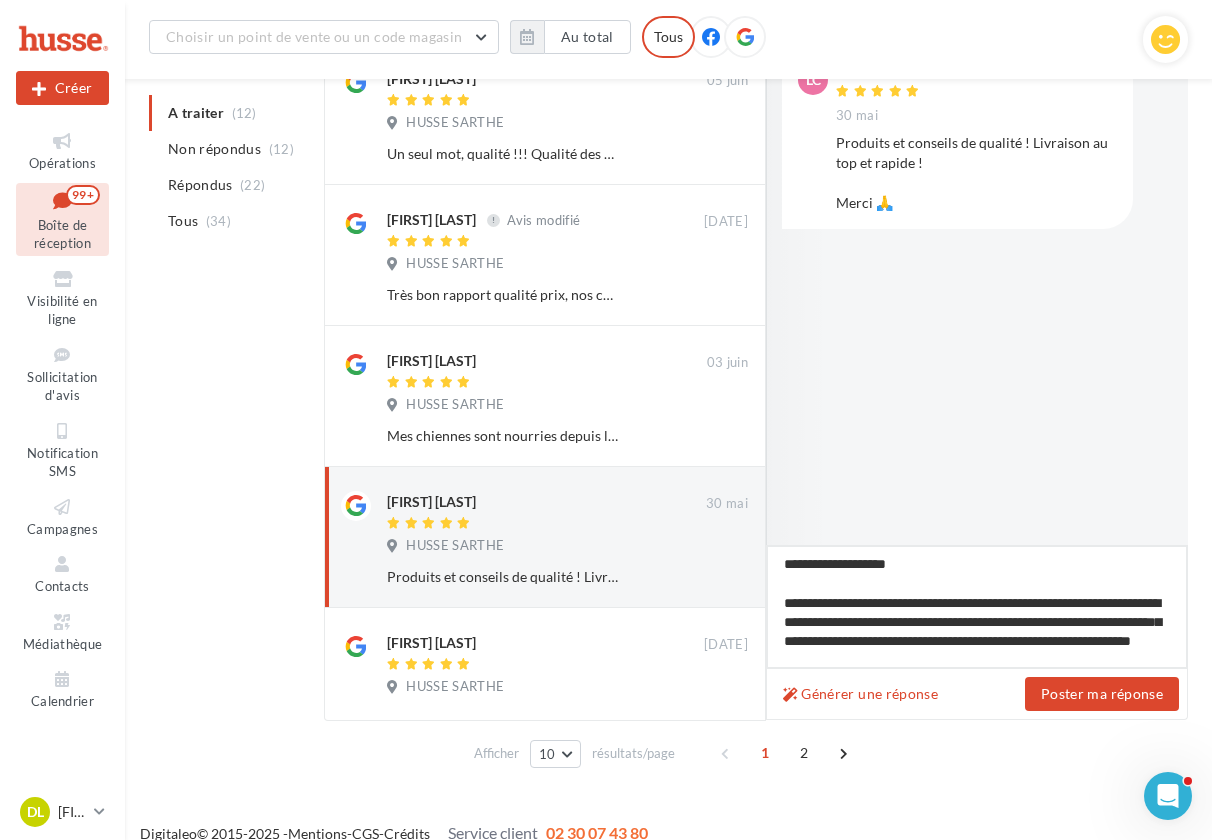 type on "**********" 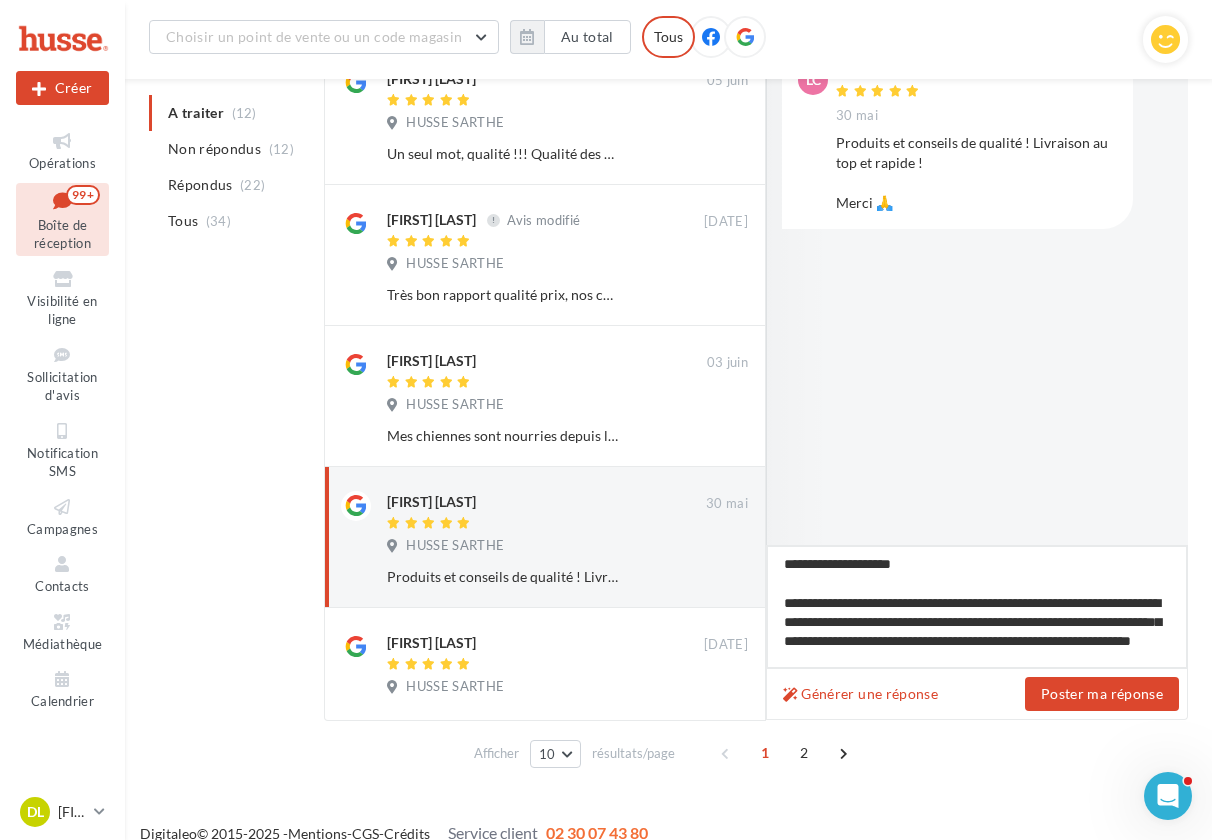 type on "**********" 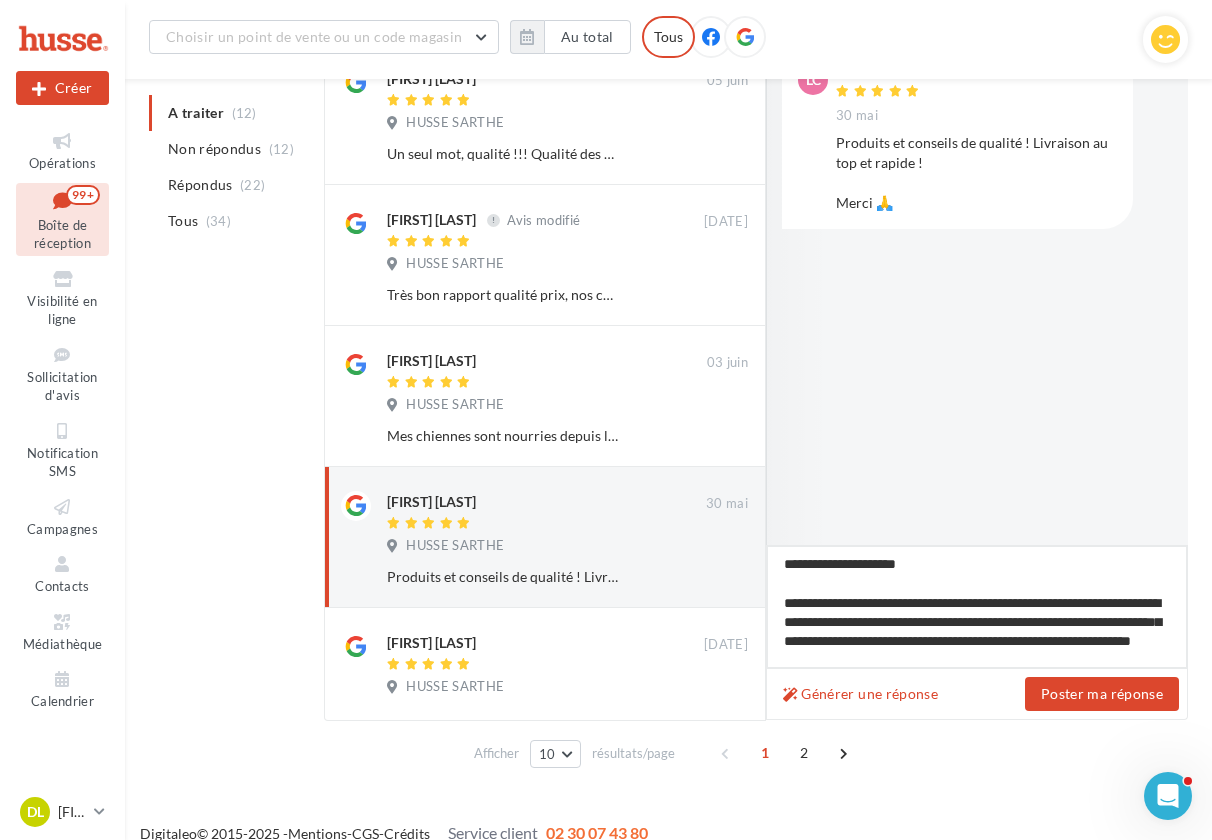type on "**********" 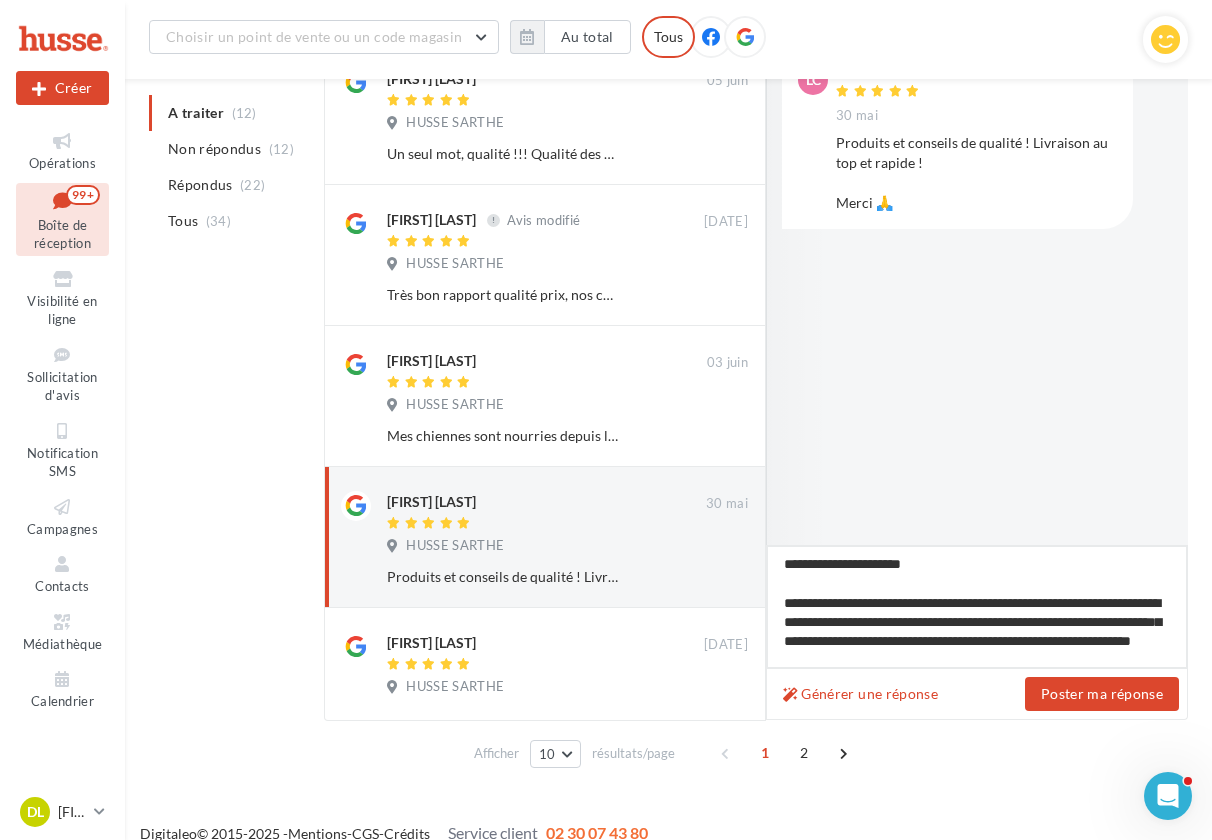 type on "**********" 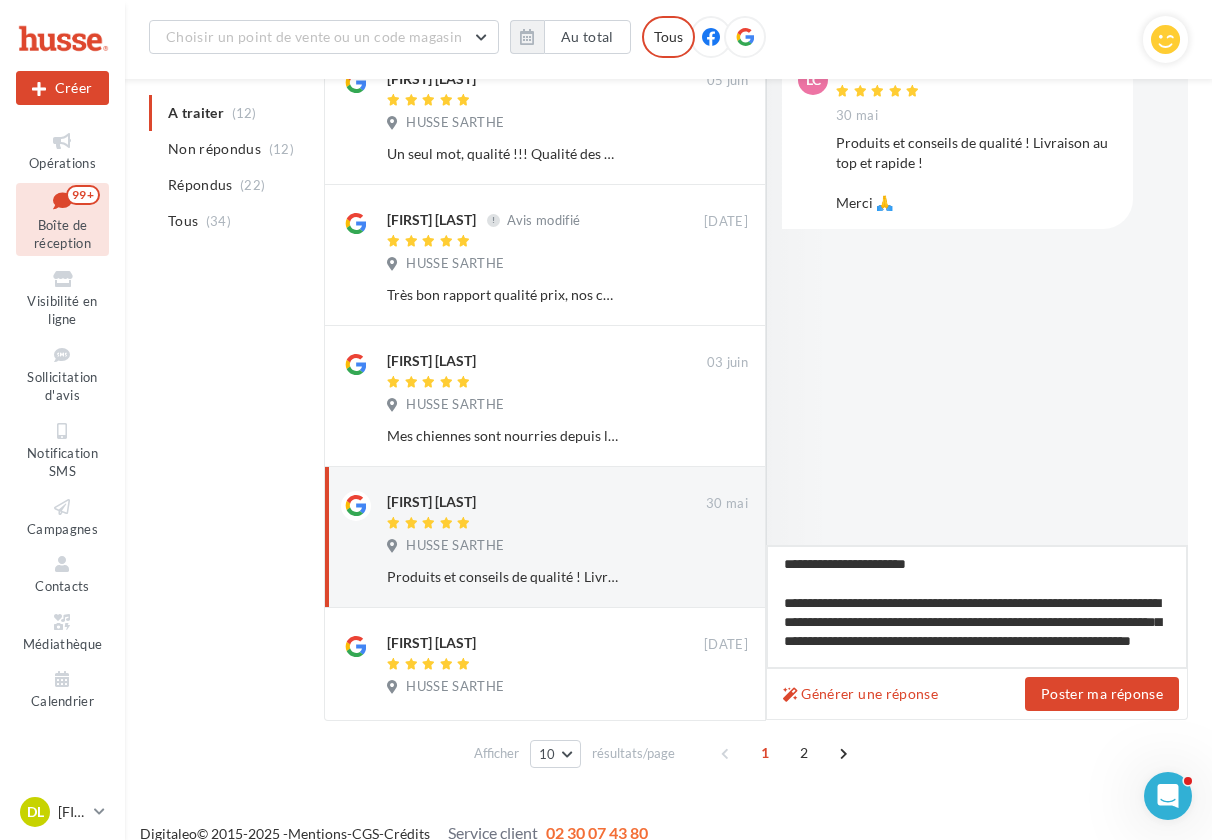 type on "**********" 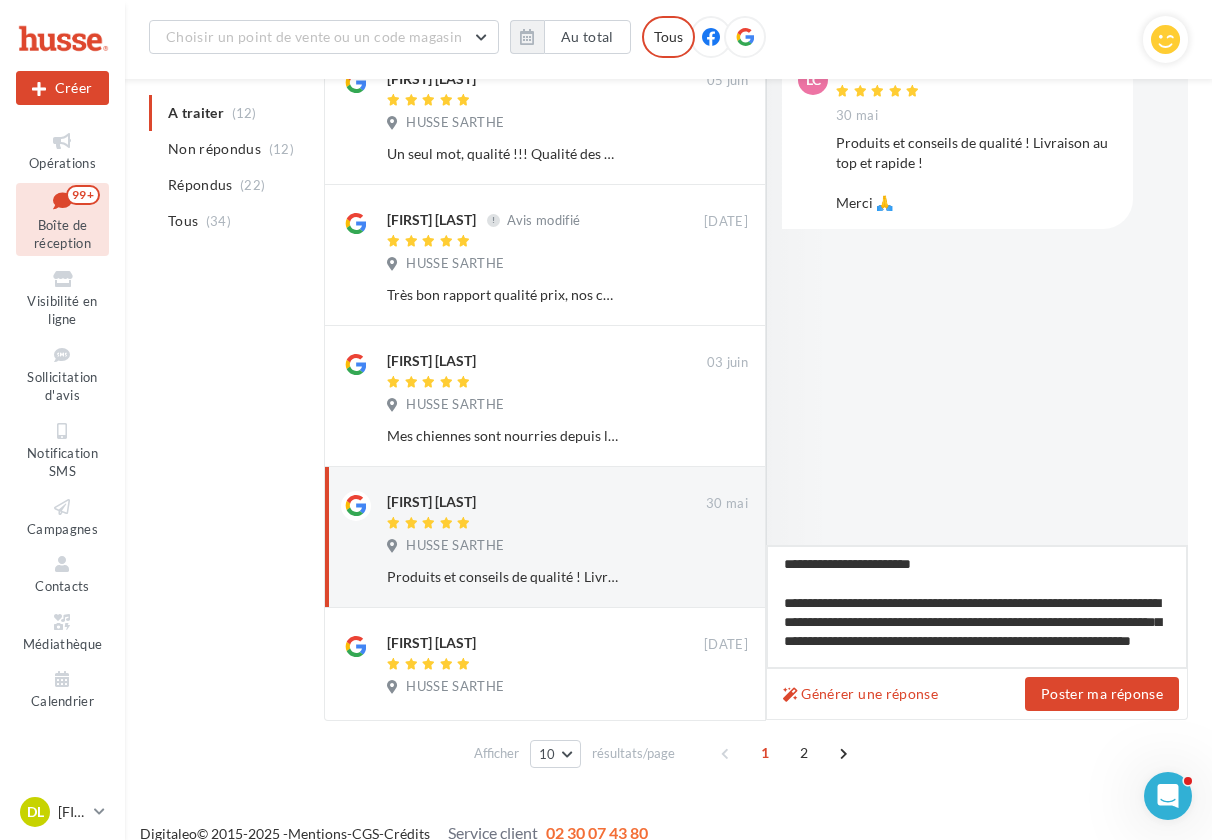 type on "**********" 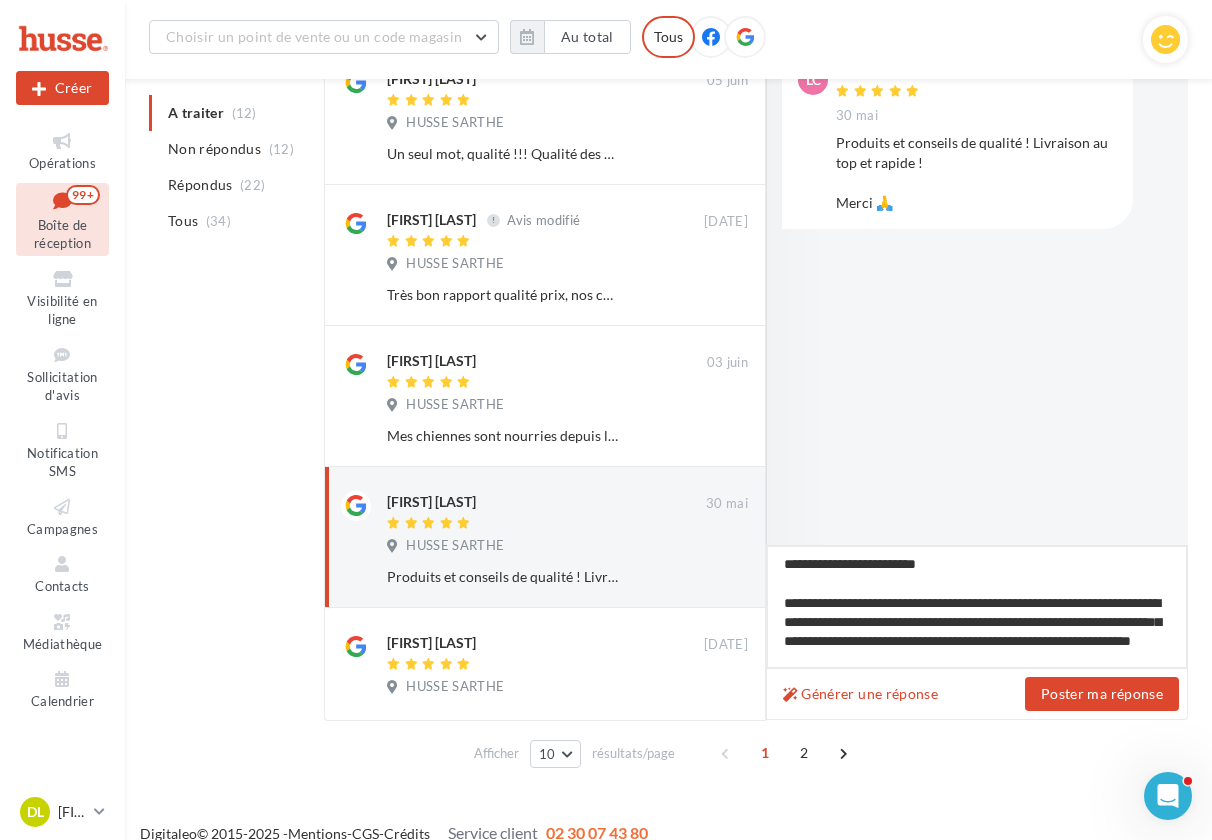 type on "**********" 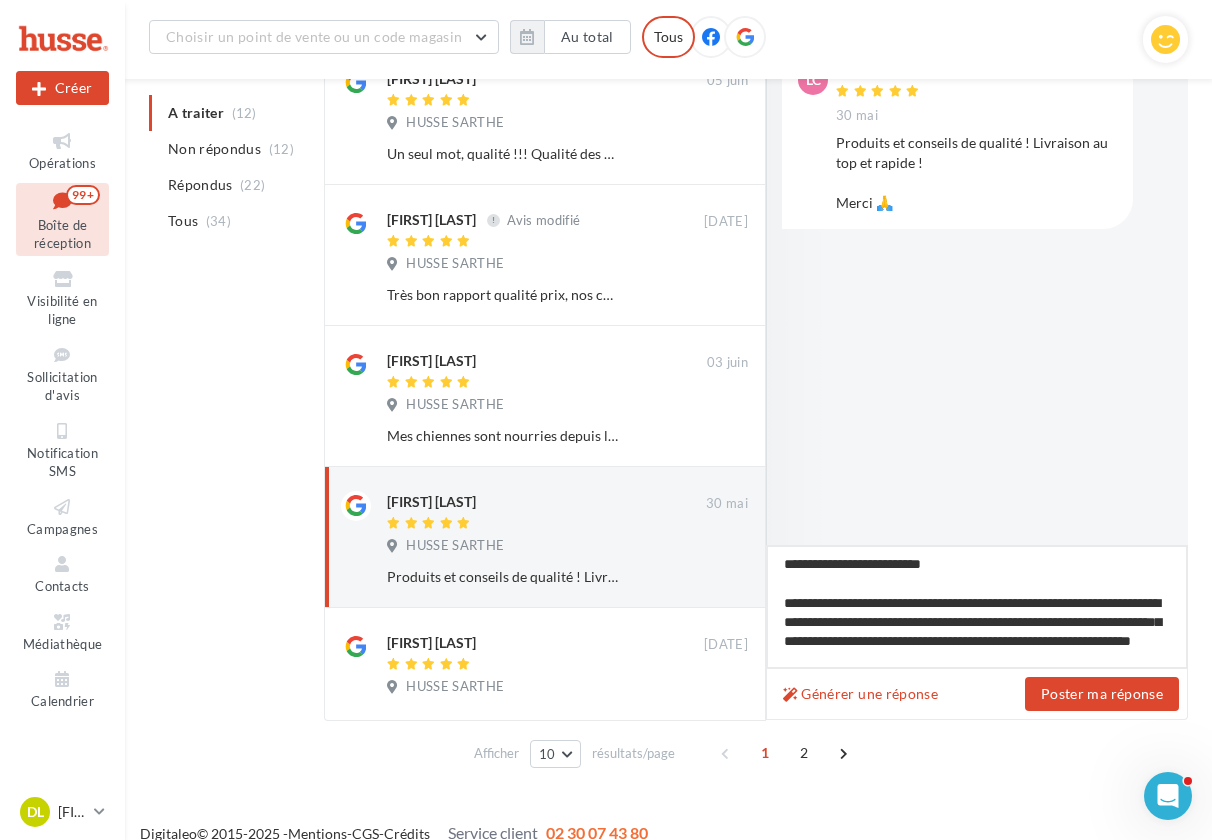 type on "**********" 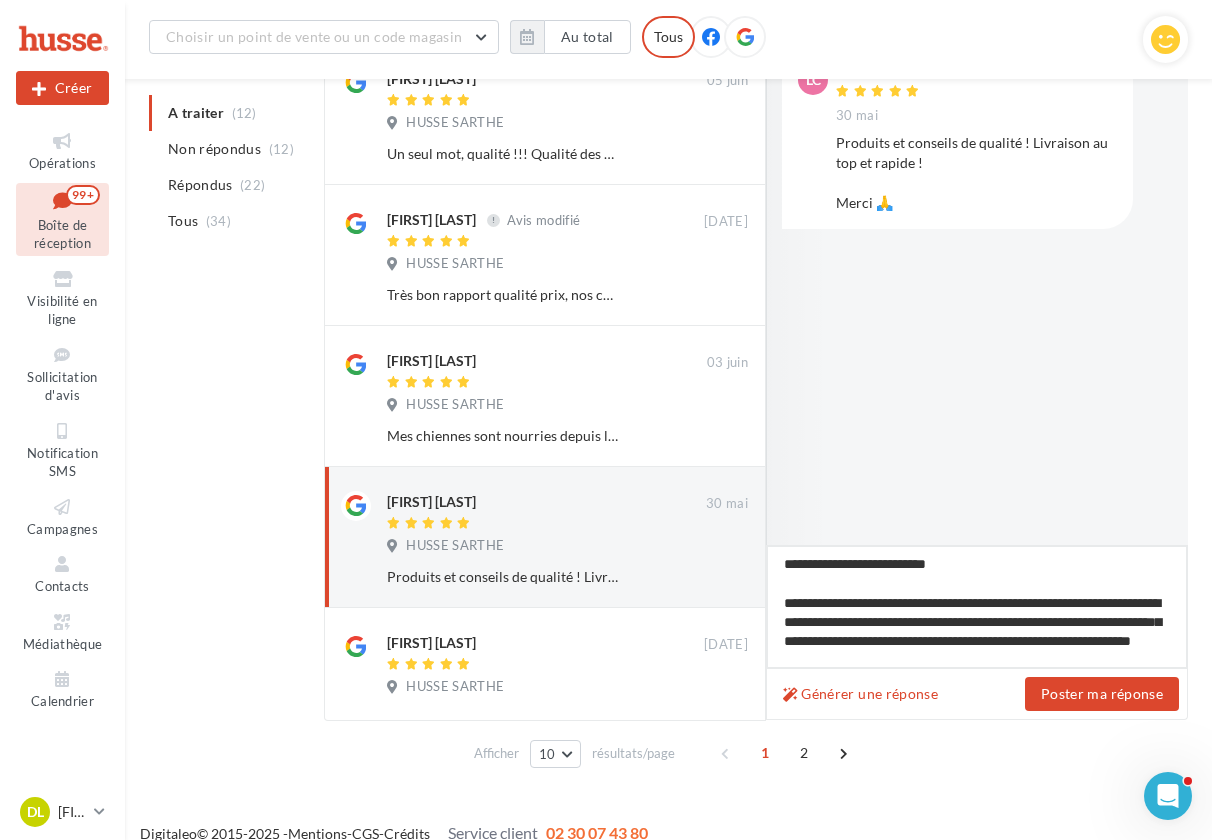 type on "**********" 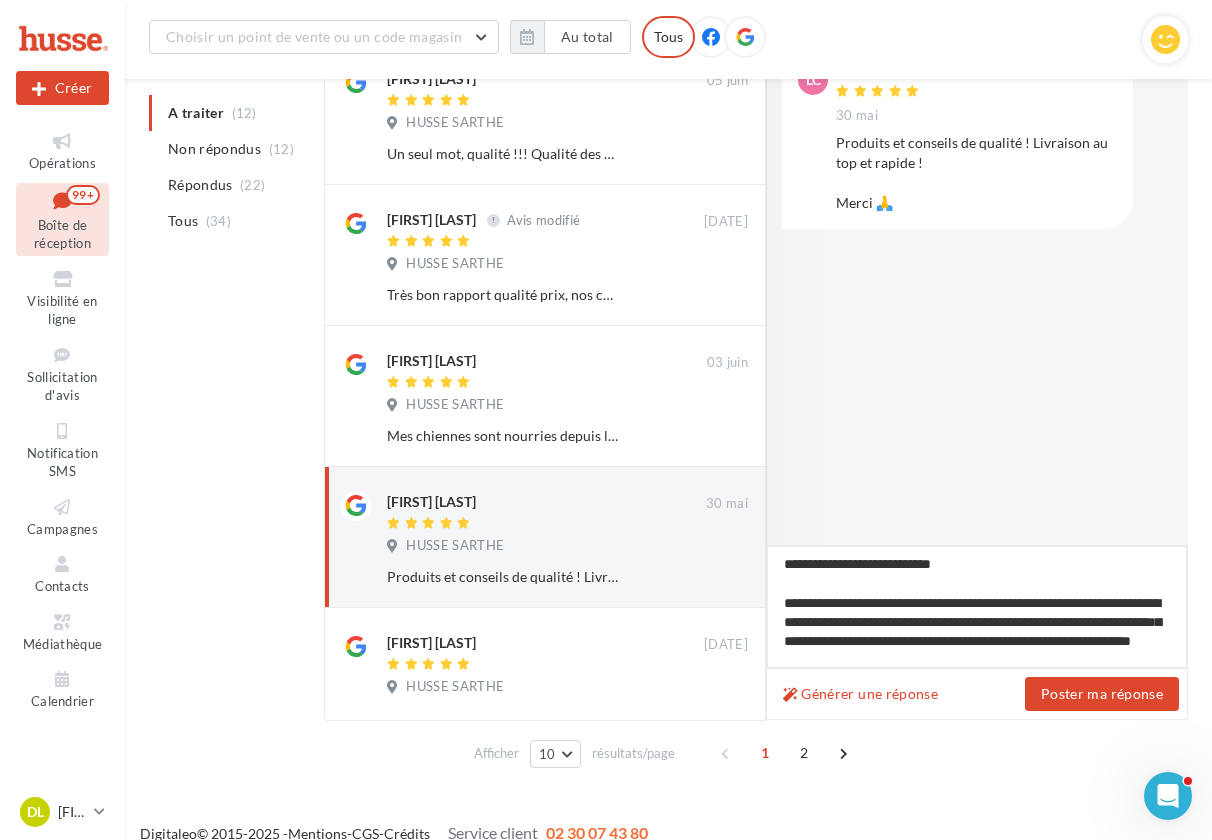 type on "**********" 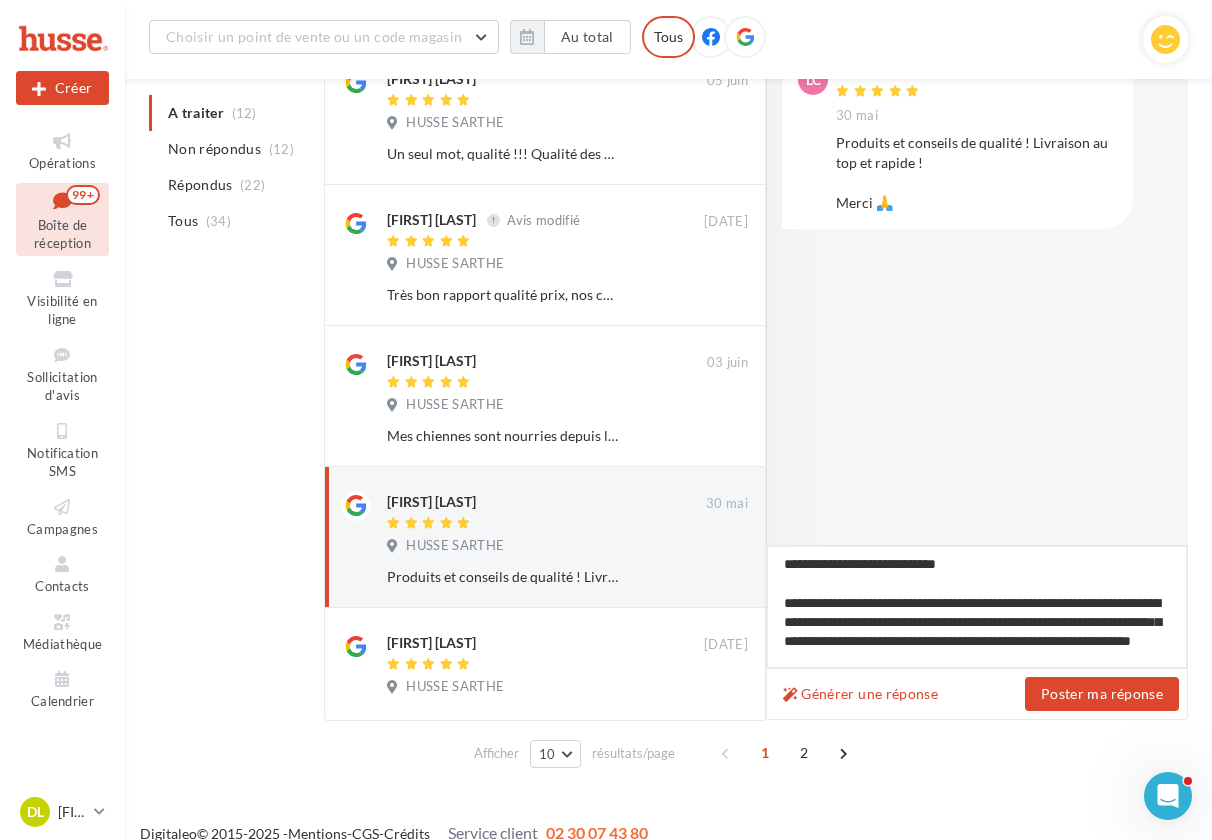 type on "**********" 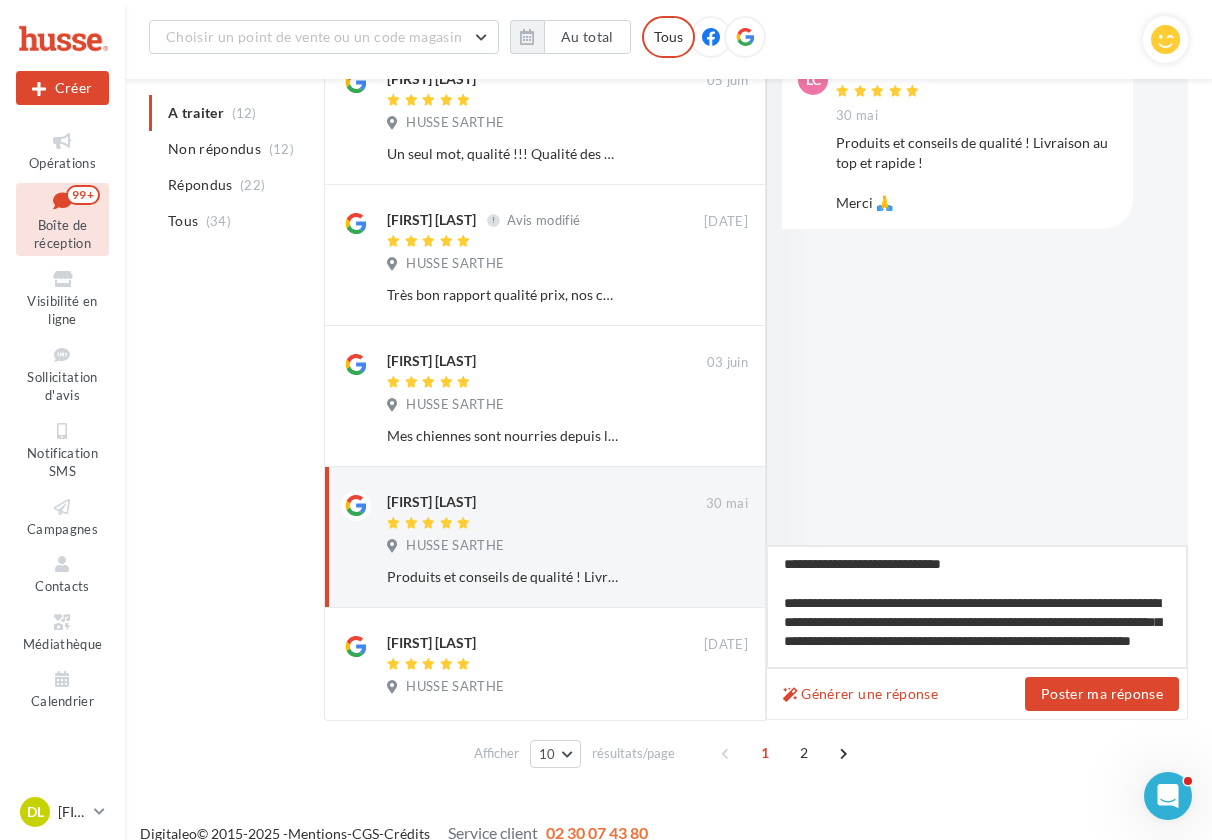 type on "**********" 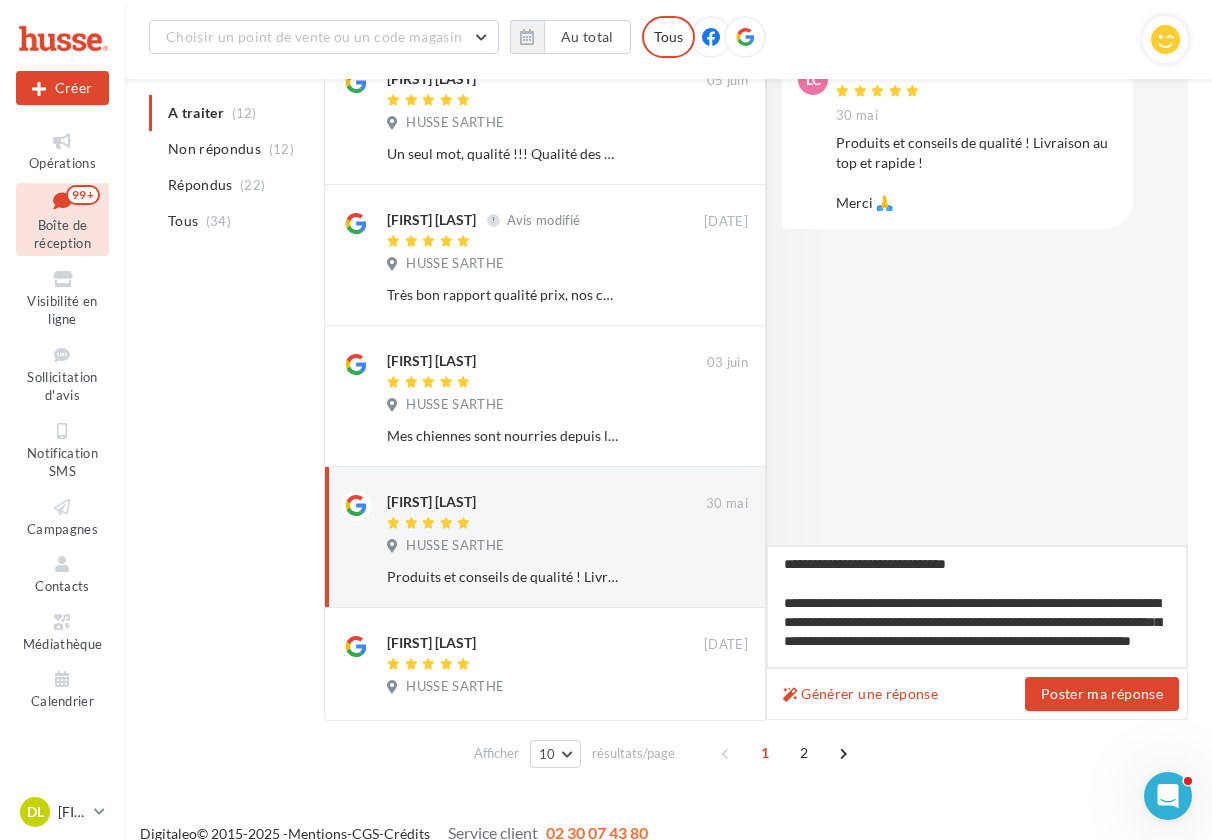 type on "**********" 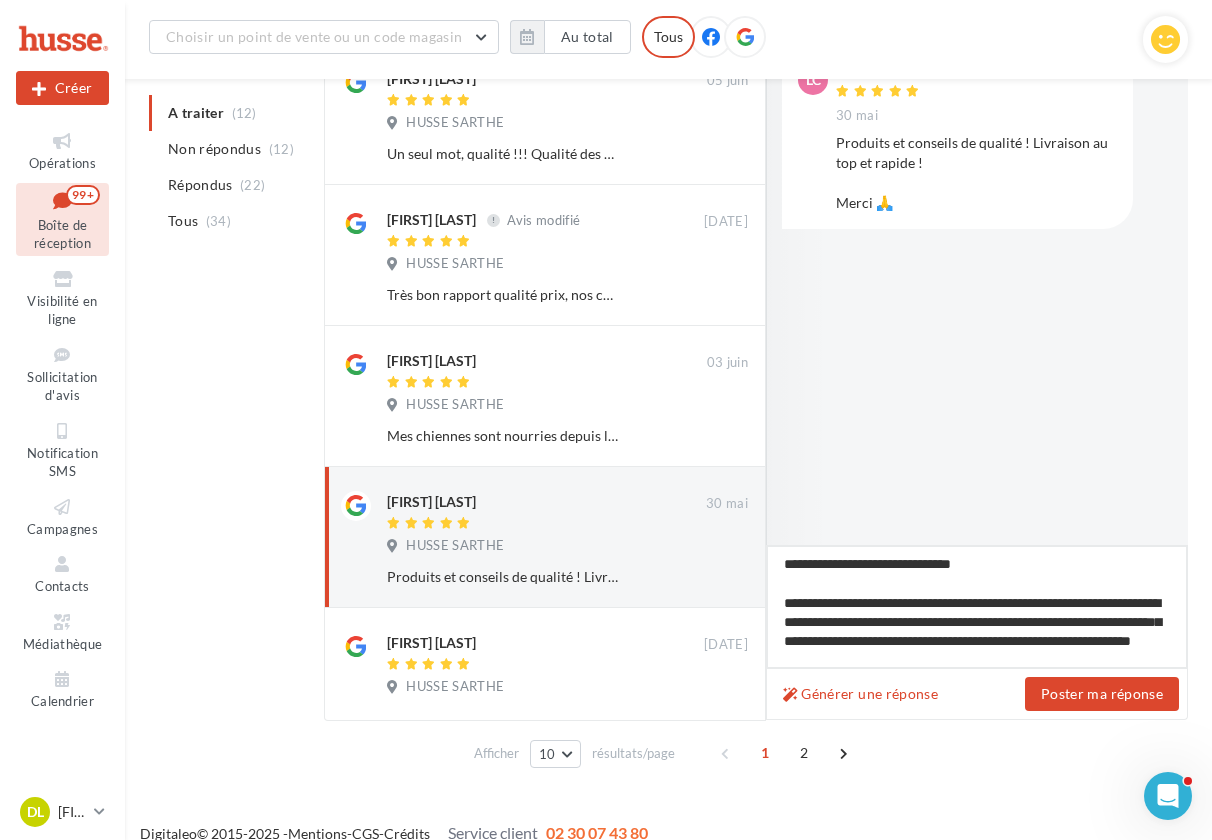 type on "**********" 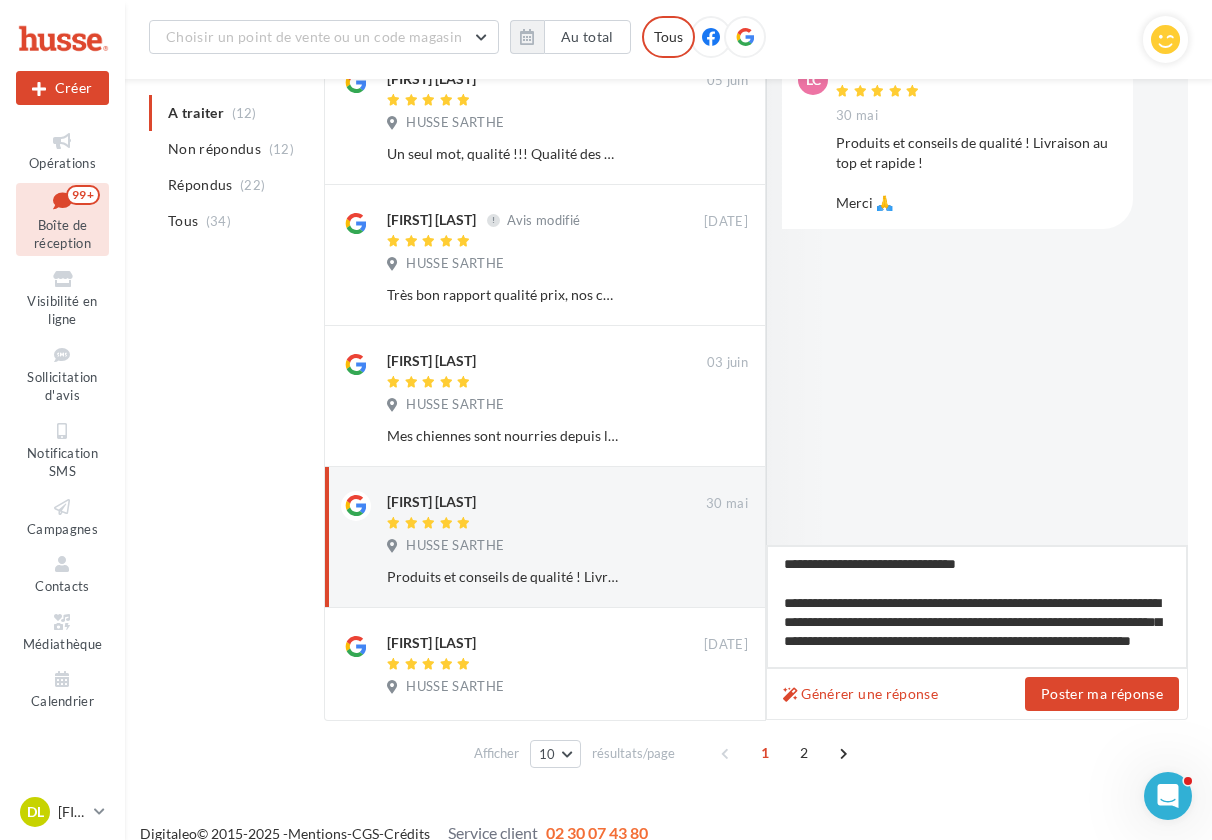 type on "**********" 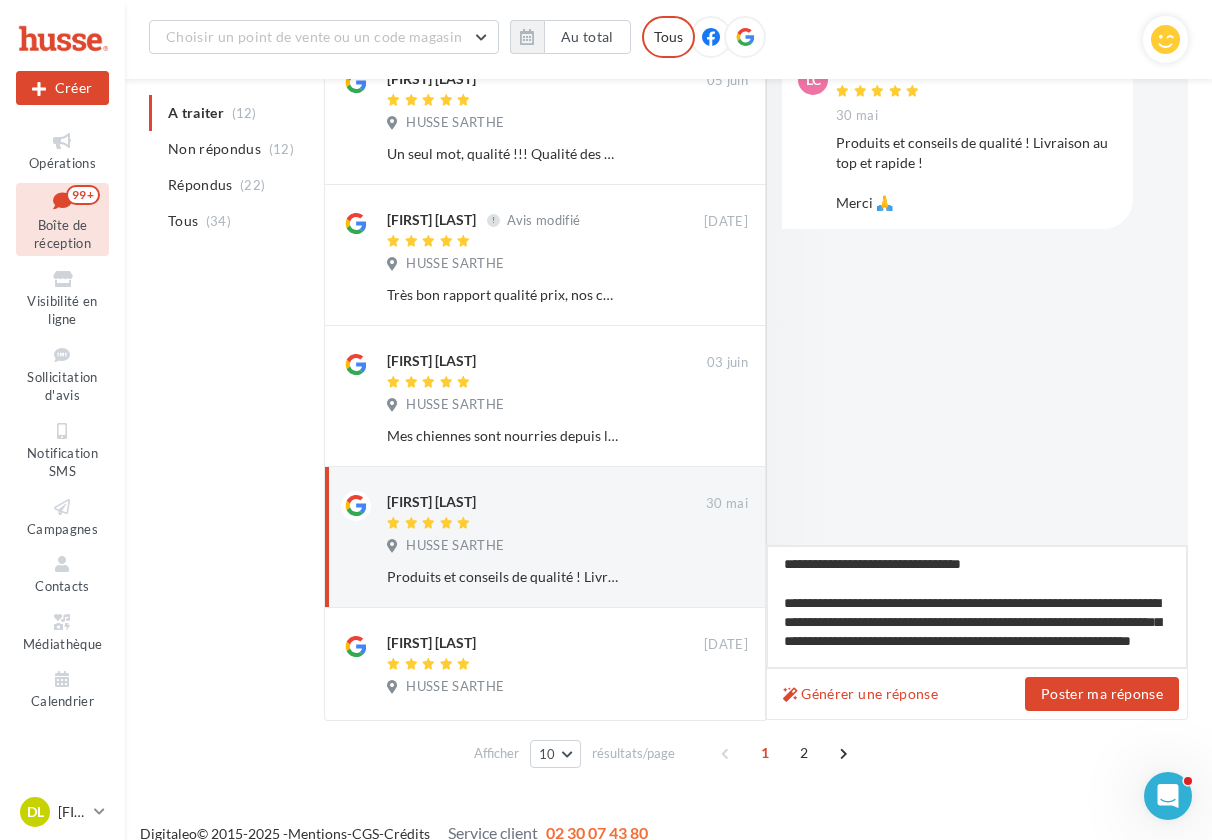 type on "**********" 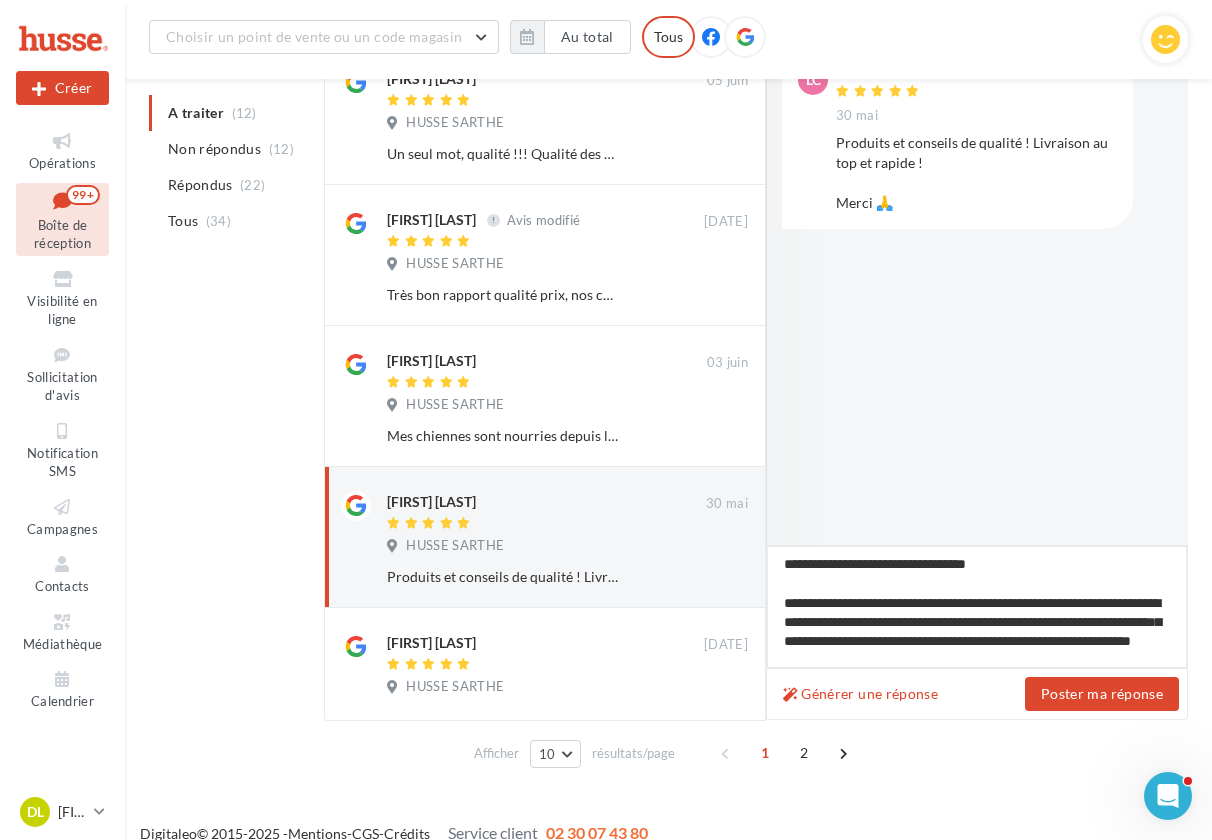click on "**********" at bounding box center (977, 607) 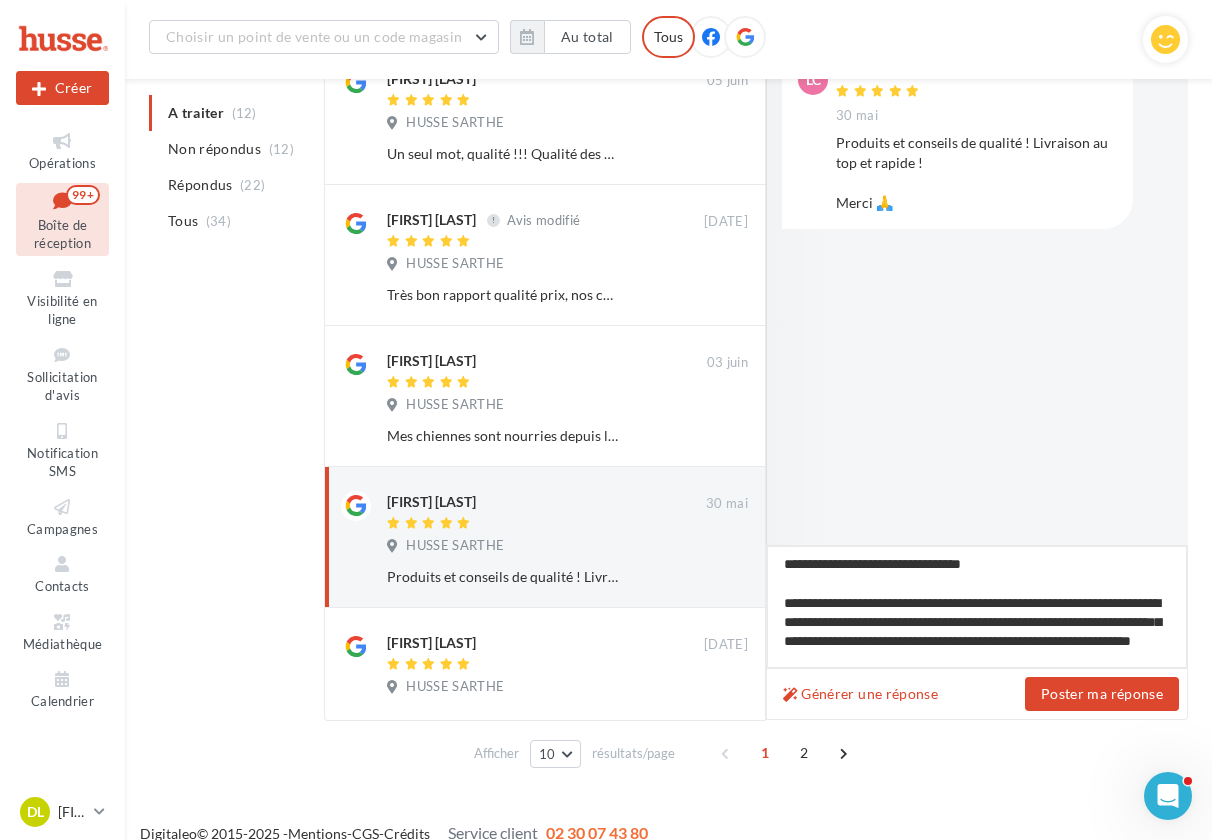 type on "**********" 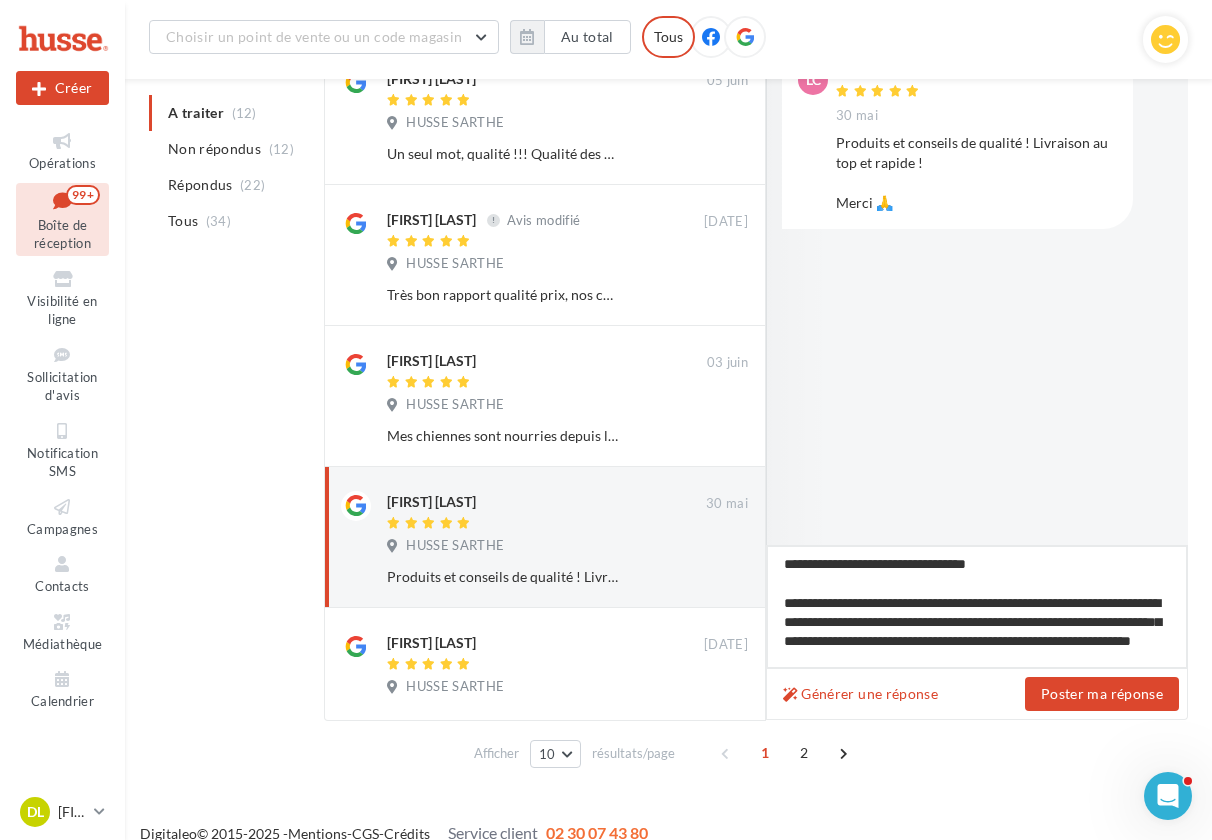 type on "**********" 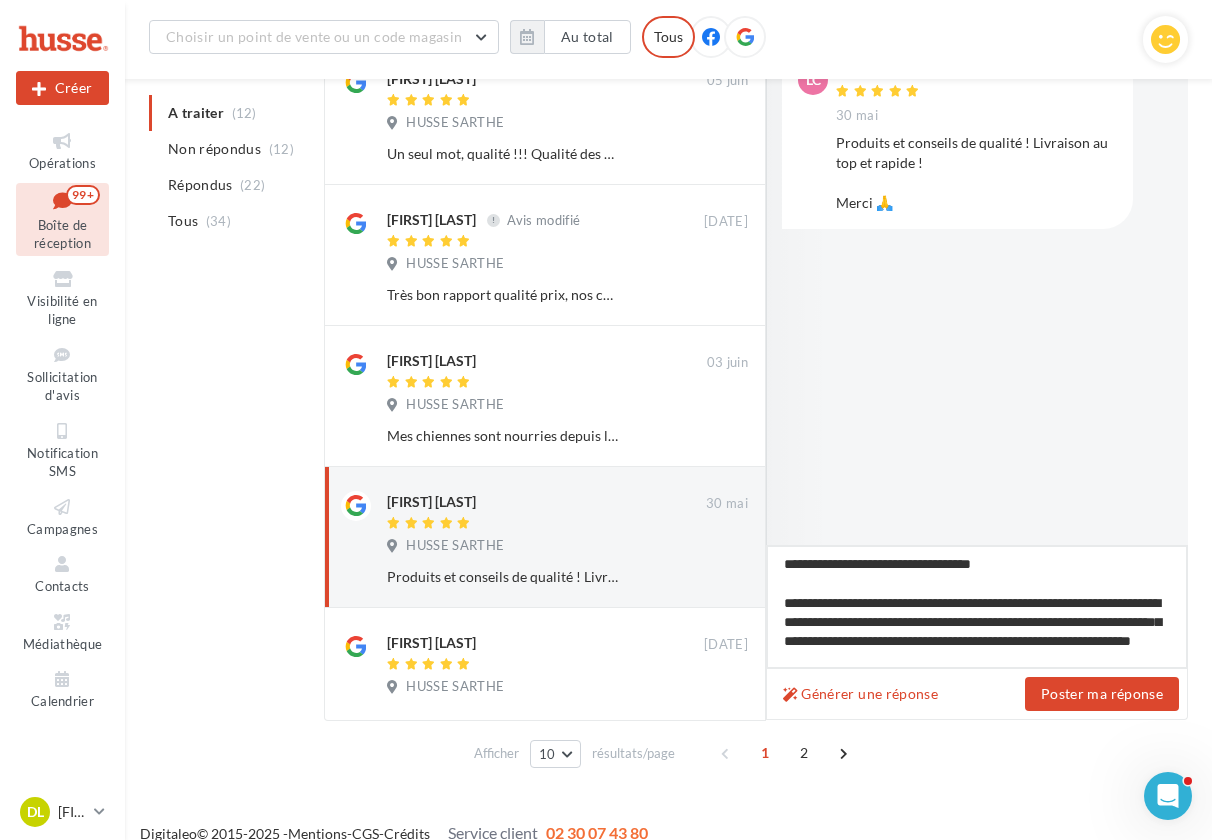 drag, startPoint x: 884, startPoint y: 568, endPoint x: 831, endPoint y: 569, distance: 53.009434 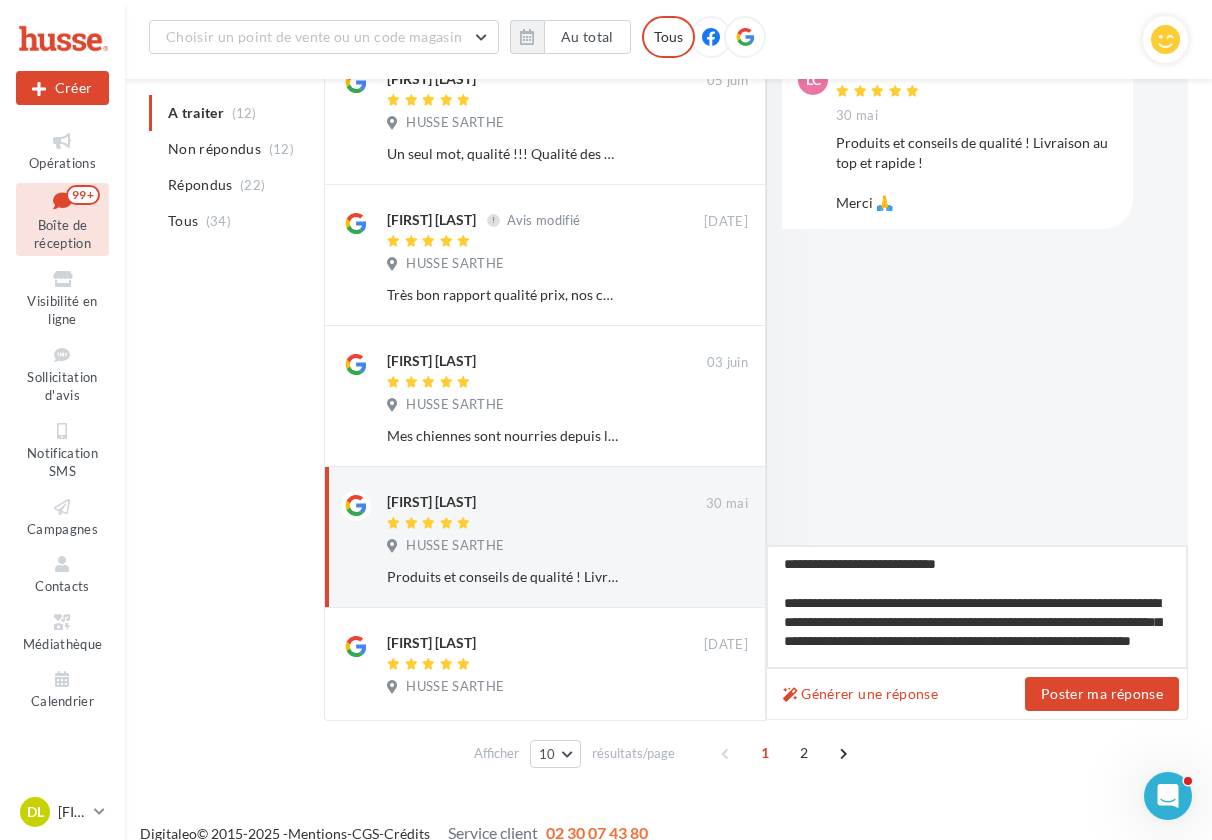 type on "**********" 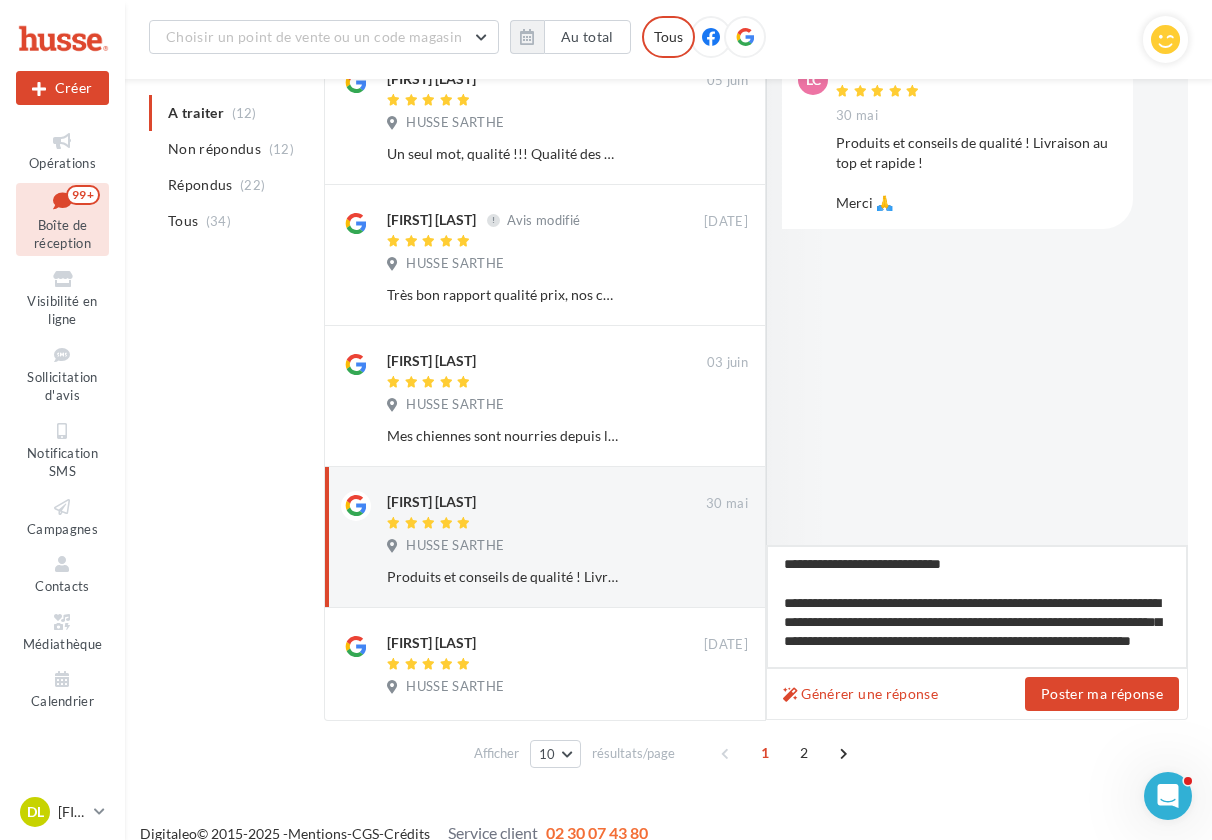 type on "**********" 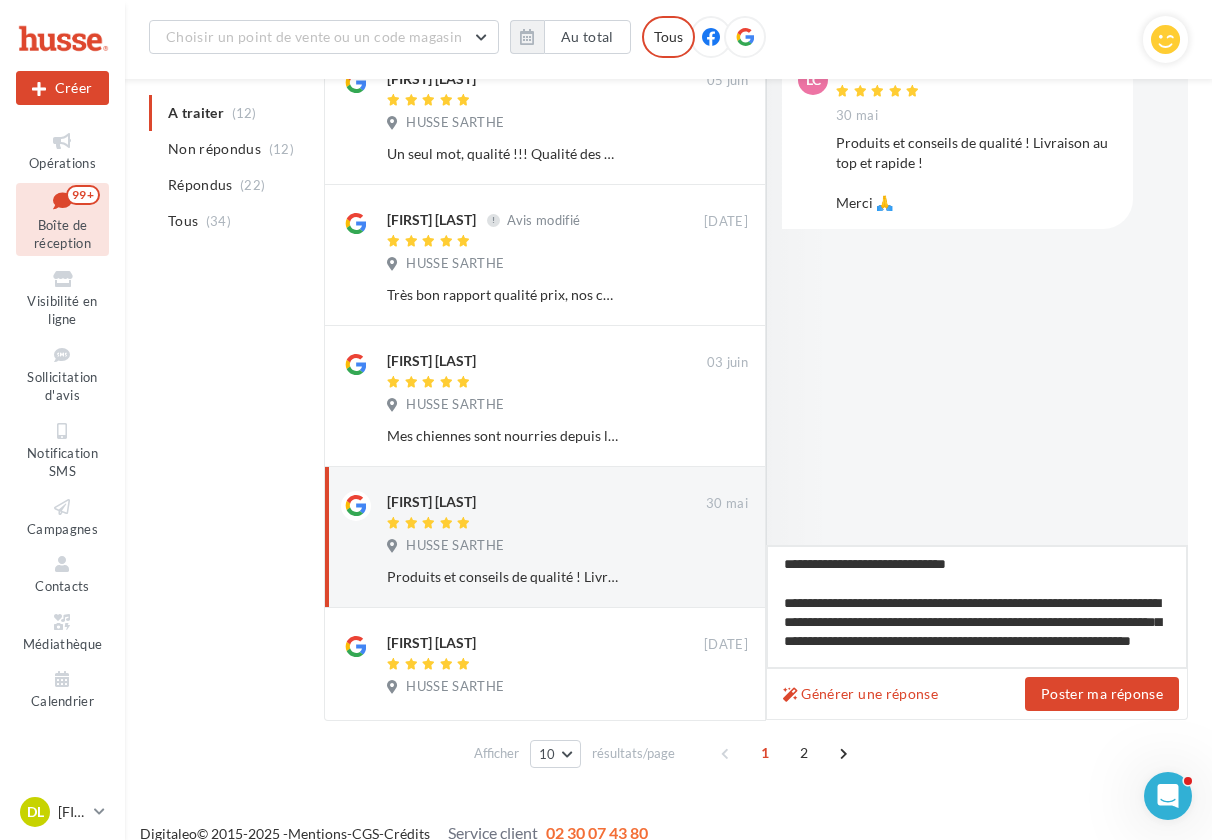 type on "**********" 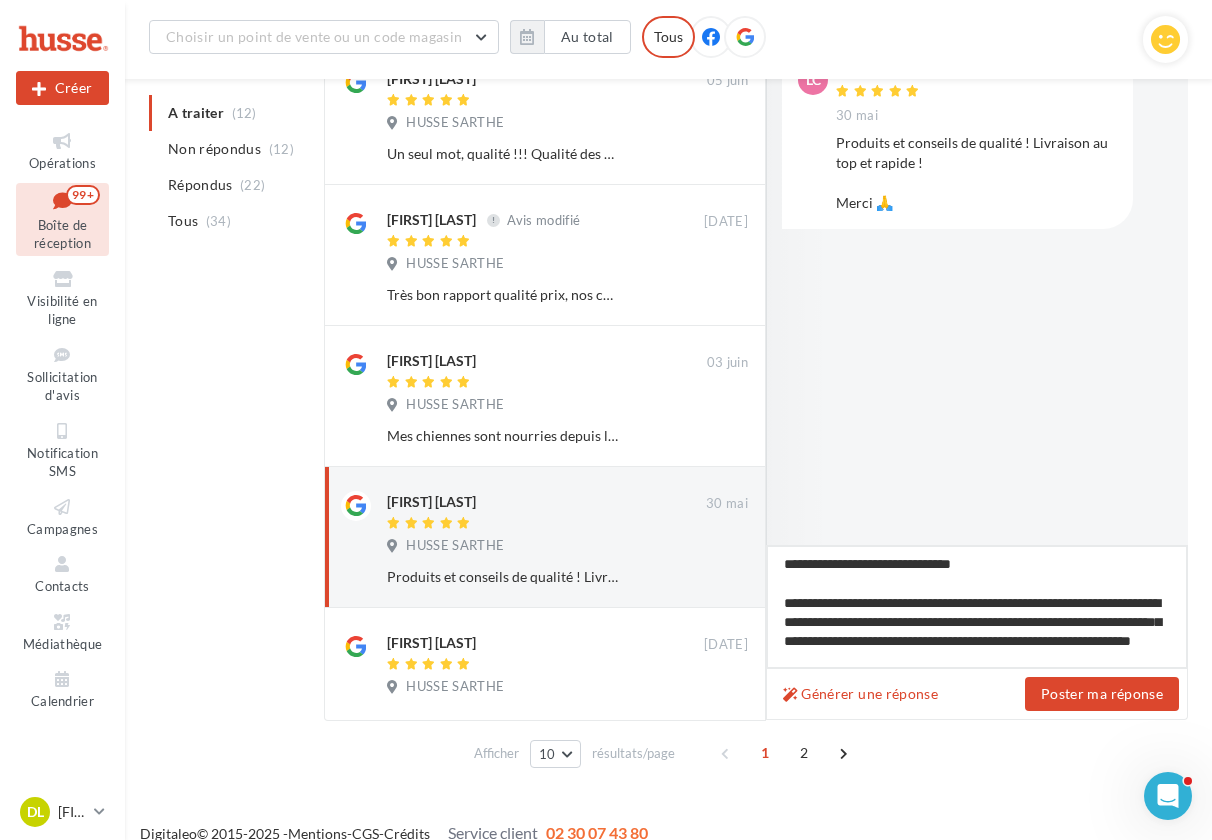type on "**********" 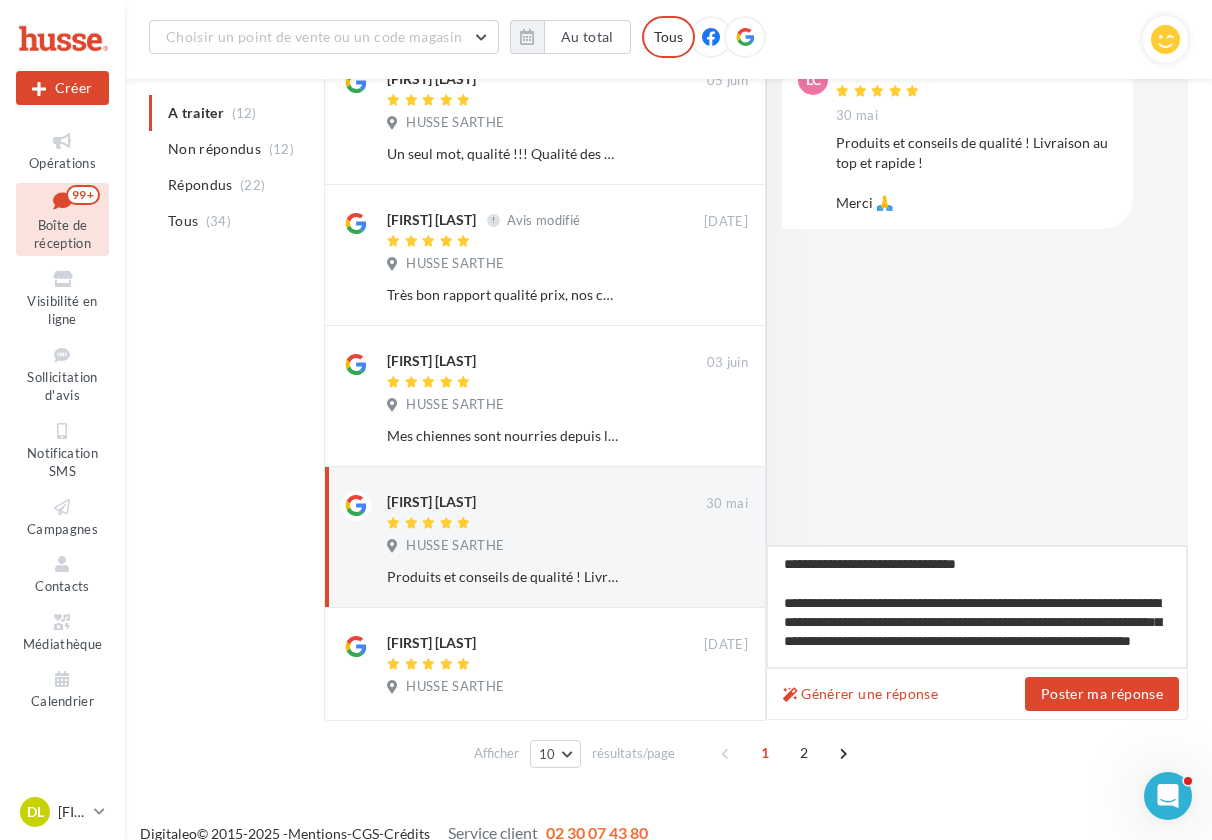 type on "**********" 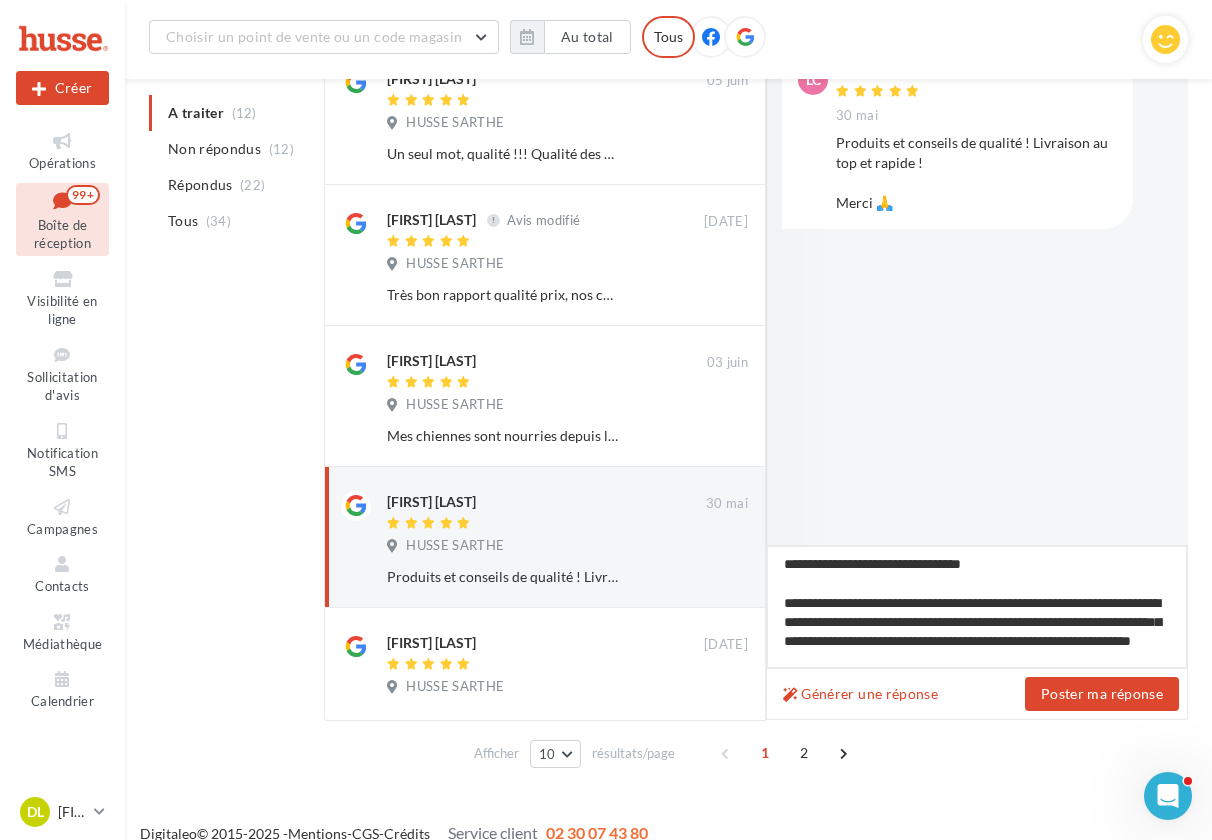 type on "**********" 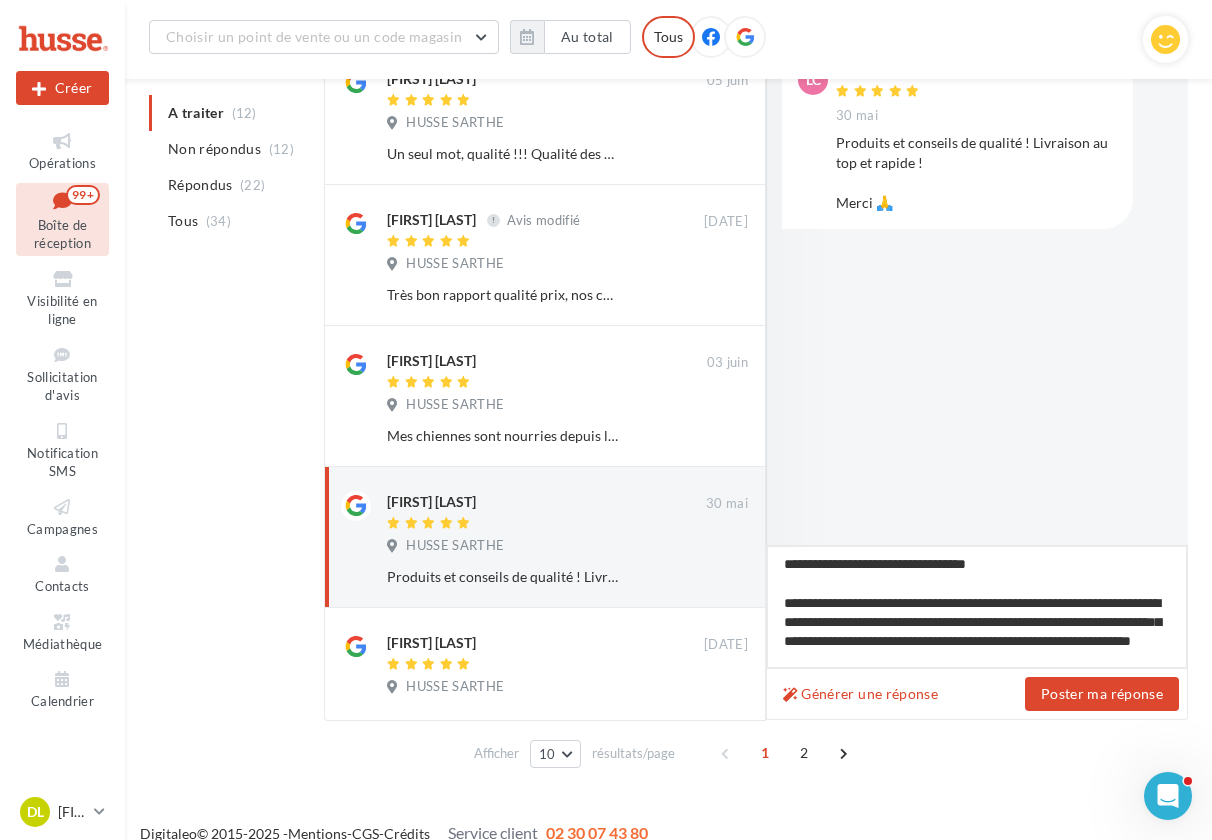 type on "**********" 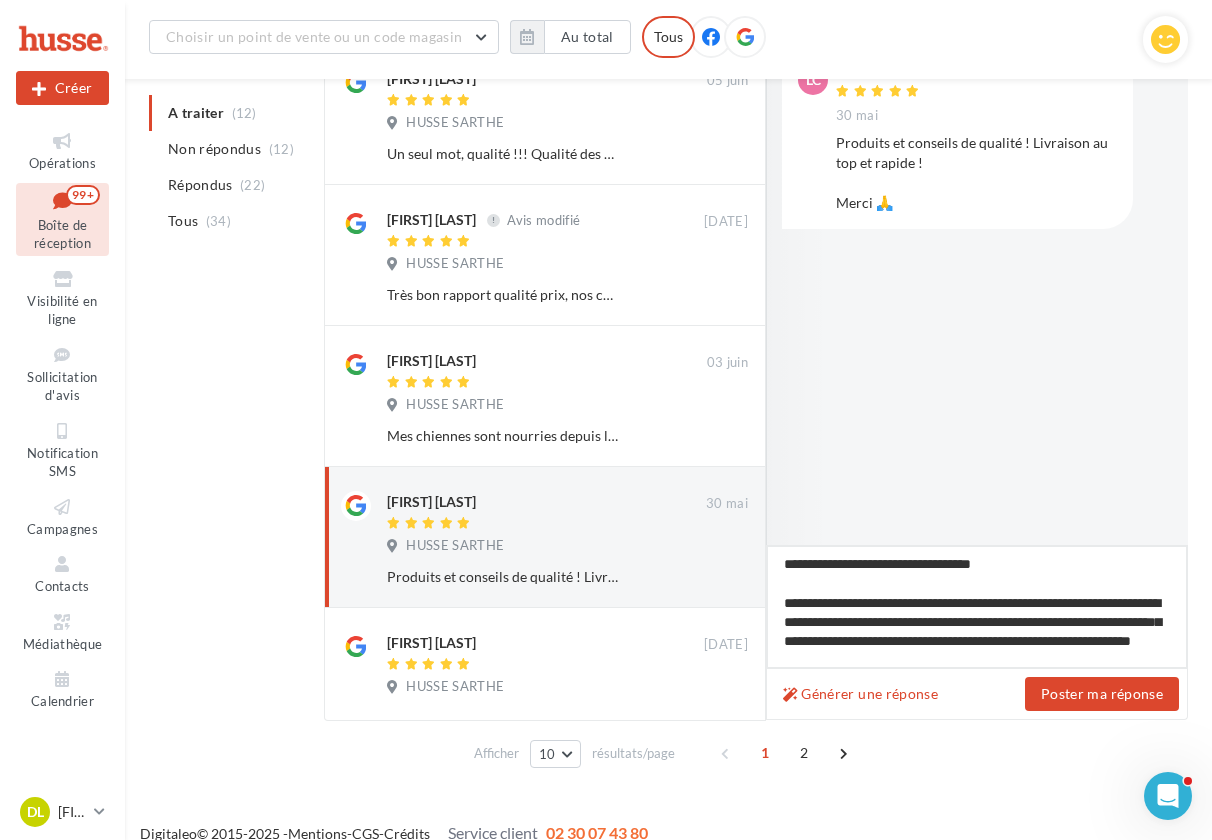 type on "**********" 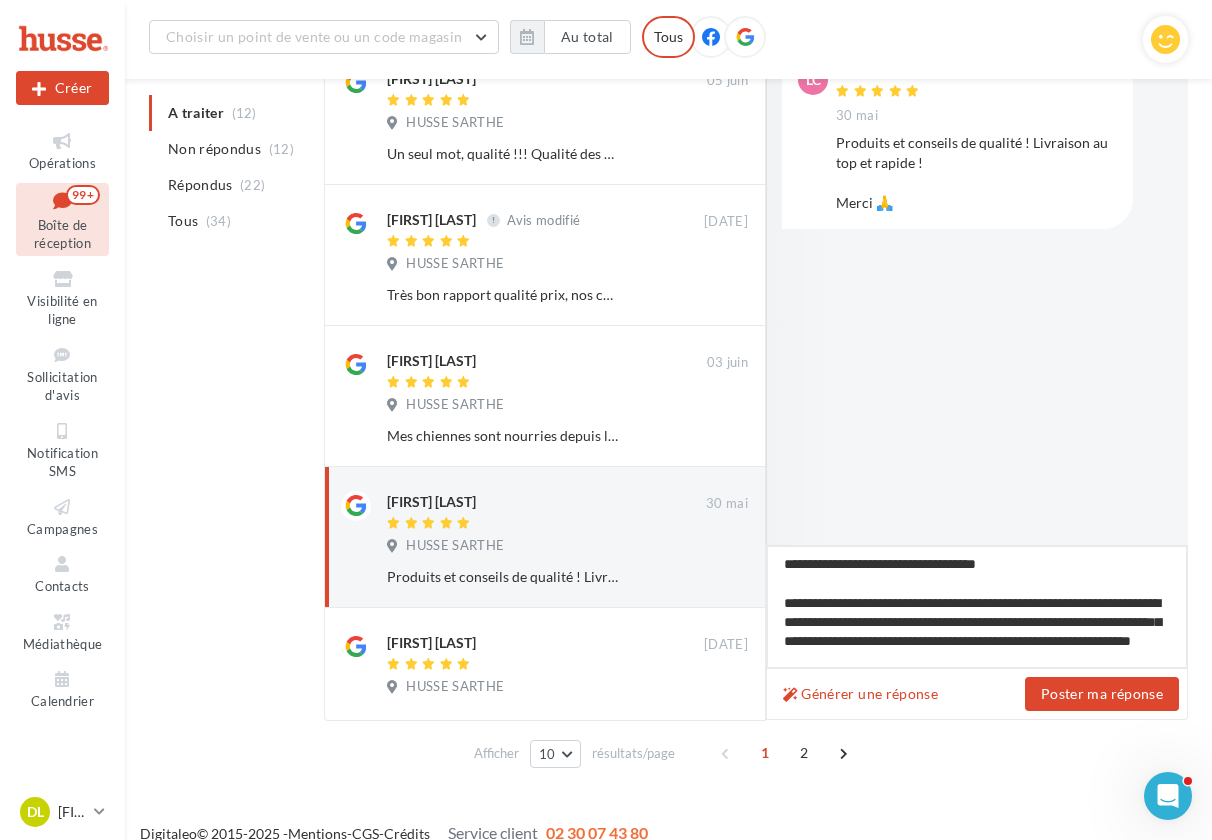 type on "**********" 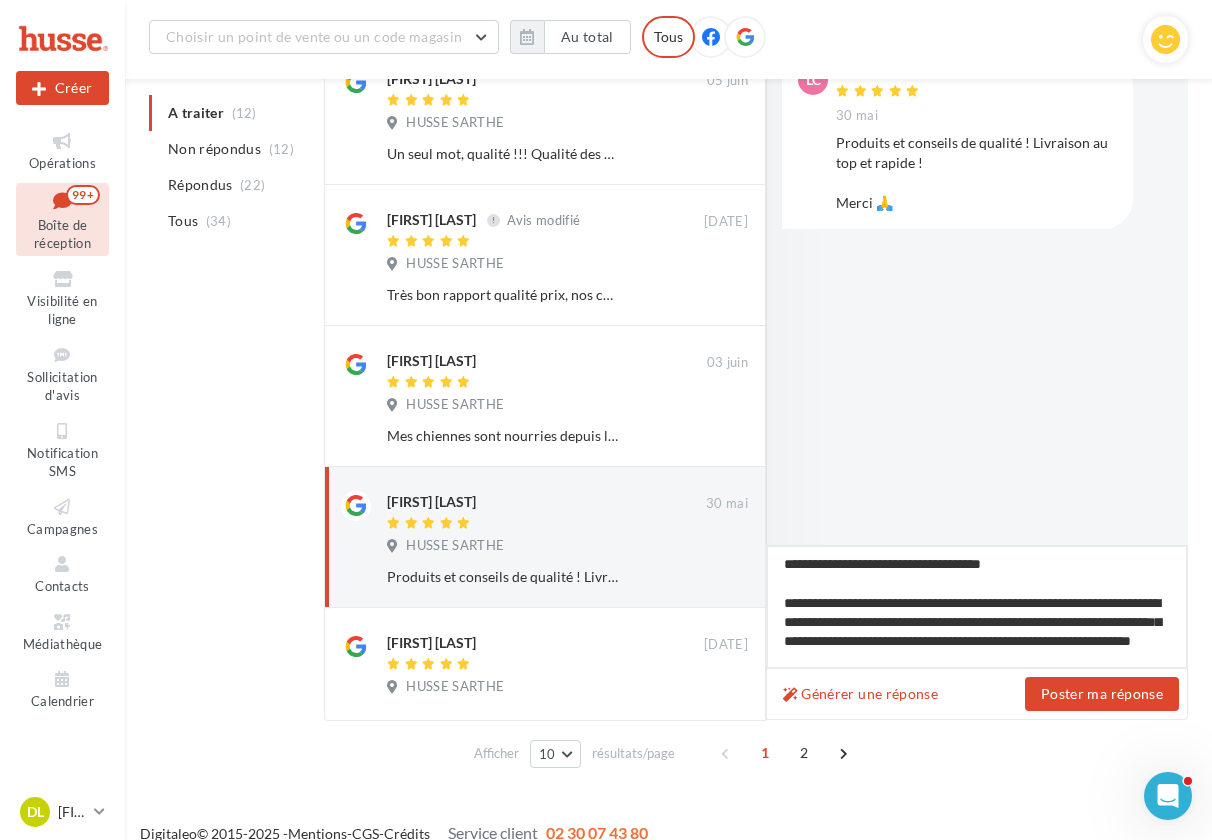 type on "**********" 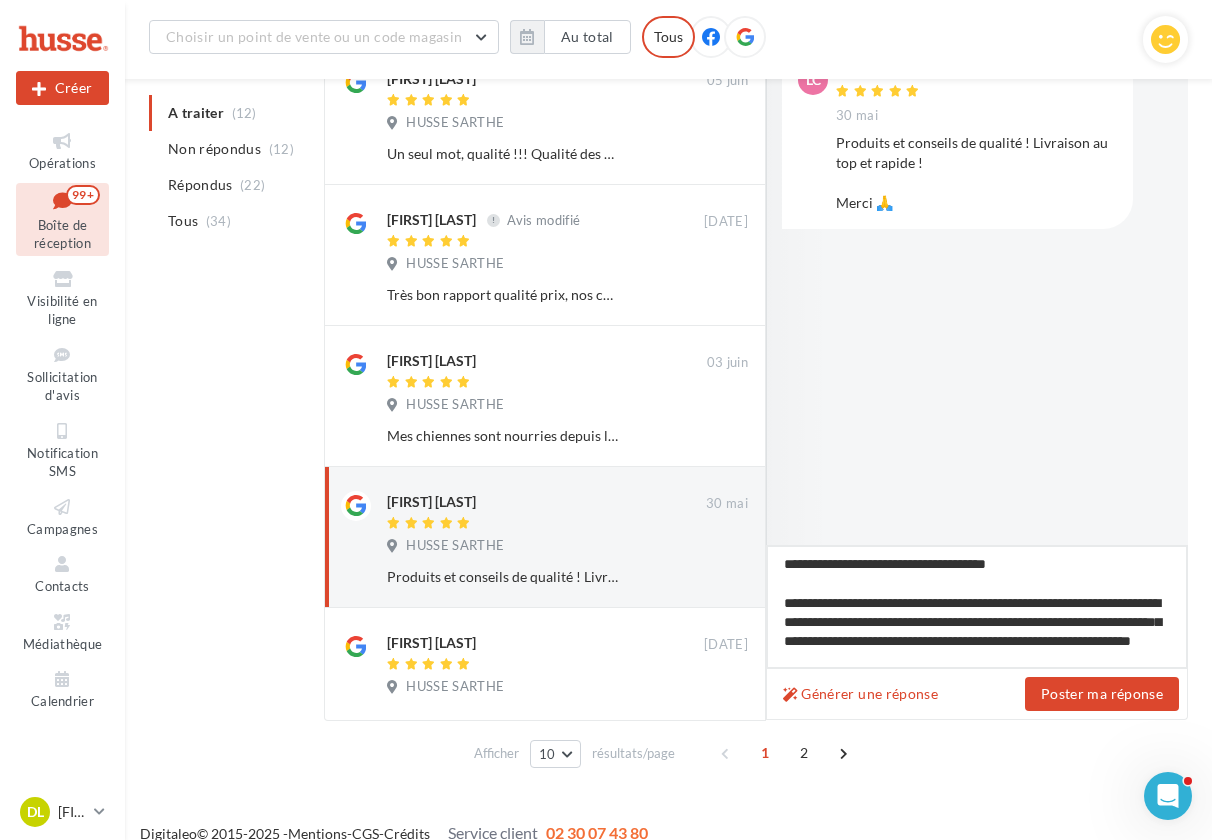 type on "**********" 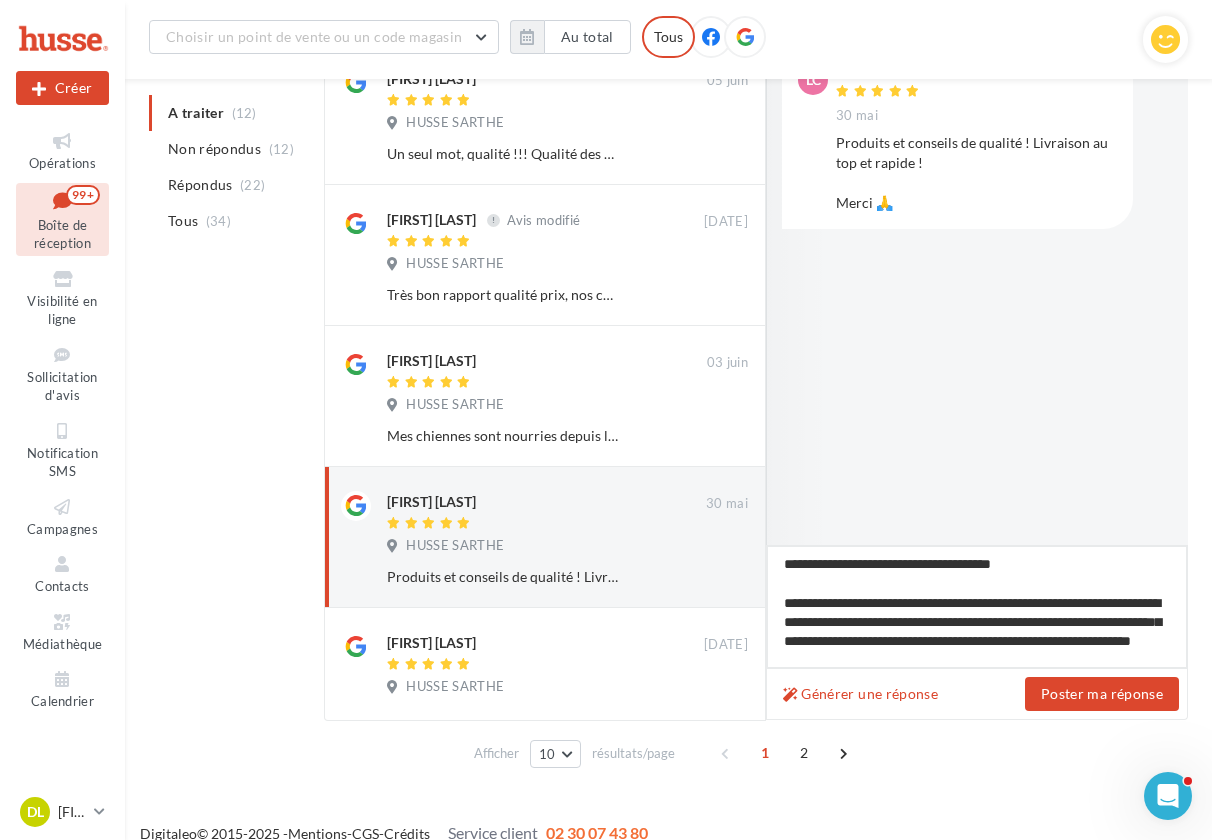 type on "**********" 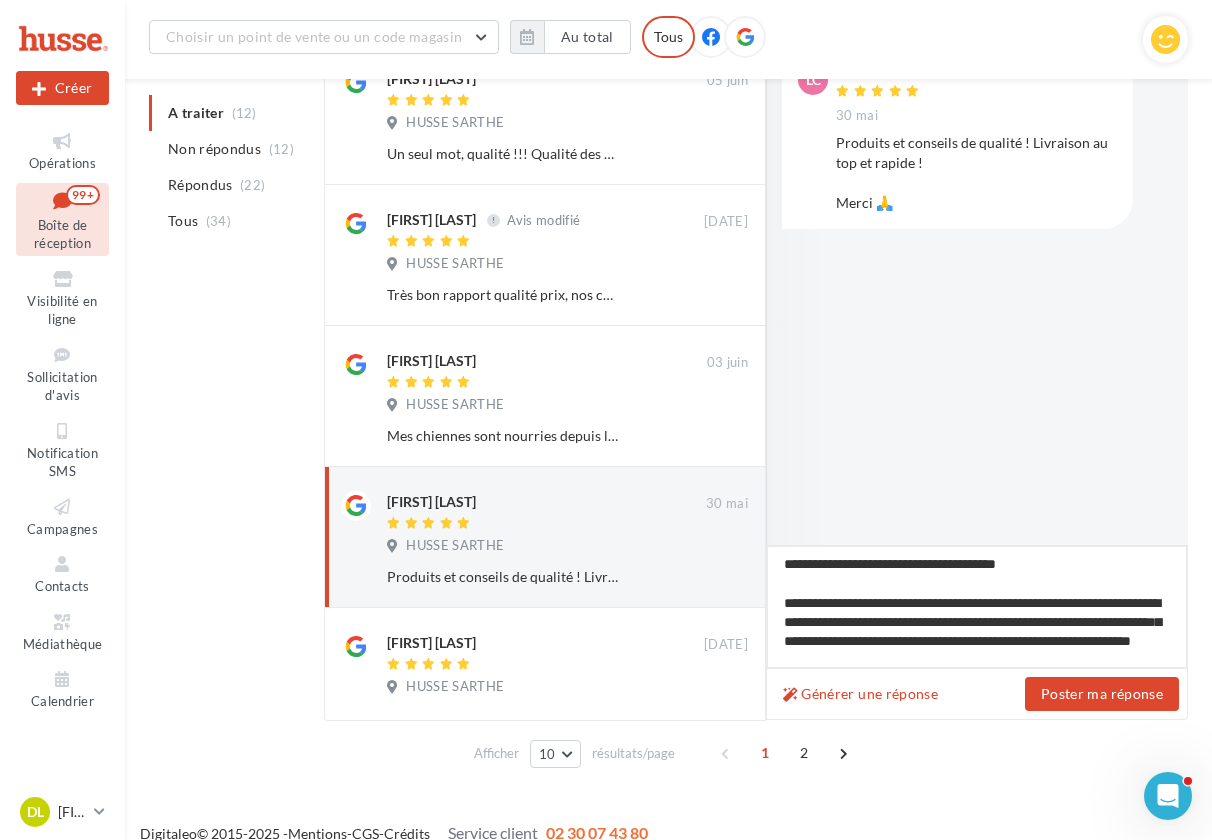 type on "**********" 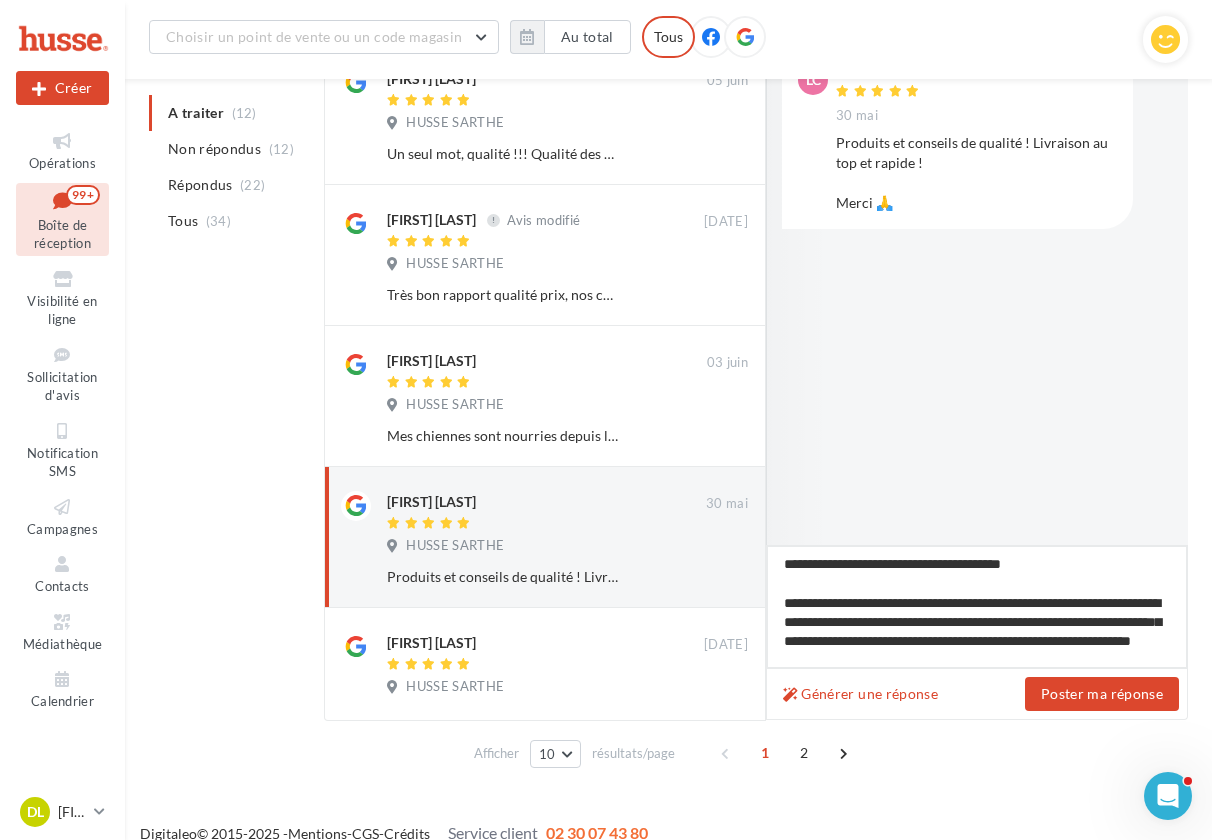 type on "**********" 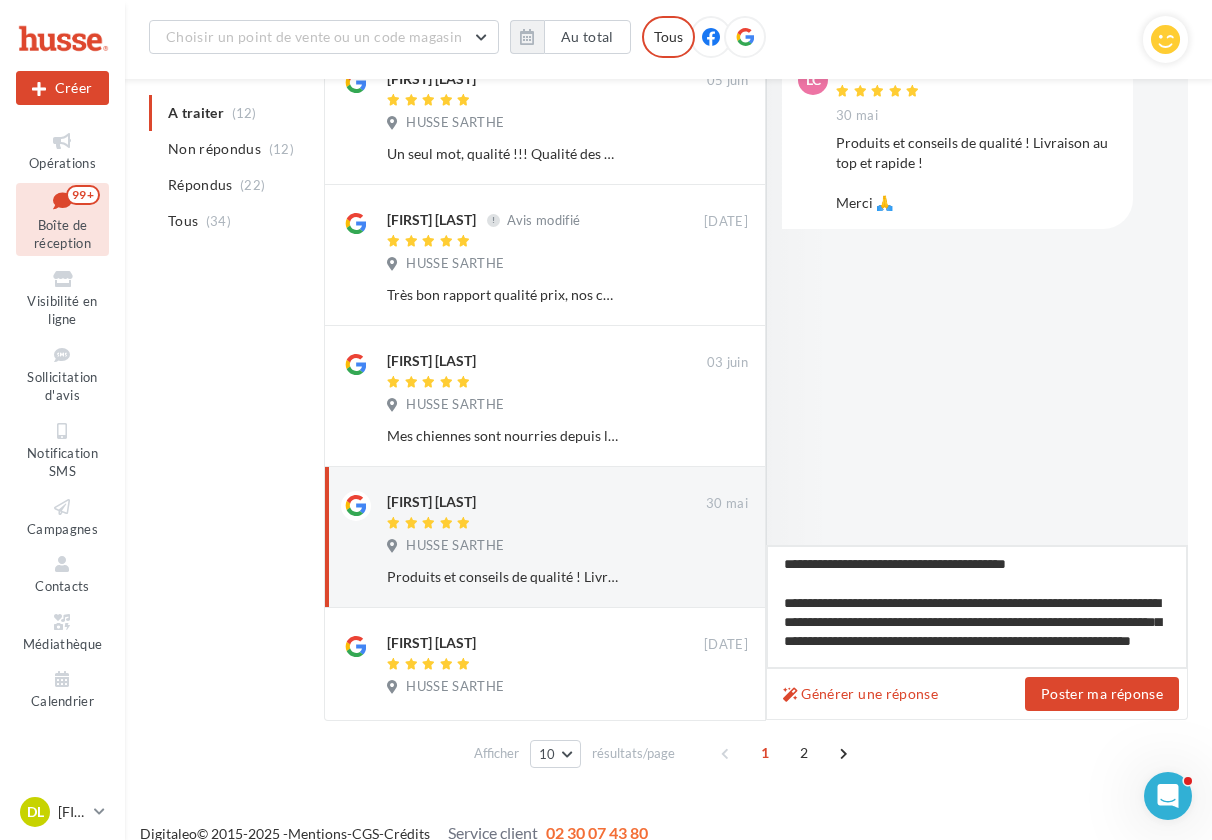 type on "**********" 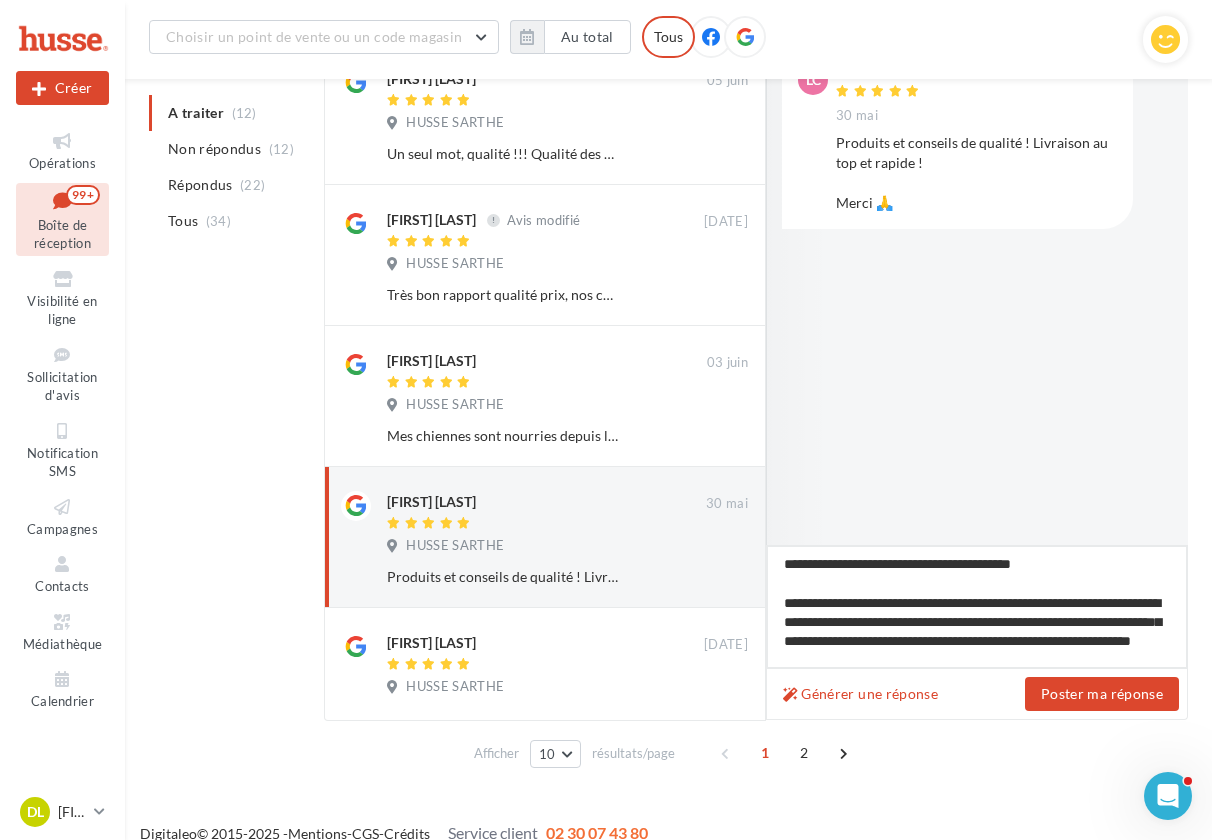 type on "**********" 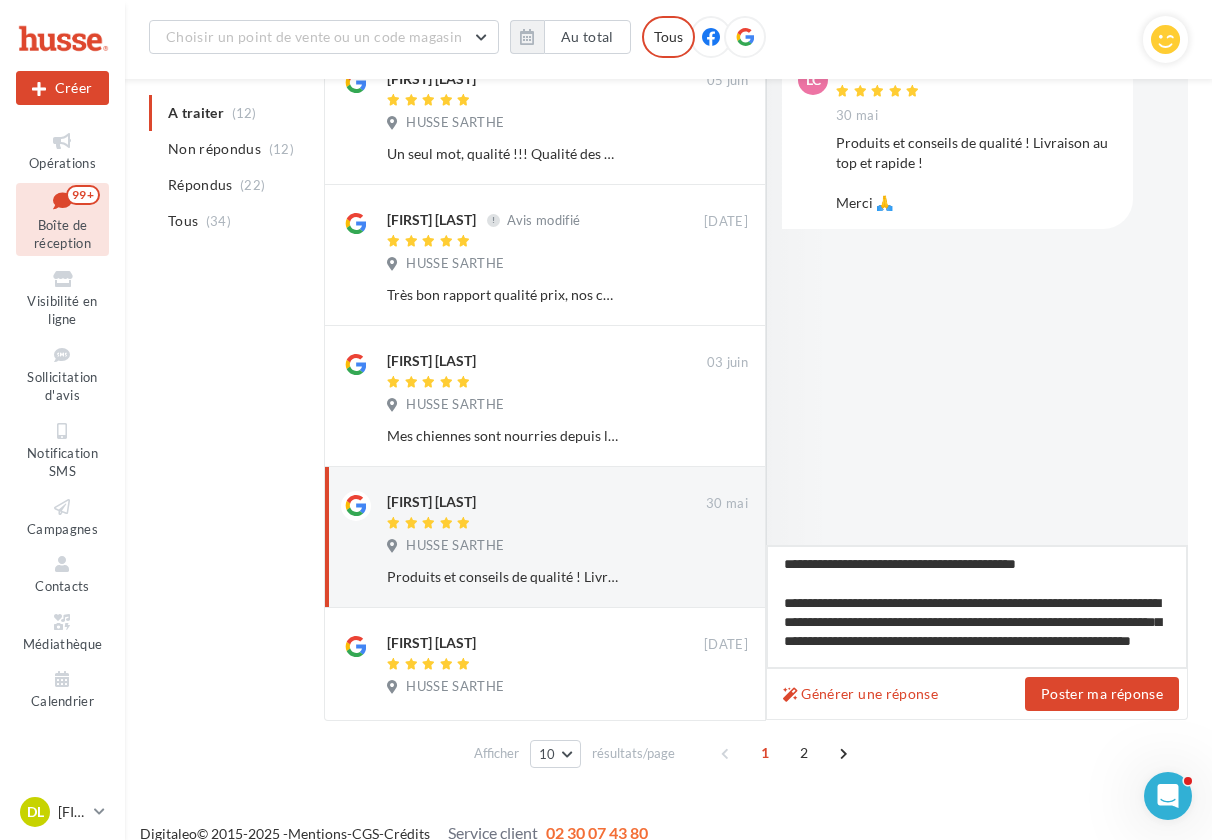 type on "**********" 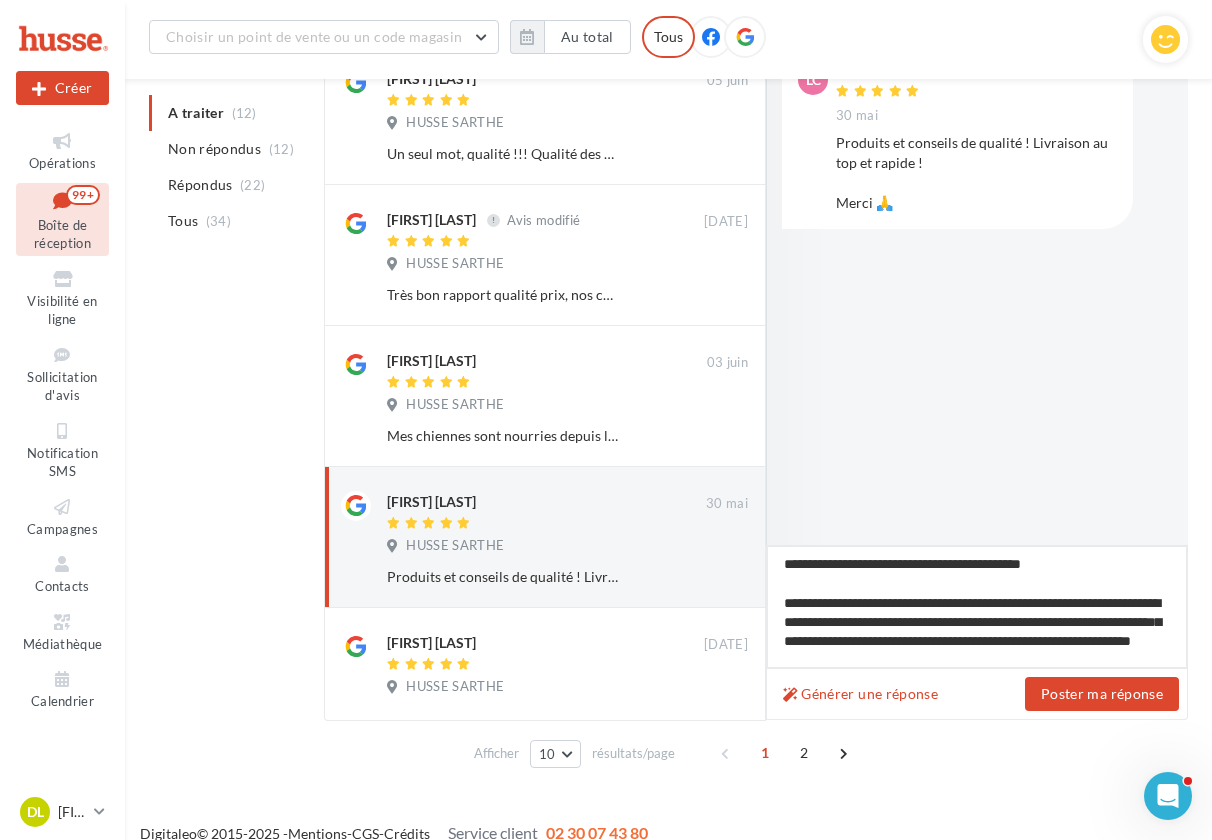 type on "**********" 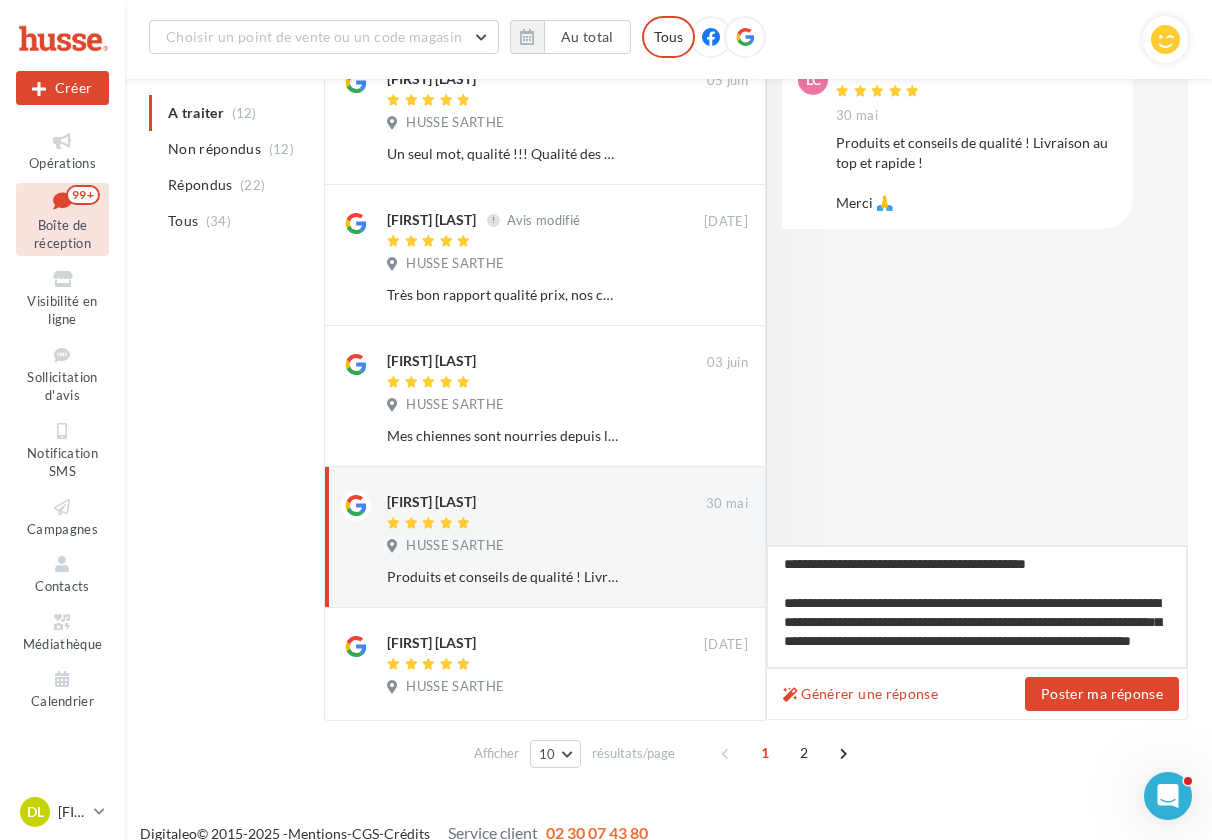 type on "**********" 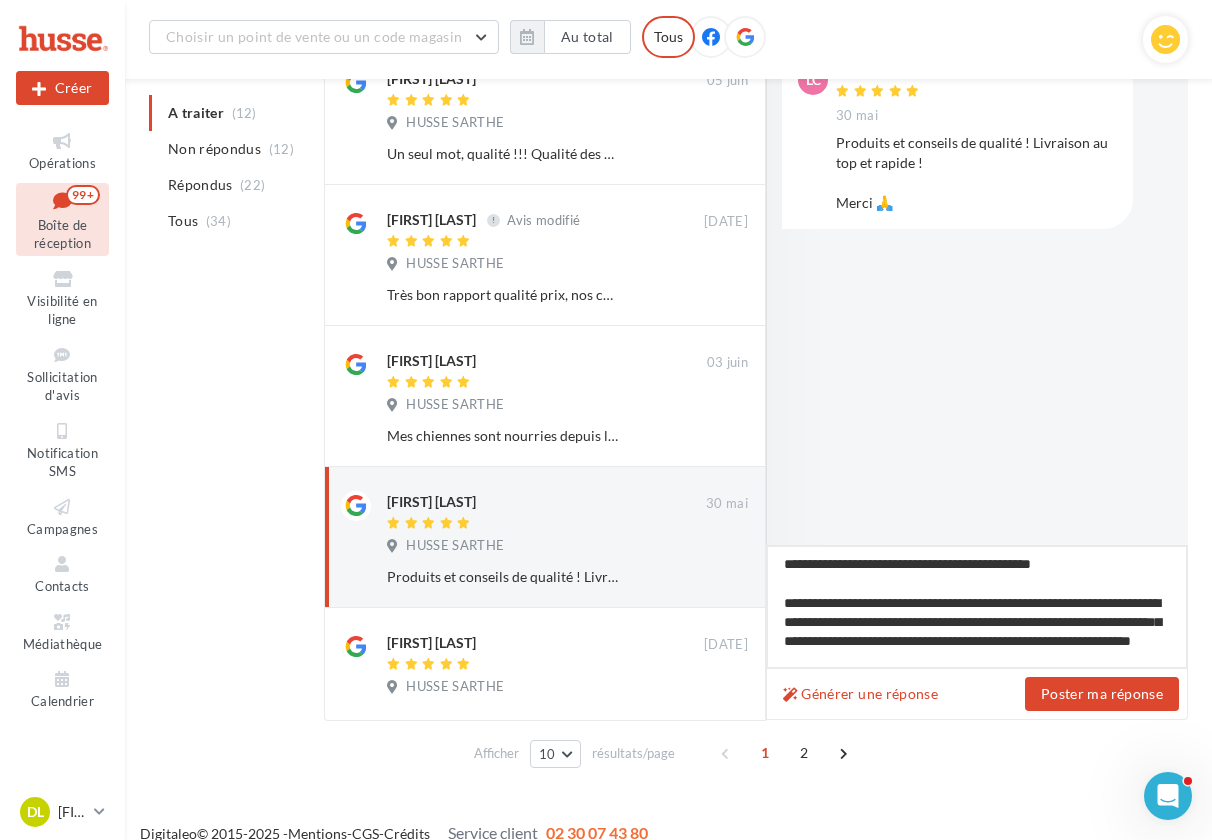 type on "**********" 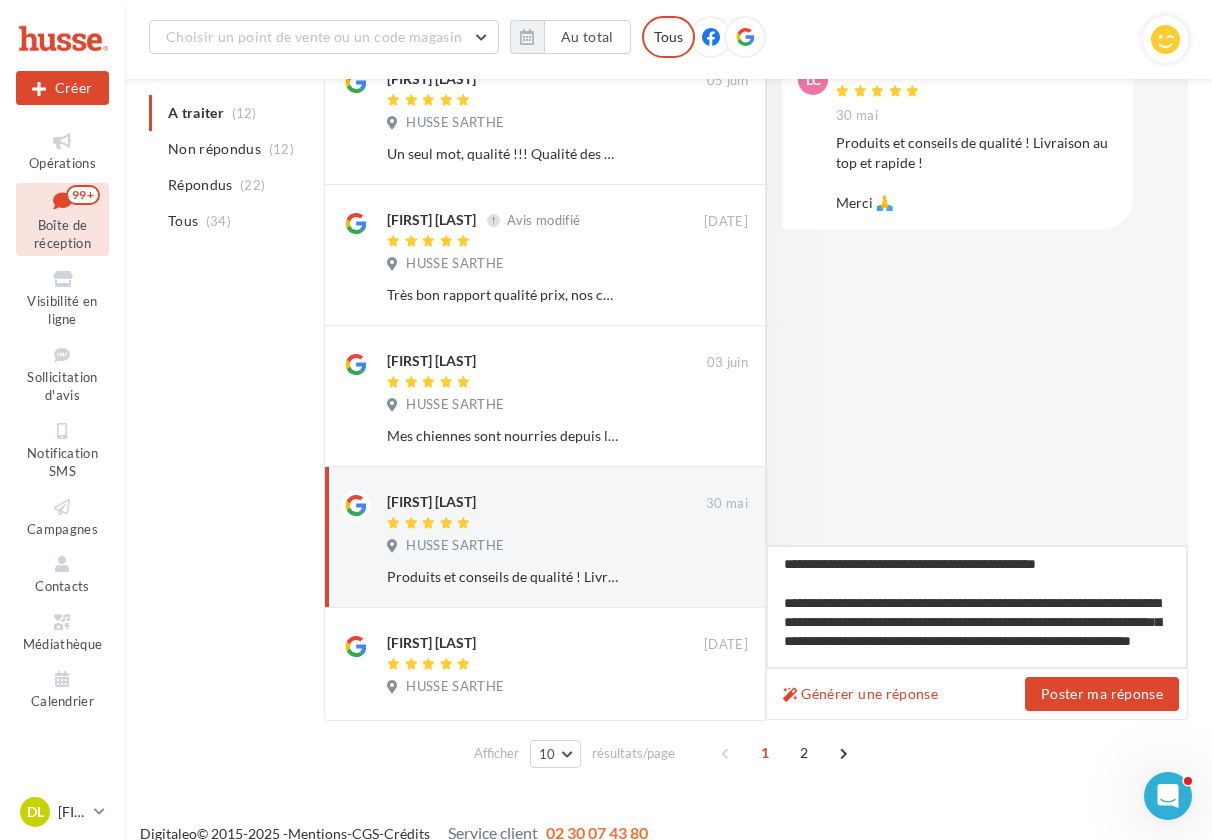 type on "**********" 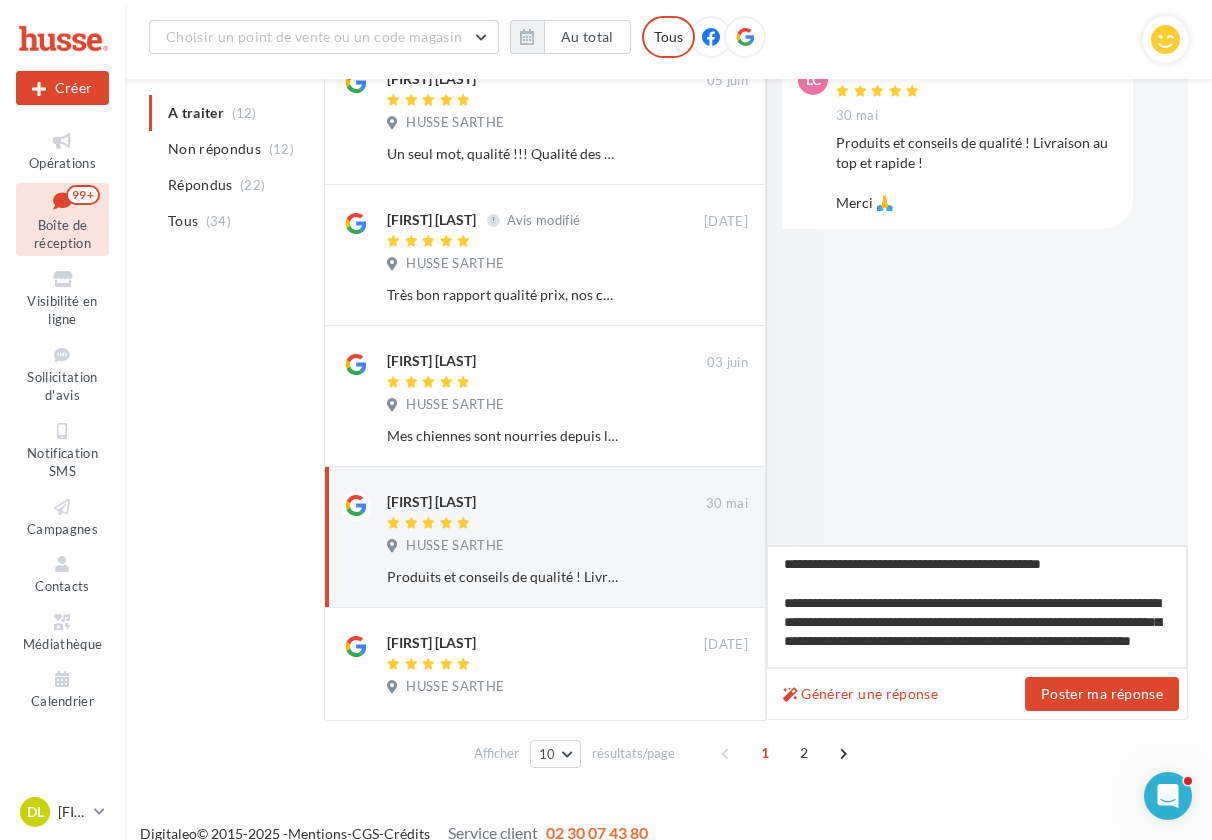 type on "**********" 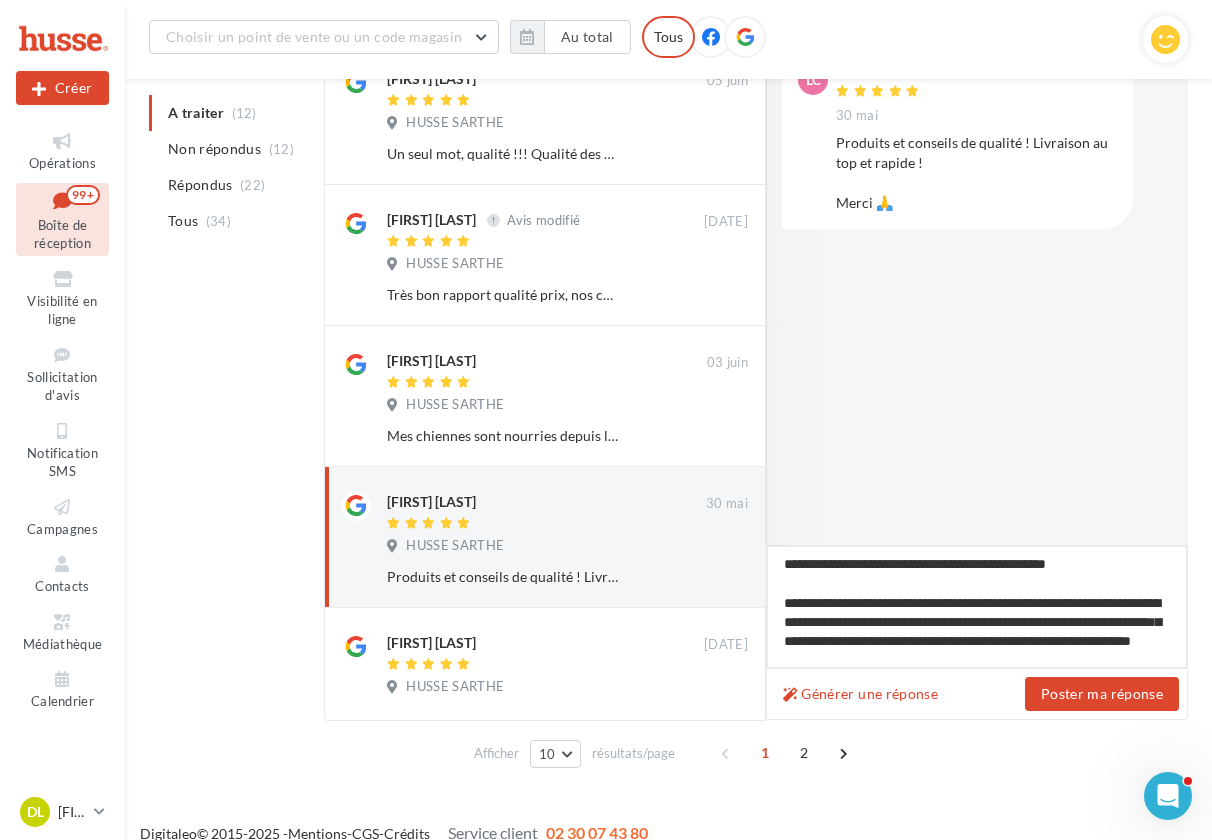 type on "**********" 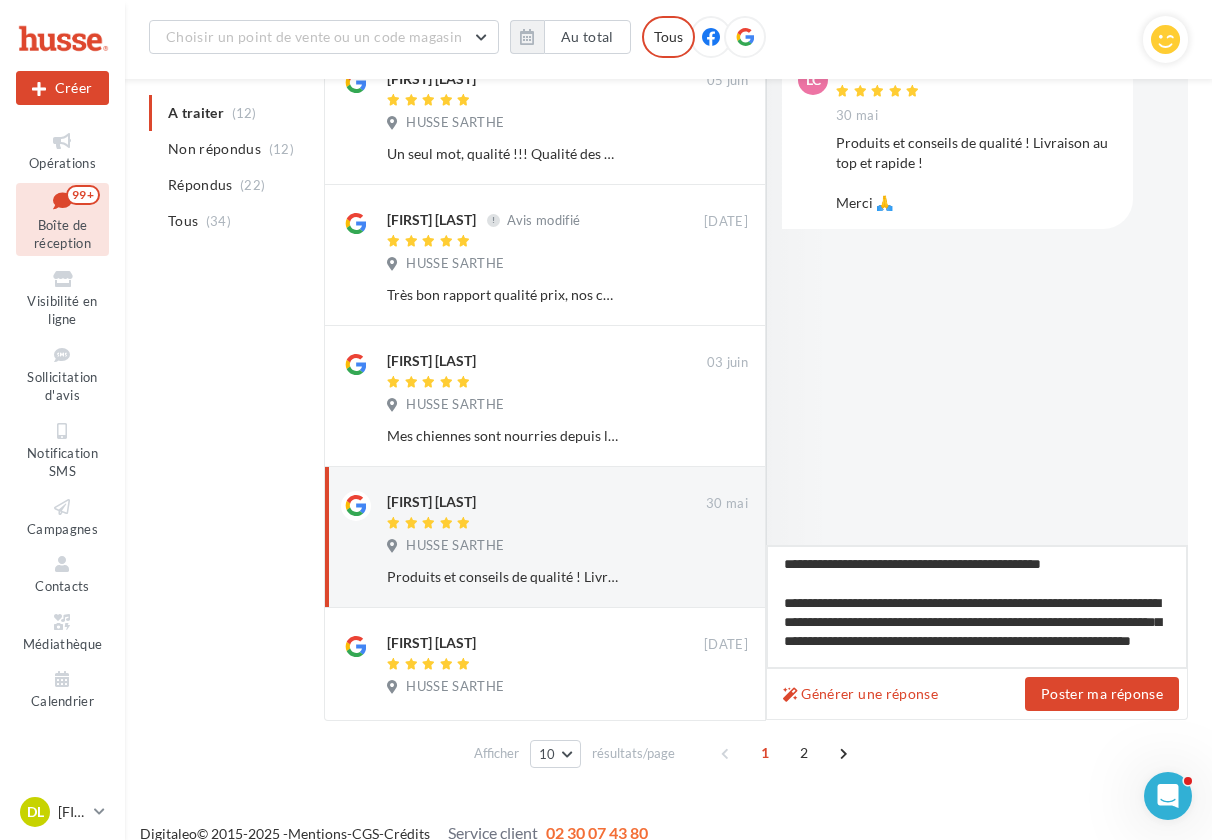 type on "**********" 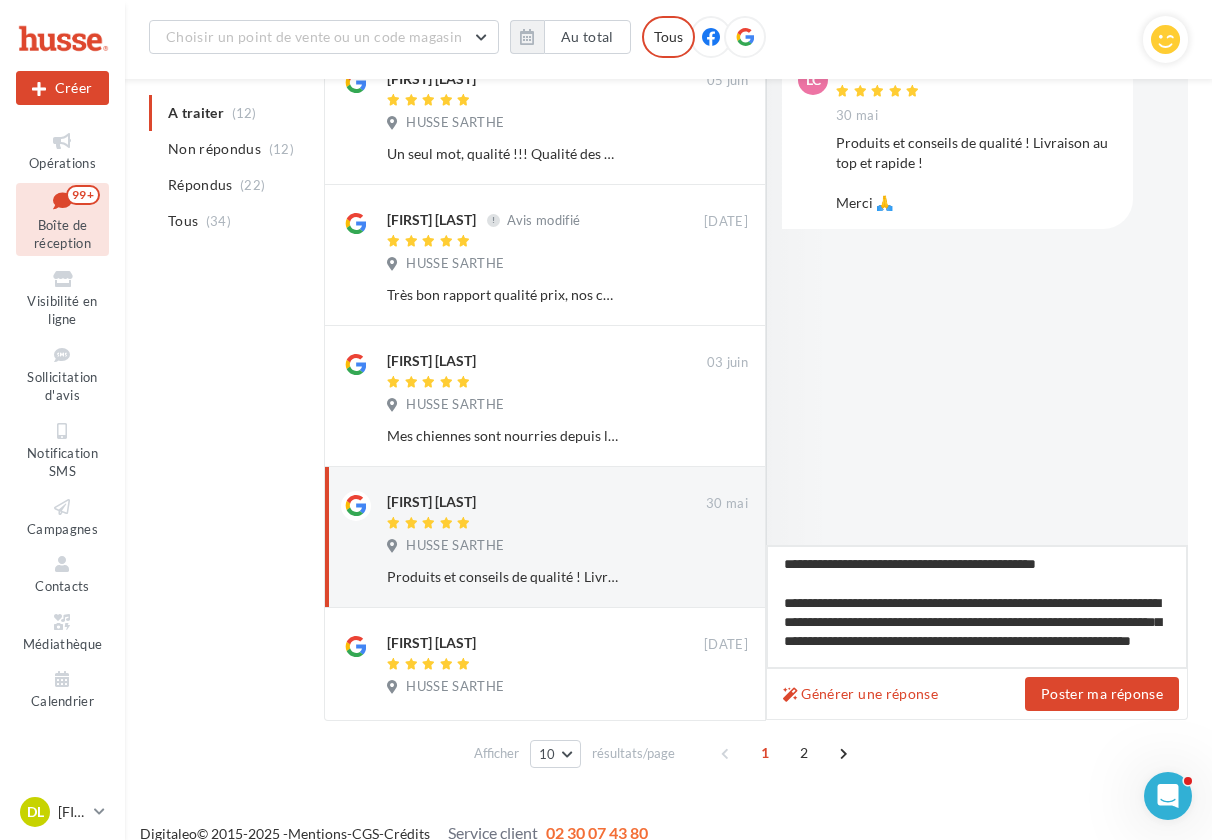 type 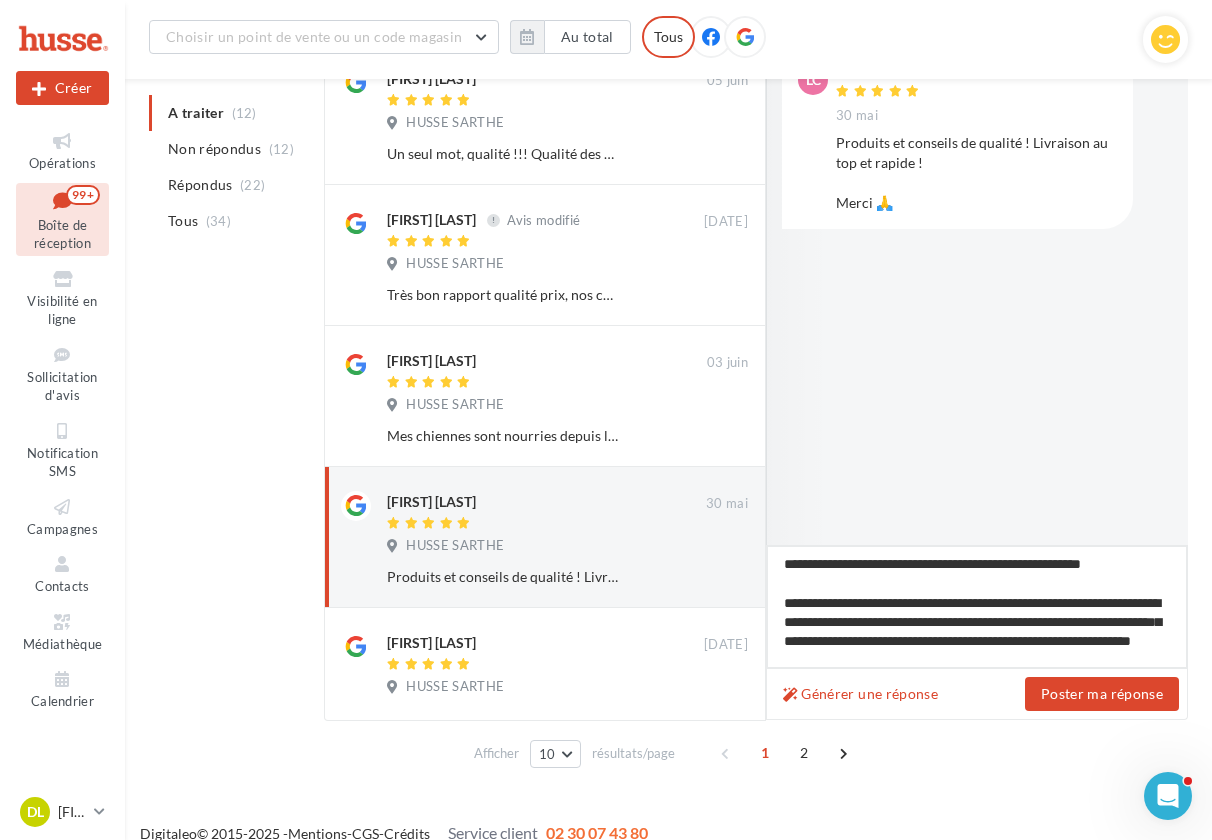 drag, startPoint x: 1004, startPoint y: 566, endPoint x: 1123, endPoint y: 565, distance: 119.0042 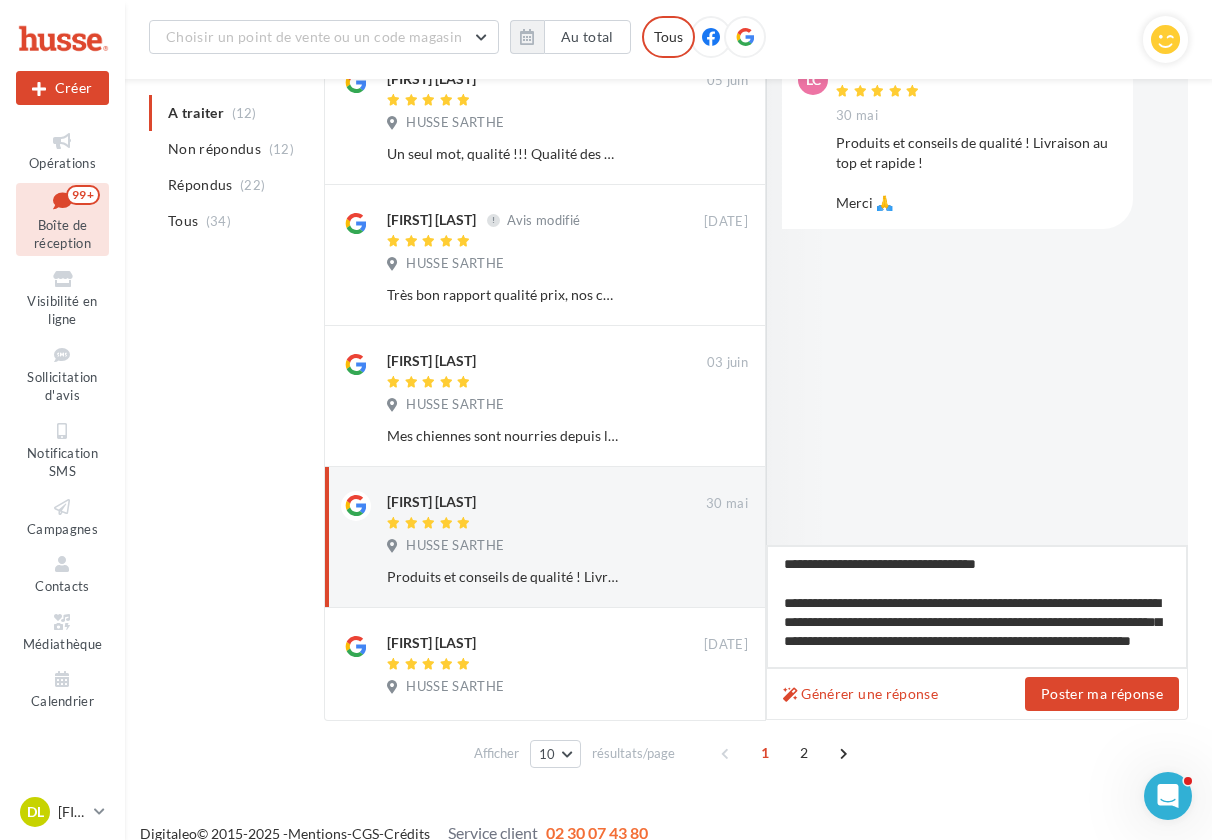 click on "**********" at bounding box center (977, 607) 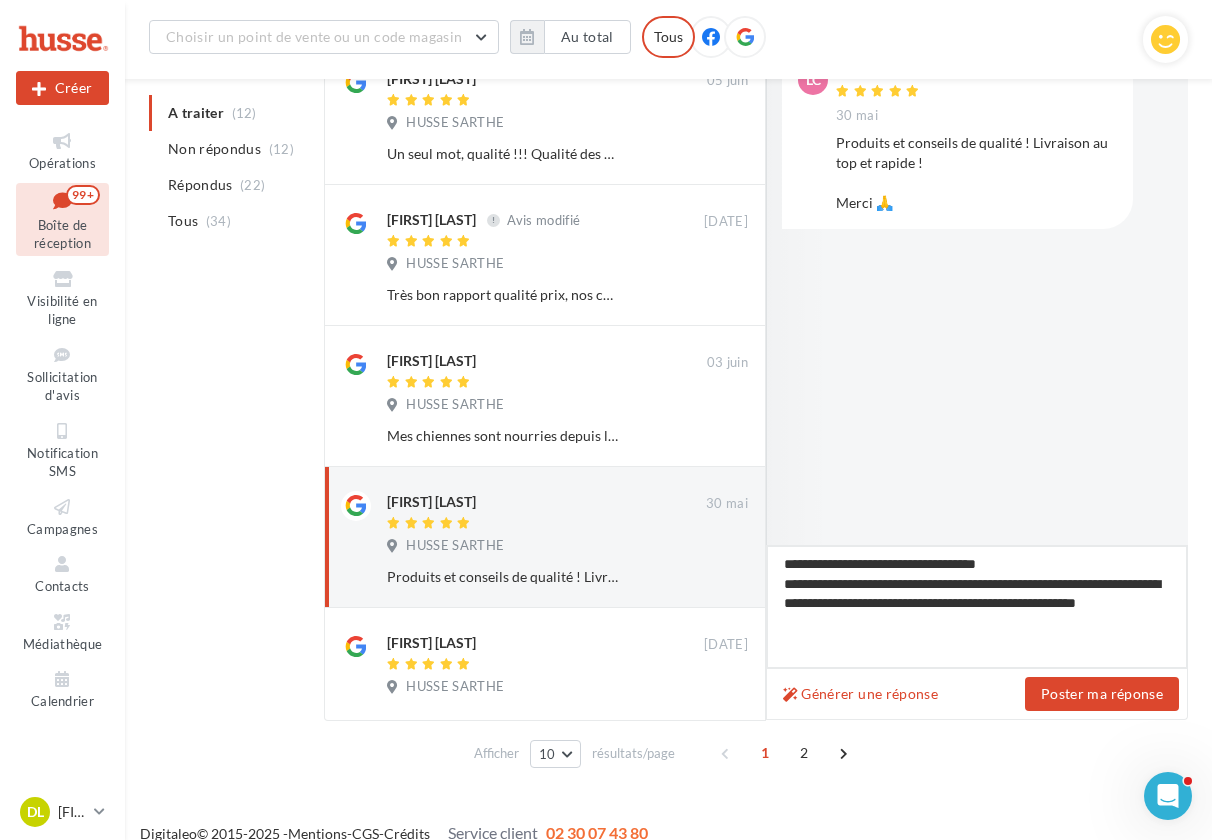 click on "**********" at bounding box center (977, 607) 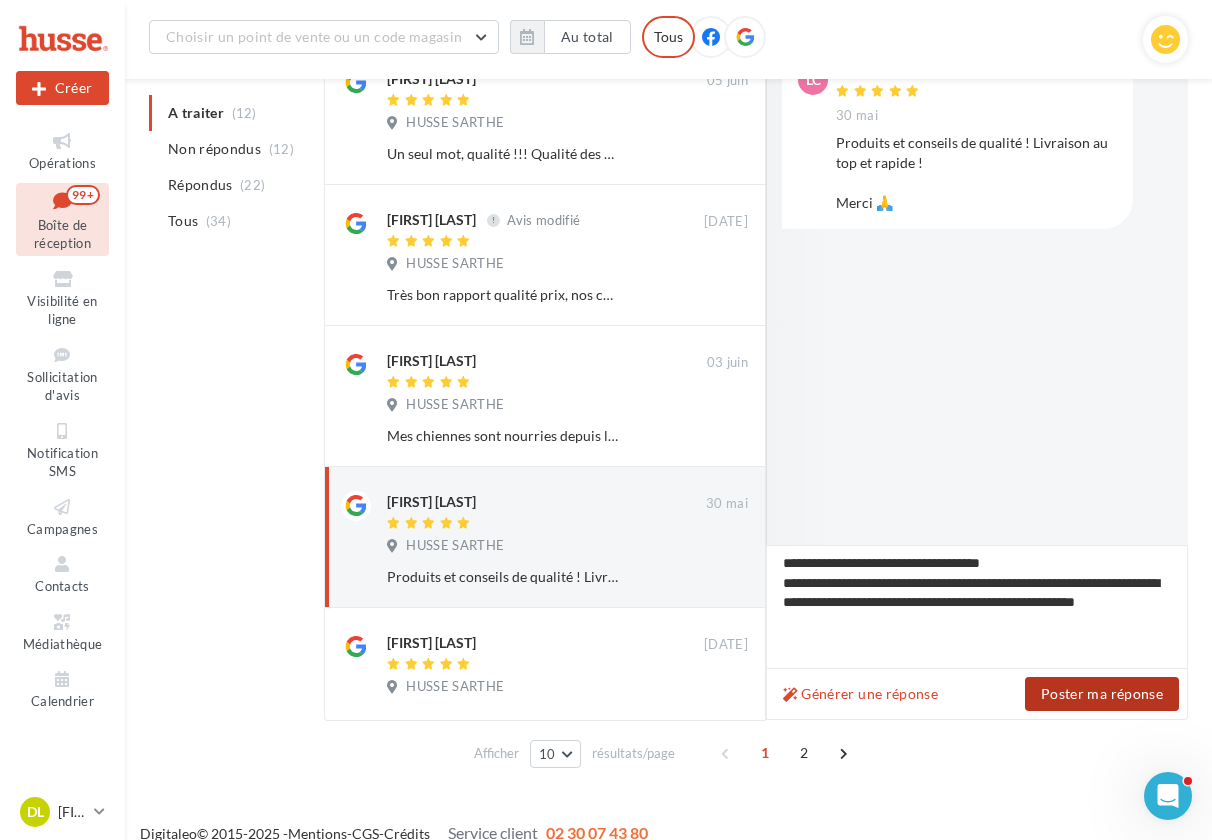click on "Poster ma réponse" at bounding box center (1102, 694) 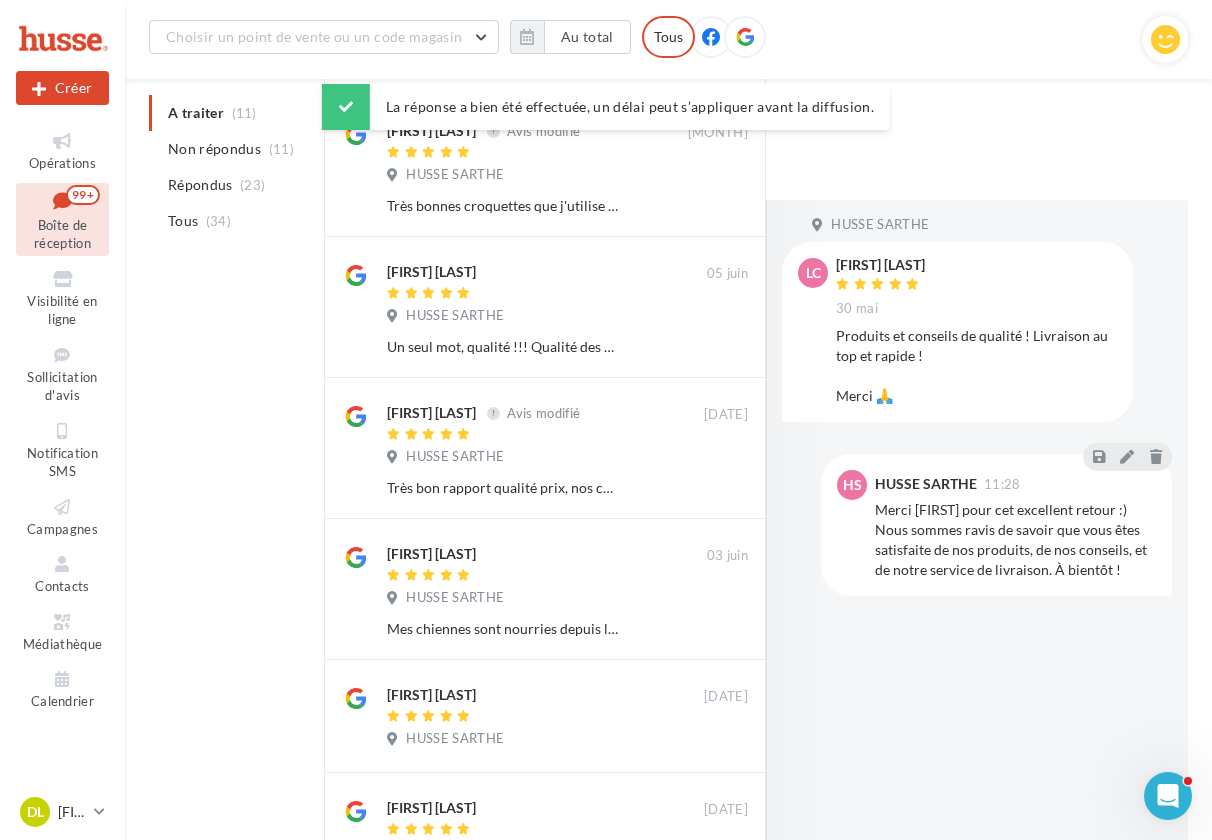 scroll, scrollTop: 581, scrollLeft: 0, axis: vertical 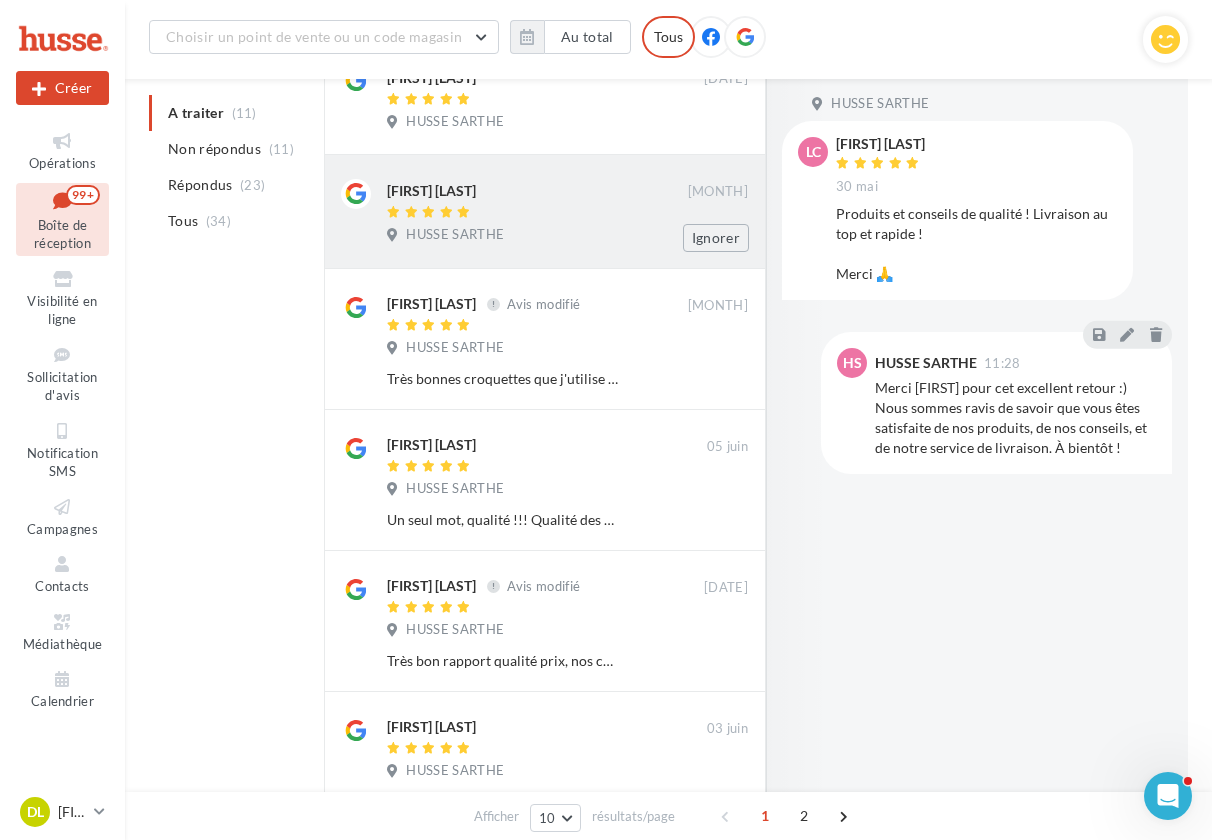 click on "Nathalie Lebreton" at bounding box center (537, 189) 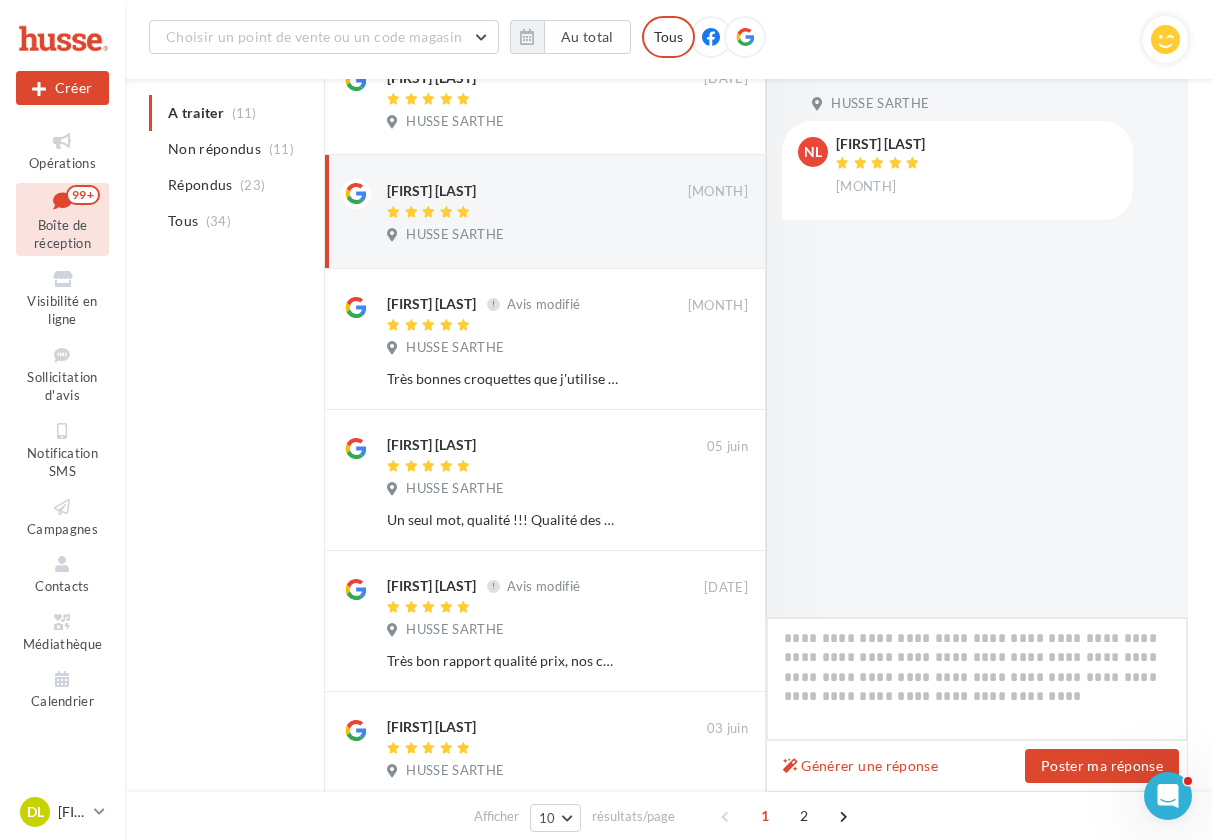click at bounding box center (977, 679) 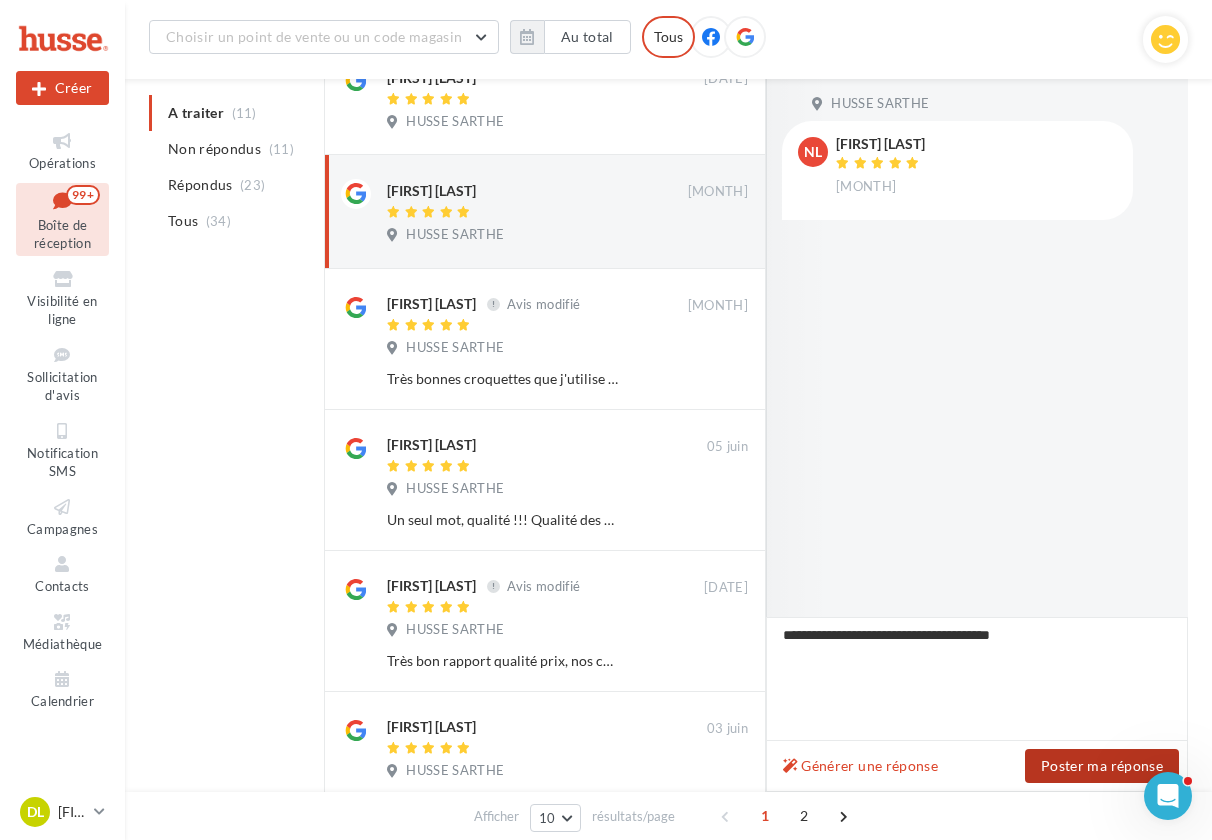 click on "Poster ma réponse" at bounding box center [1102, 766] 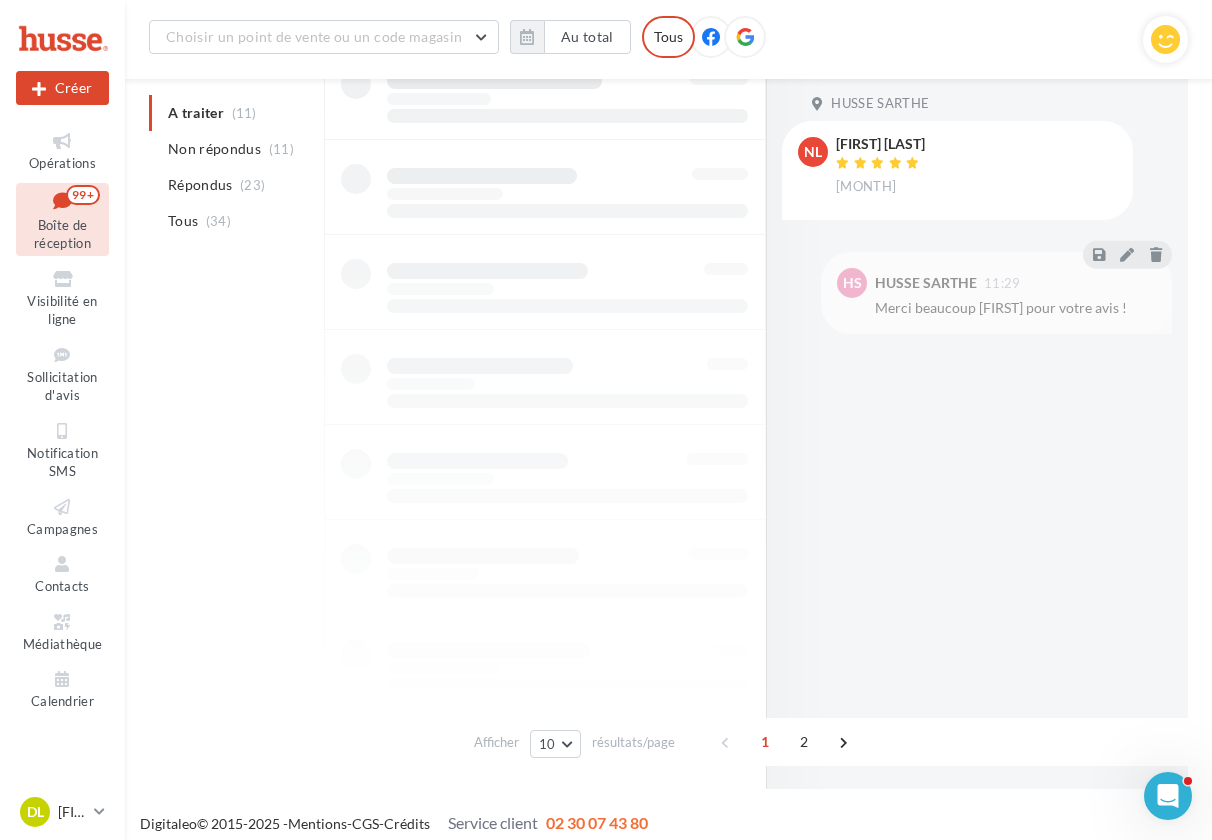 scroll, scrollTop: 580, scrollLeft: 0, axis: vertical 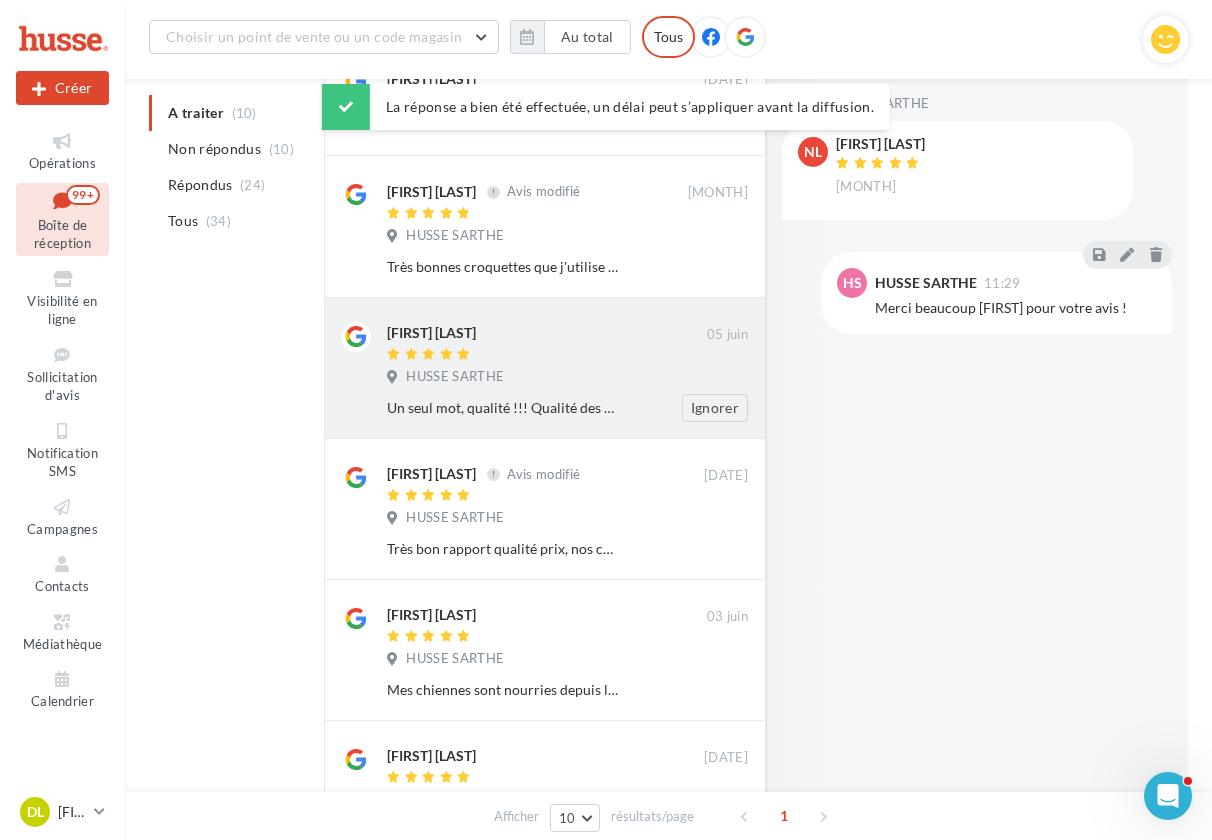 click at bounding box center (547, 355) 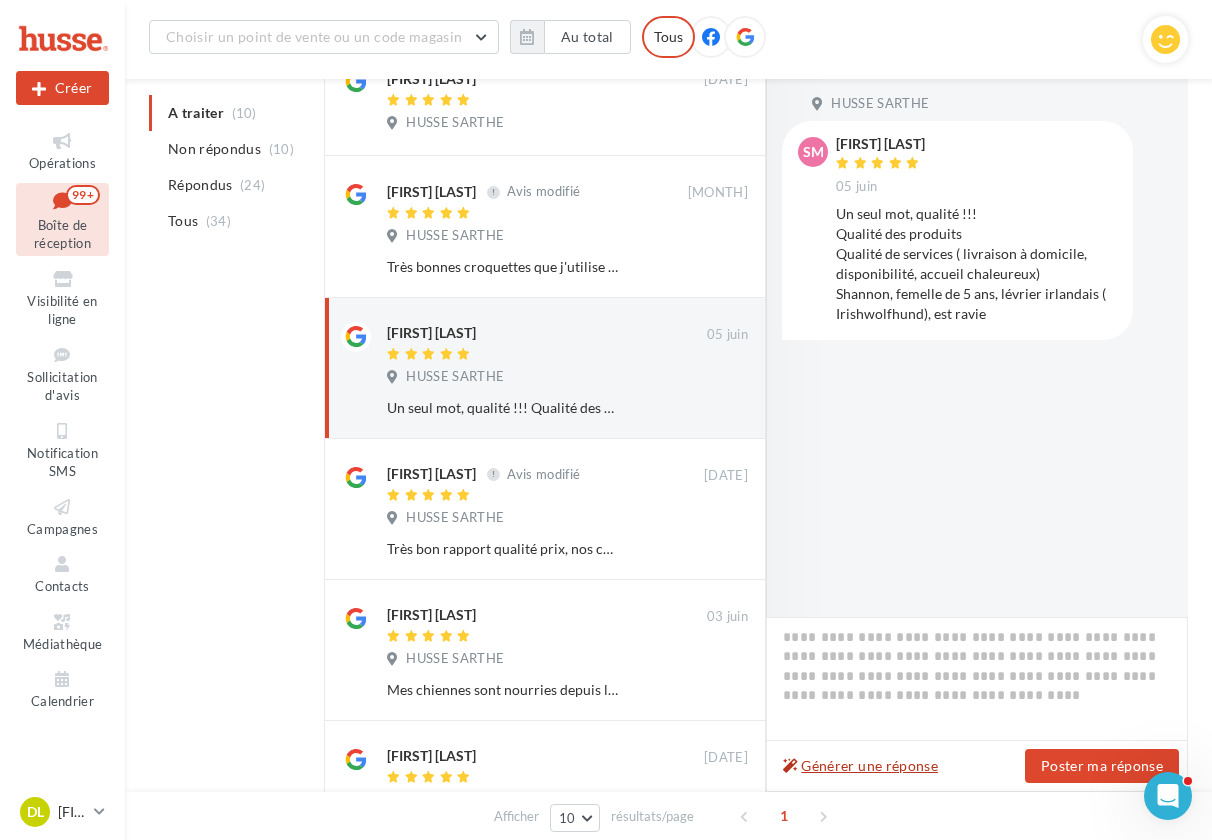 click on "Générer une réponse" at bounding box center [860, 766] 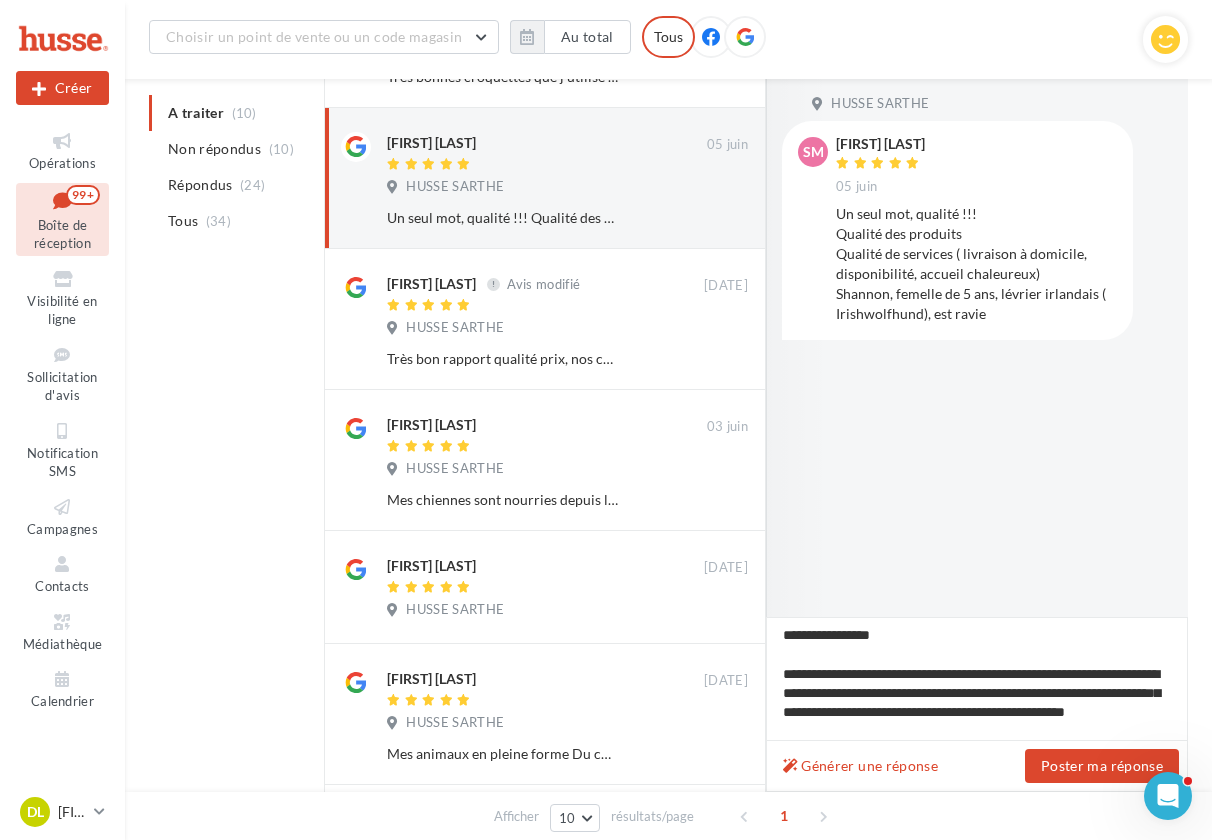 scroll, scrollTop: 794, scrollLeft: 0, axis: vertical 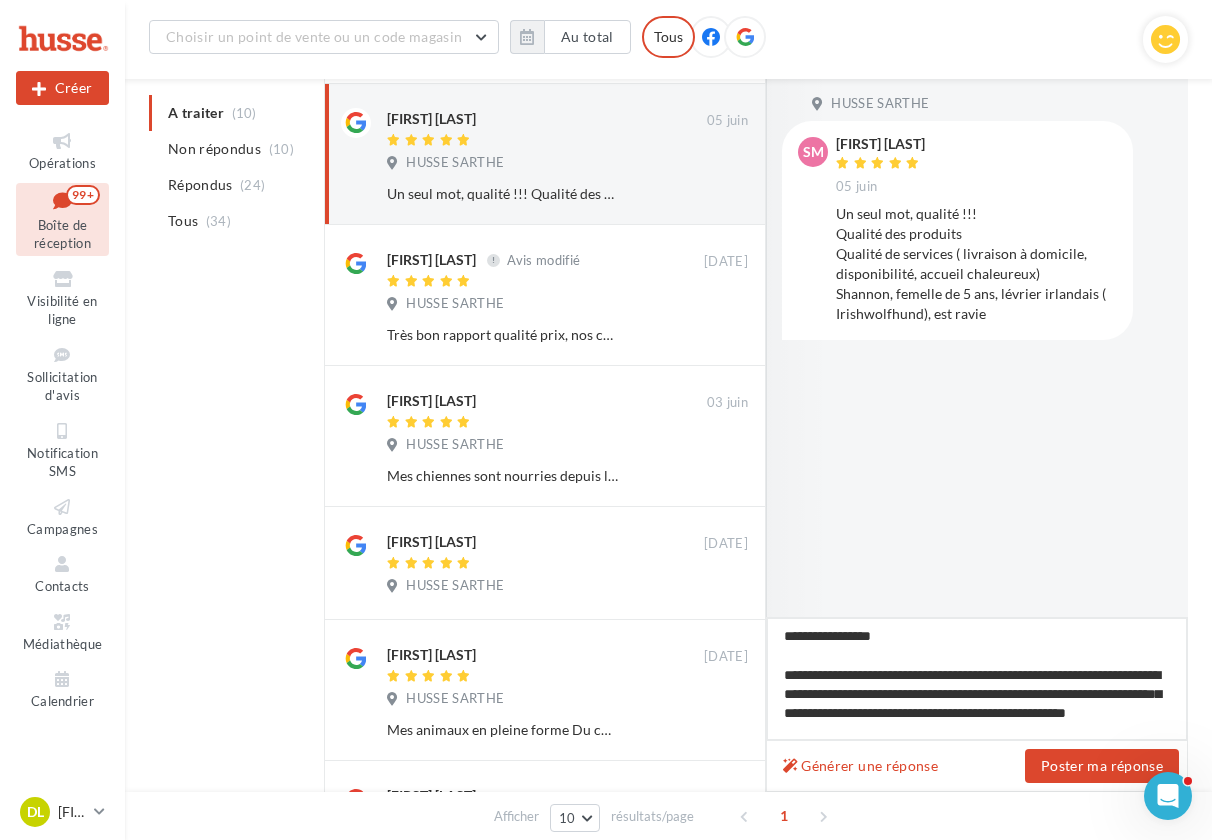 drag, startPoint x: 784, startPoint y: 636, endPoint x: 843, endPoint y: 636, distance: 59 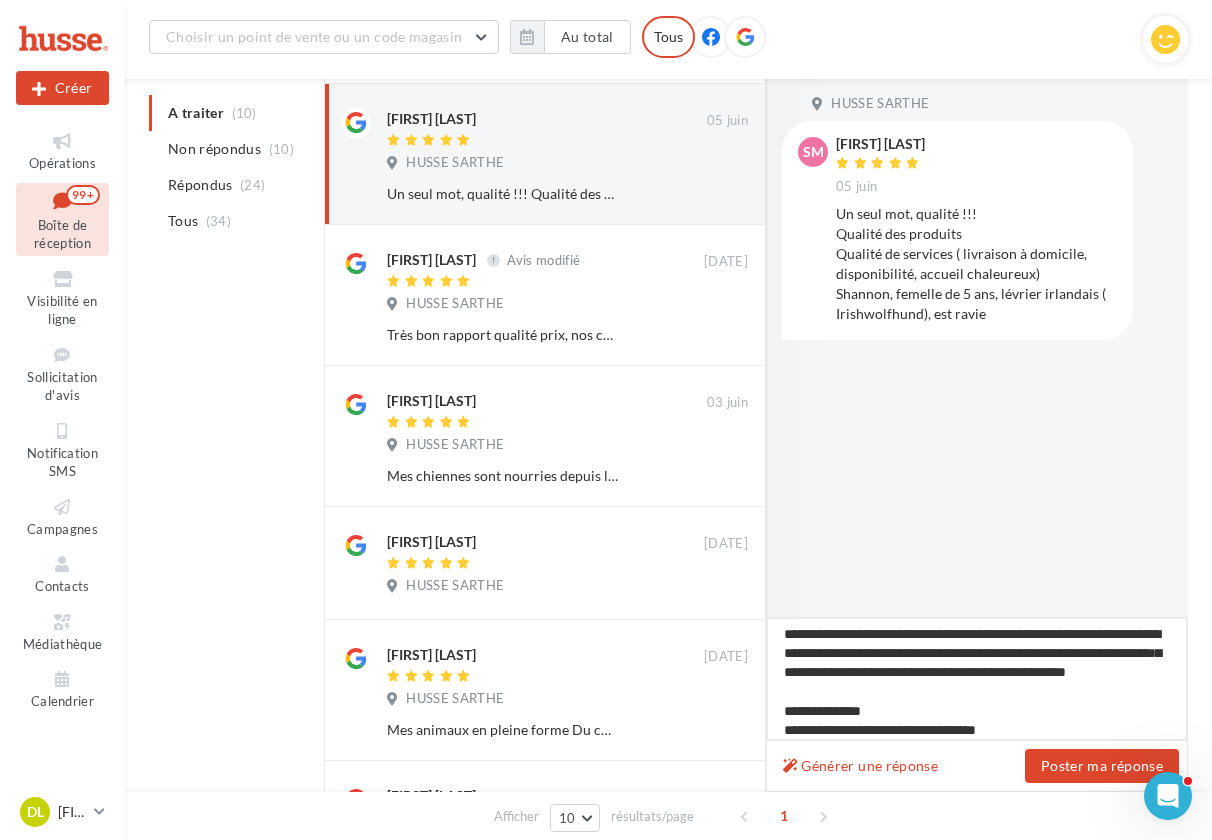 scroll, scrollTop: 43, scrollLeft: 0, axis: vertical 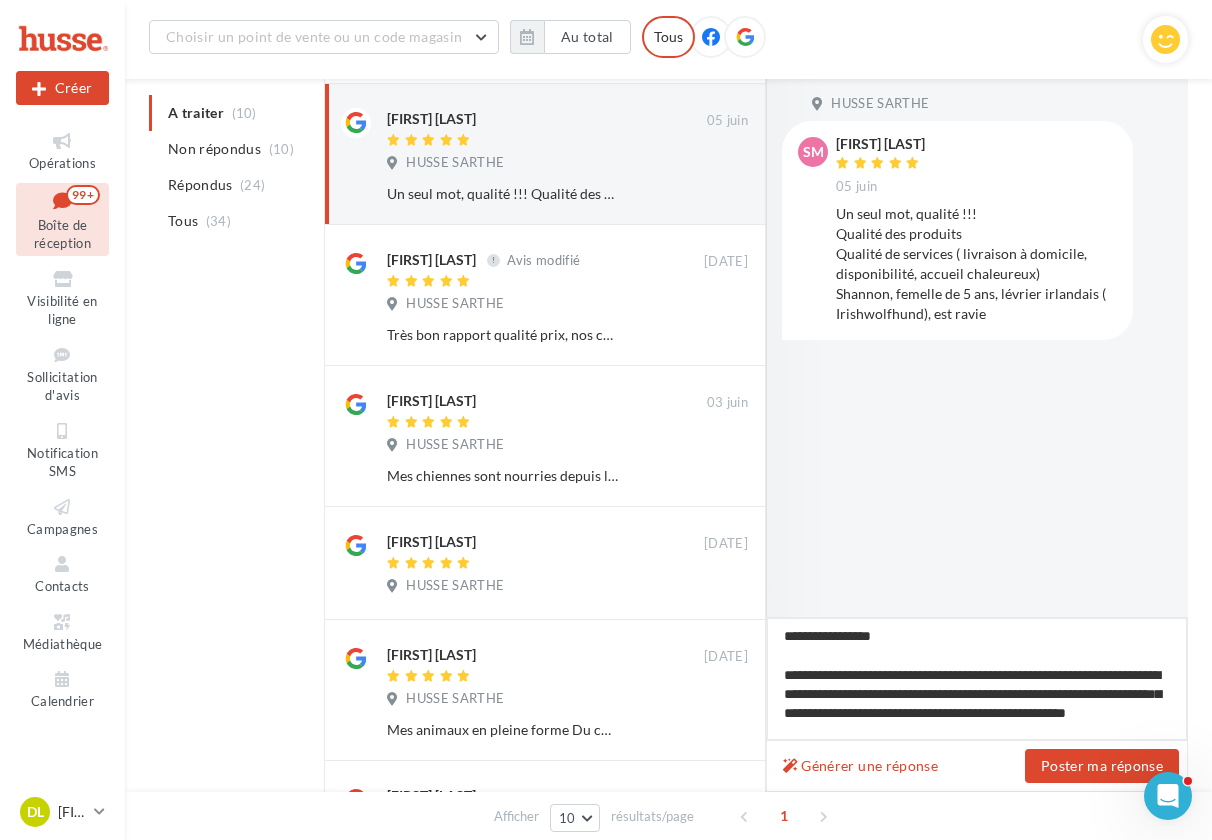 drag, startPoint x: 1067, startPoint y: 634, endPoint x: 1088, endPoint y: 635, distance: 21.023796 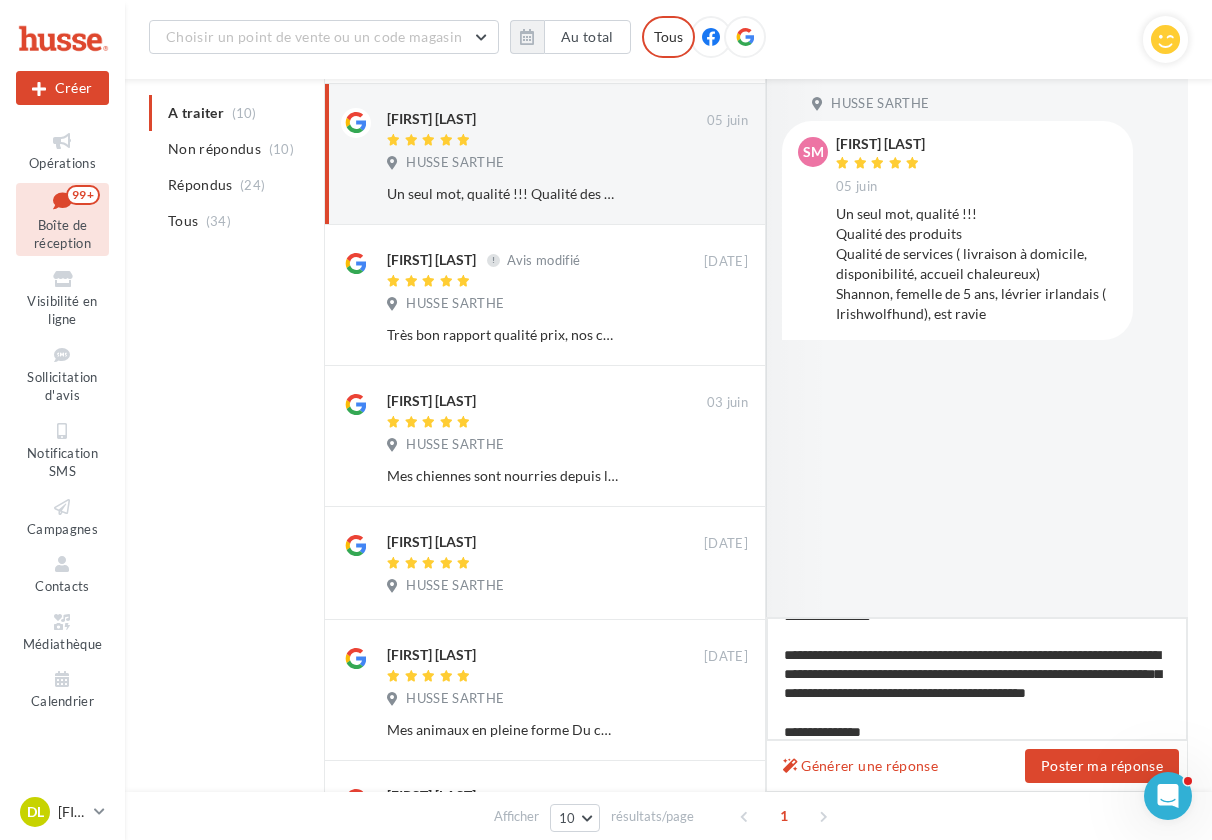 scroll, scrollTop: 21, scrollLeft: 0, axis: vertical 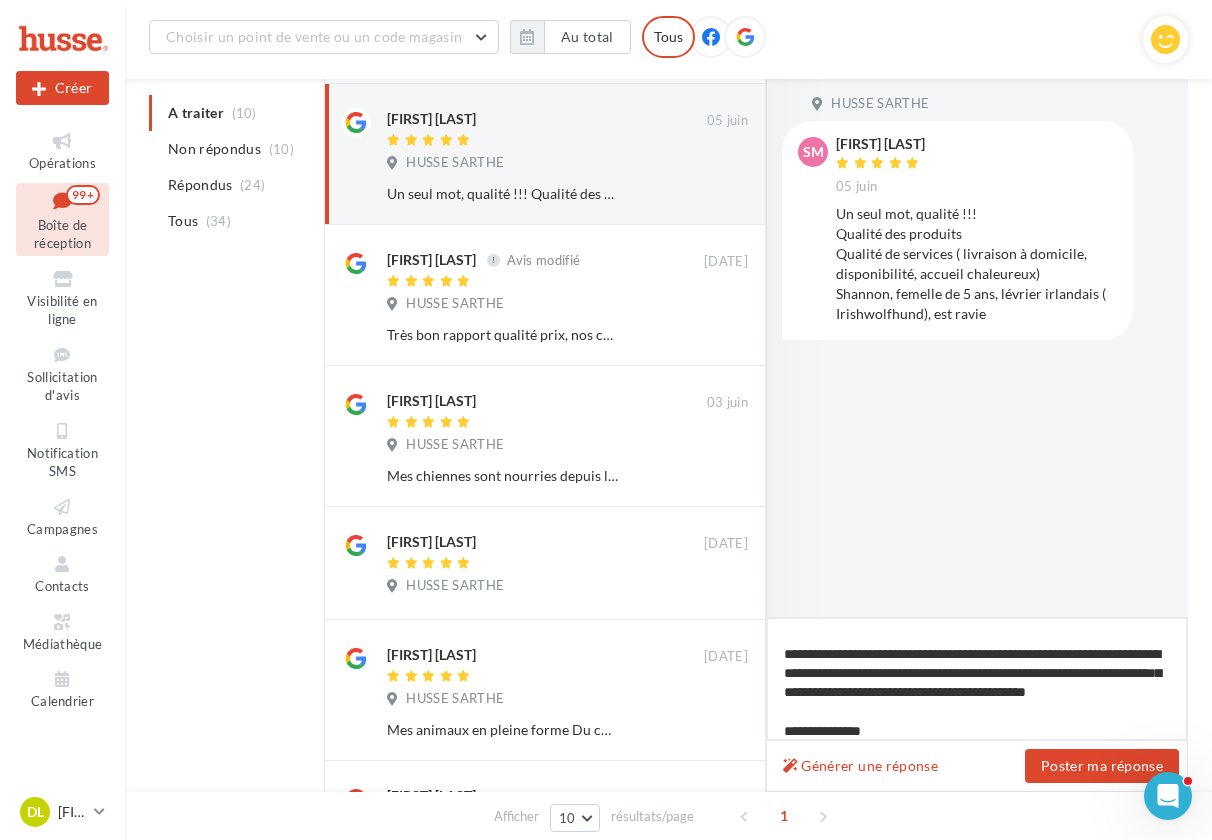 click on "**********" at bounding box center [977, 679] 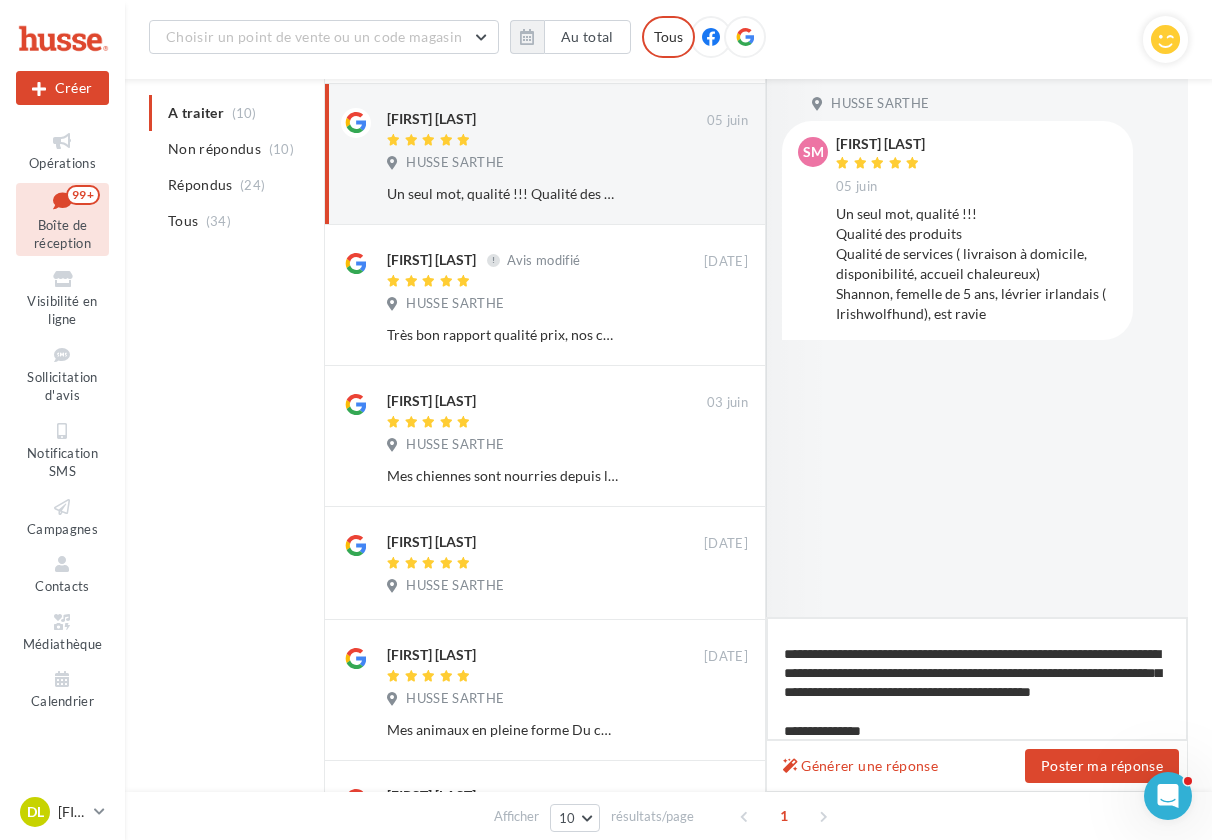 drag, startPoint x: 1045, startPoint y: 689, endPoint x: 1078, endPoint y: 706, distance: 37.12142 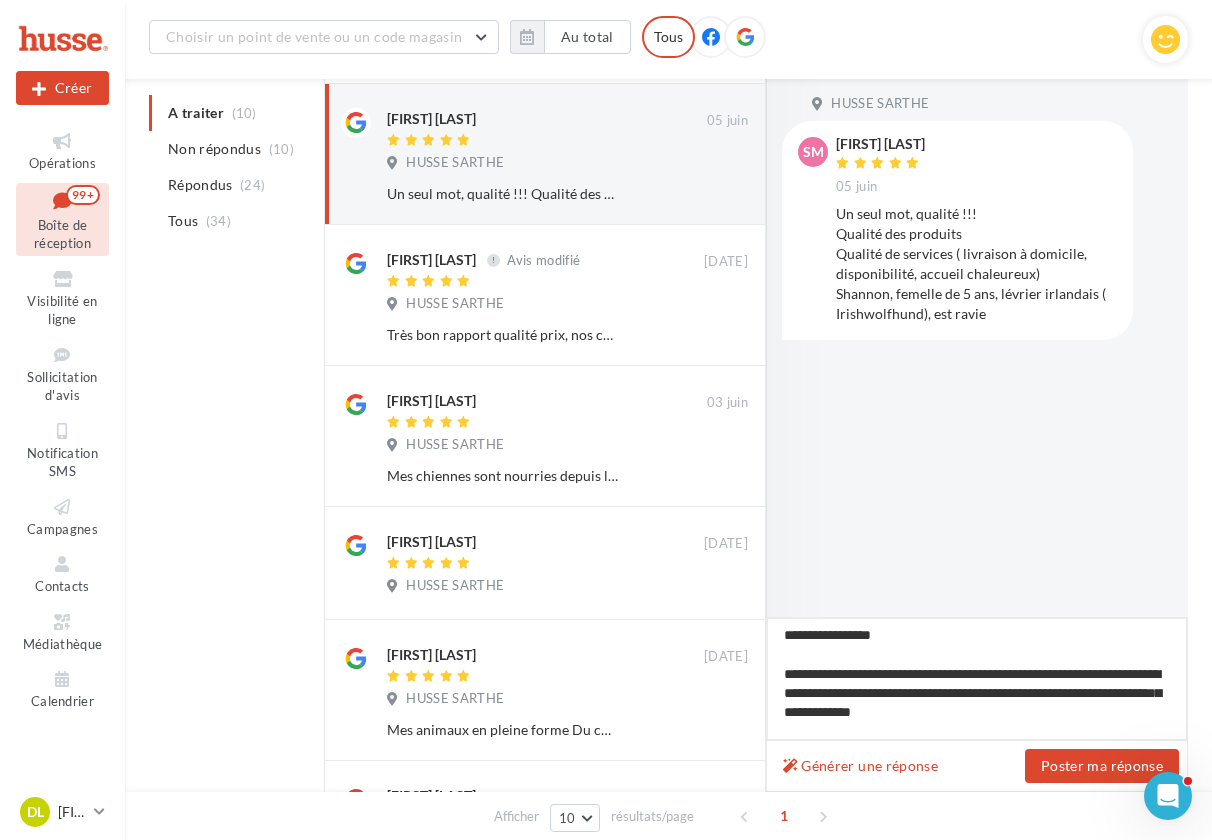 scroll, scrollTop: 0, scrollLeft: 0, axis: both 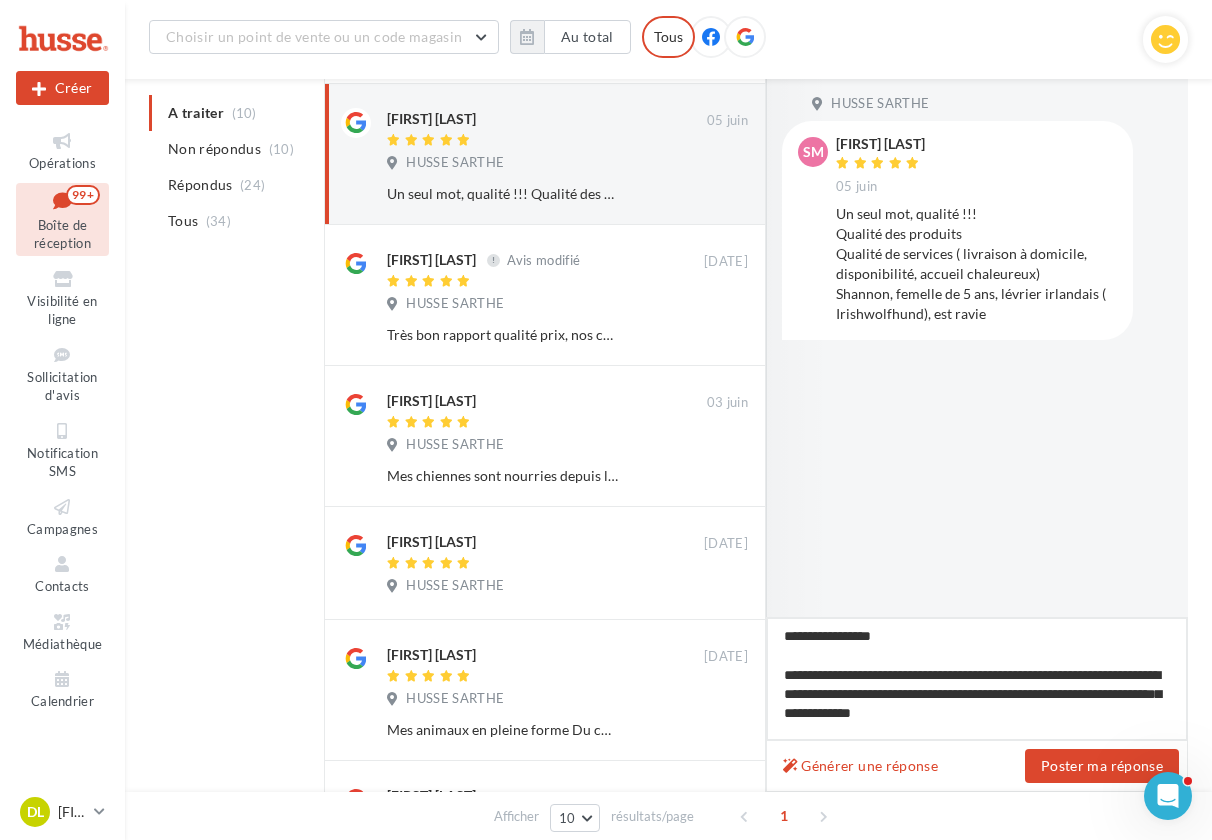click on "**********" at bounding box center [977, 679] 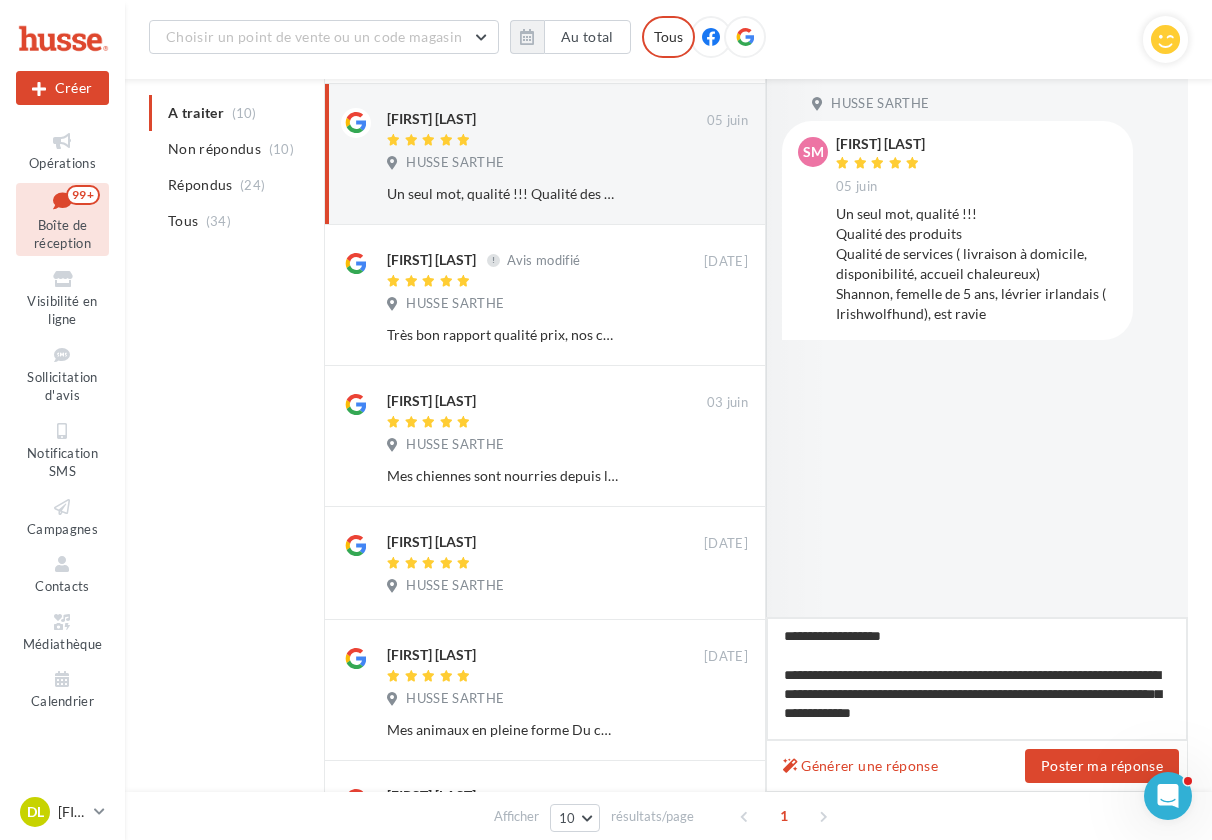 click on "**********" at bounding box center [977, 679] 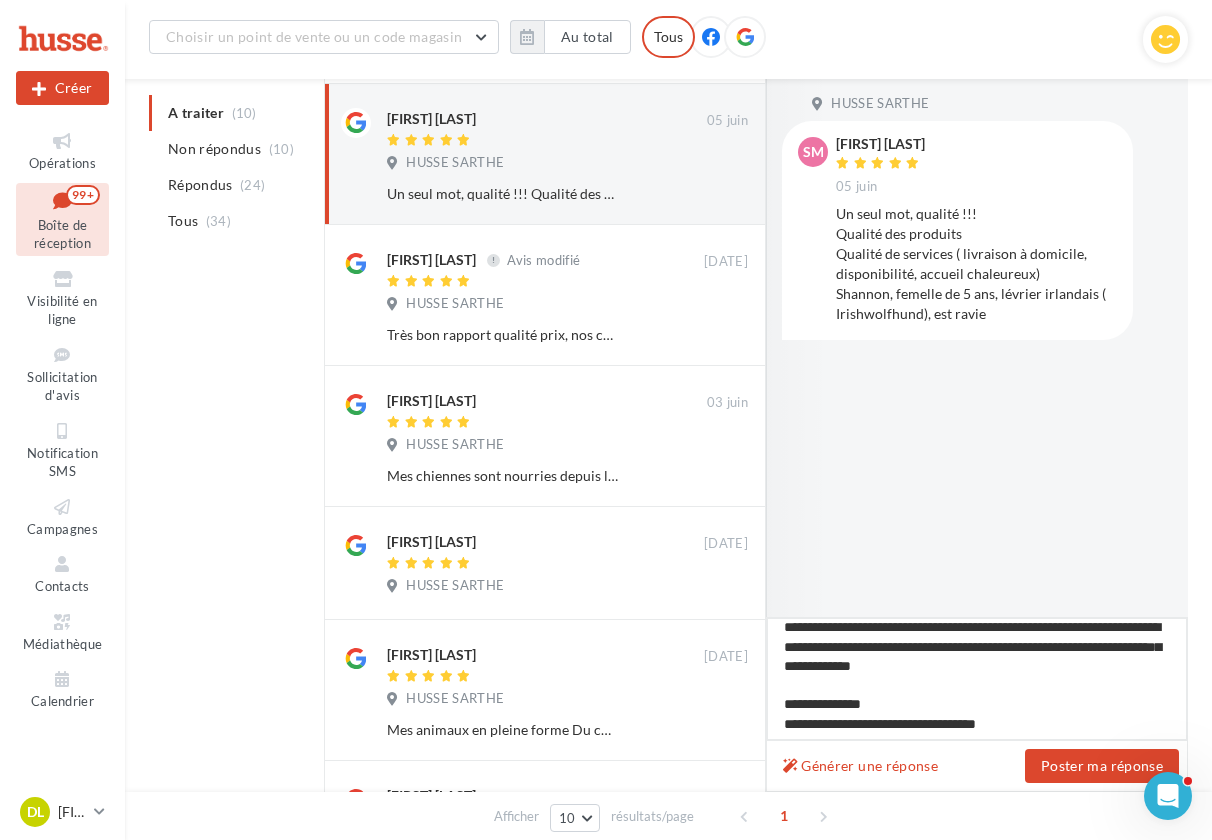 scroll, scrollTop: 31, scrollLeft: 0, axis: vertical 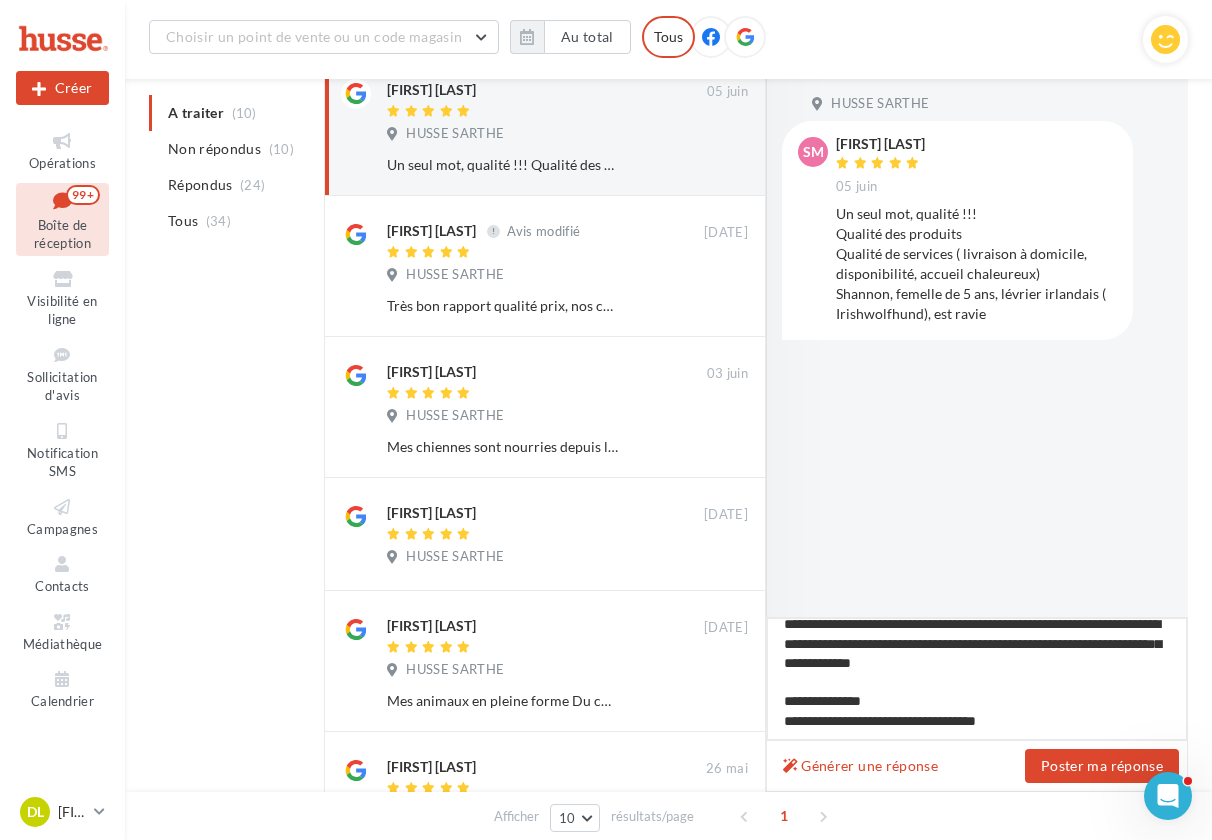 drag, startPoint x: 1052, startPoint y: 723, endPoint x: 781, endPoint y: 695, distance: 272.44266 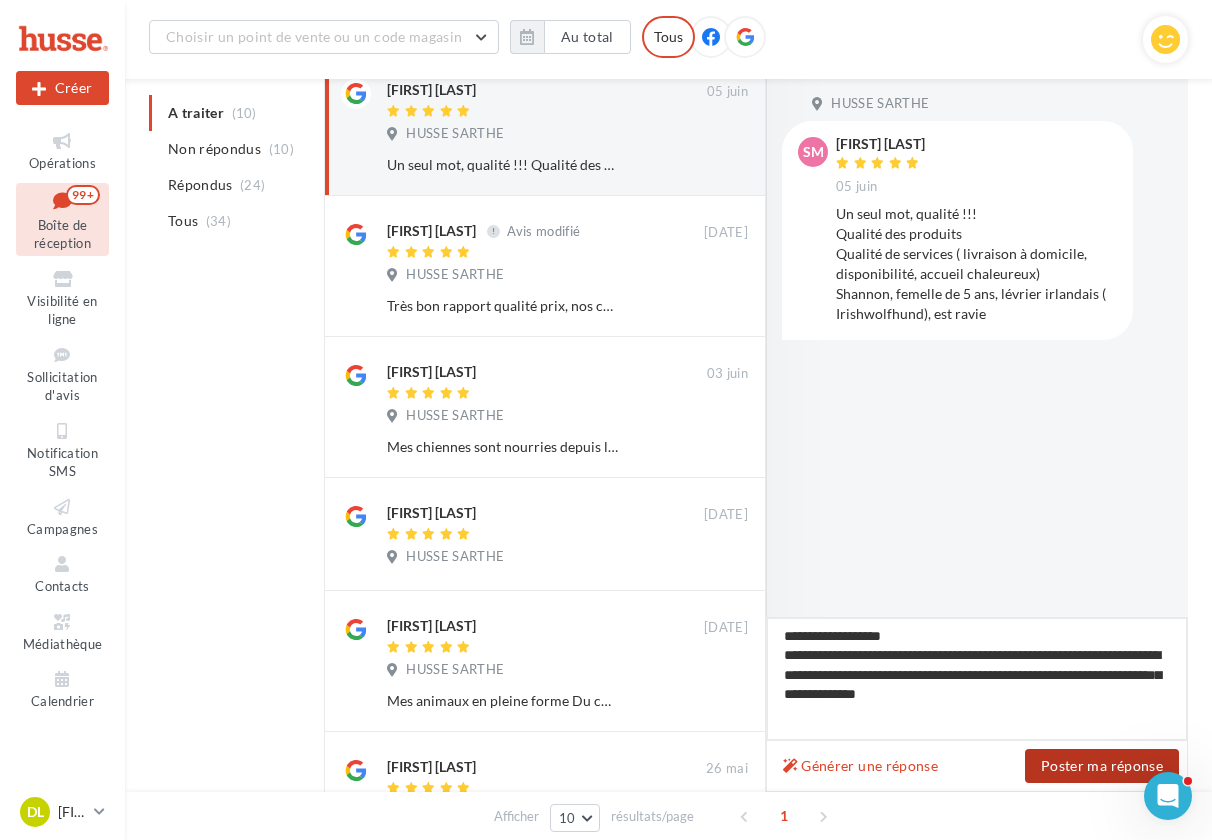 scroll, scrollTop: 0, scrollLeft: 0, axis: both 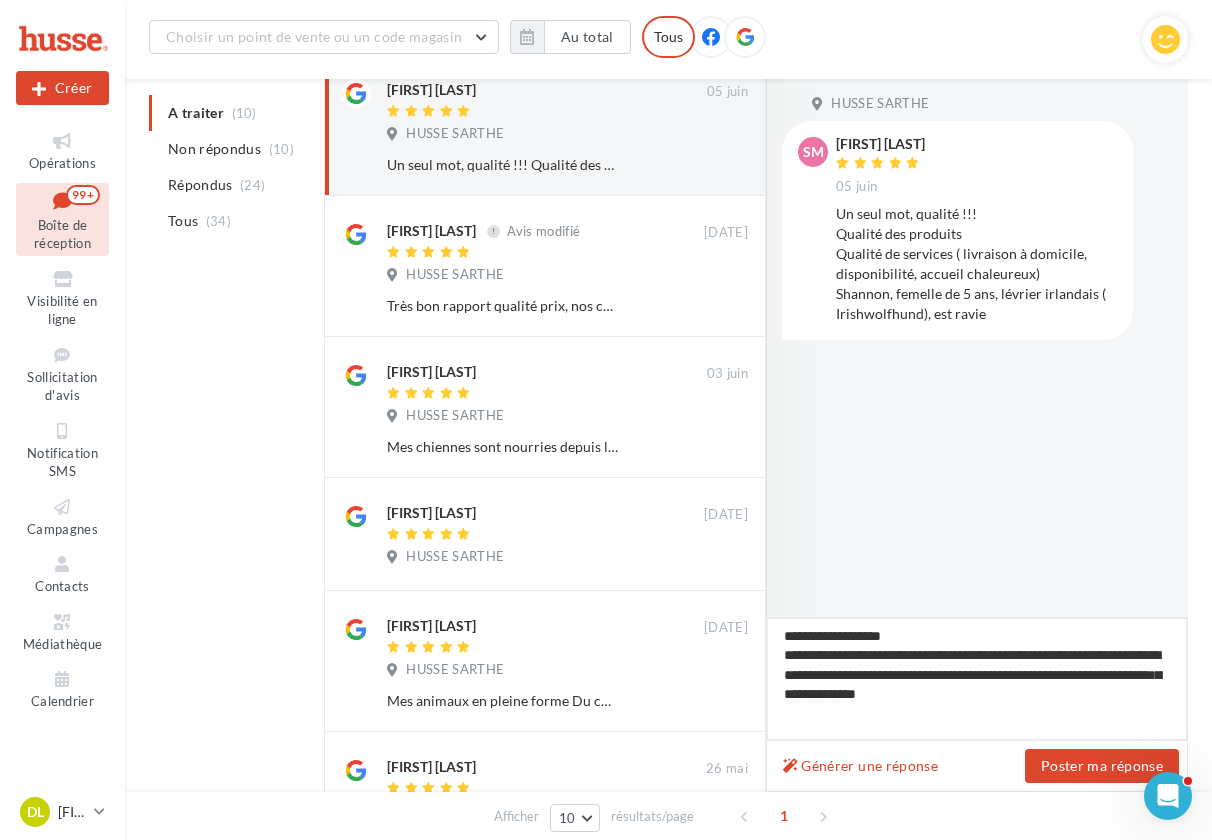 click on "**********" at bounding box center [977, 679] 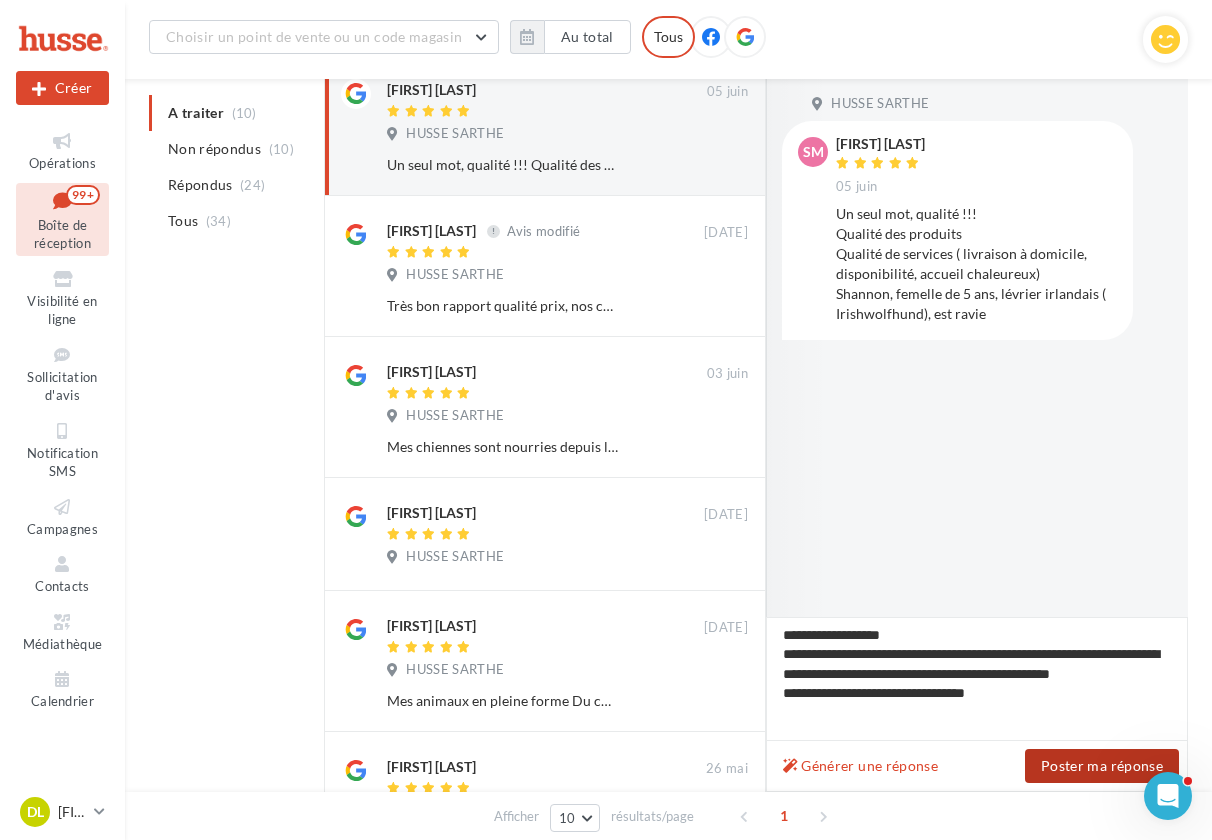 click on "Poster ma réponse" at bounding box center [1102, 766] 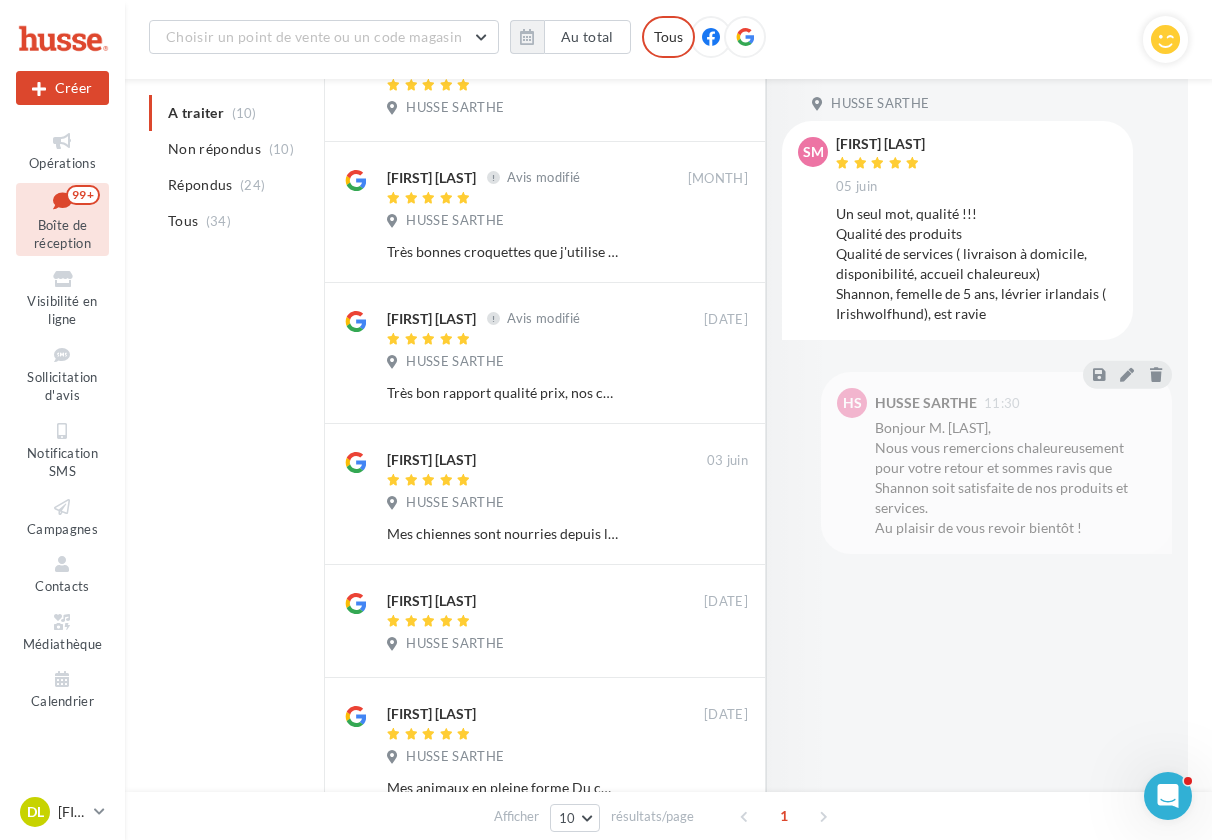 scroll, scrollTop: 592, scrollLeft: 0, axis: vertical 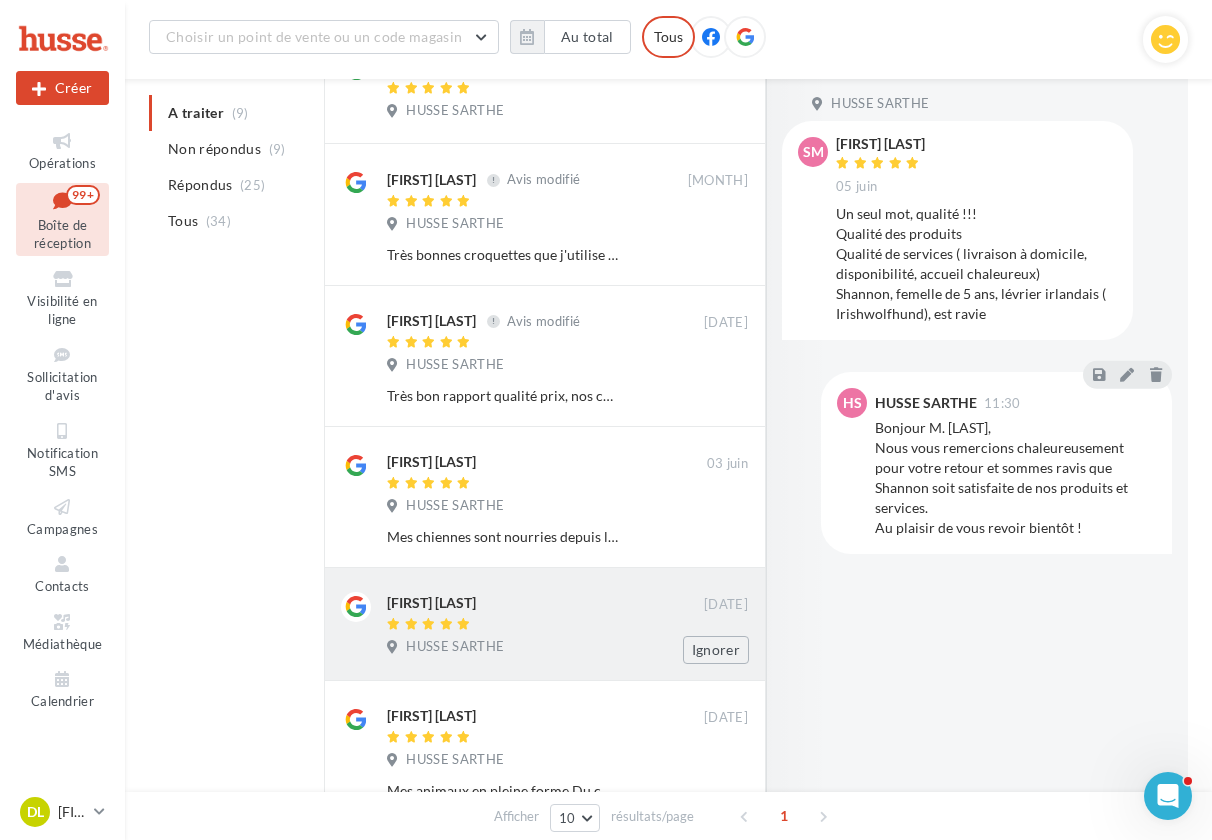 click on "Nelly Lemercier" at bounding box center (545, 613) 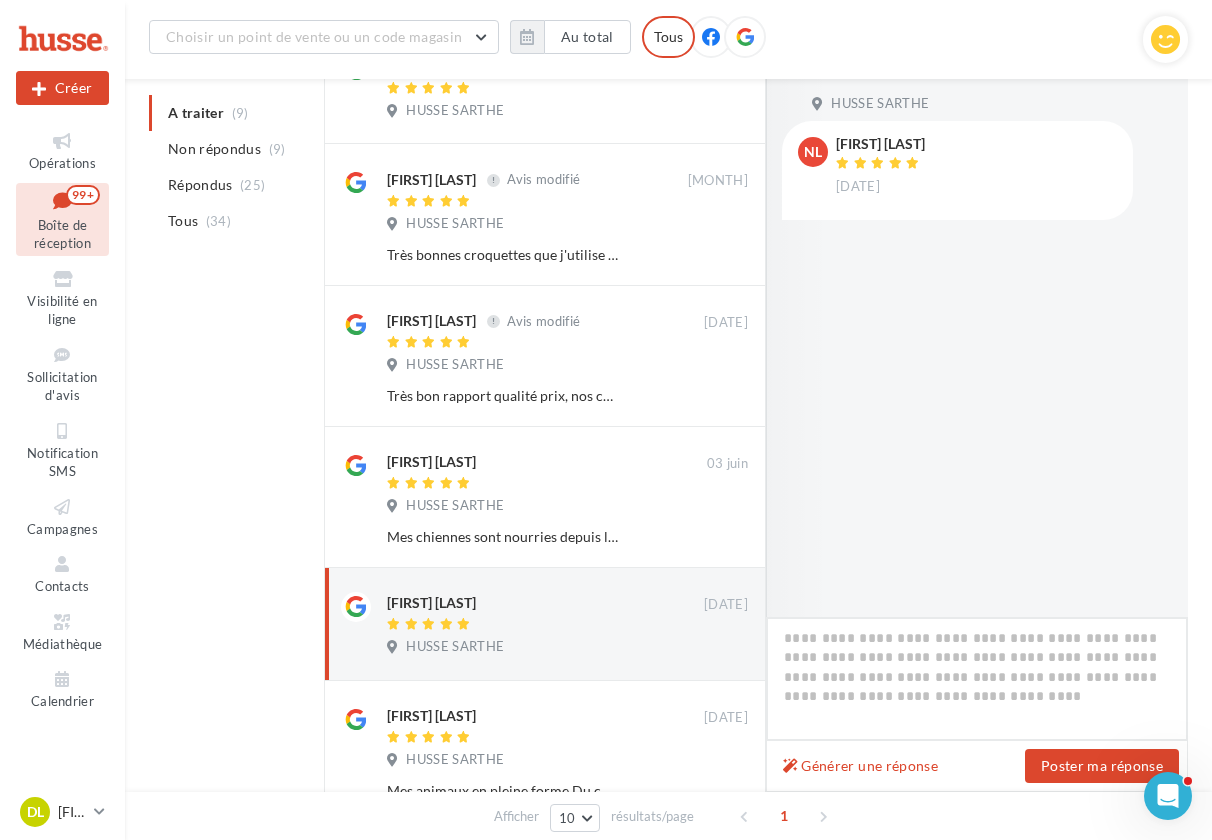 click at bounding box center [977, 679] 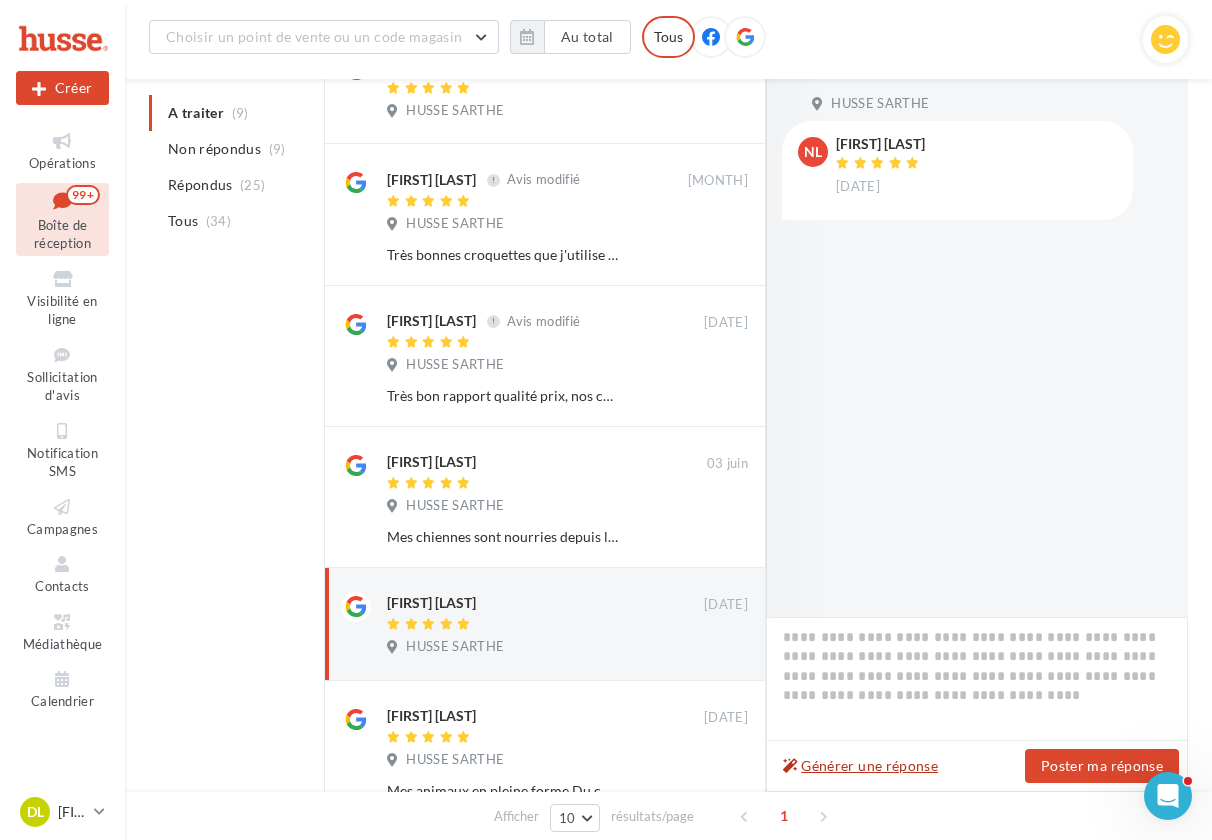 click on "Générer une réponse" at bounding box center (860, 766) 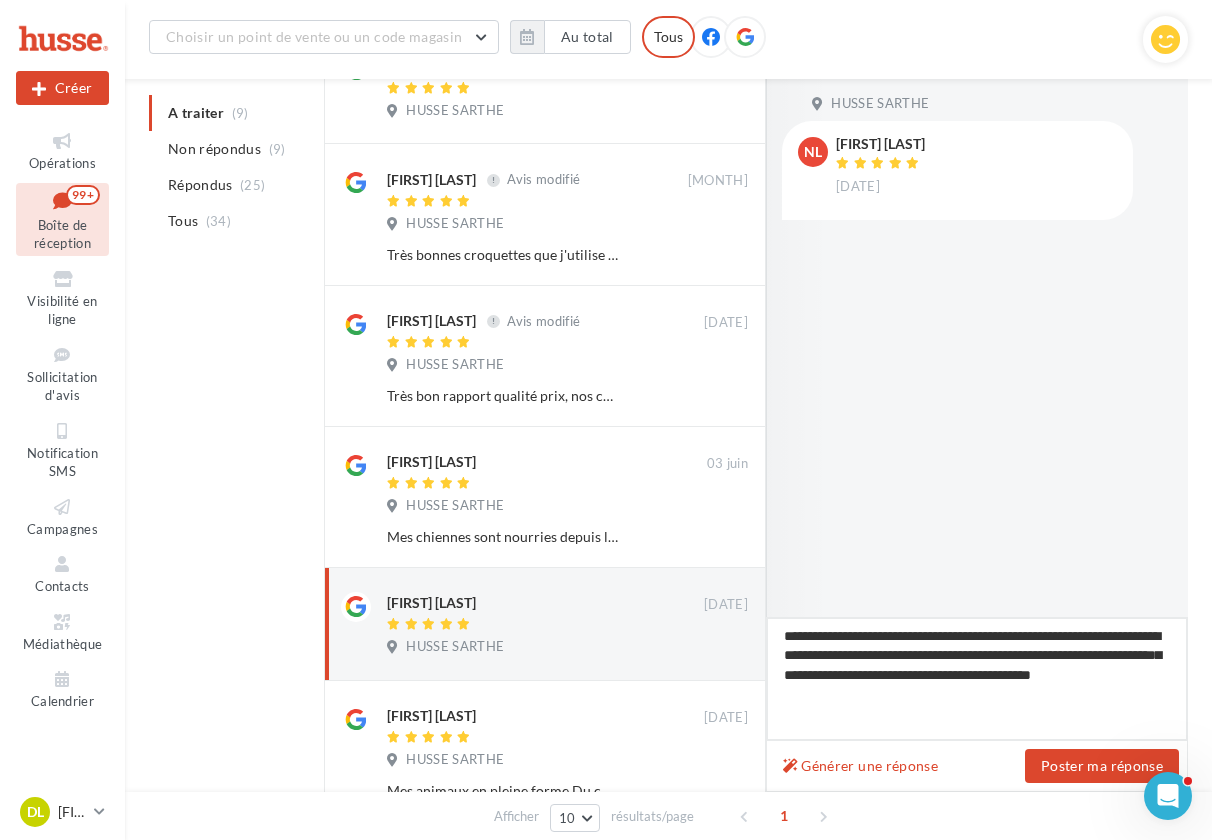 drag, startPoint x: 905, startPoint y: 694, endPoint x: 876, endPoint y: 655, distance: 48.60041 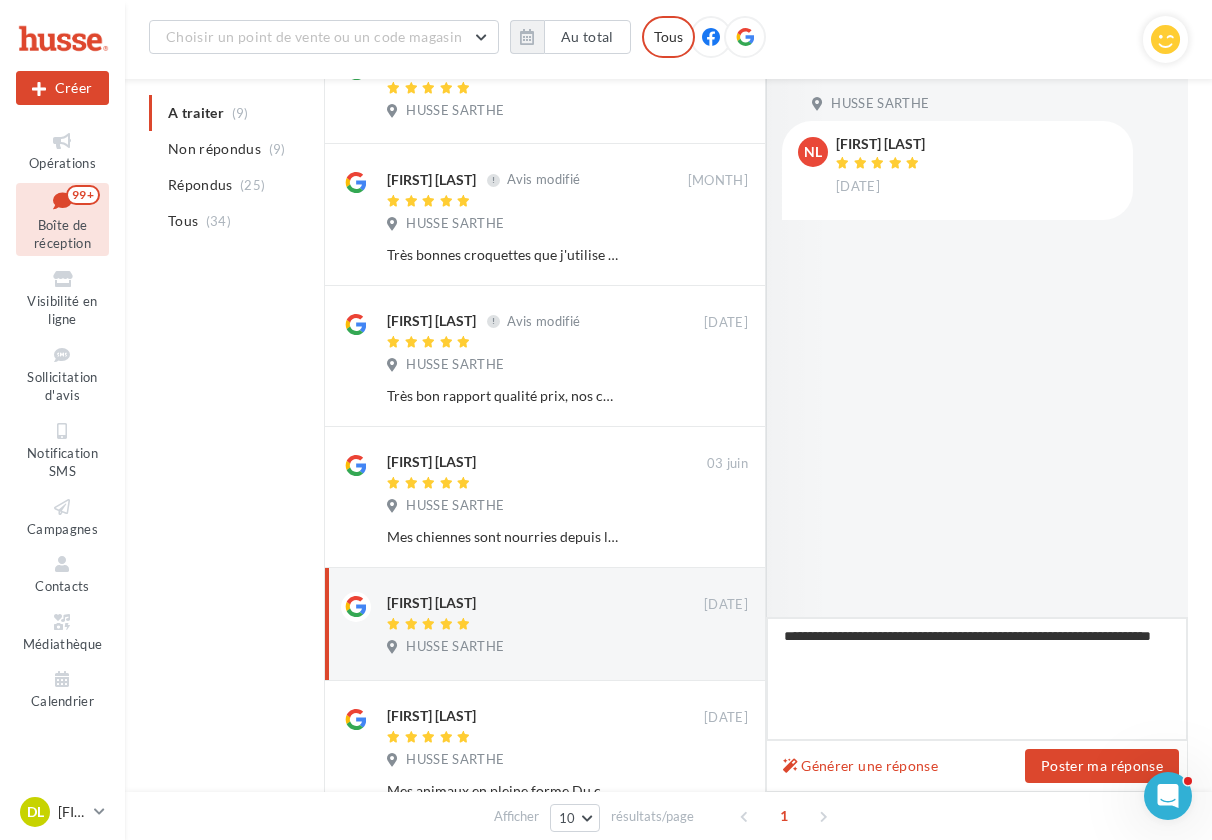 click on "**********" at bounding box center [977, 679] 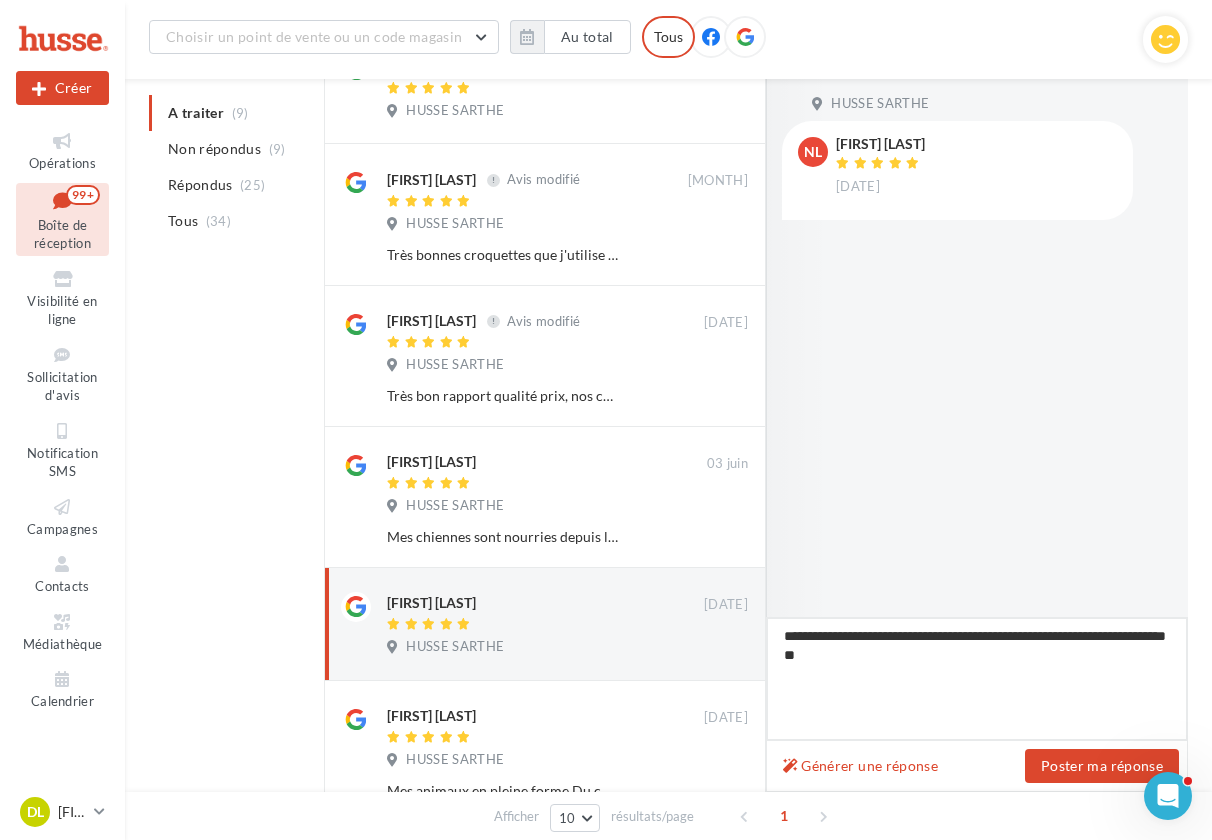 click on "**********" at bounding box center (977, 679) 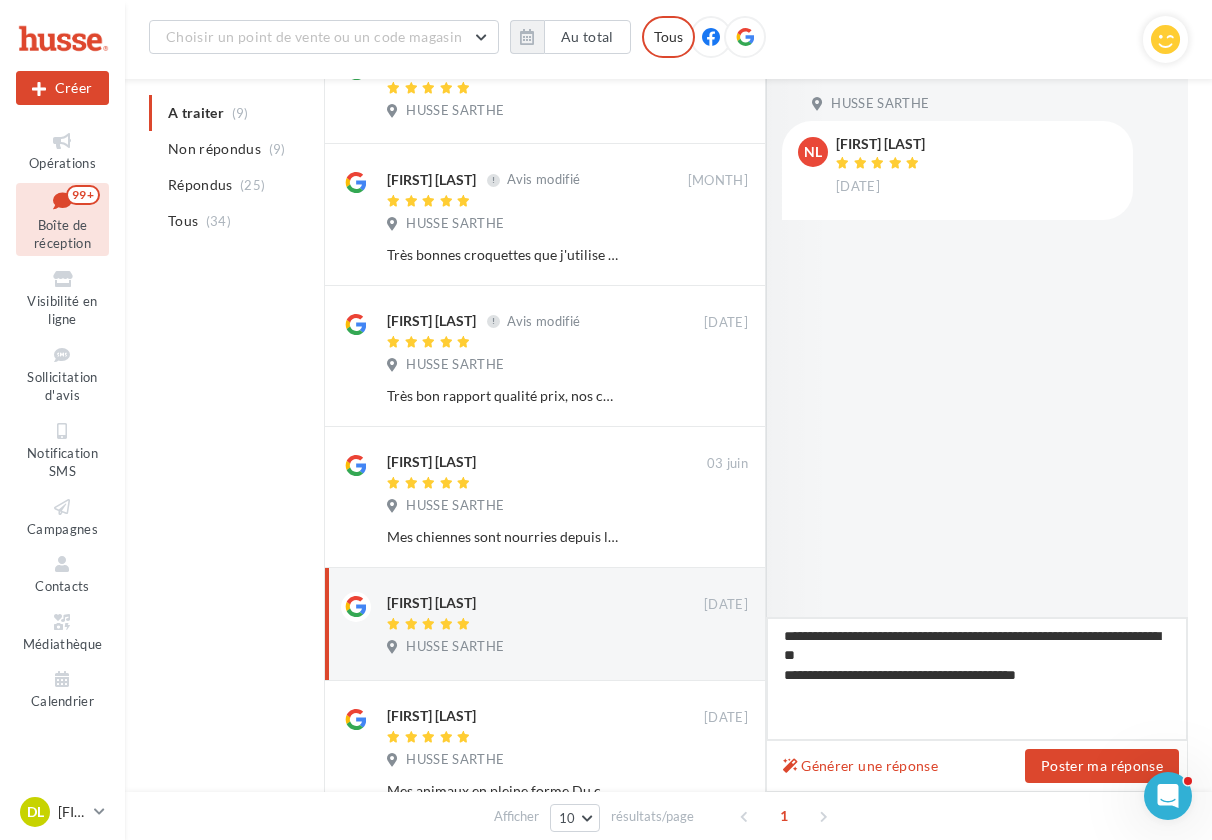click on "**********" at bounding box center [977, 679] 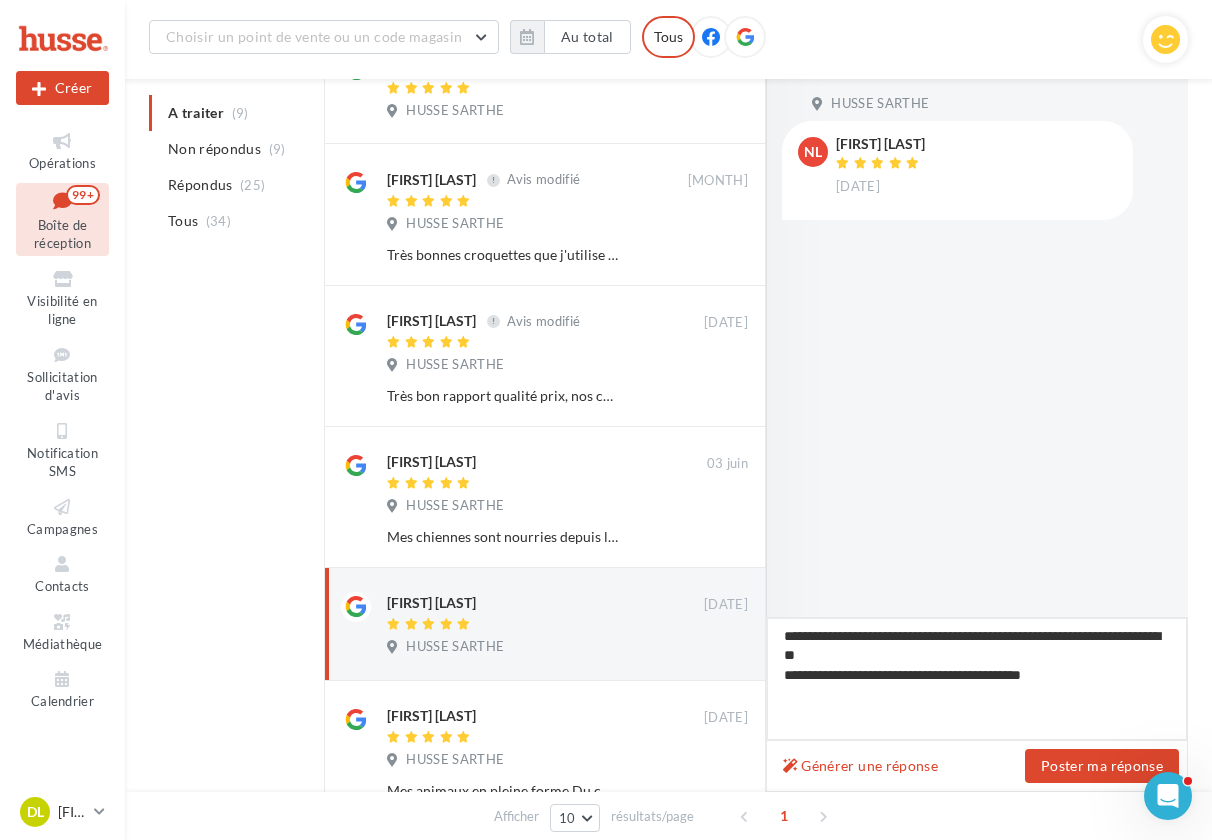 click on "**********" at bounding box center [977, 679] 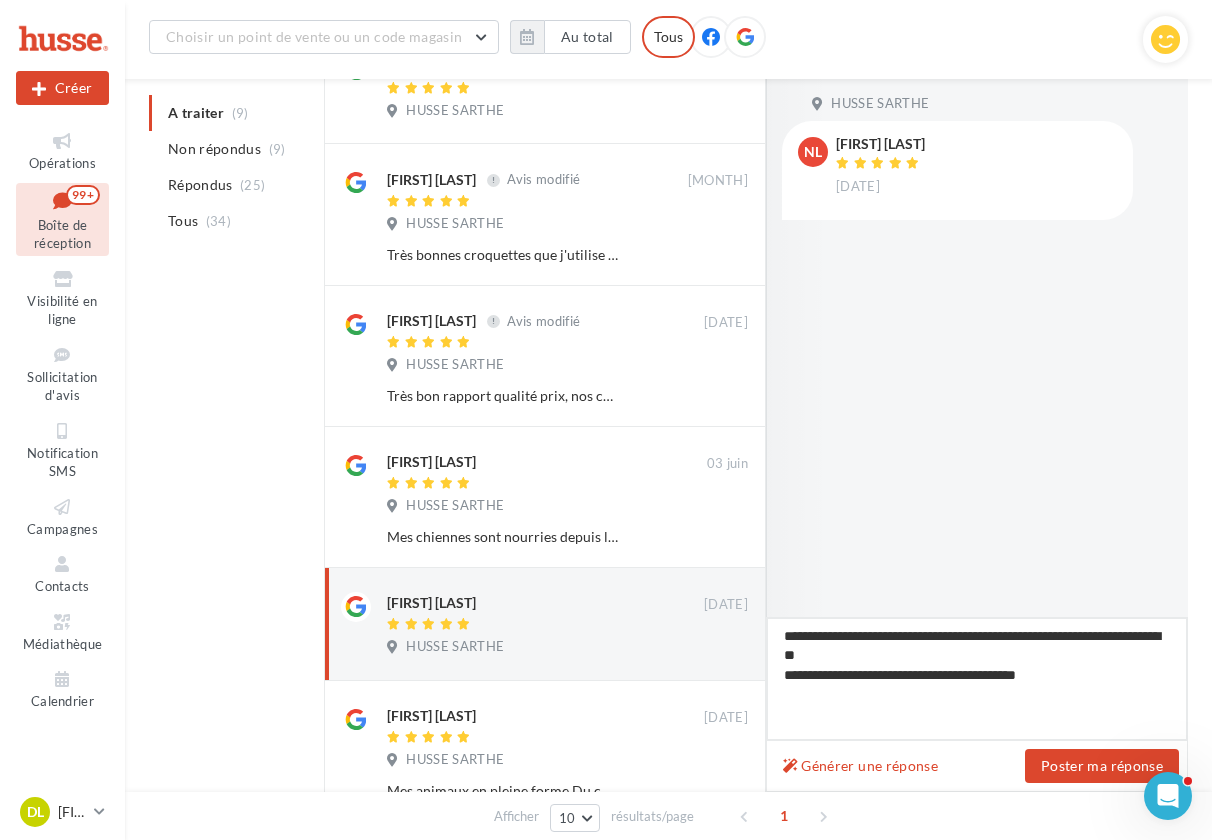 click on "**********" at bounding box center [977, 679] 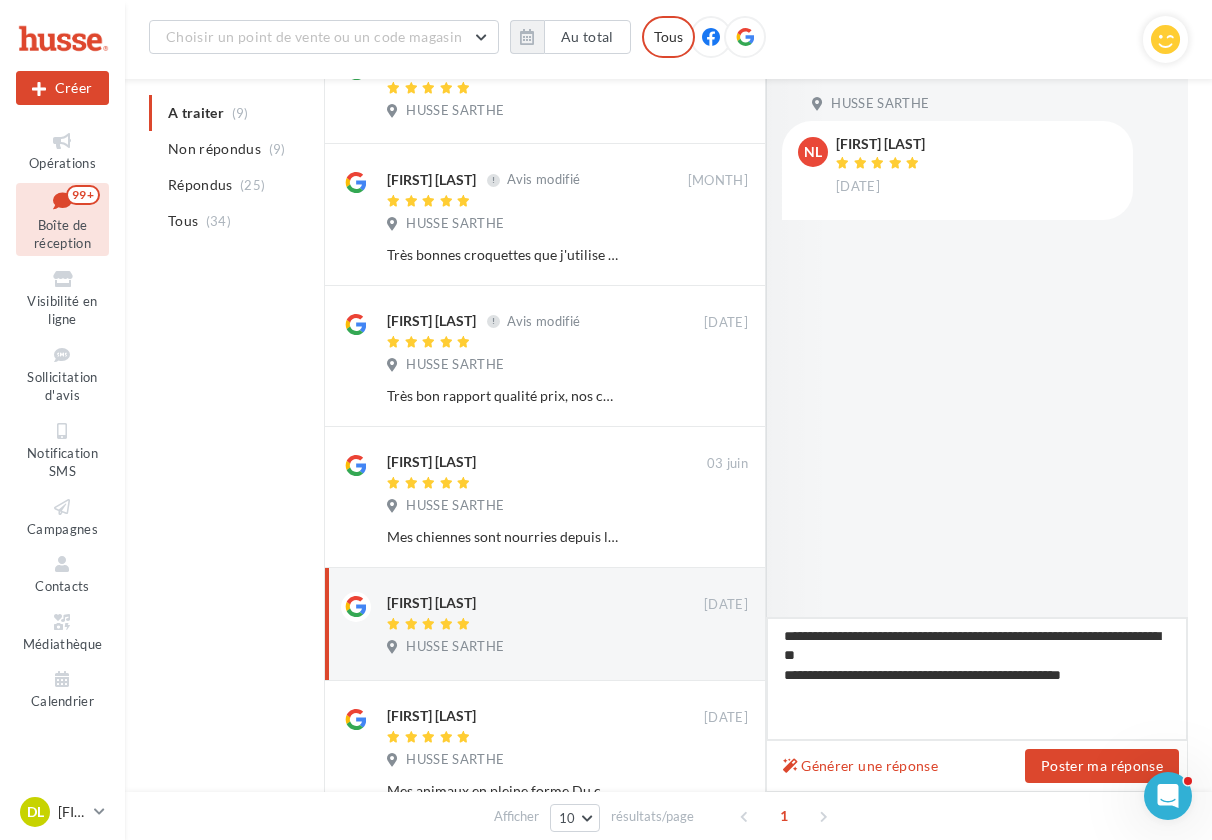 click on "**********" at bounding box center (977, 679) 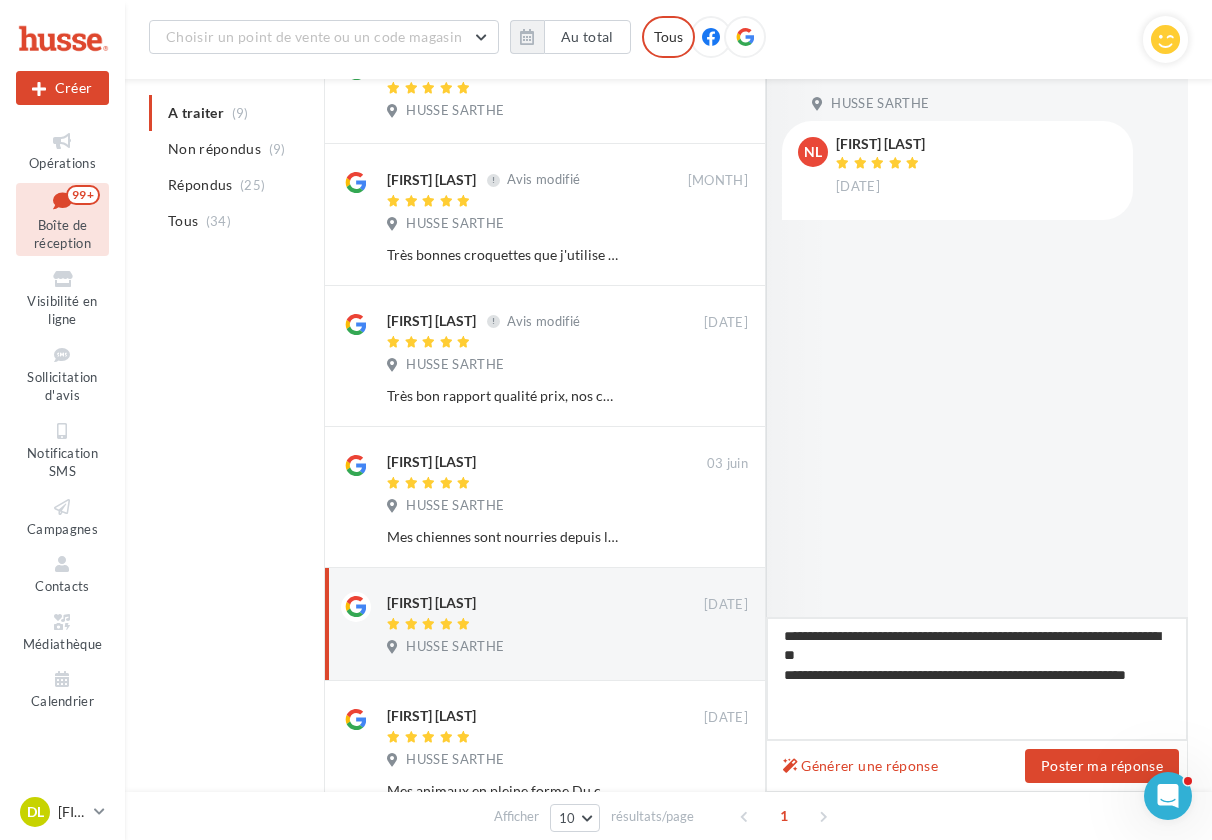 click on "**********" at bounding box center [977, 679] 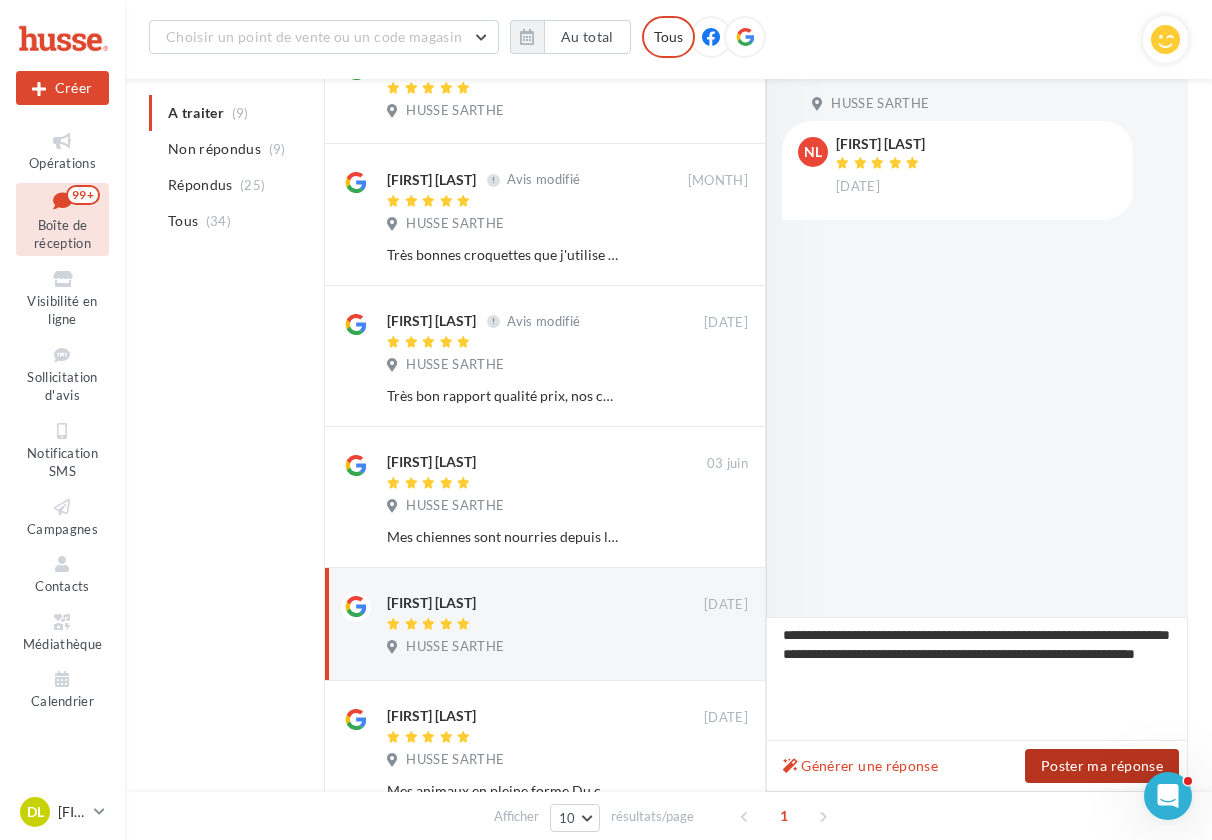 click on "Poster ma réponse" at bounding box center (1102, 766) 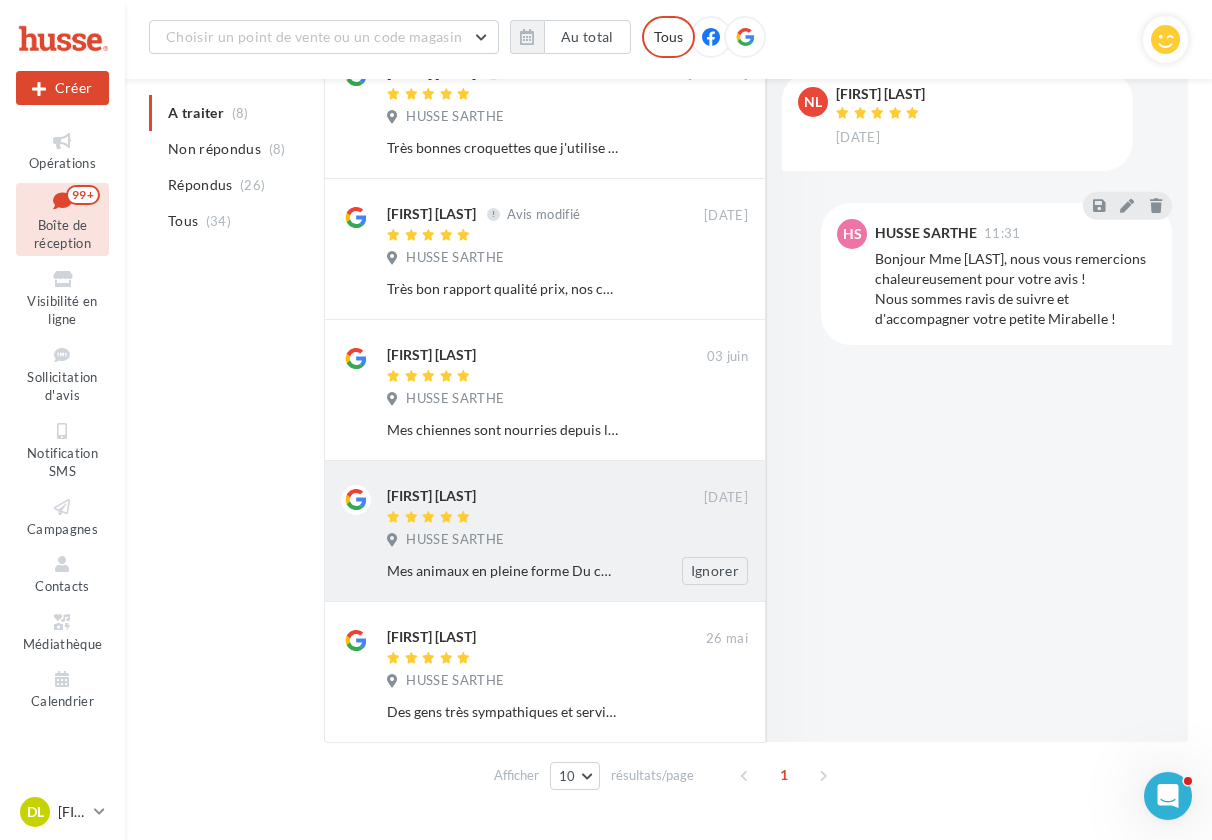 scroll, scrollTop: 710, scrollLeft: 0, axis: vertical 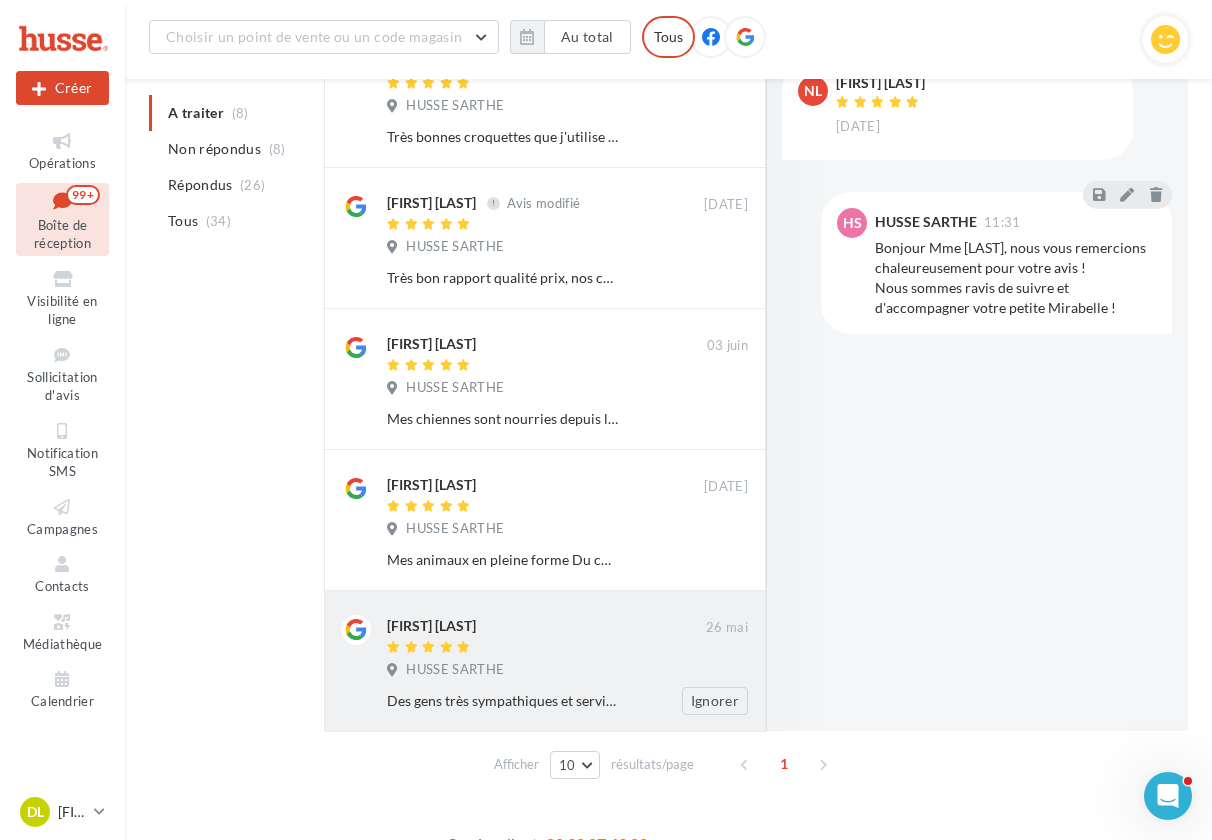click on "Pascale Ruelle" at bounding box center [546, 625] 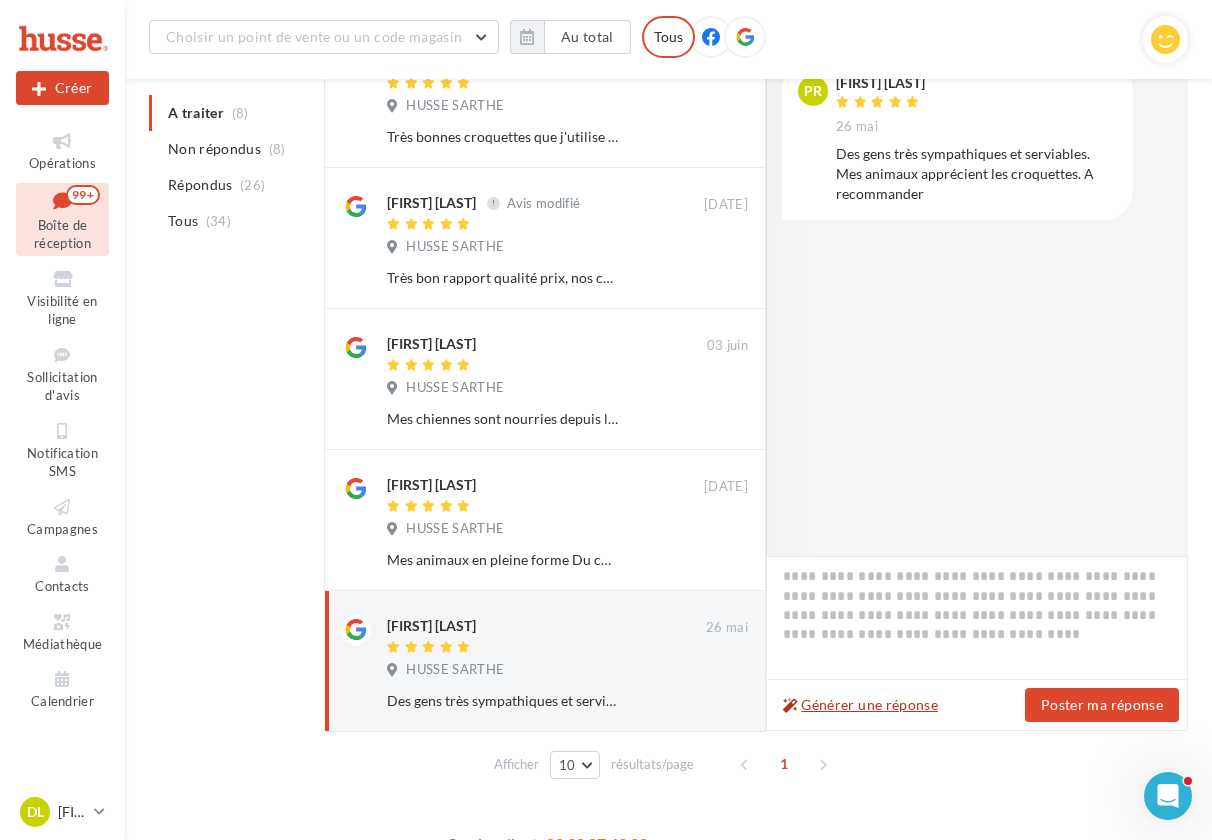 click on "Générer une réponse" at bounding box center [860, 705] 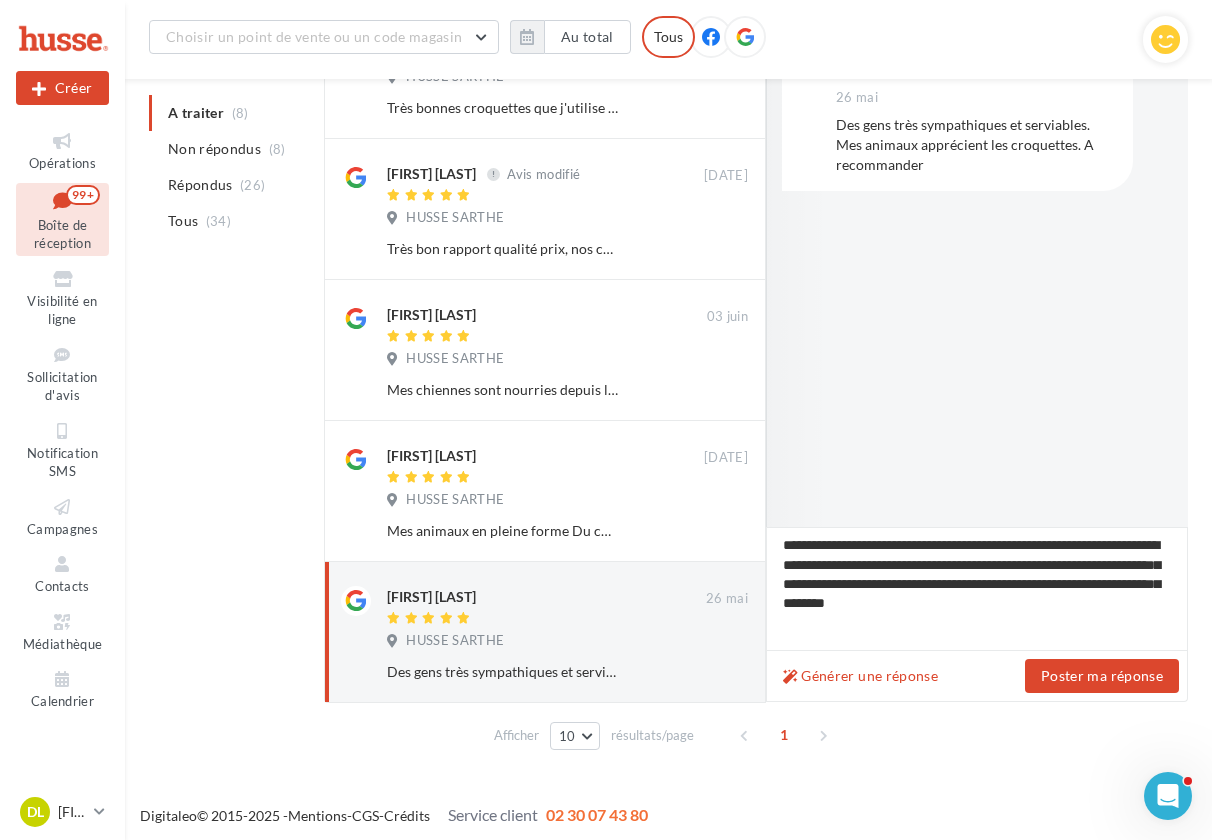 scroll, scrollTop: 744, scrollLeft: 0, axis: vertical 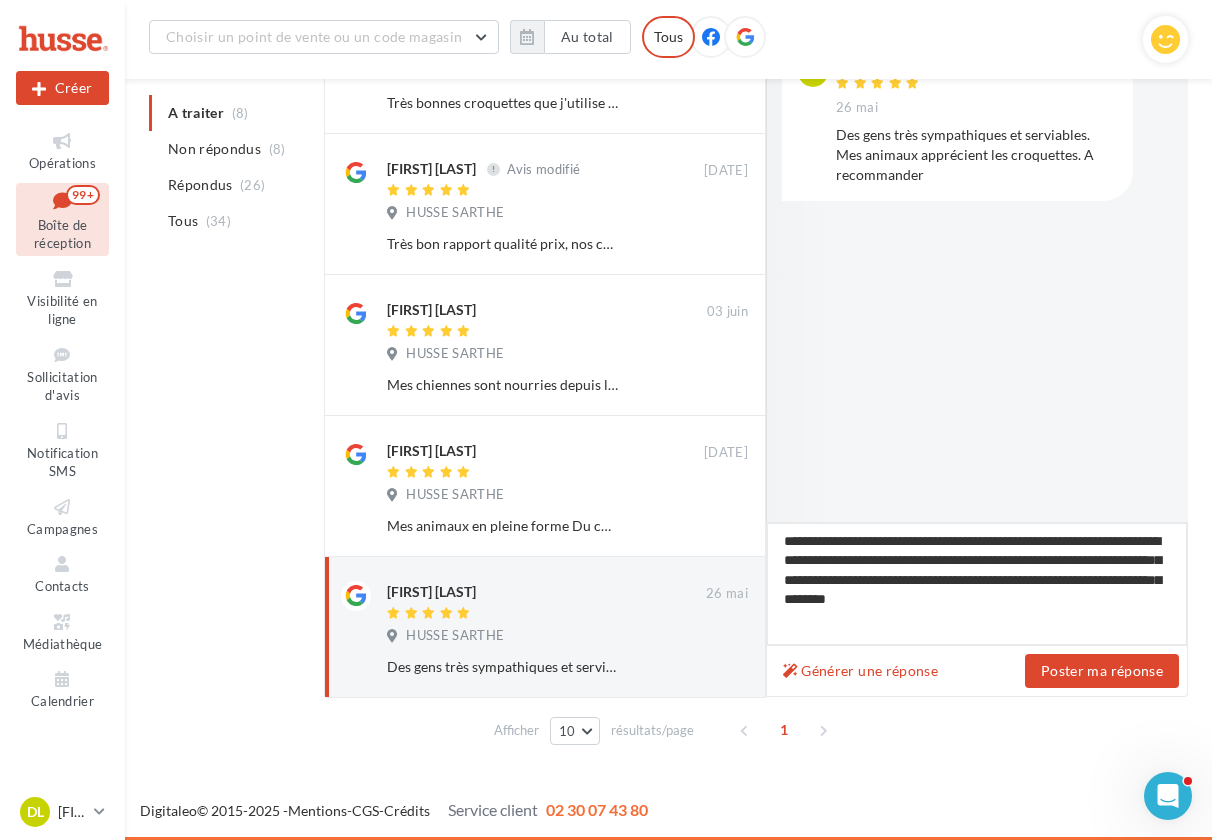 drag, startPoint x: 859, startPoint y: 619, endPoint x: 1003, endPoint y: 566, distance: 153.4438 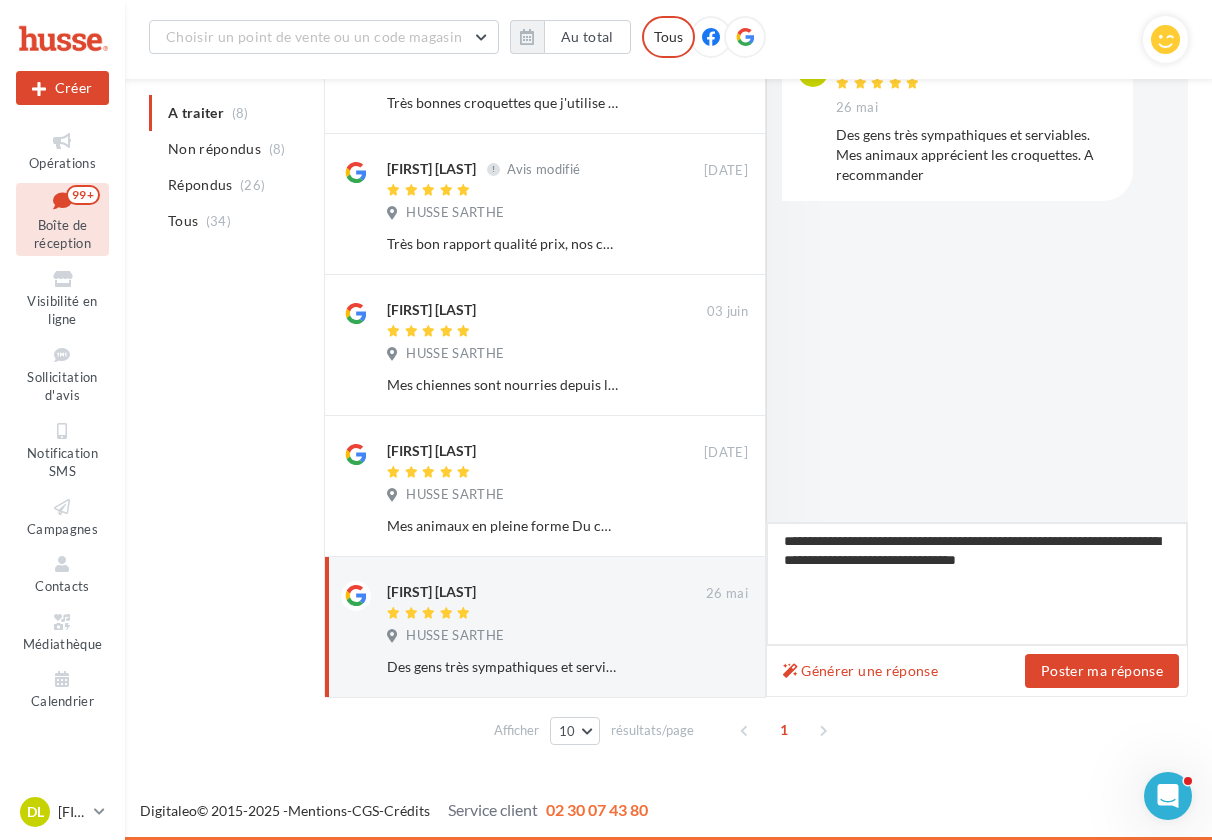 click on "**********" at bounding box center (977, 584) 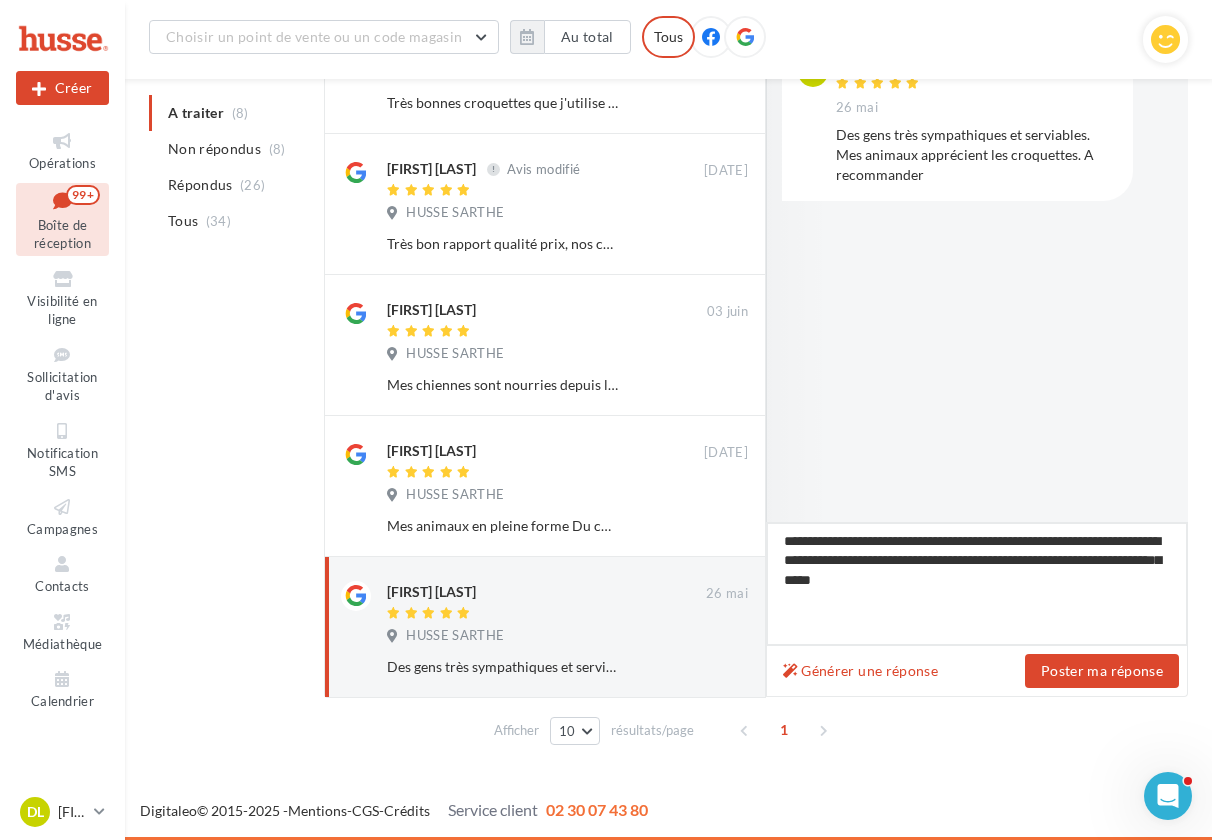 click on "**********" at bounding box center [977, 584] 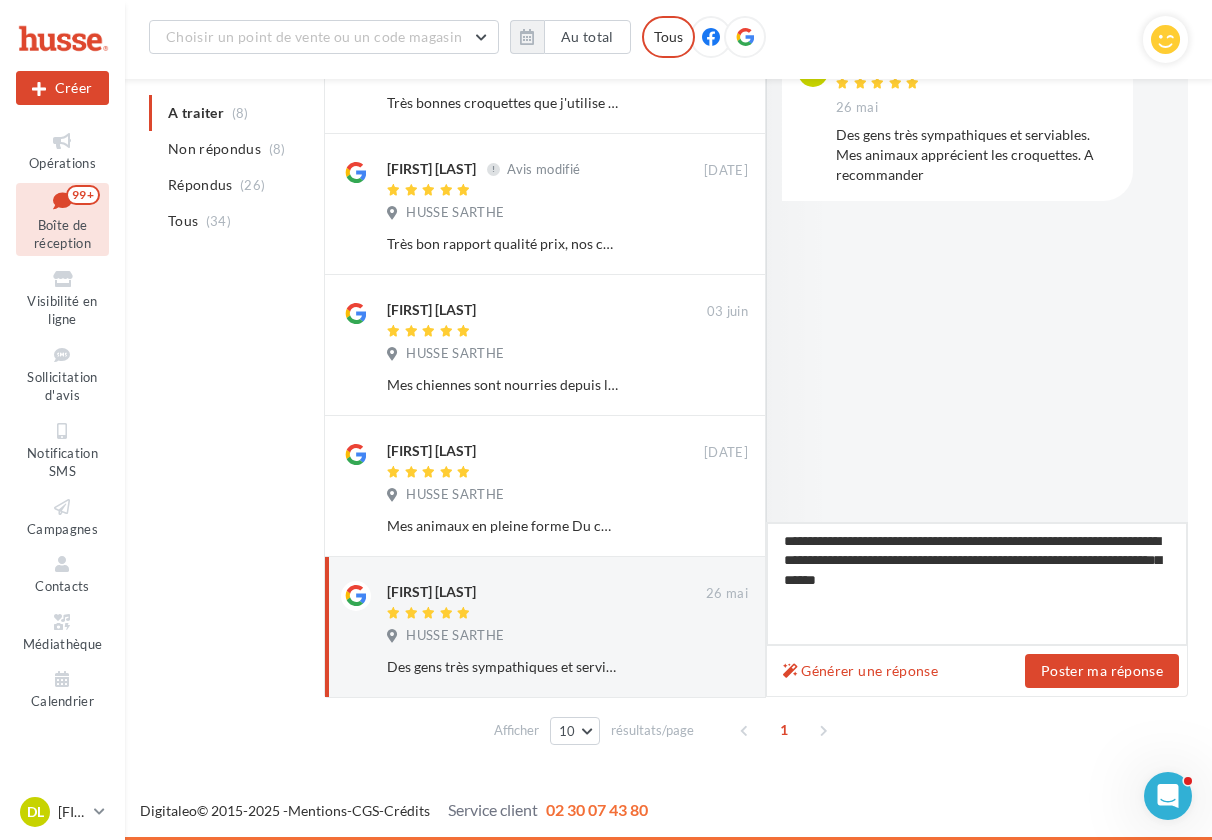 click on "**********" at bounding box center [977, 584] 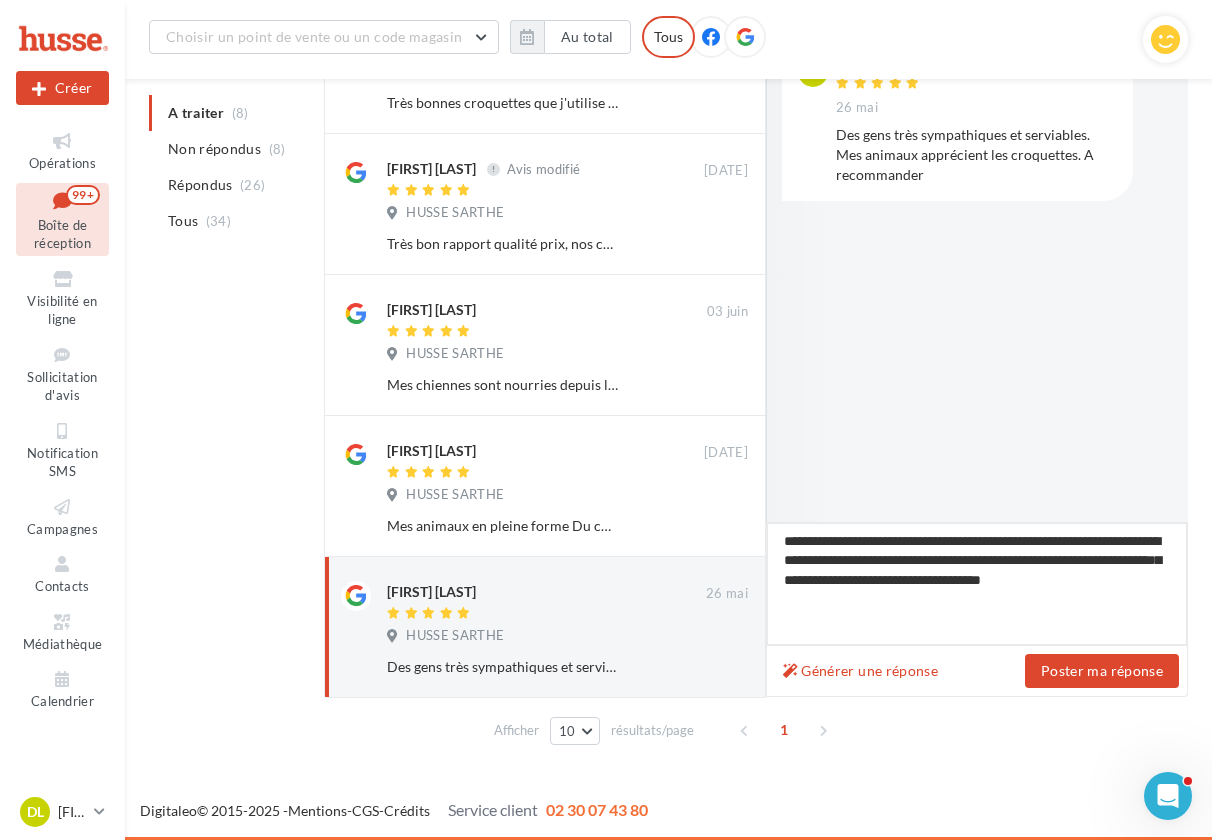 drag, startPoint x: 845, startPoint y: 601, endPoint x: 819, endPoint y: 605, distance: 26.305893 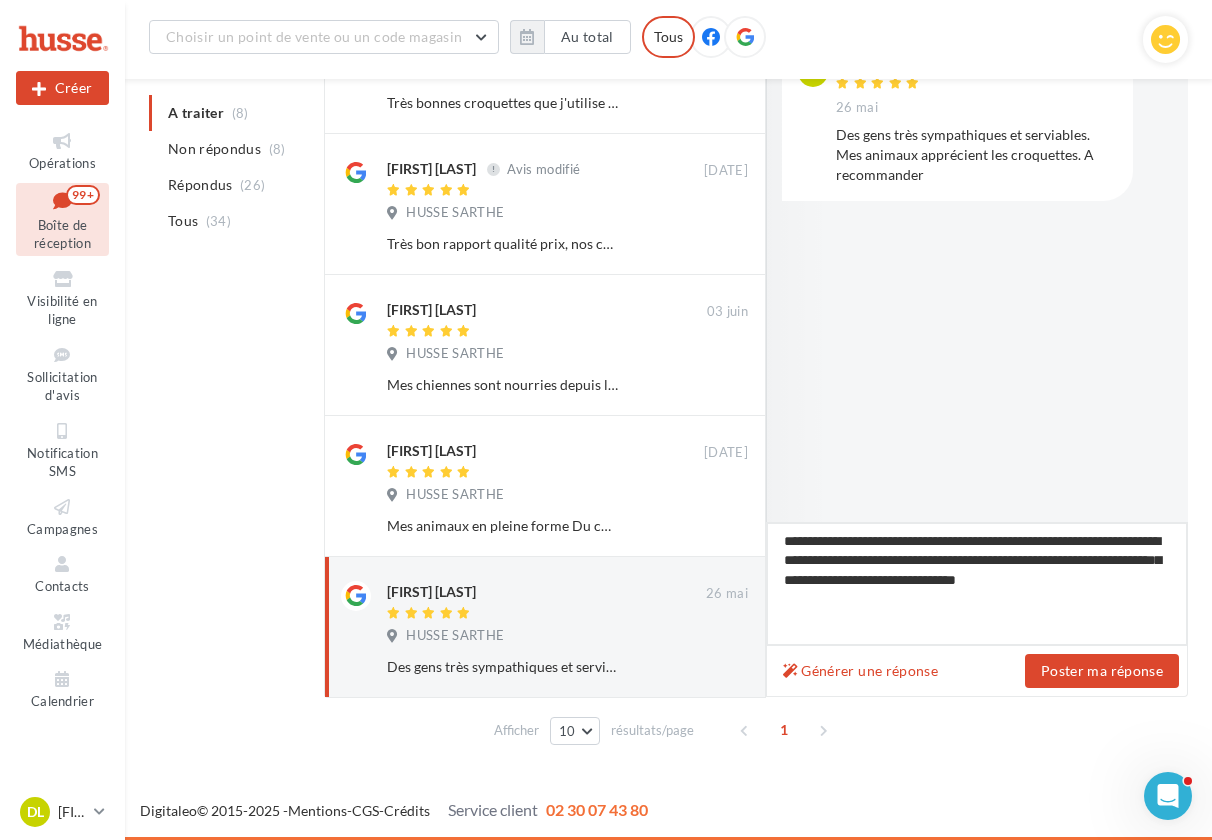 click on "**********" at bounding box center [977, 584] 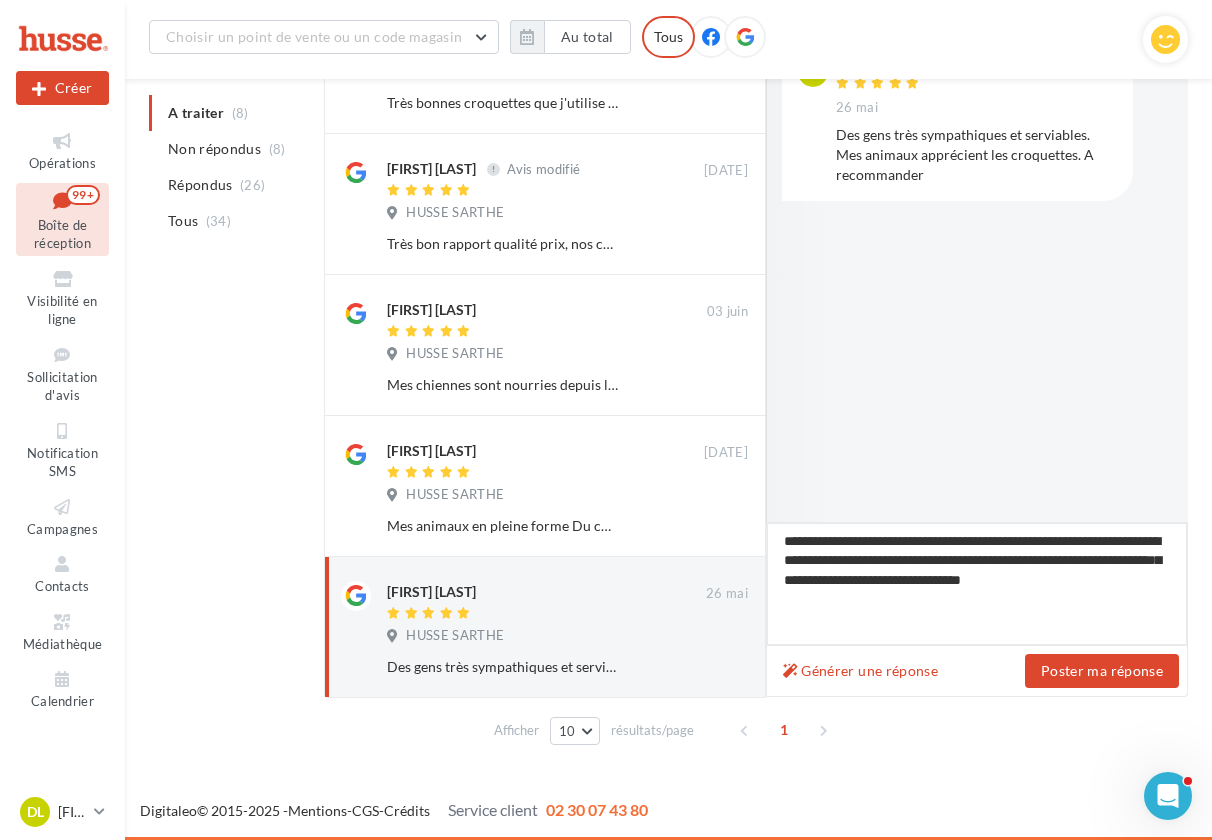 click on "**********" at bounding box center (977, 584) 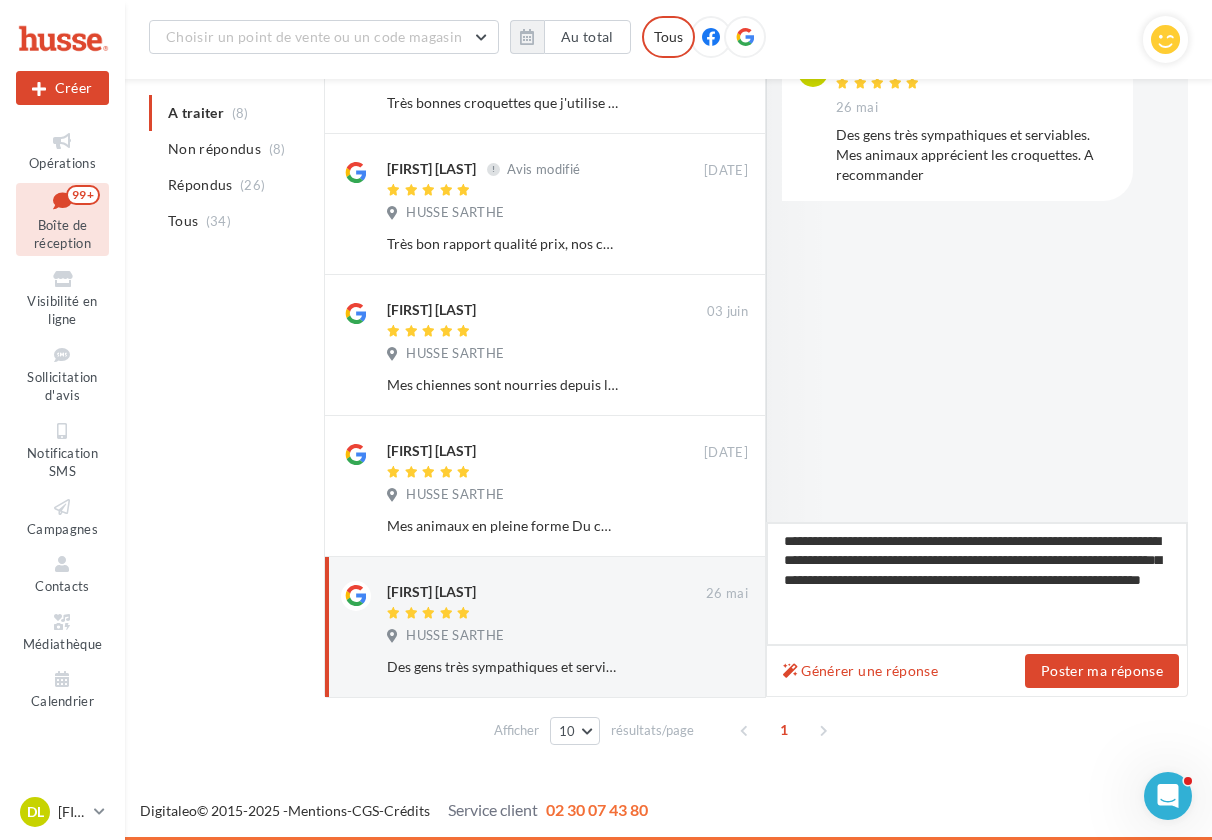 drag, startPoint x: 1063, startPoint y: 602, endPoint x: 992, endPoint y: 607, distance: 71.17584 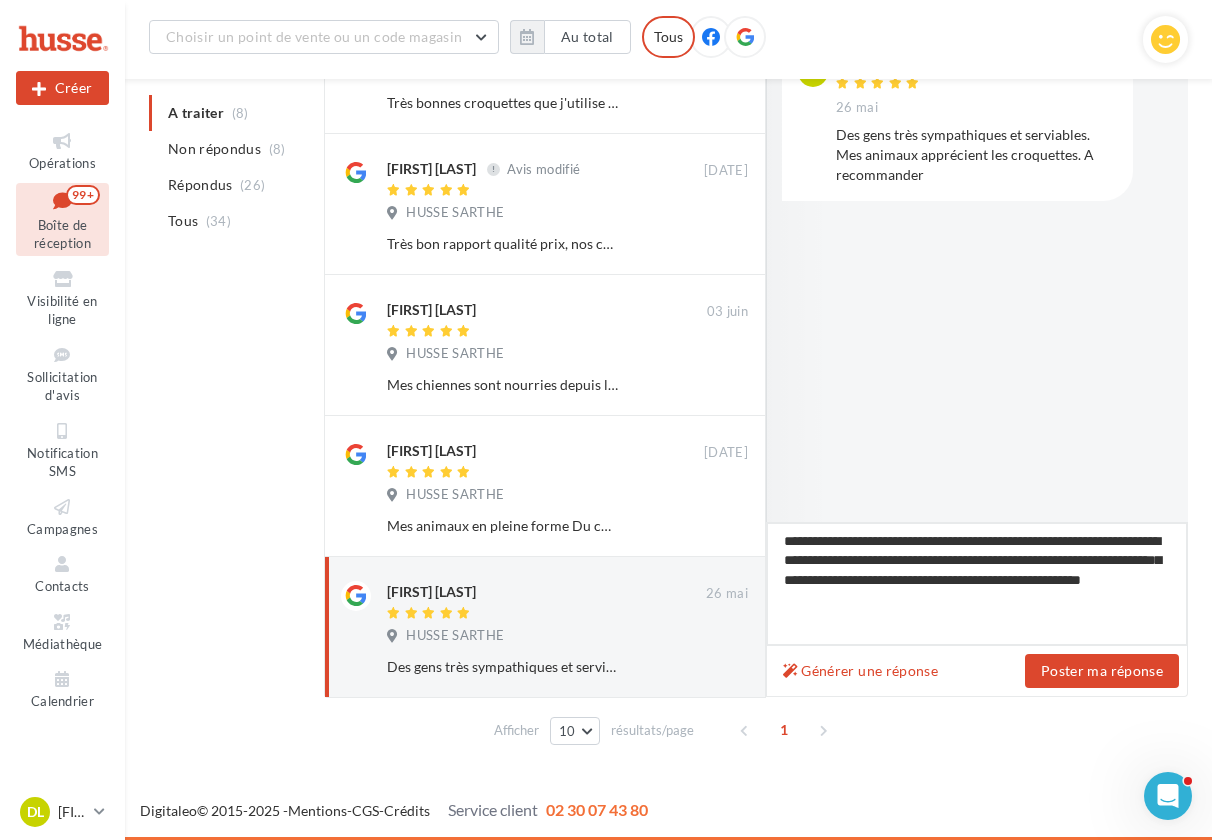 click on "**********" at bounding box center (977, 584) 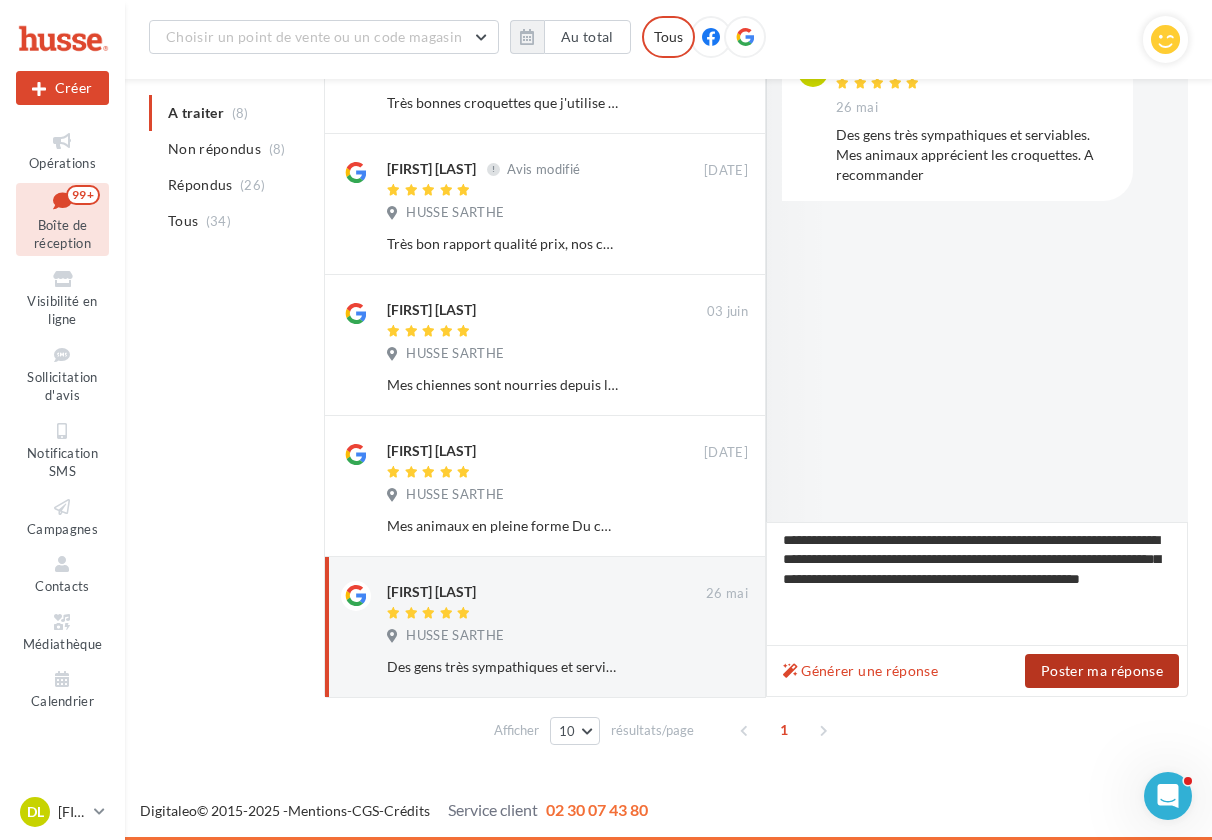 click on "Poster ma réponse" at bounding box center [1102, 671] 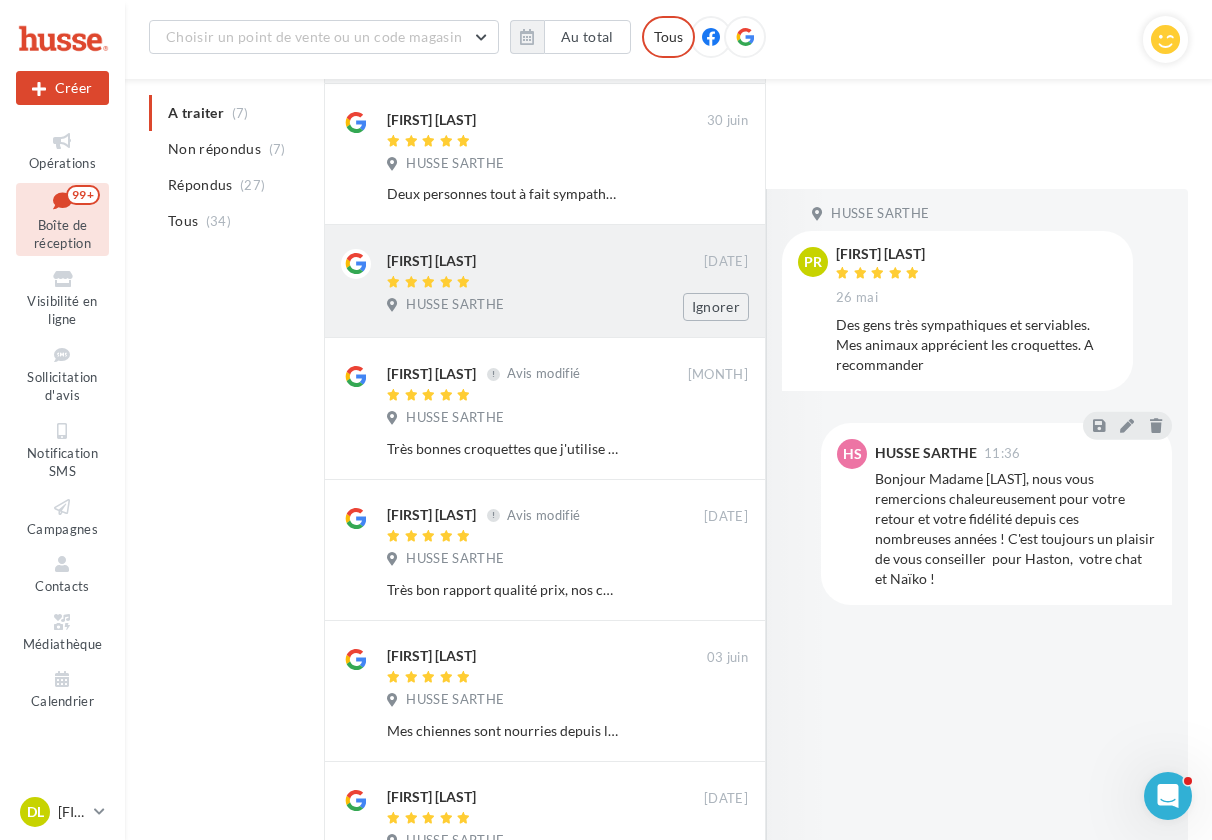scroll, scrollTop: 377, scrollLeft: 0, axis: vertical 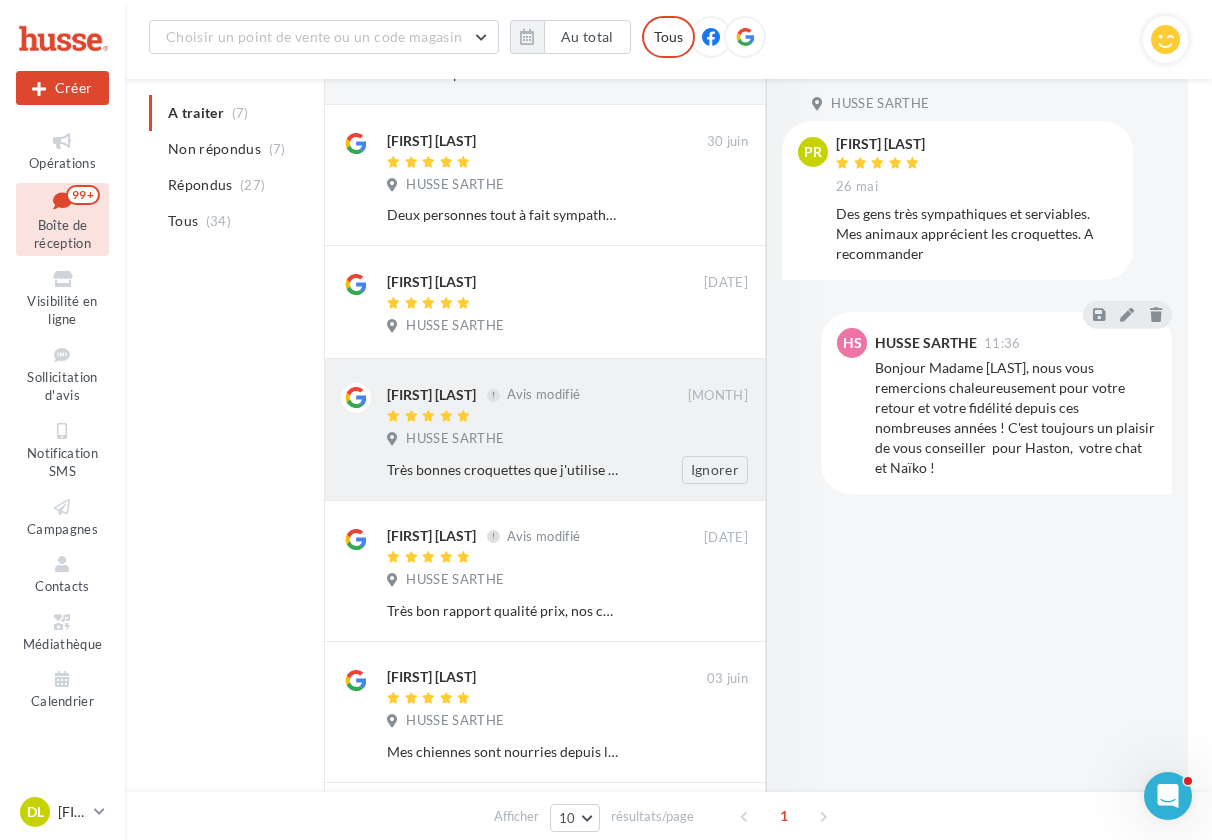 click at bounding box center [537, 417] 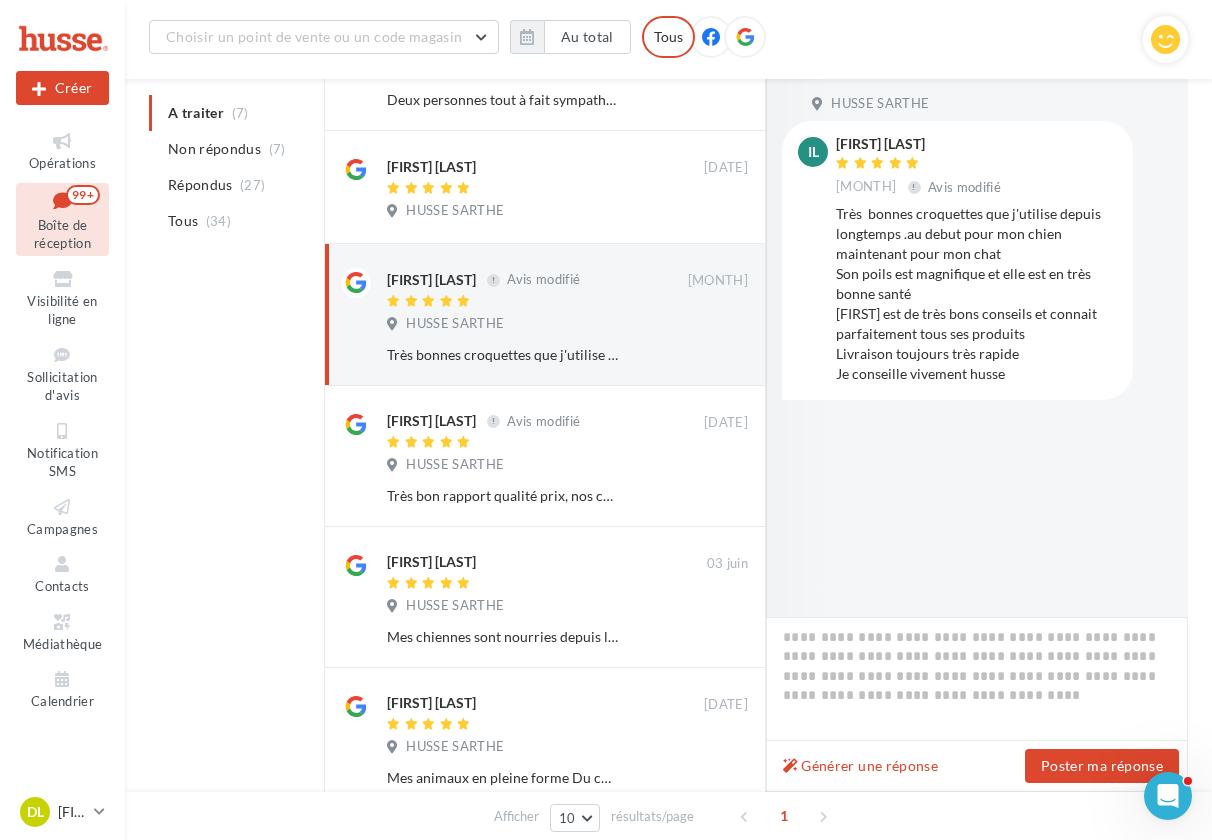 scroll, scrollTop: 488, scrollLeft: 0, axis: vertical 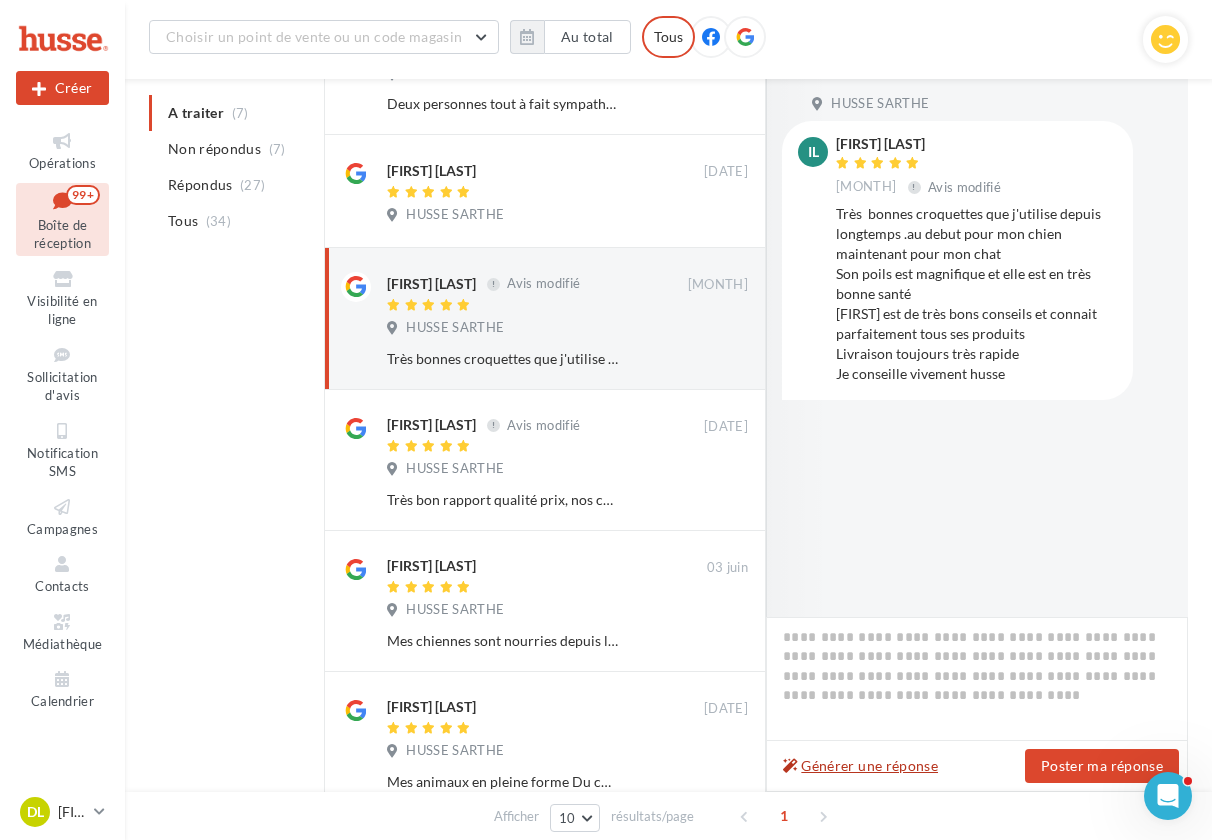 click on "Générer une réponse" at bounding box center (860, 766) 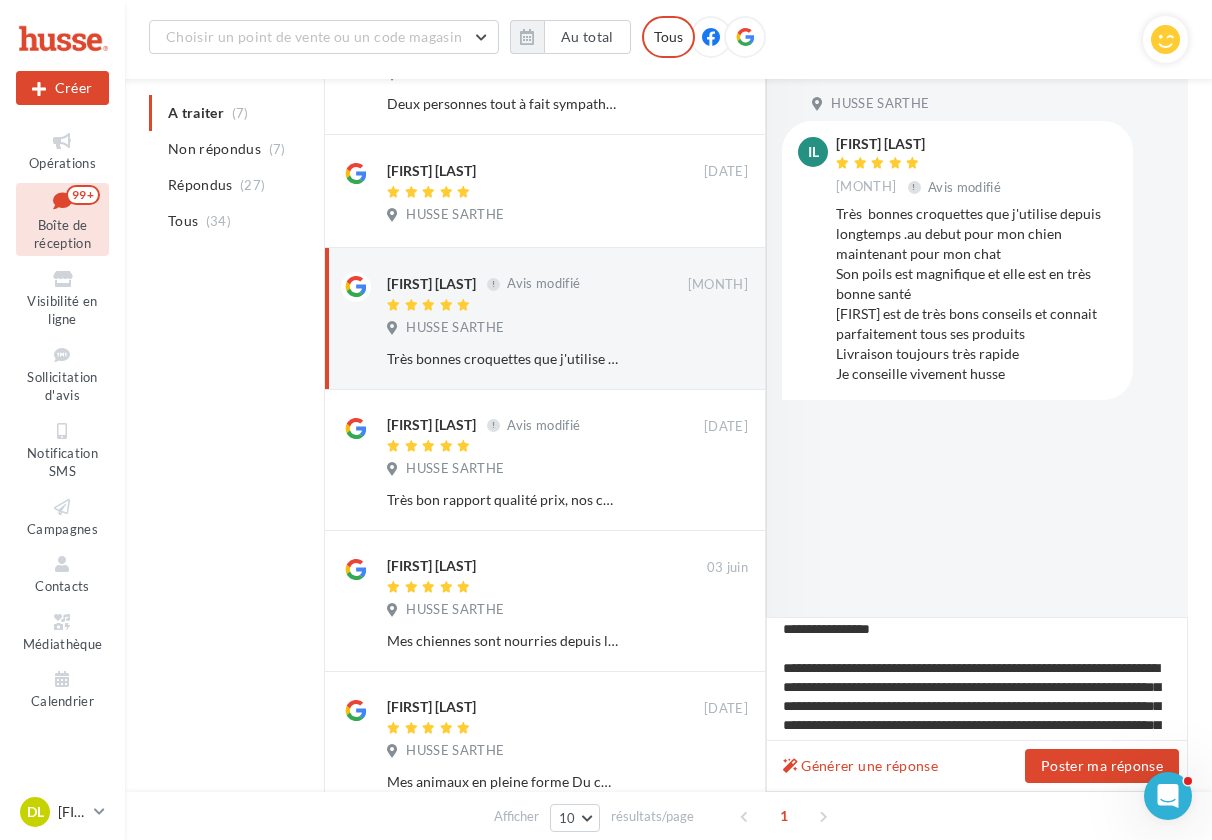 scroll, scrollTop: 0, scrollLeft: 0, axis: both 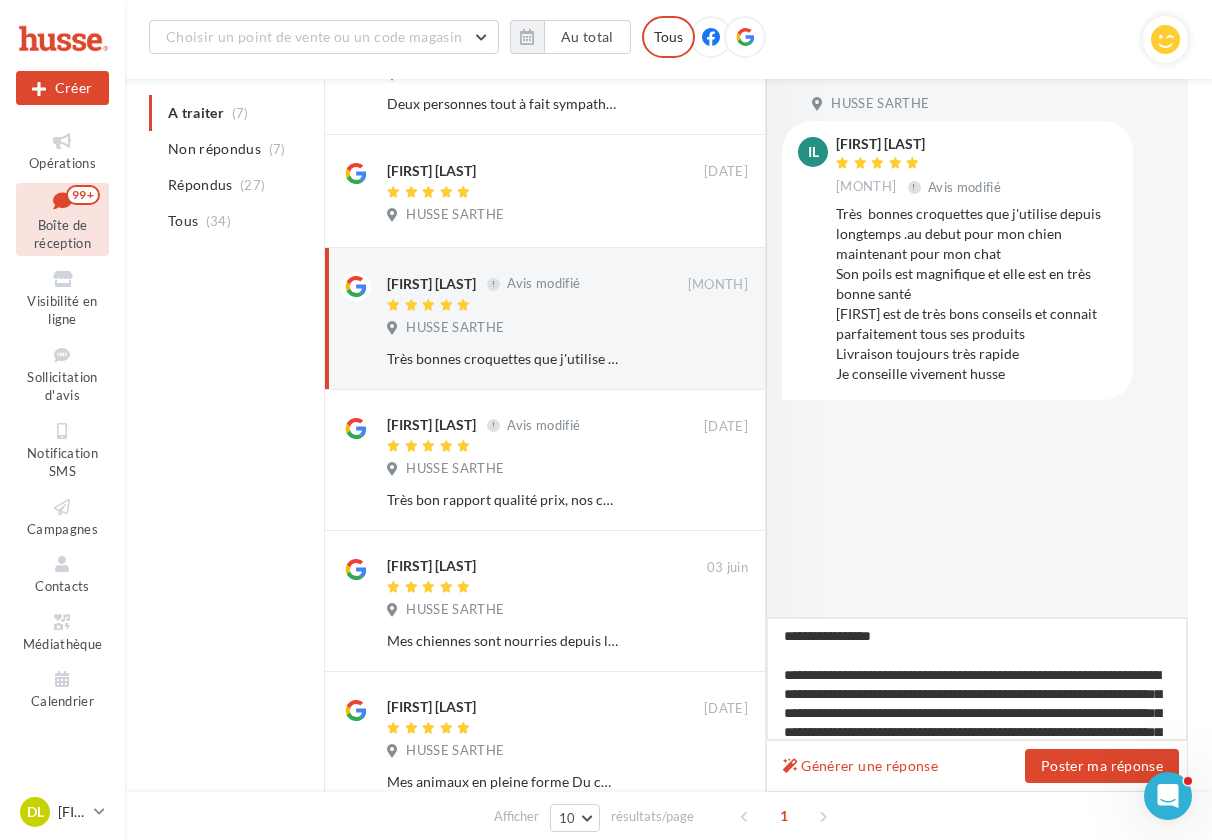 click on "**********" at bounding box center (977, 679) 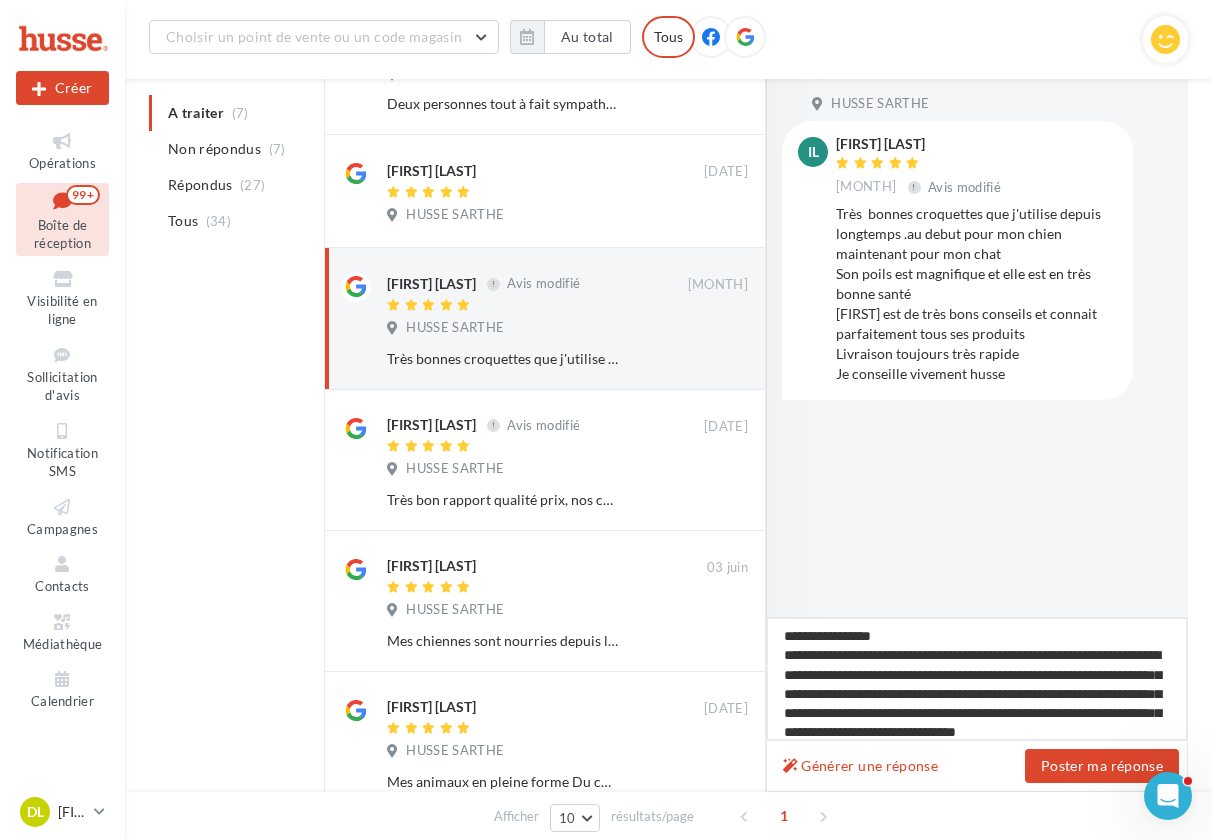 drag, startPoint x: 921, startPoint y: 677, endPoint x: 785, endPoint y: 678, distance: 136.00368 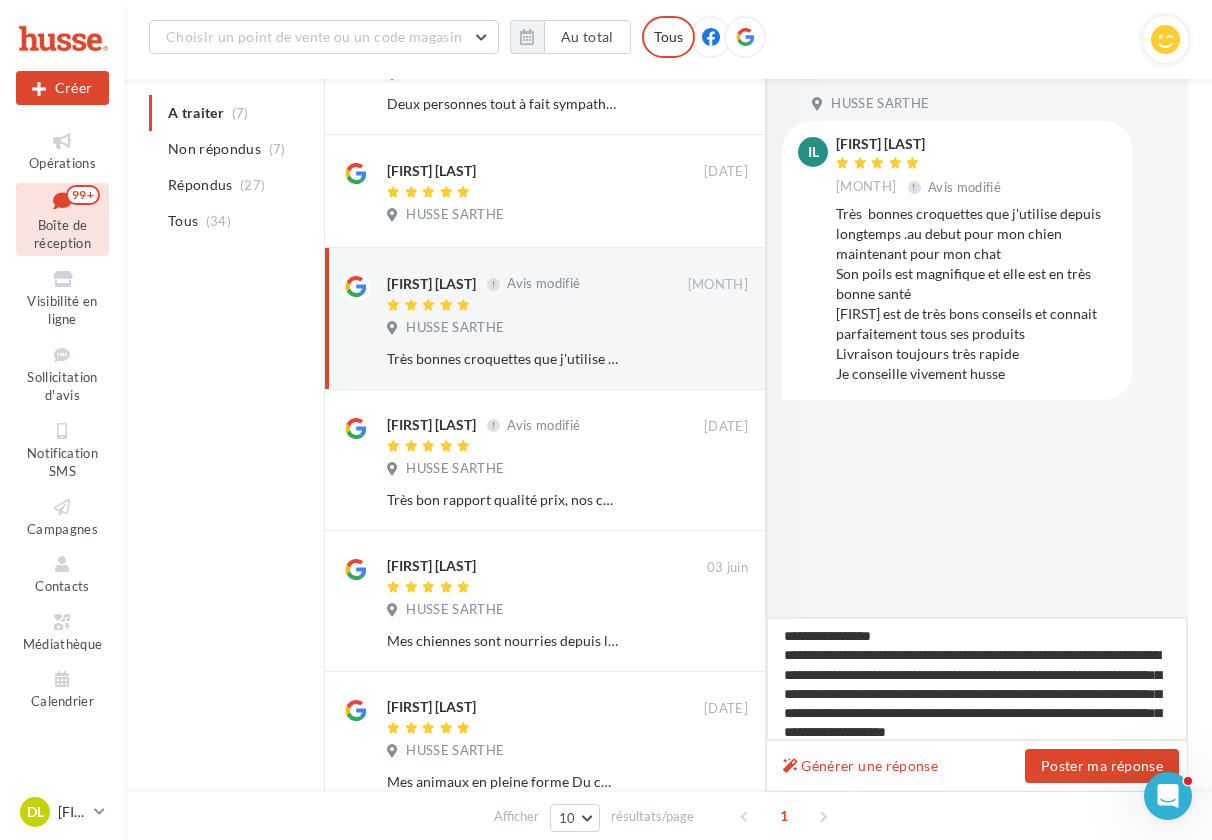 drag, startPoint x: 867, startPoint y: 677, endPoint x: 1000, endPoint y: 677, distance: 133 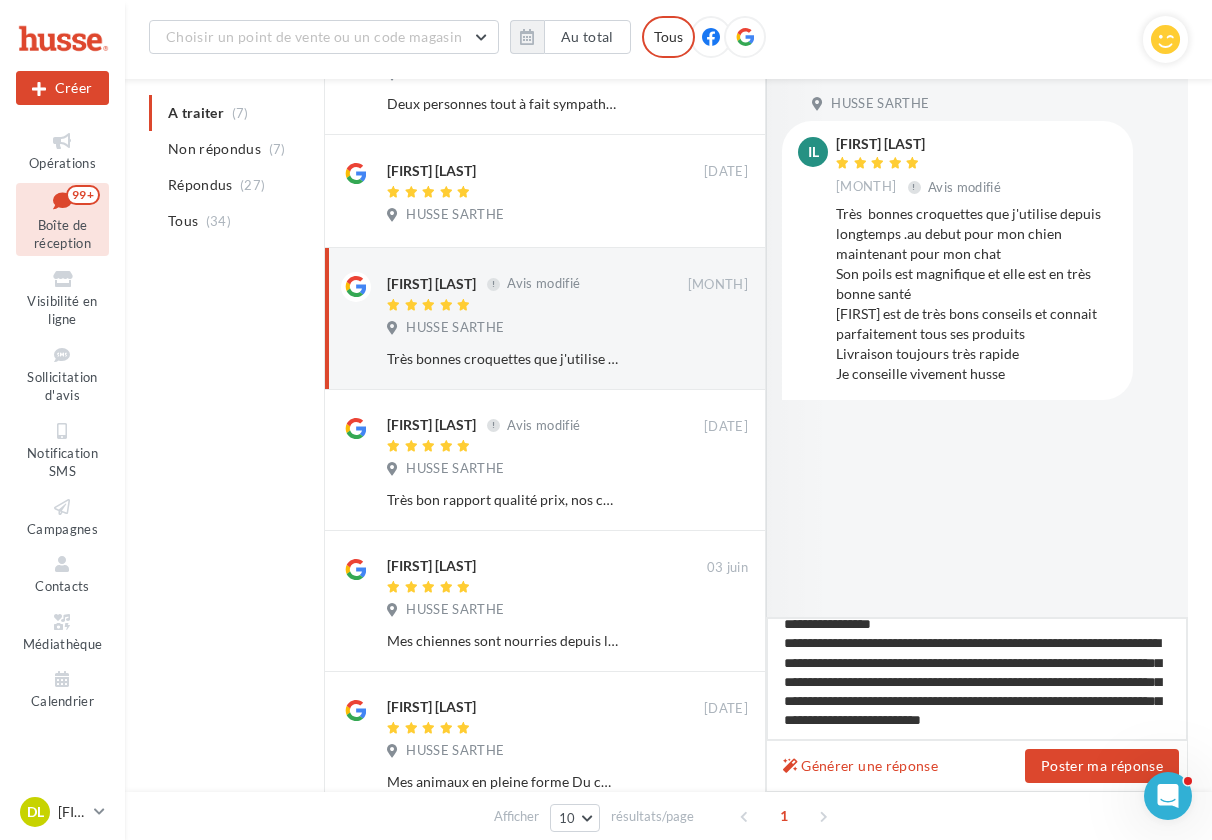 scroll, scrollTop: 31, scrollLeft: 0, axis: vertical 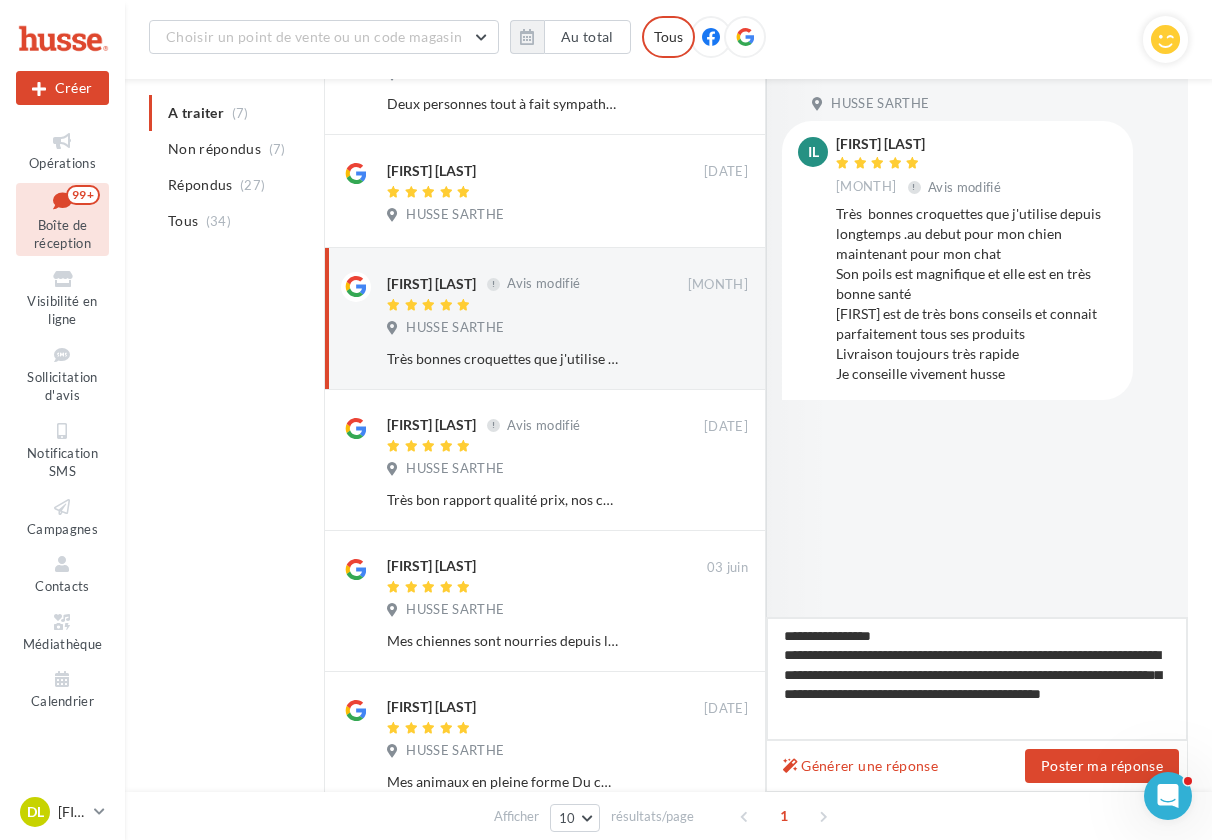 drag, startPoint x: 785, startPoint y: 700, endPoint x: 971, endPoint y: 714, distance: 186.52614 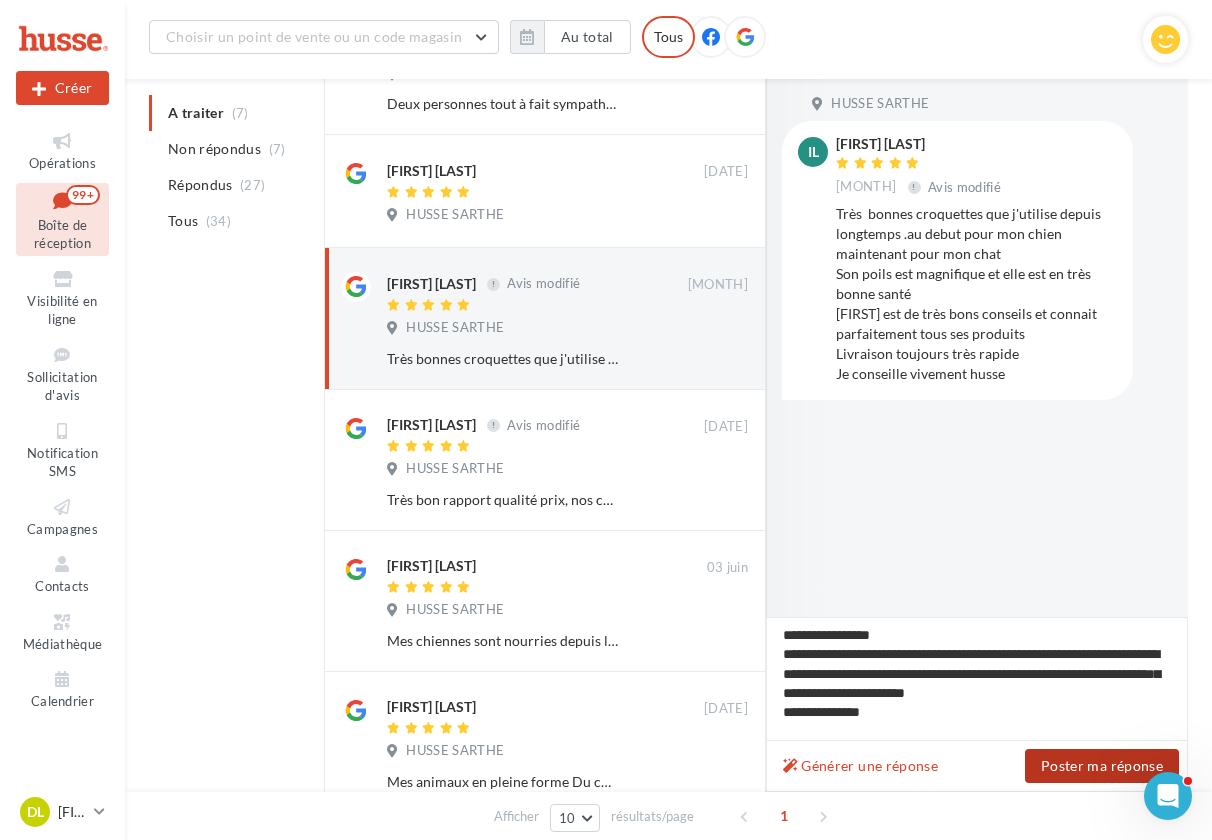 click on "Poster ma réponse" at bounding box center (1102, 766) 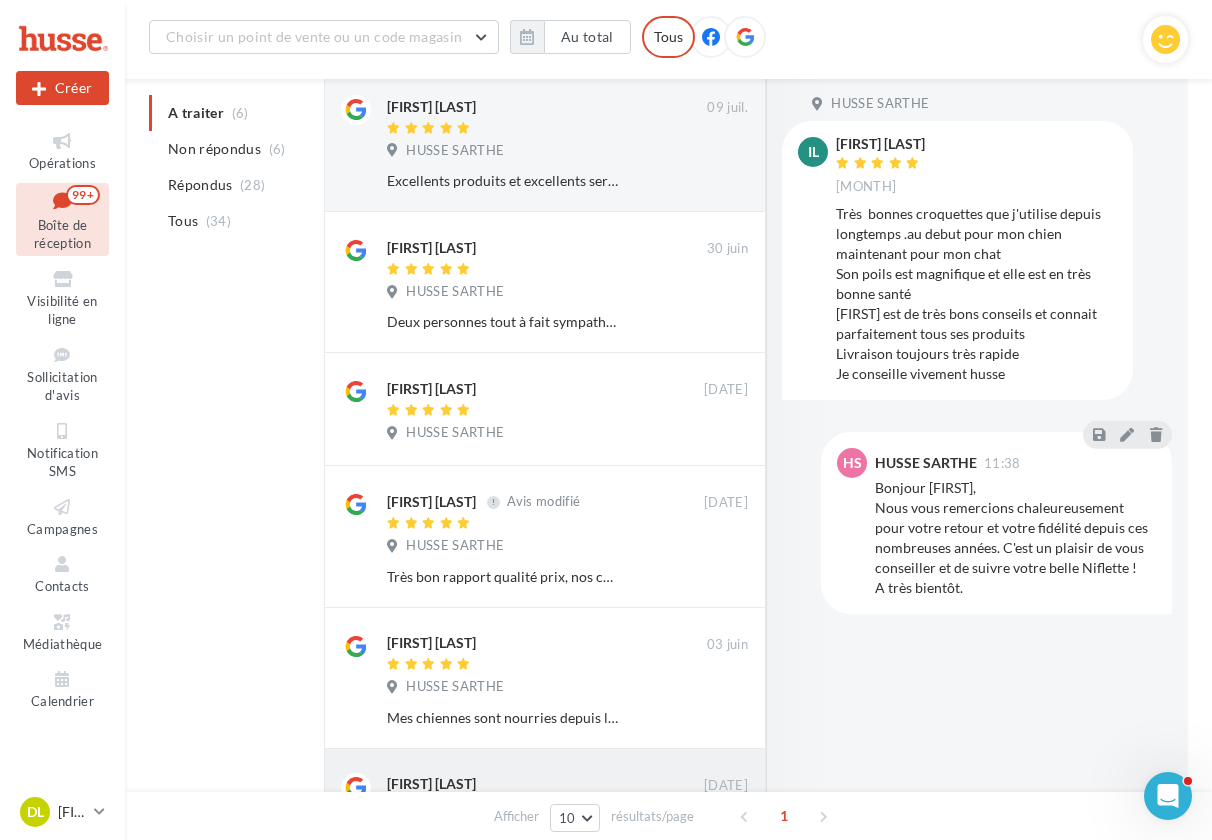 scroll, scrollTop: 220, scrollLeft: 0, axis: vertical 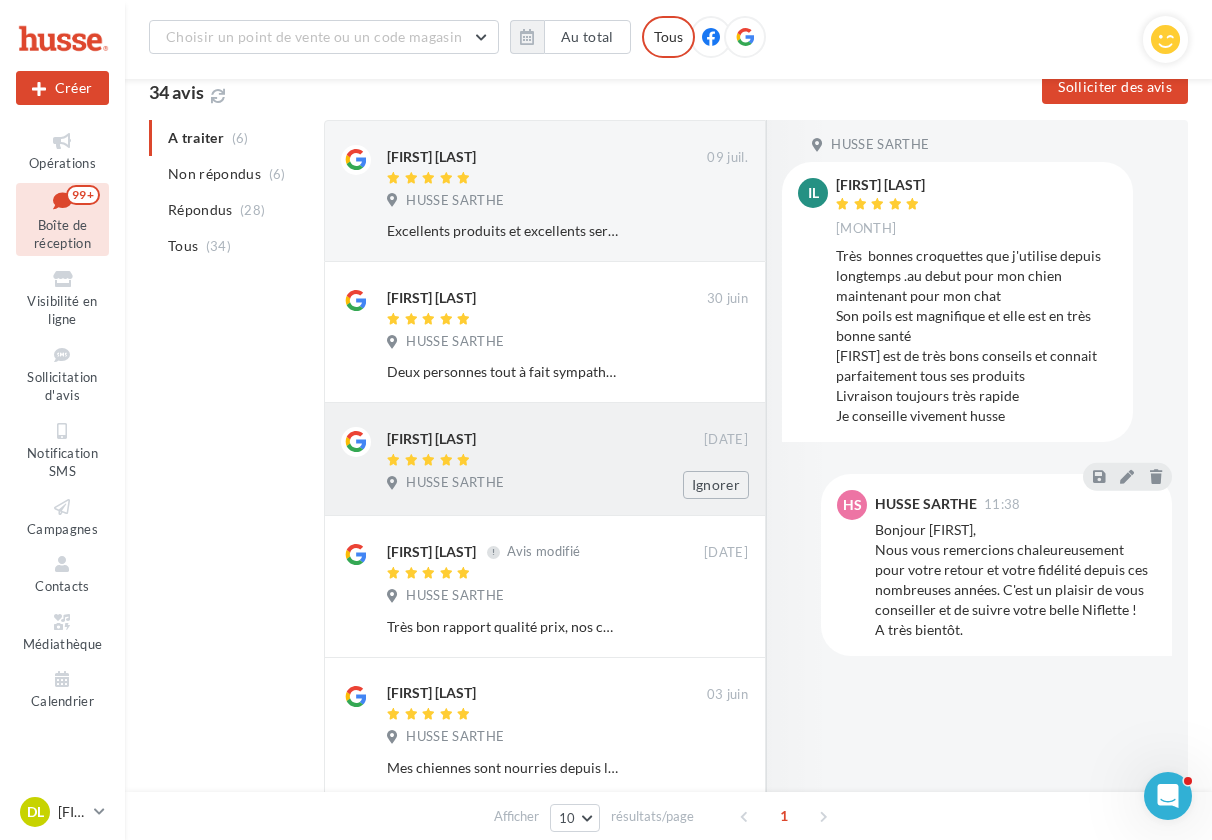 click at bounding box center [545, 461] 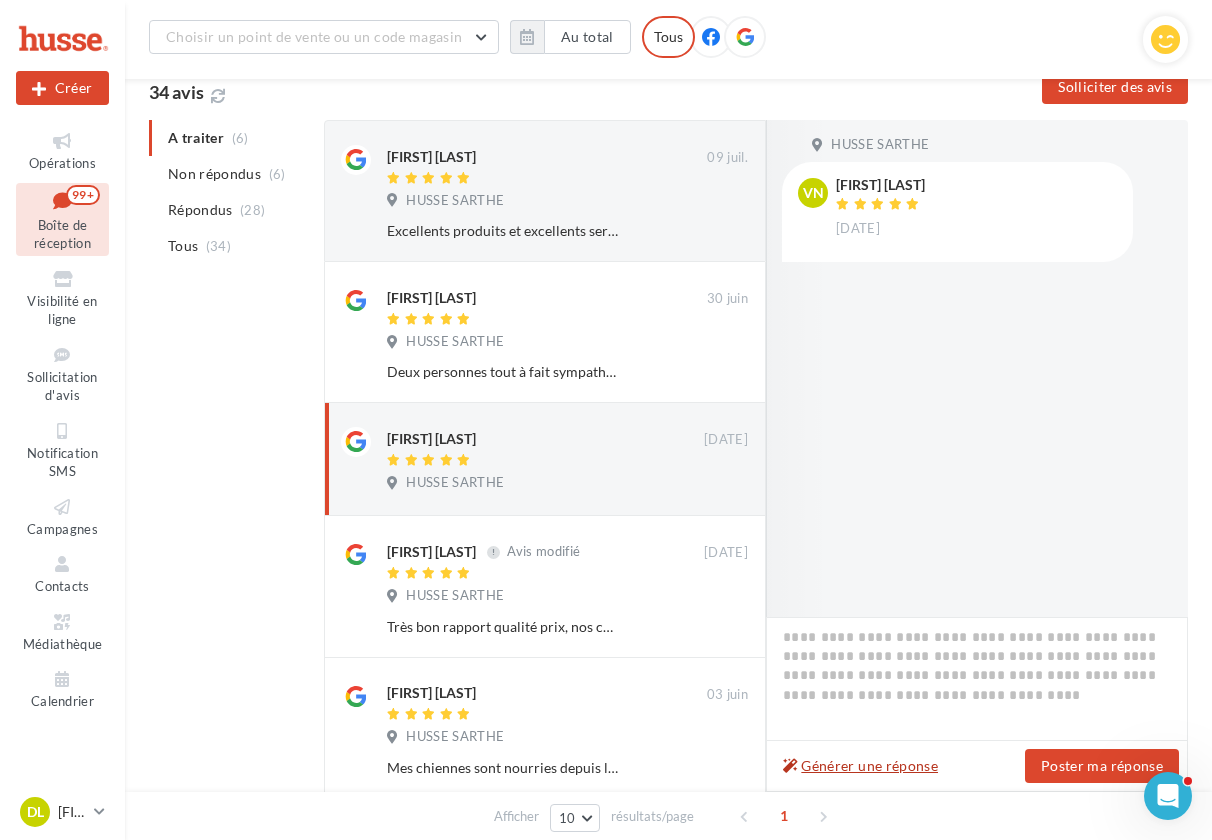click on "Générer une réponse" at bounding box center [860, 766] 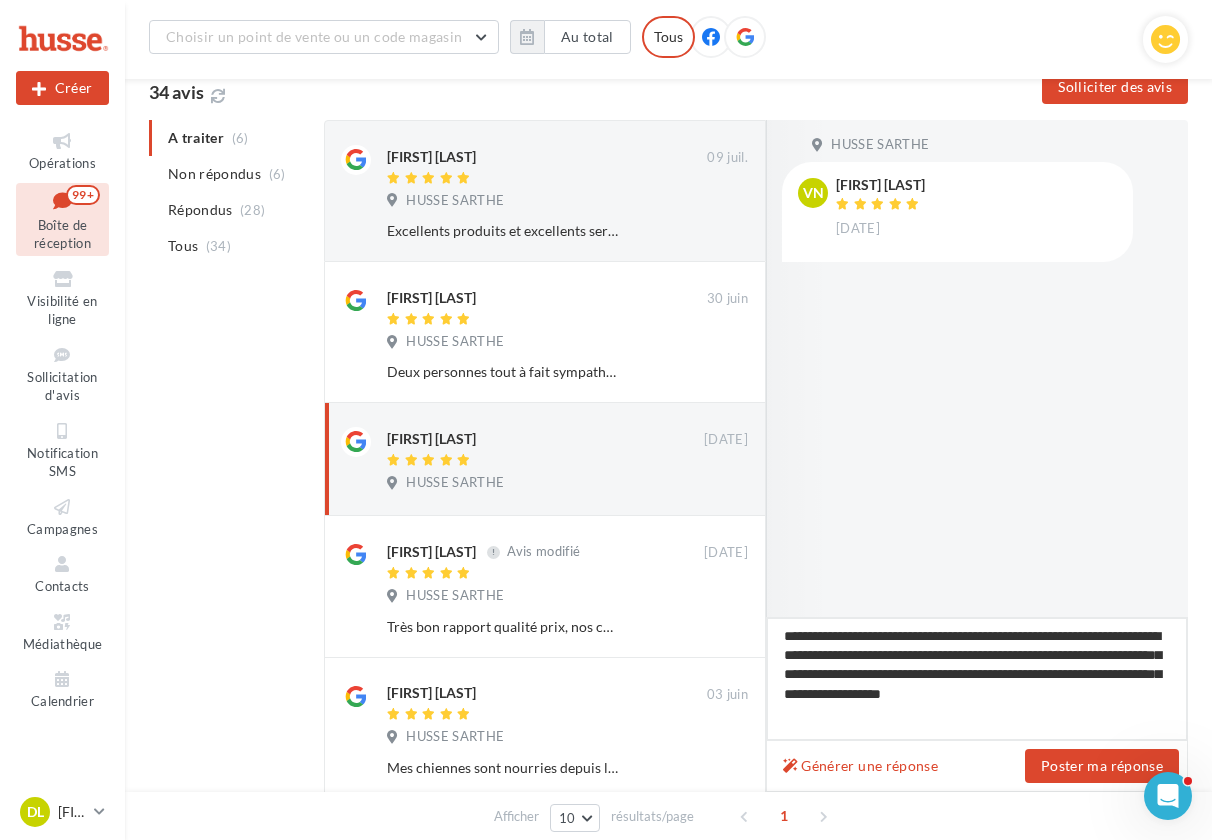 drag, startPoint x: 848, startPoint y: 635, endPoint x: 869, endPoint y: 628, distance: 22.135944 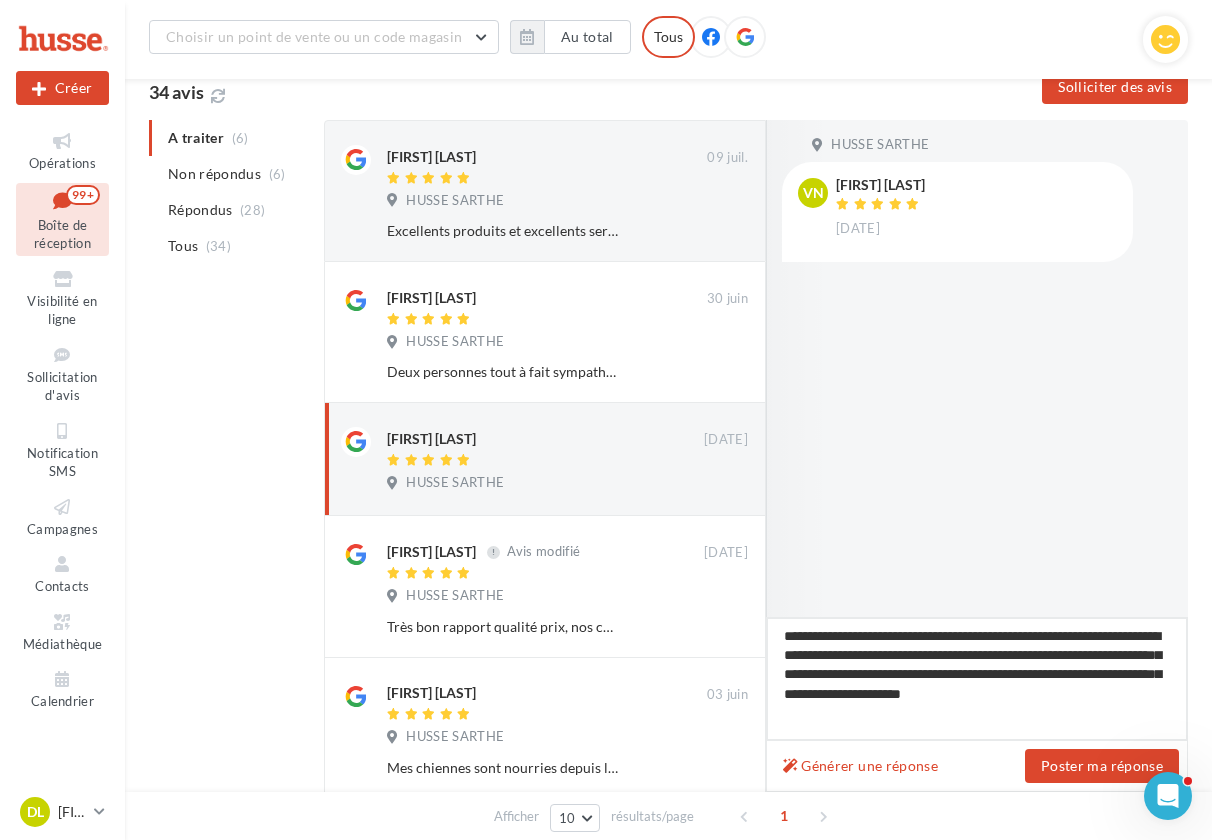 click on "**********" at bounding box center [977, 679] 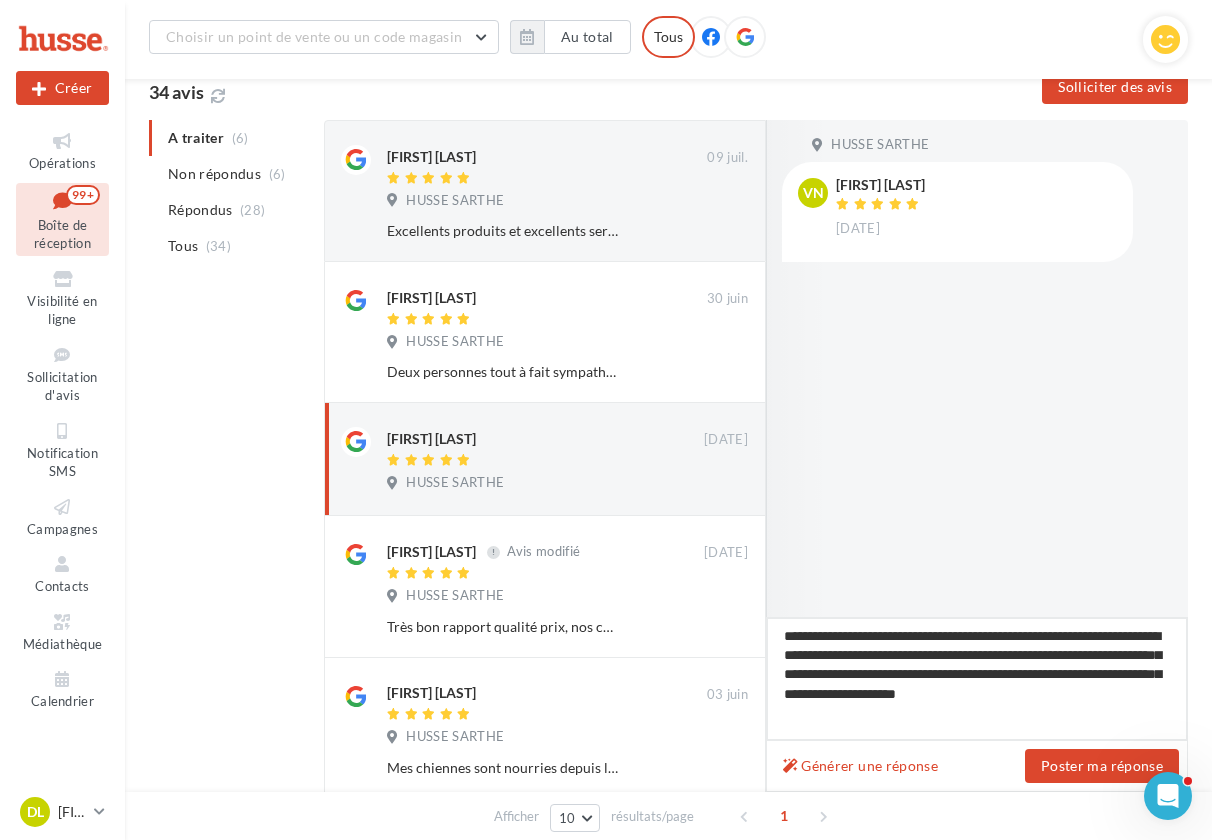 drag, startPoint x: 962, startPoint y: 657, endPoint x: 1074, endPoint y: 717, distance: 127.059044 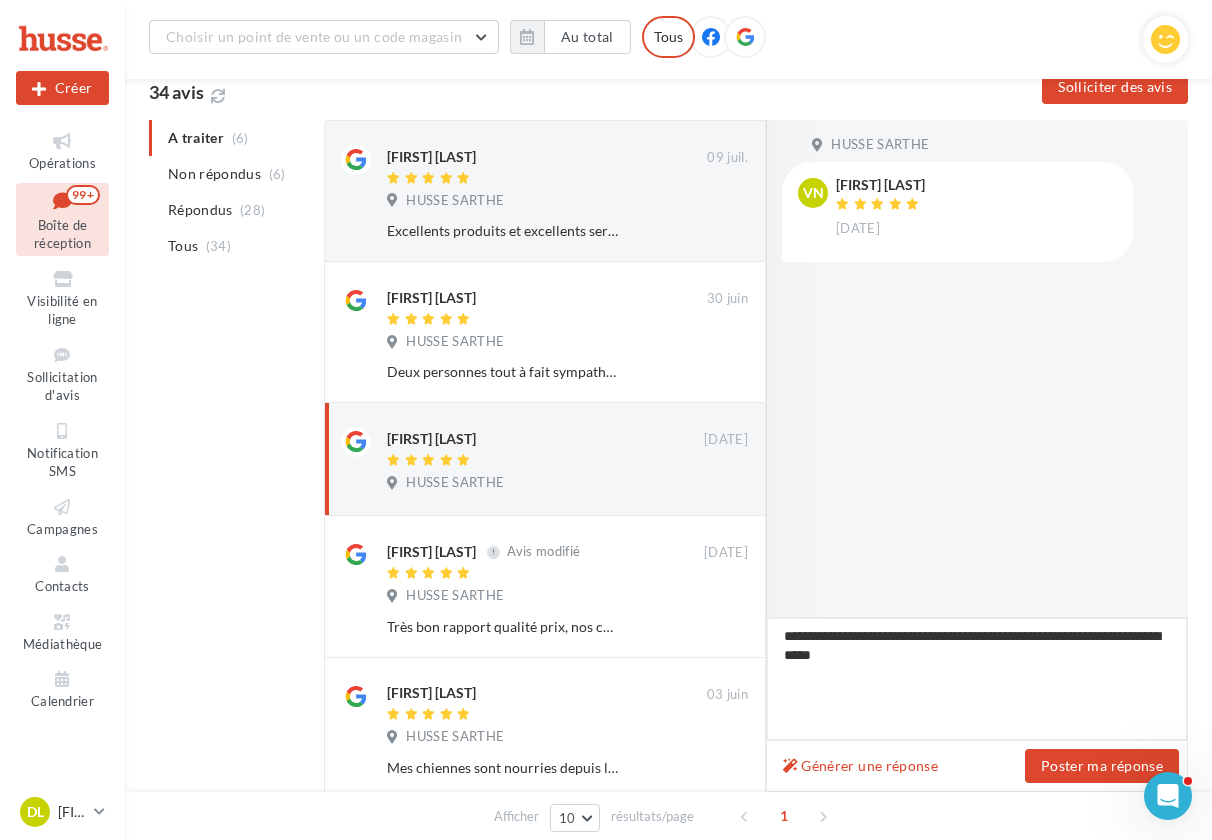 drag, startPoint x: 892, startPoint y: 657, endPoint x: 949, endPoint y: 639, distance: 59.77458 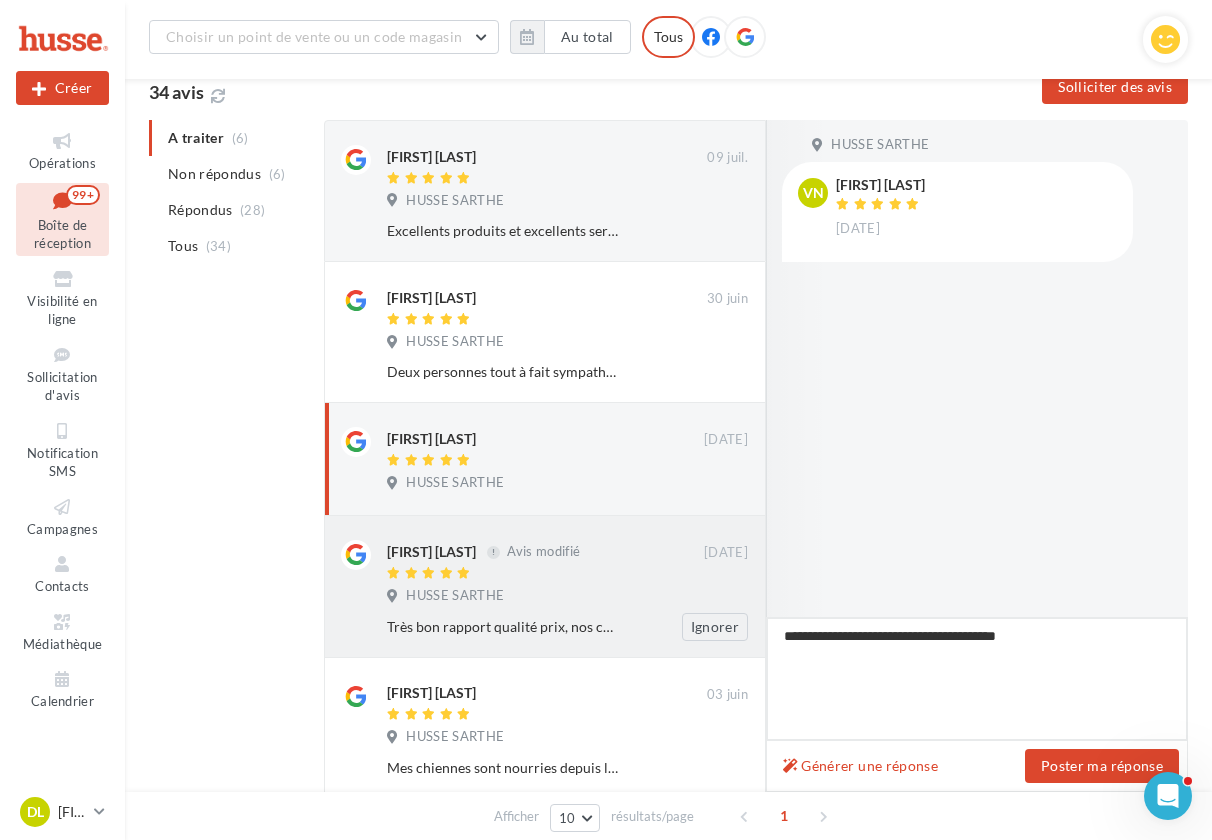 drag, startPoint x: 831, startPoint y: 636, endPoint x: 755, endPoint y: 634, distance: 76.02631 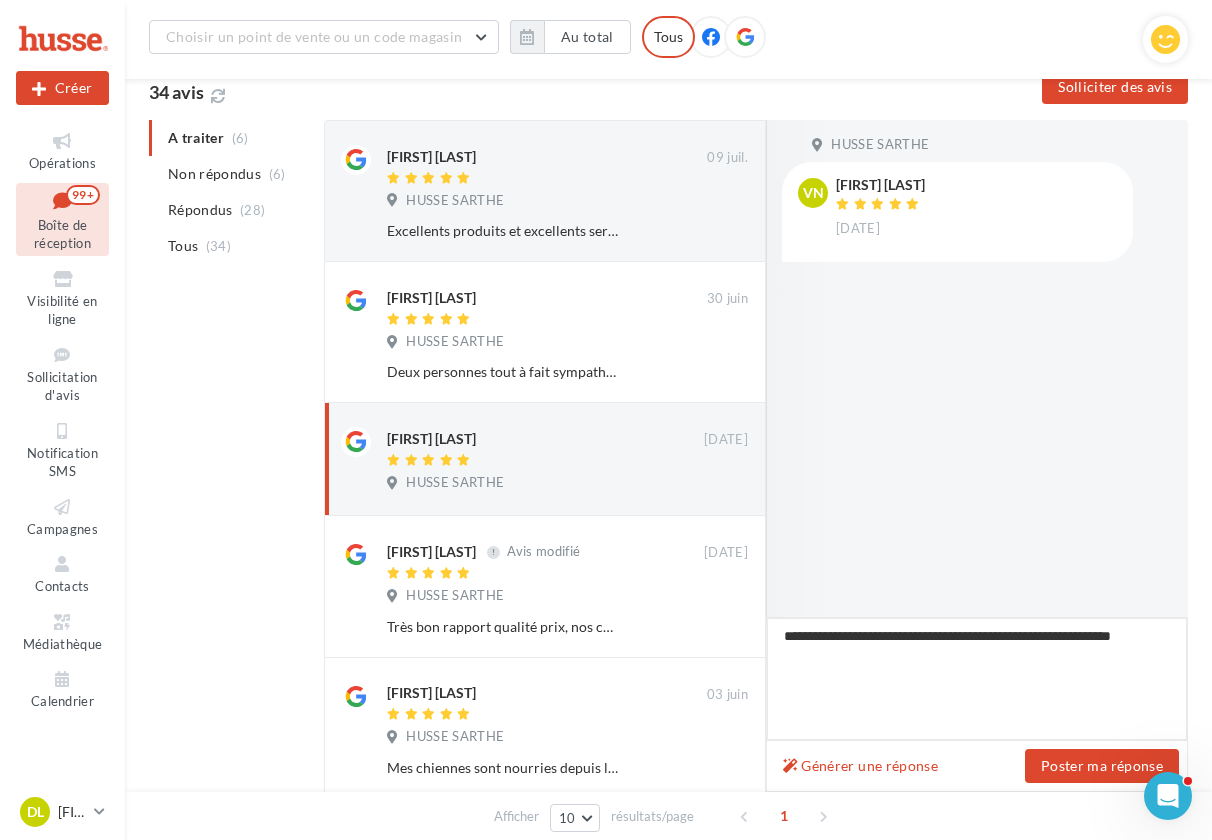 drag, startPoint x: 1094, startPoint y: 643, endPoint x: 873, endPoint y: 661, distance: 221.73183 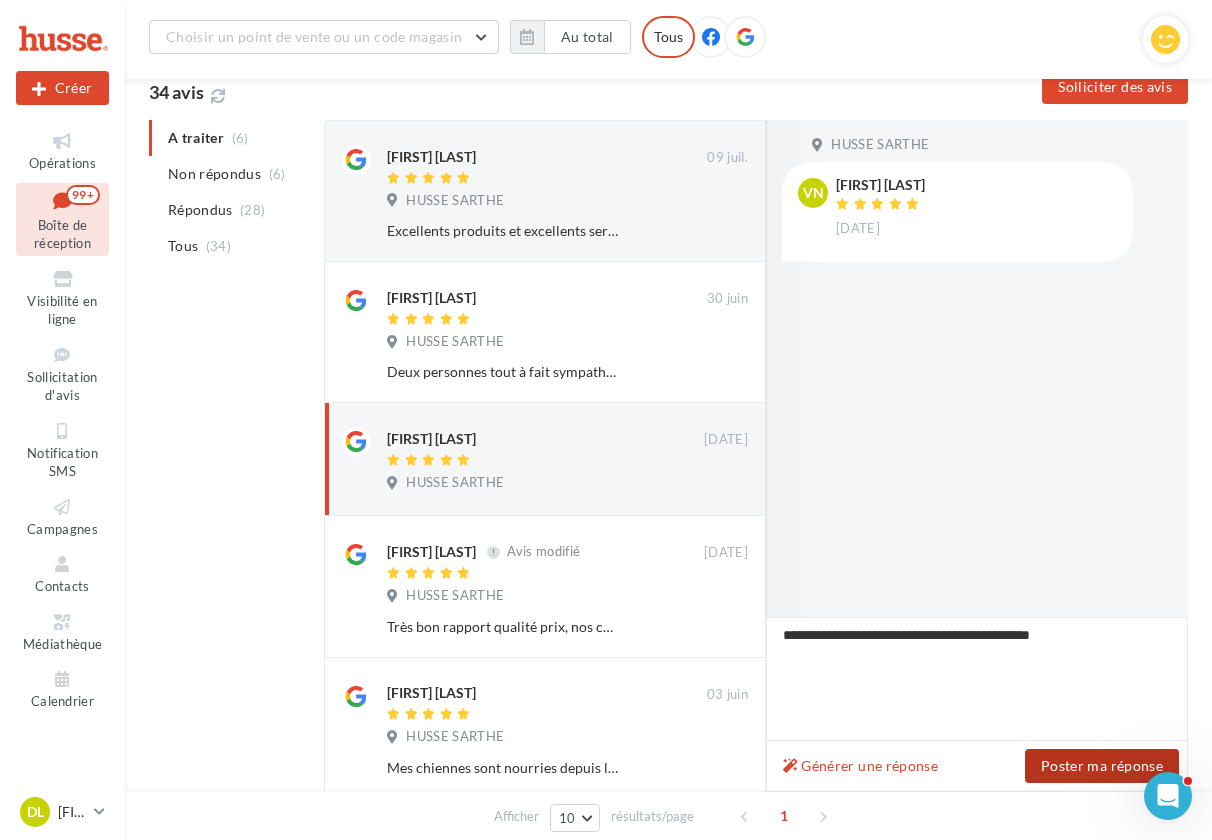 click on "Poster ma réponse" at bounding box center [1102, 766] 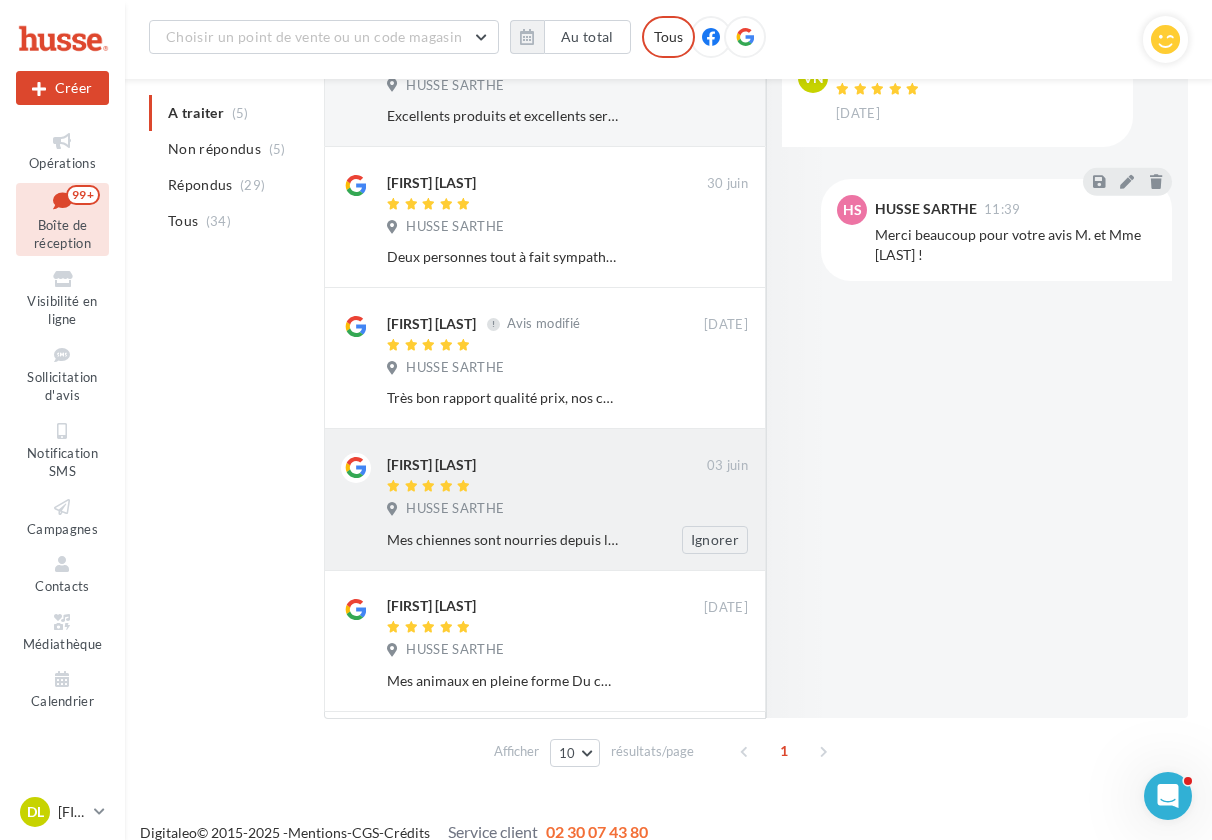 scroll, scrollTop: 349, scrollLeft: 0, axis: vertical 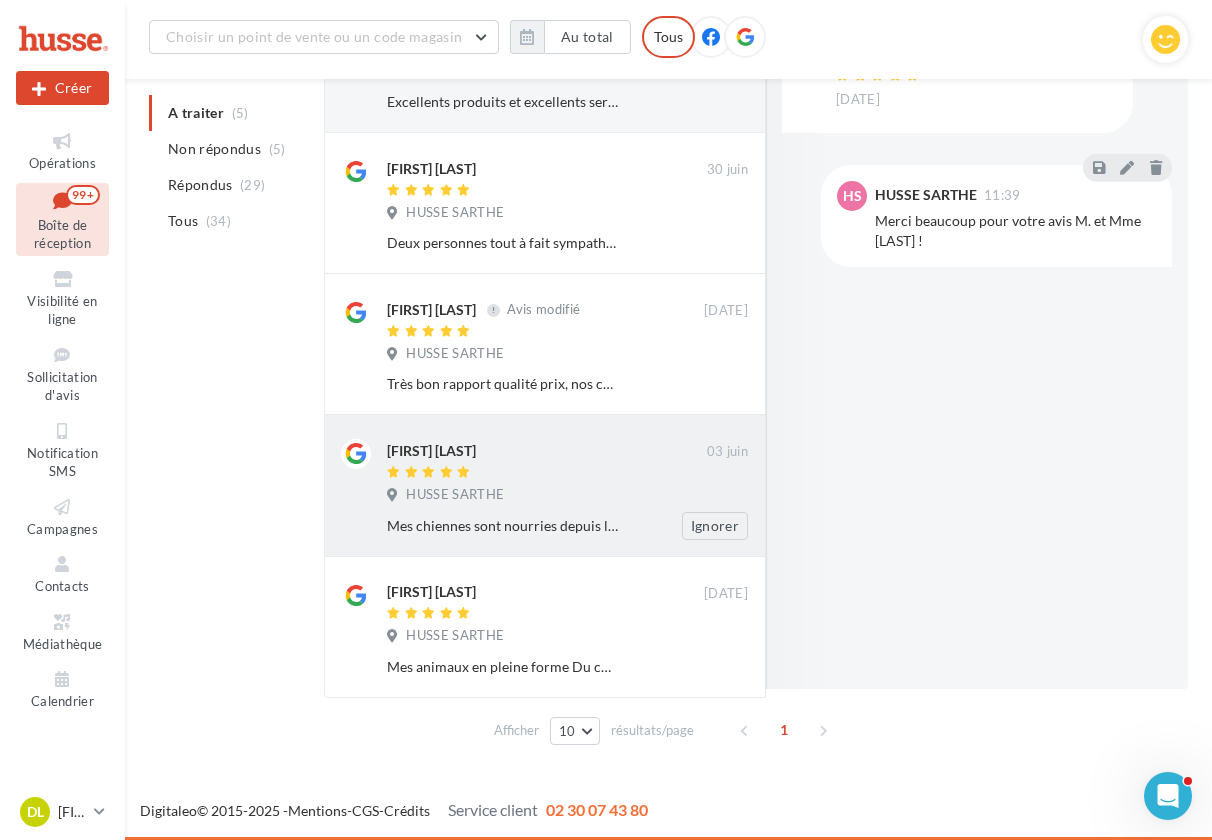 click on "HUSSE SARTHE" at bounding box center [567, 497] 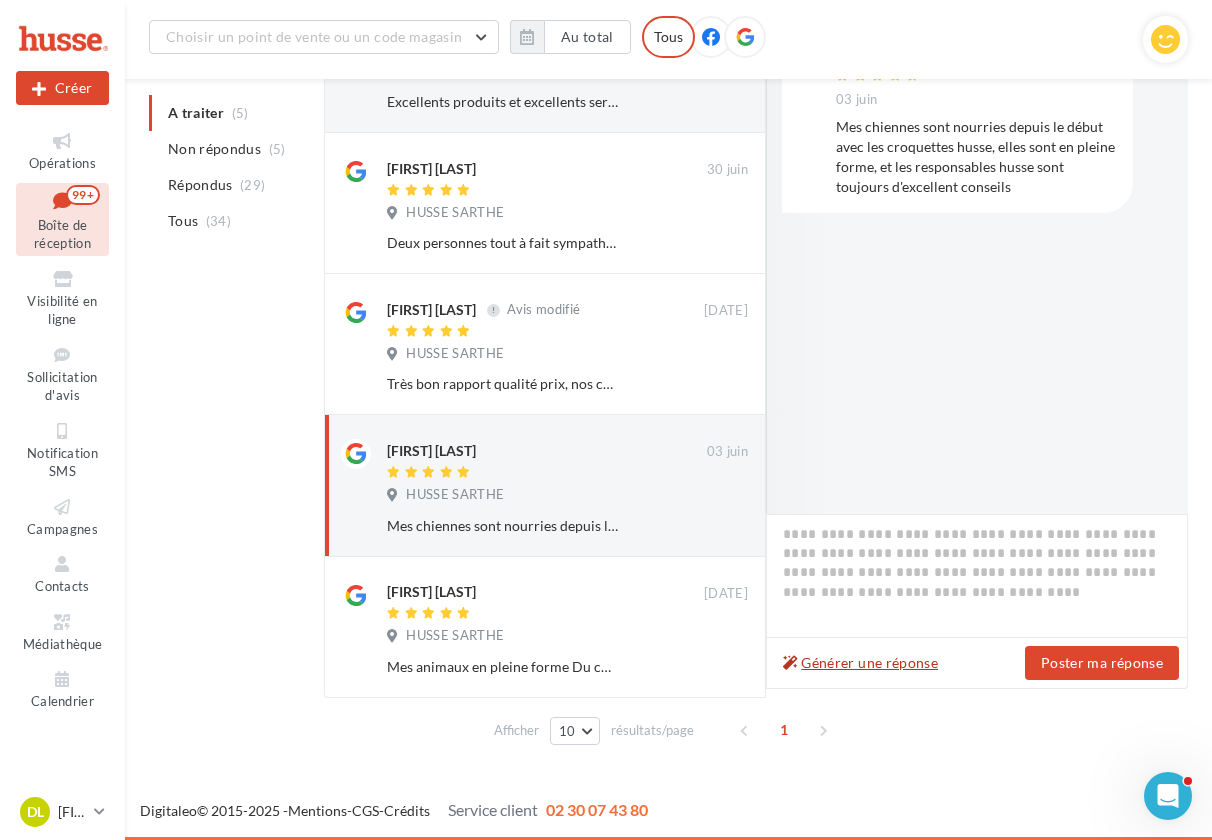 click on "Générer une réponse" at bounding box center (860, 663) 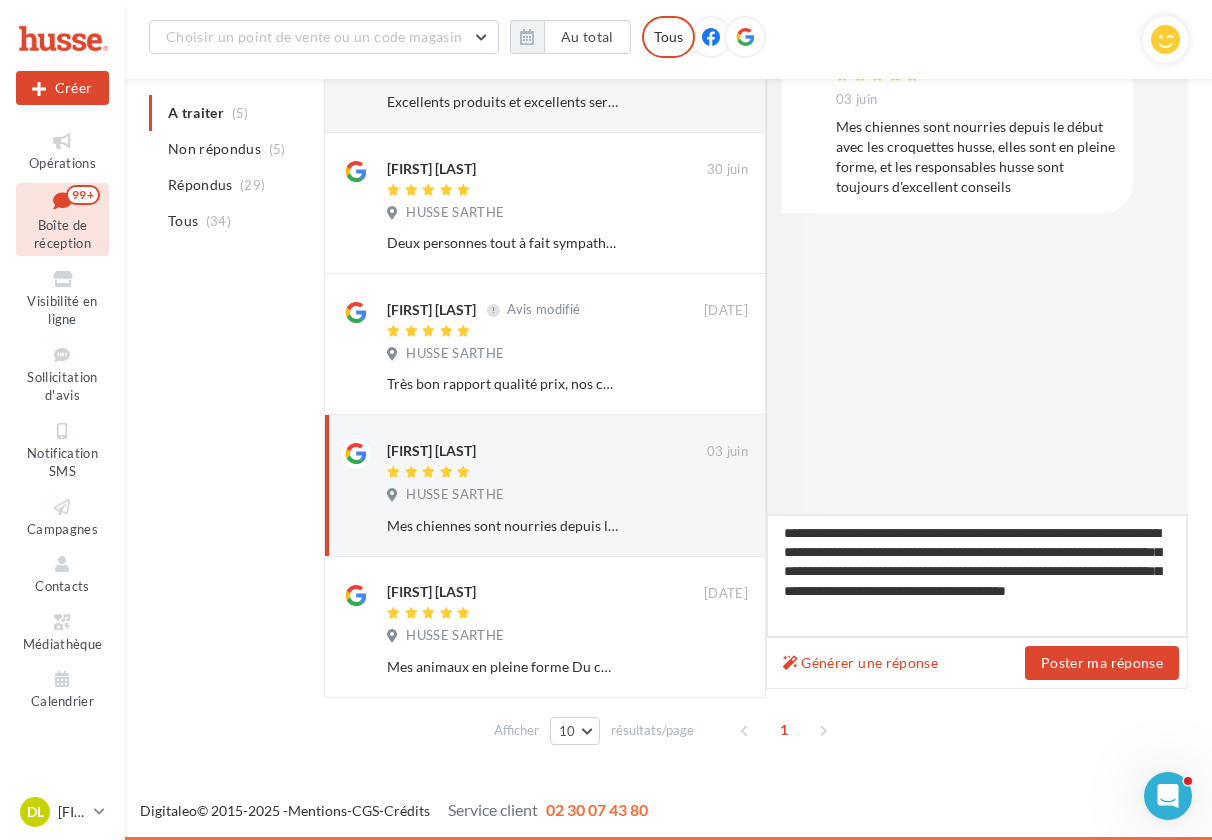 drag, startPoint x: 903, startPoint y: 552, endPoint x: 943, endPoint y: 550, distance: 40.04997 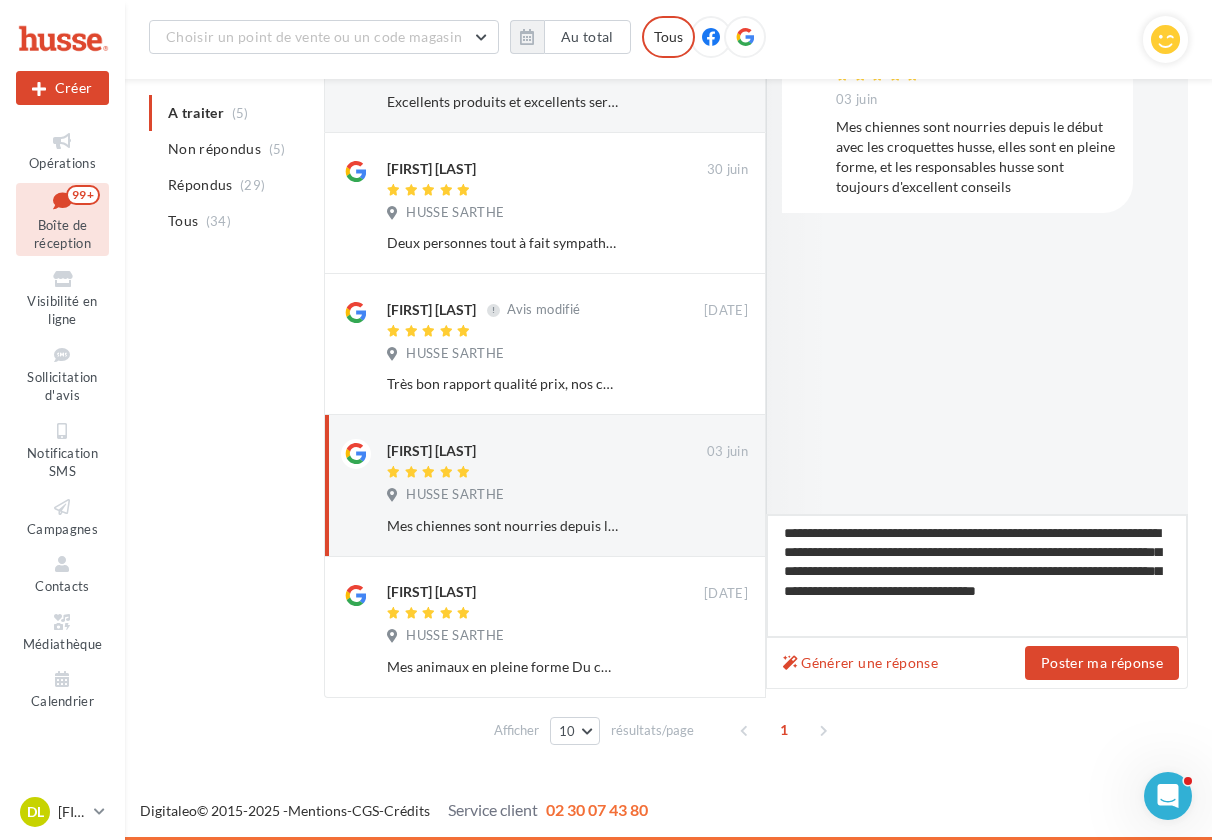 drag, startPoint x: 1047, startPoint y: 557, endPoint x: 1060, endPoint y: 588, distance: 33.61547 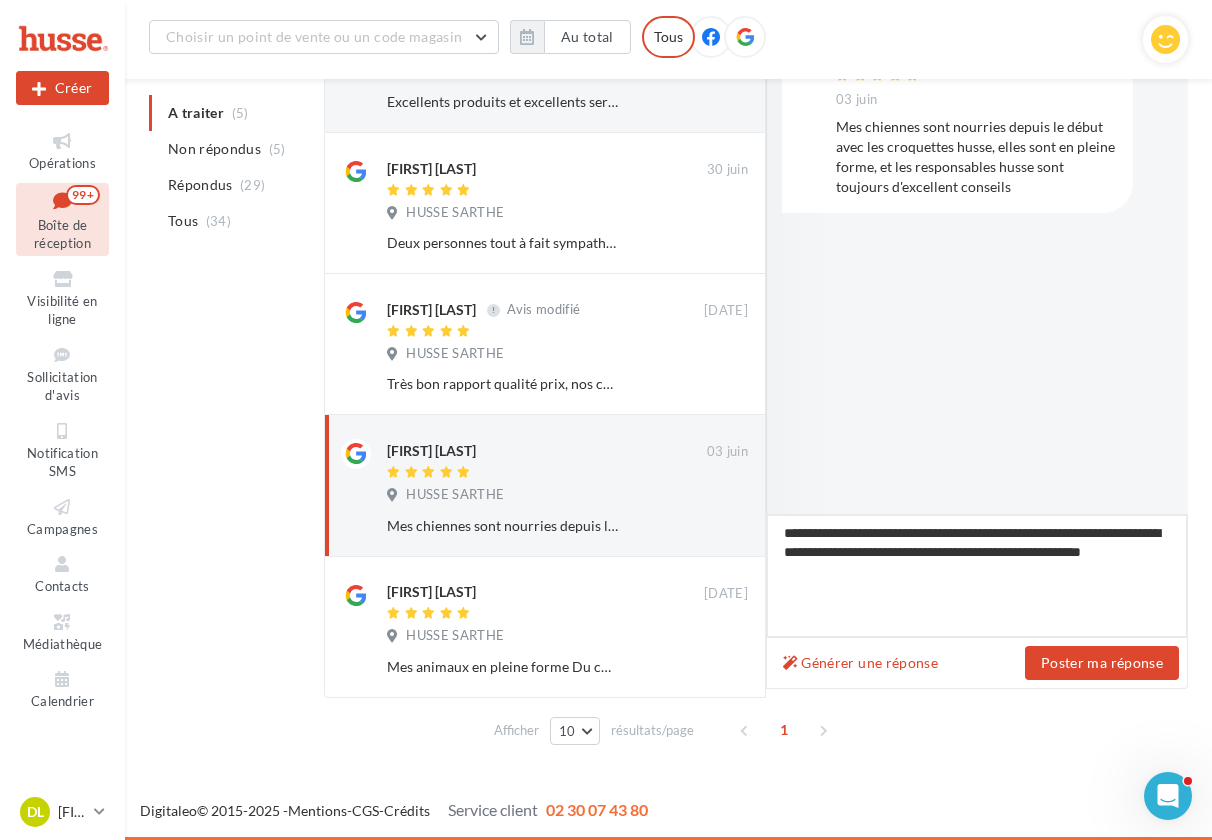 click on "**********" at bounding box center [977, 576] 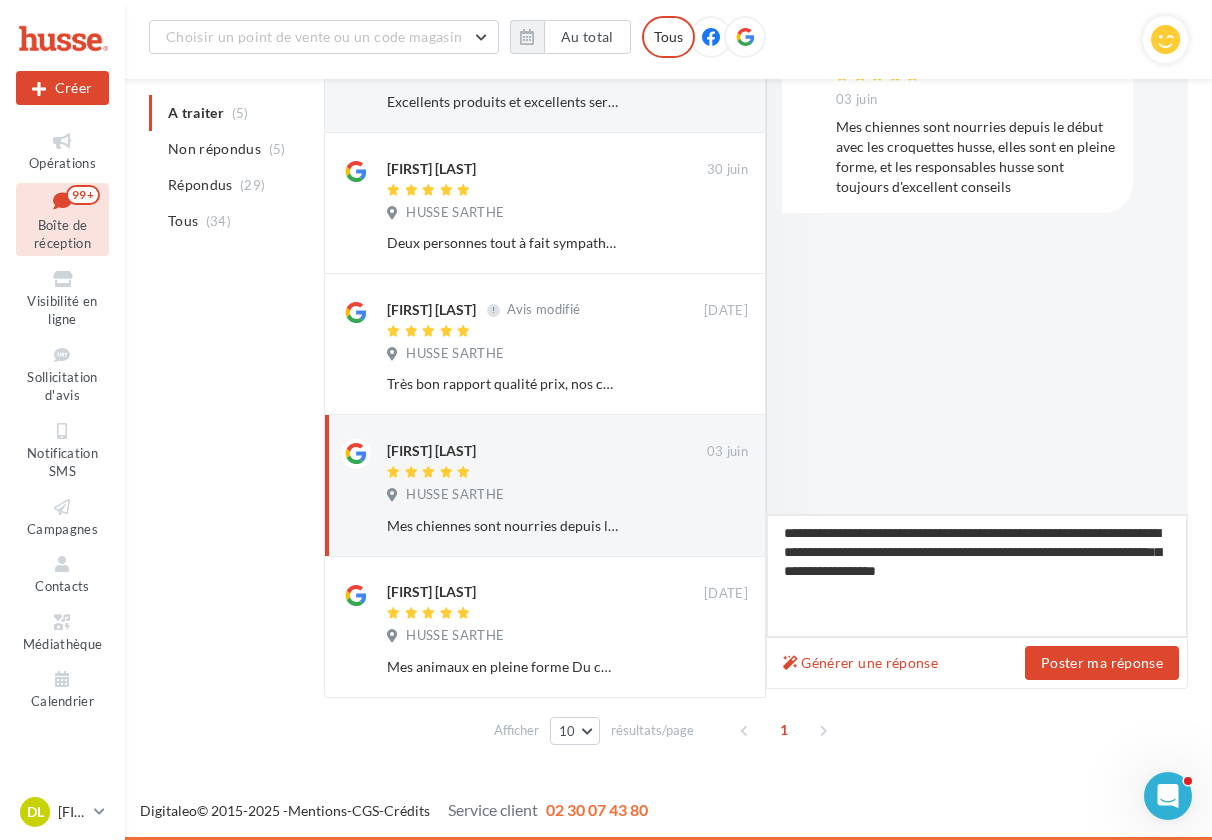 drag, startPoint x: 909, startPoint y: 571, endPoint x: 1000, endPoint y: 573, distance: 91.02197 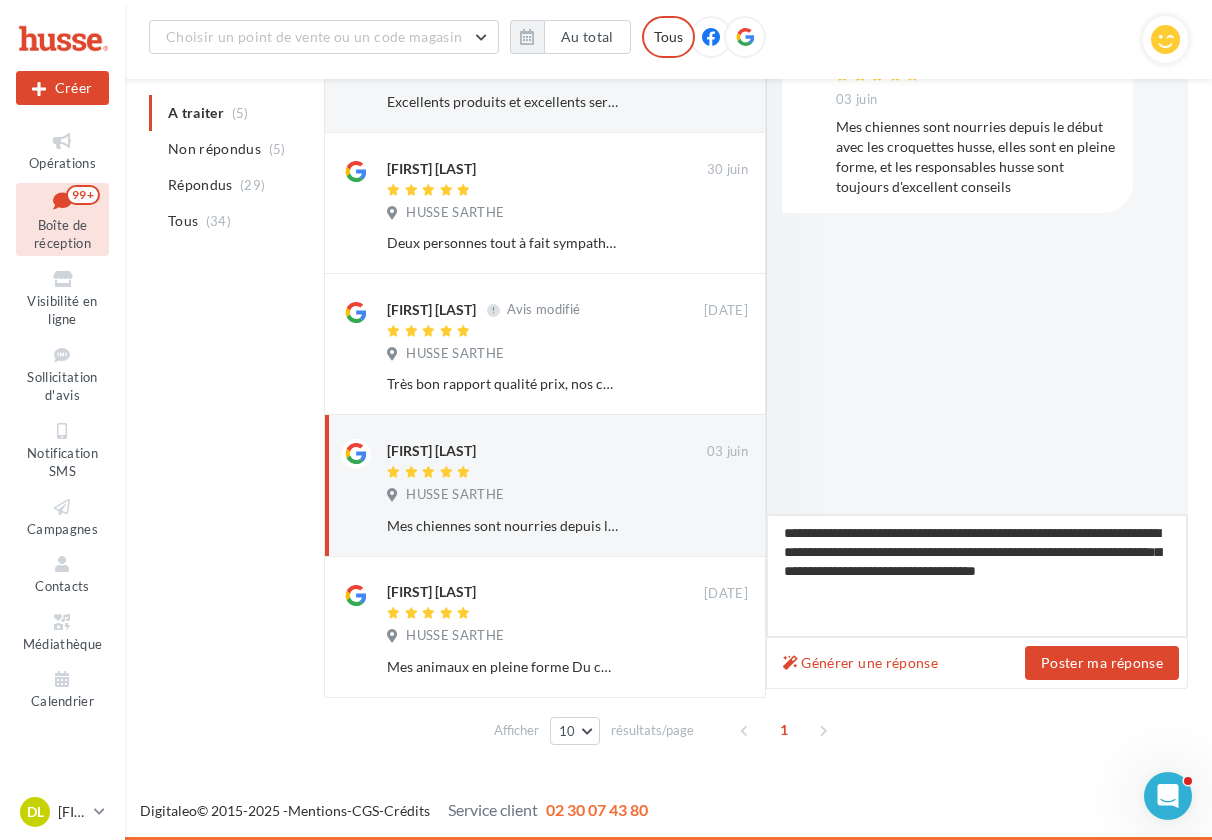 click on "**********" at bounding box center [977, 576] 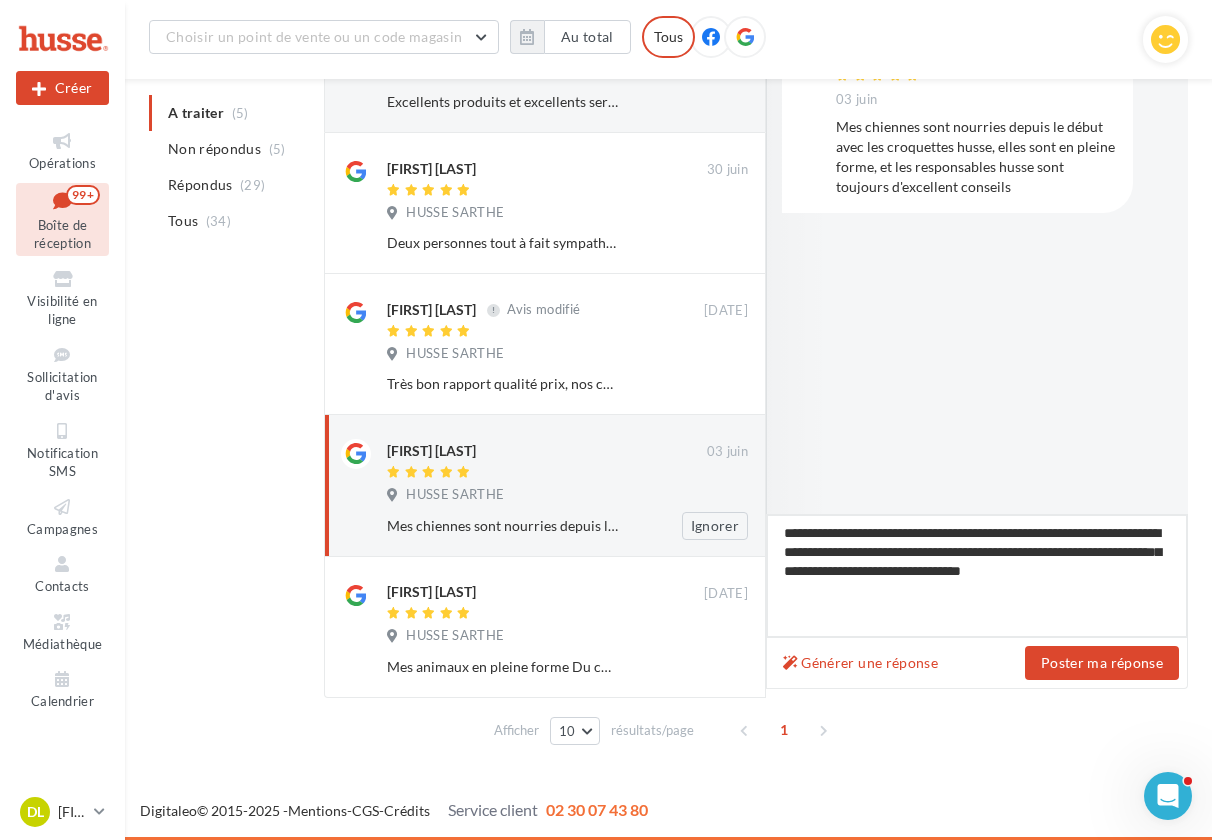 drag, startPoint x: 899, startPoint y: 552, endPoint x: 763, endPoint y: 555, distance: 136.03308 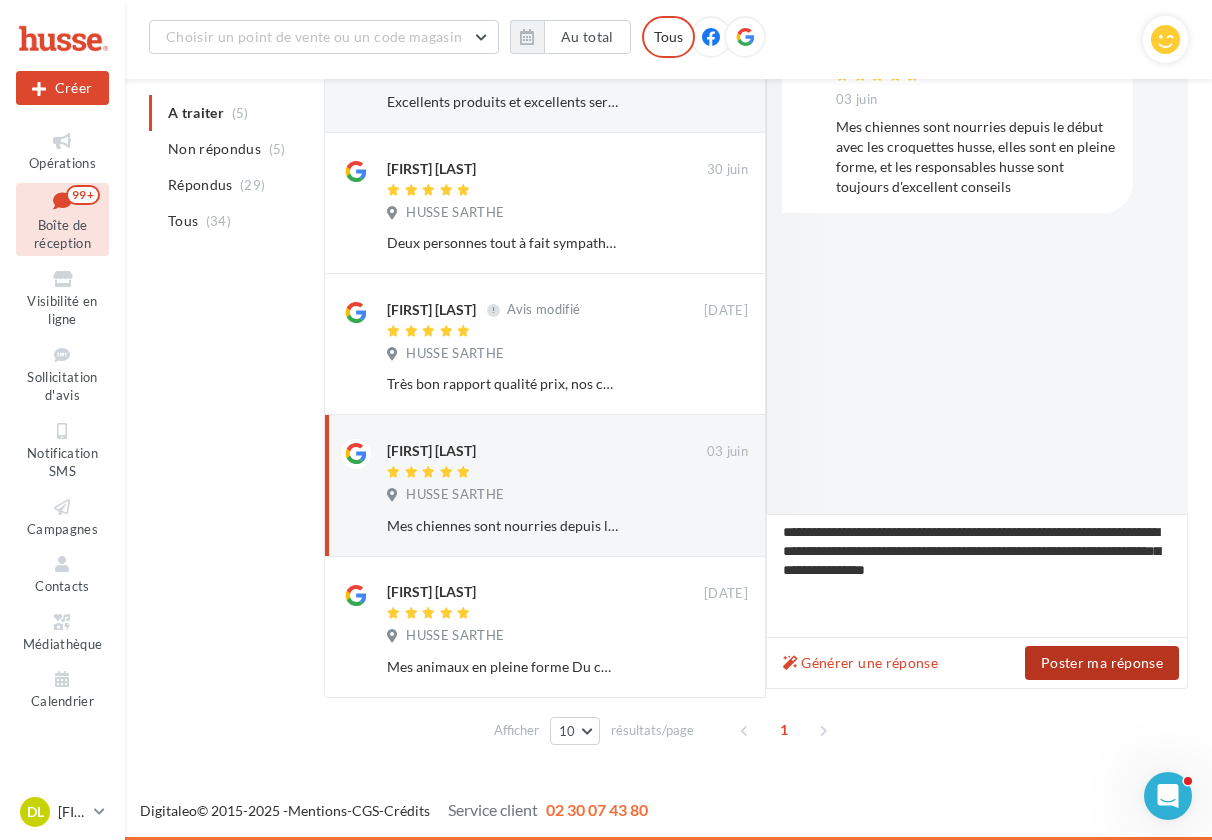 click on "Poster ma réponse" at bounding box center [1102, 663] 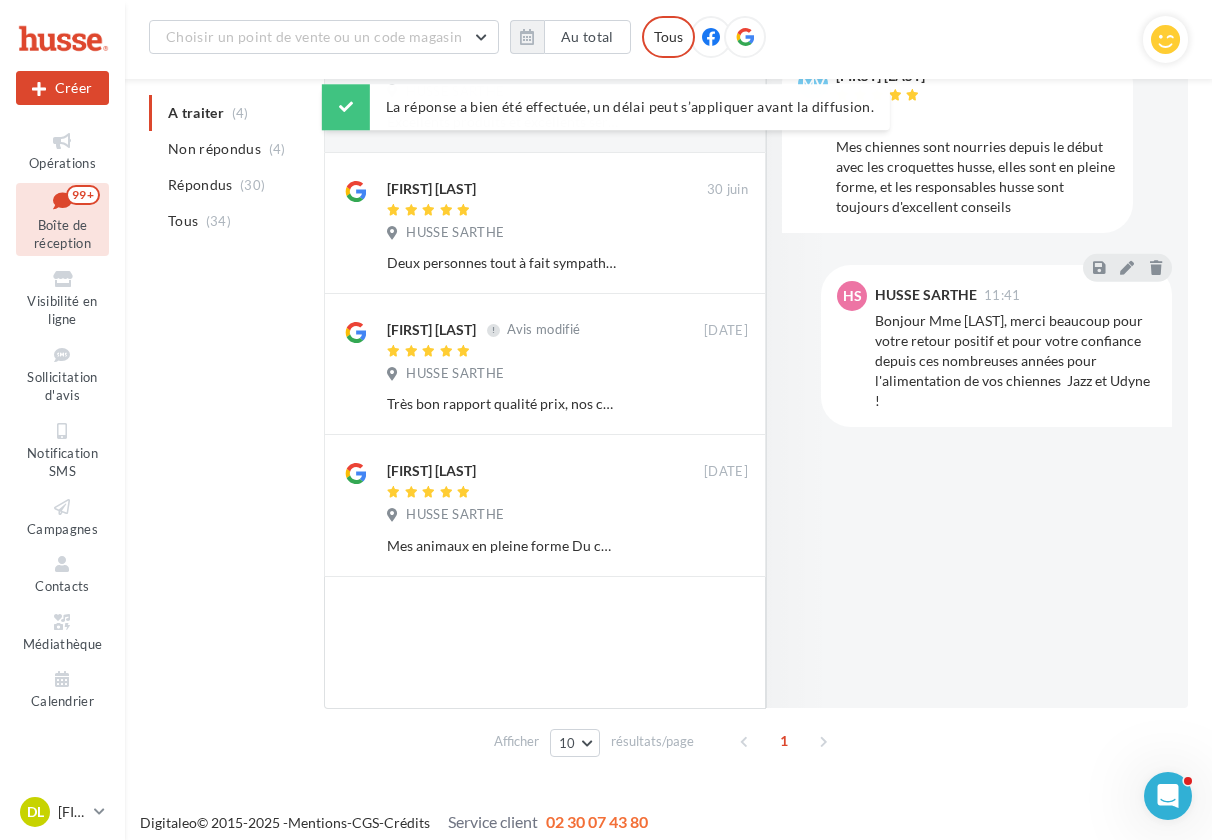 scroll, scrollTop: 341, scrollLeft: 0, axis: vertical 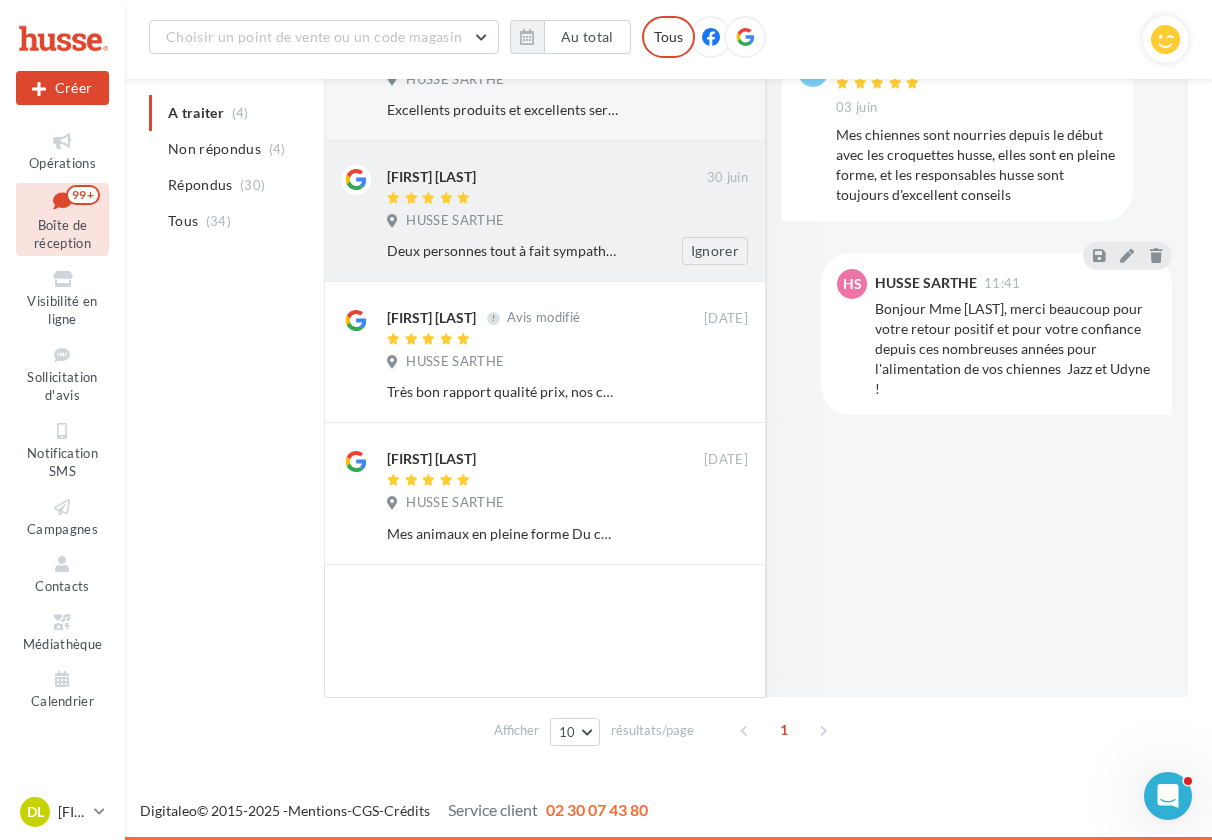 click on "HUSSE SARTHE" at bounding box center [567, 223] 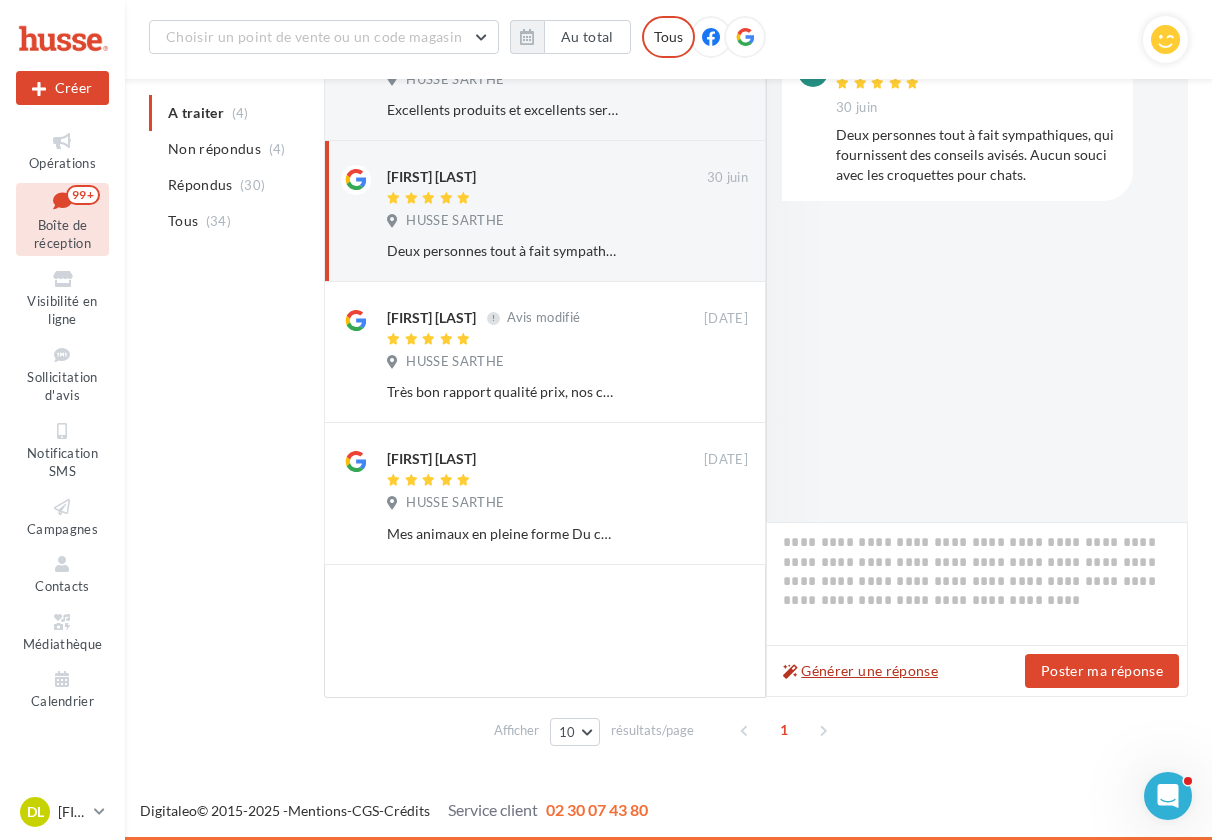 click on "Générer une réponse" at bounding box center [860, 671] 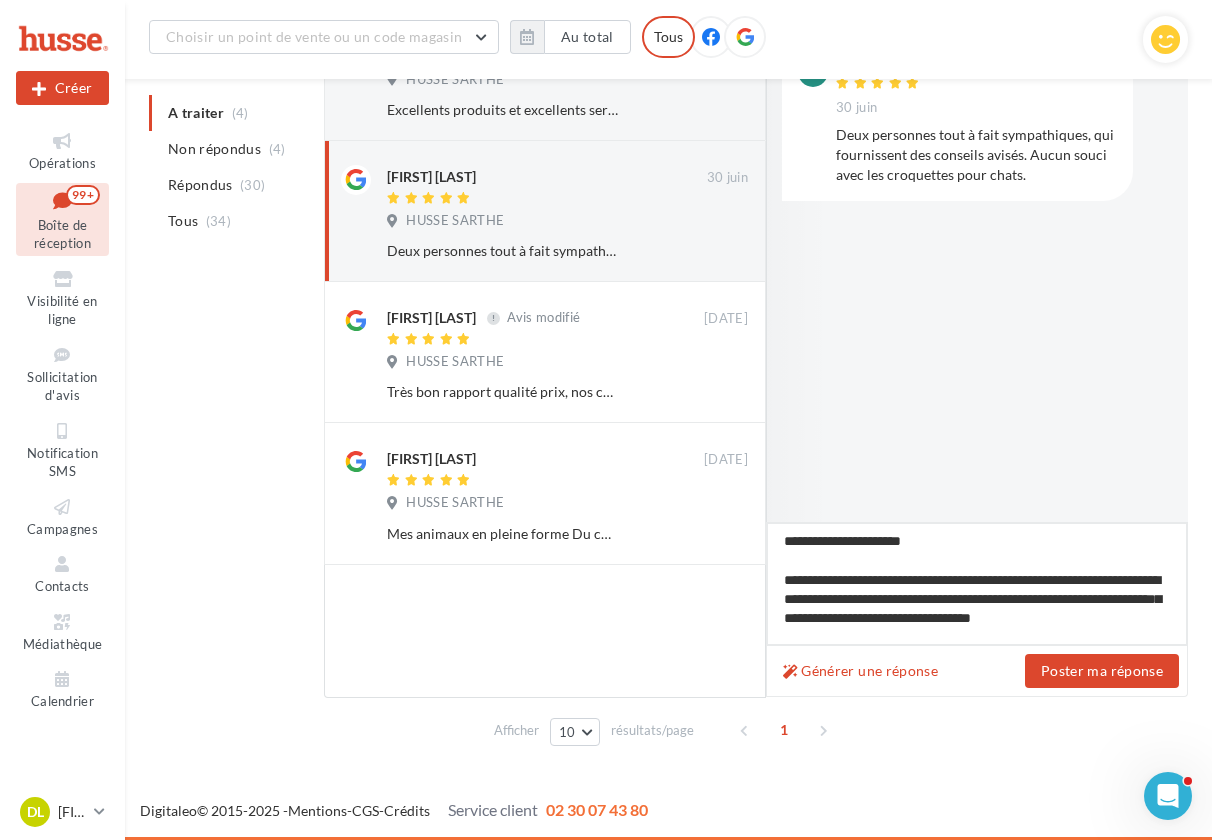 drag, startPoint x: 838, startPoint y: 541, endPoint x: 927, endPoint y: 536, distance: 89.140335 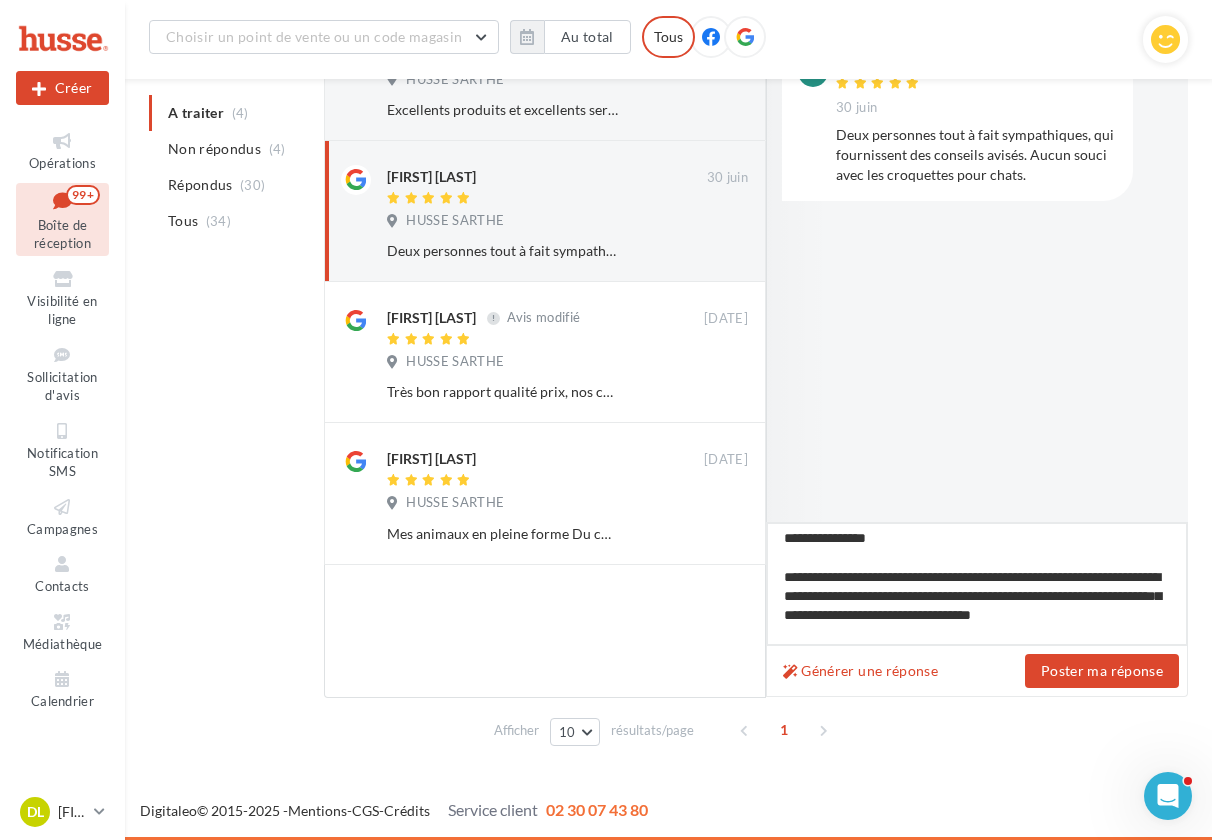 scroll, scrollTop: 4, scrollLeft: 0, axis: vertical 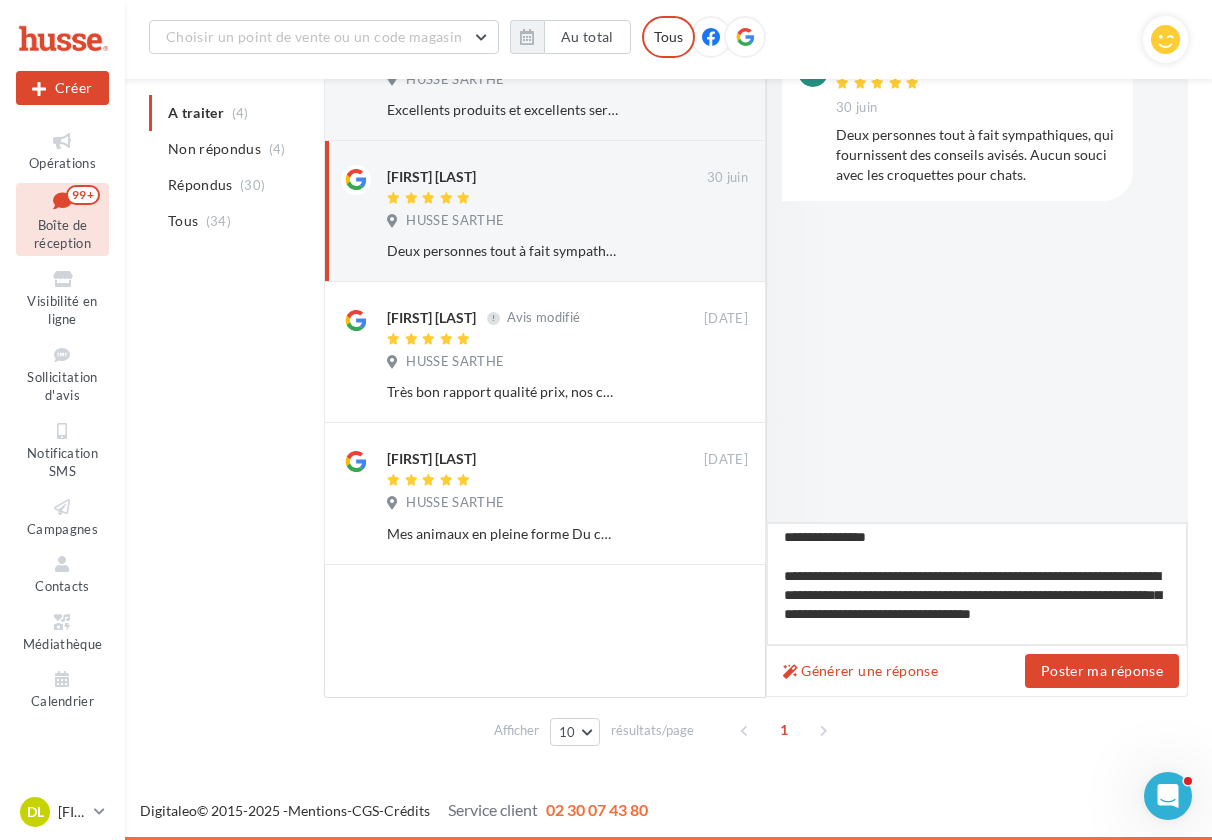 drag, startPoint x: 826, startPoint y: 595, endPoint x: 739, endPoint y: 597, distance: 87.02299 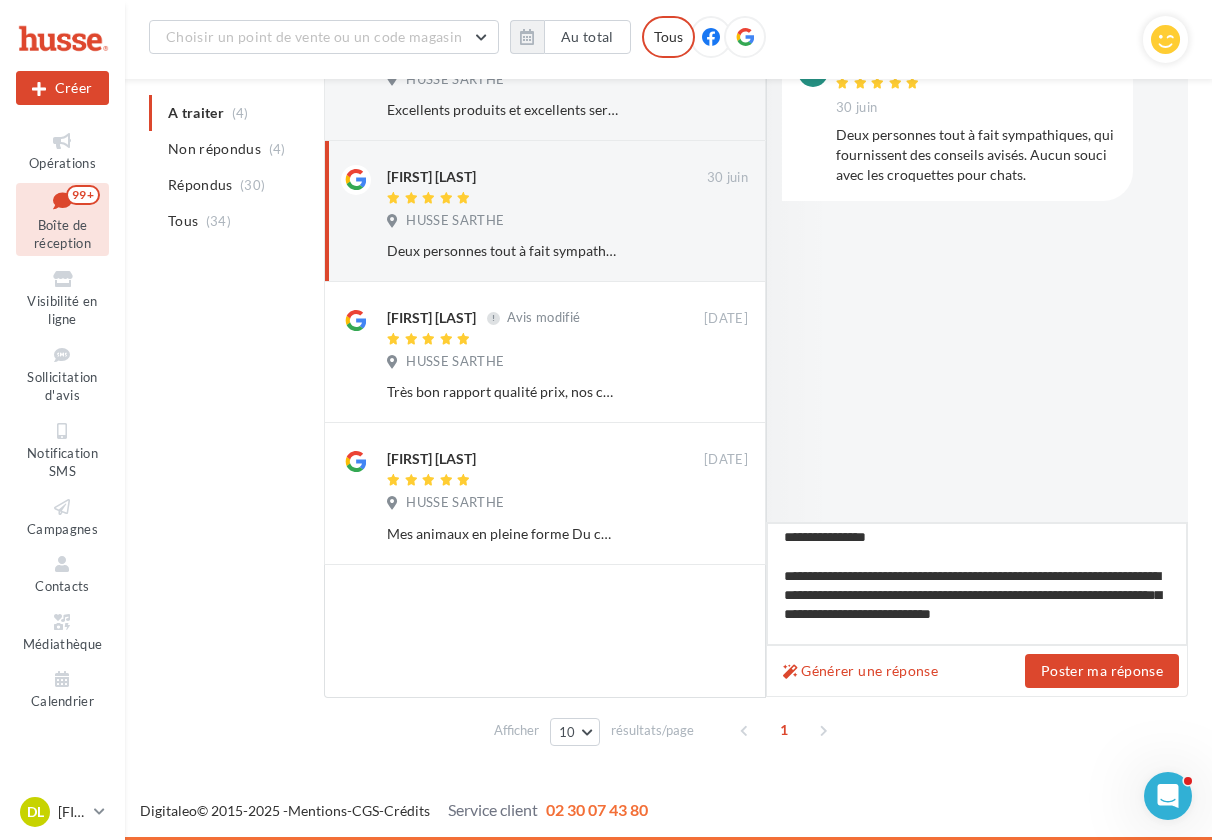 drag, startPoint x: 868, startPoint y: 598, endPoint x: 1131, endPoint y: 602, distance: 263.03043 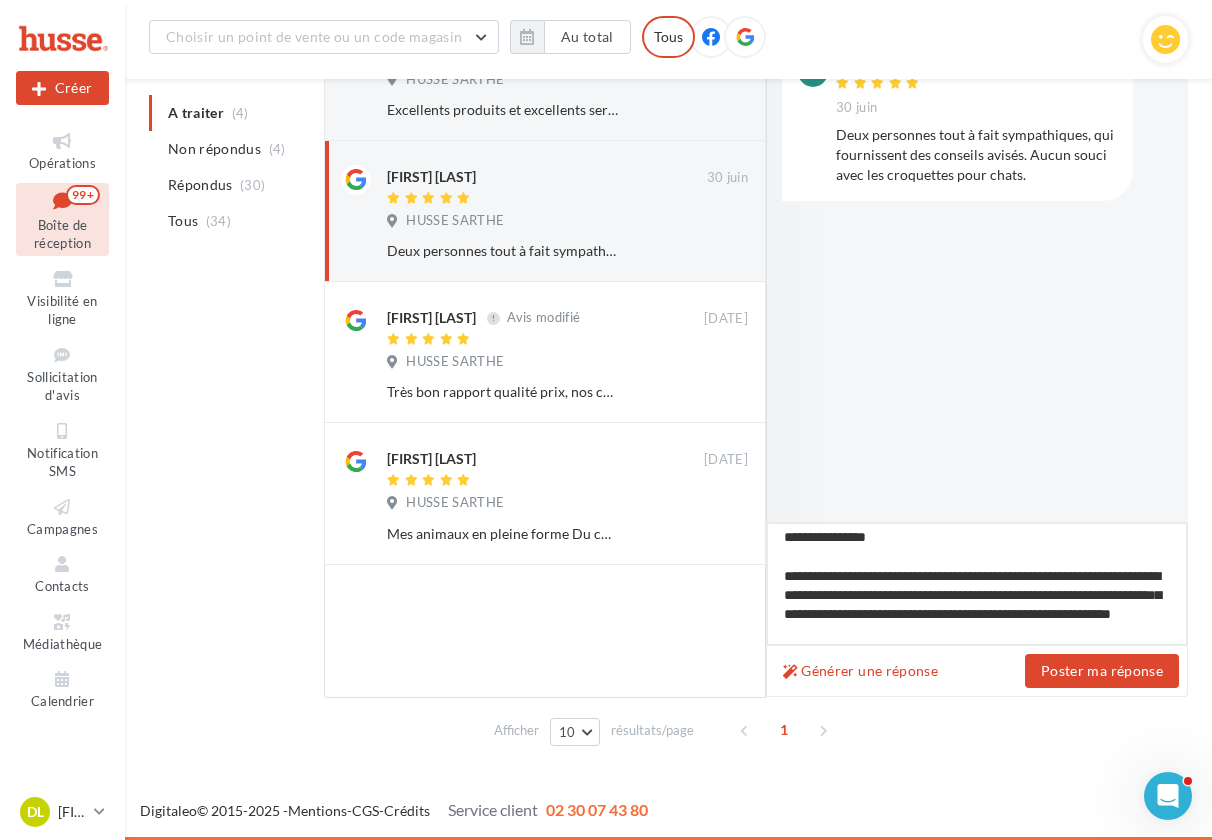 click on "**********" at bounding box center (977, 584) 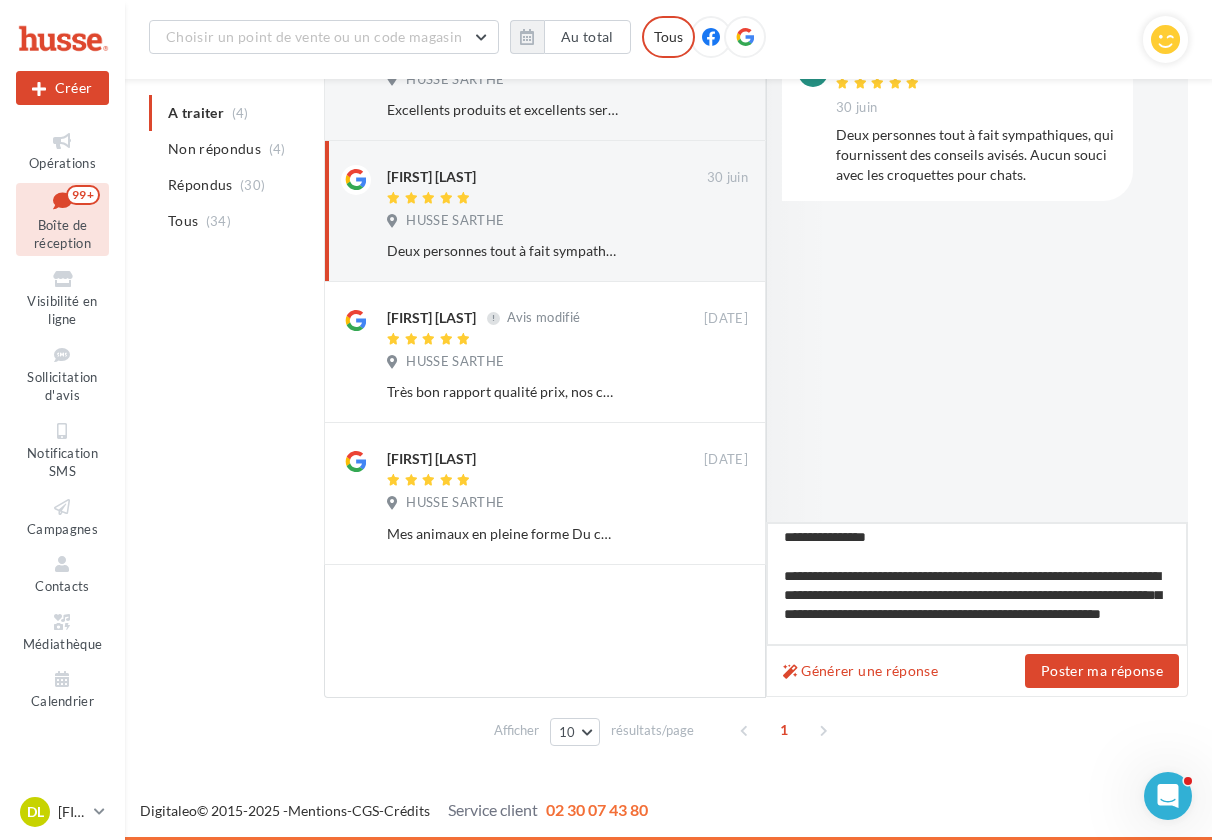 scroll, scrollTop: 50, scrollLeft: 0, axis: vertical 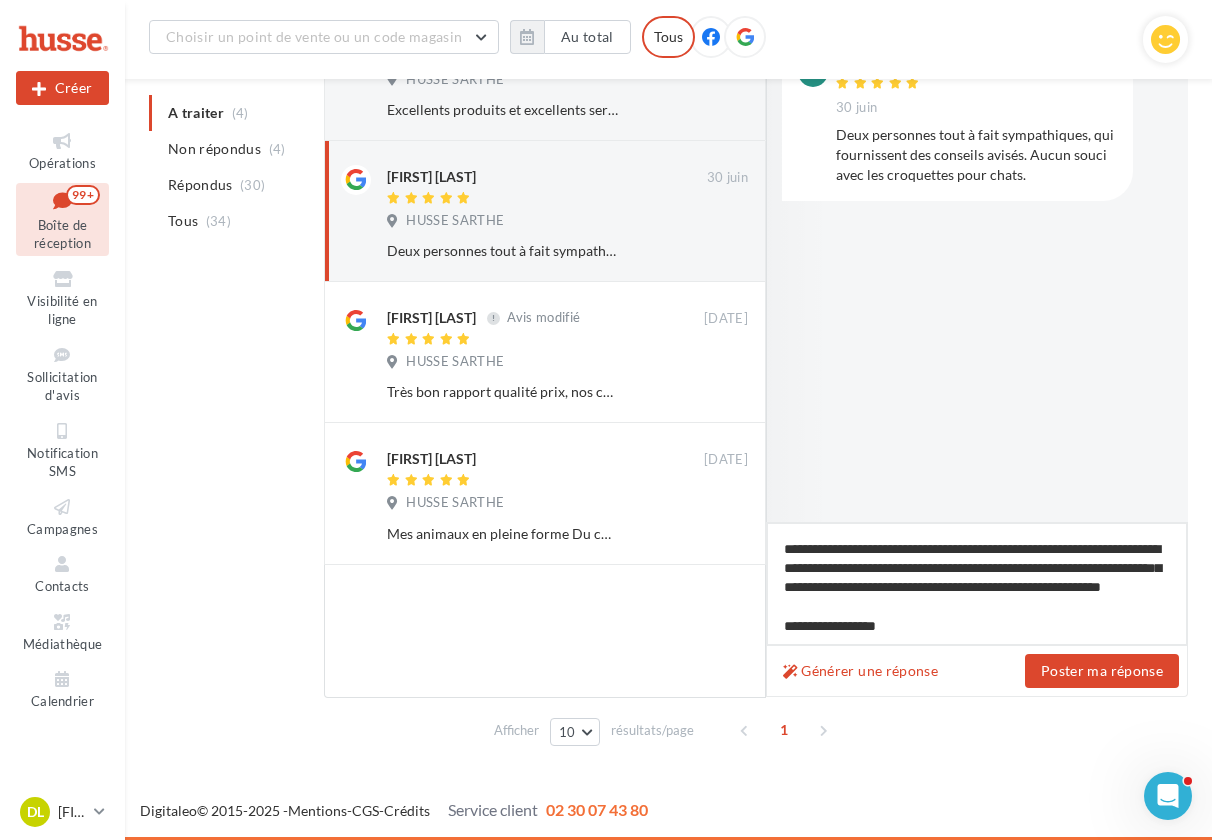 drag, startPoint x: 823, startPoint y: 636, endPoint x: 1025, endPoint y: 590, distance: 207.17143 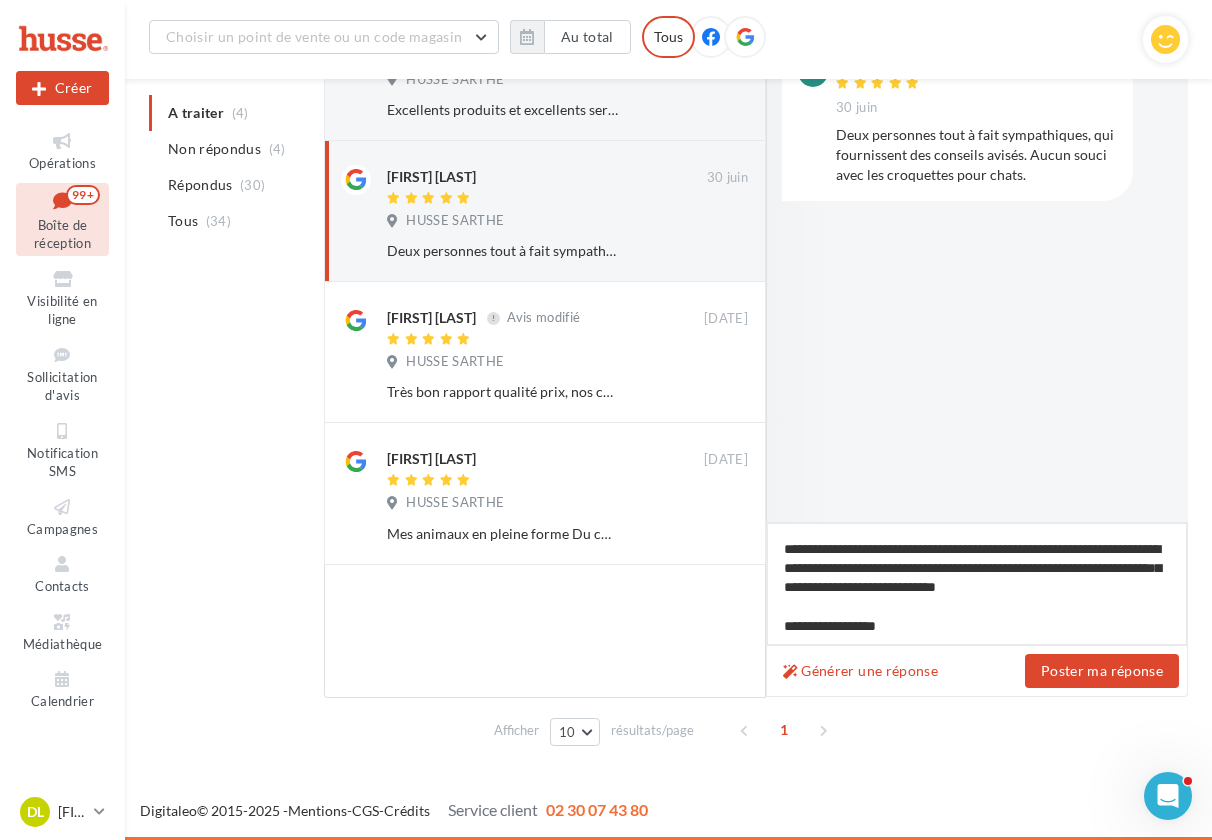 drag, startPoint x: 916, startPoint y: 627, endPoint x: 753, endPoint y: 621, distance: 163.1104 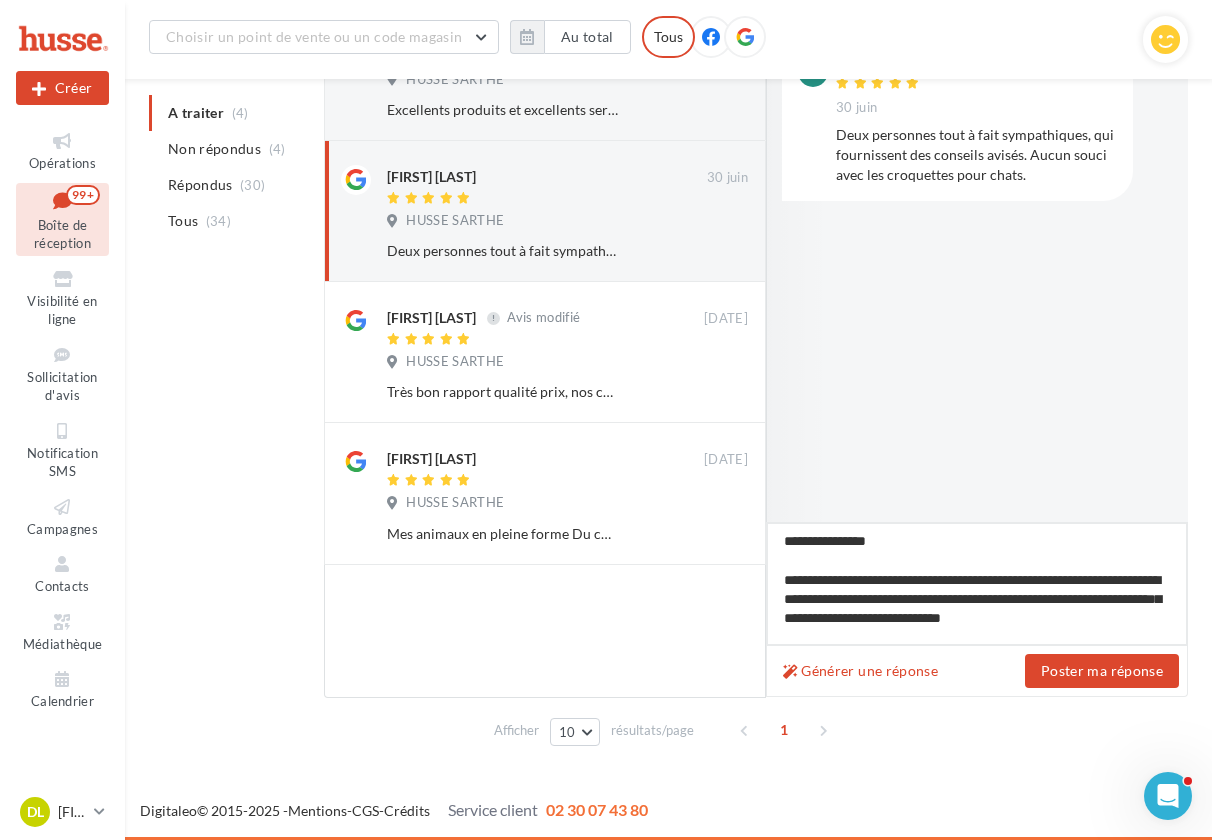 scroll, scrollTop: 31, scrollLeft: 0, axis: vertical 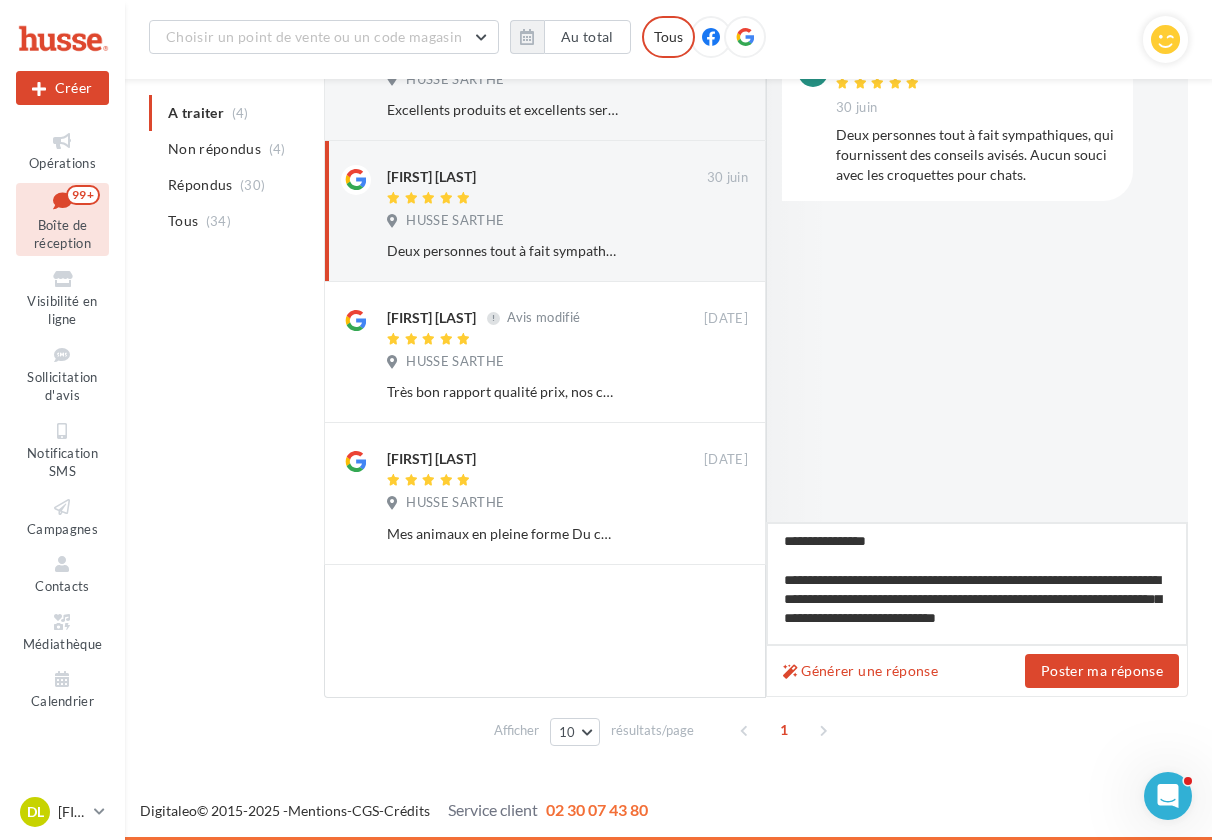 click on "**********" at bounding box center [977, 584] 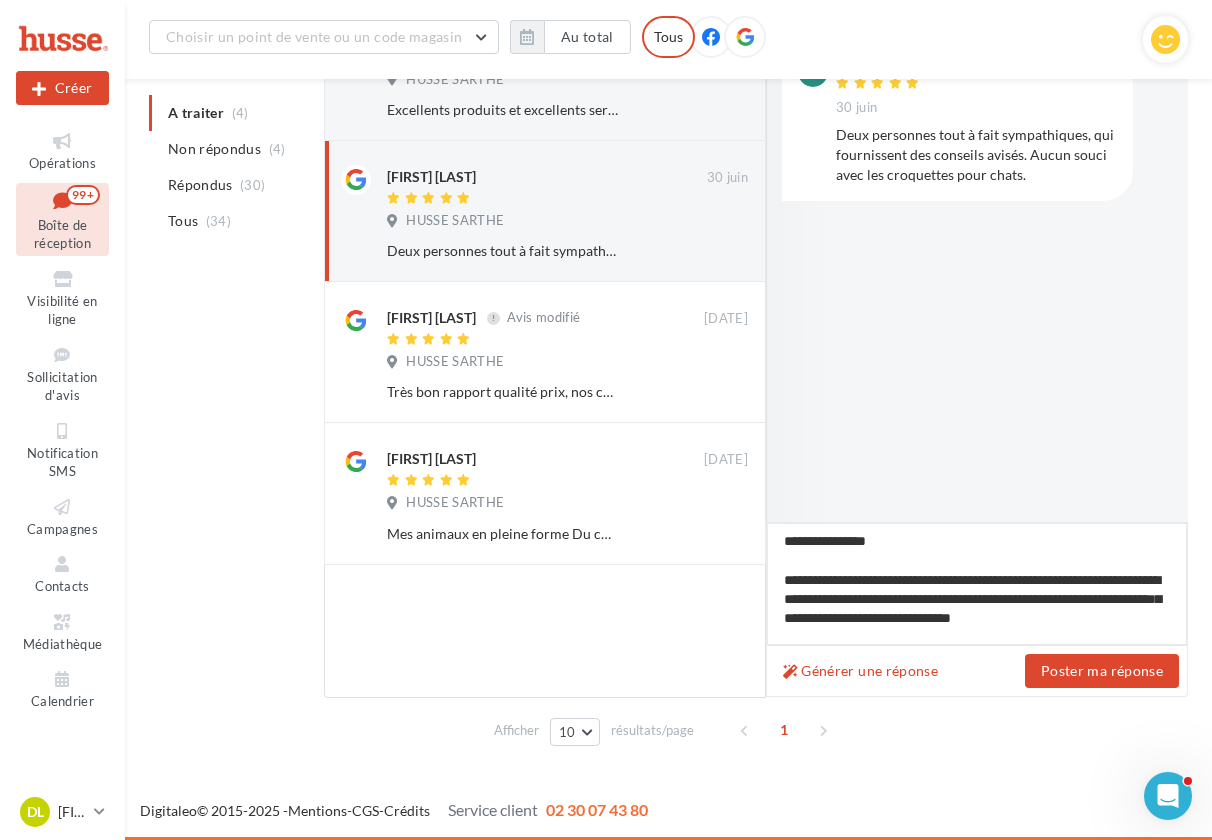 drag, startPoint x: 1000, startPoint y: 600, endPoint x: 917, endPoint y: 607, distance: 83.294655 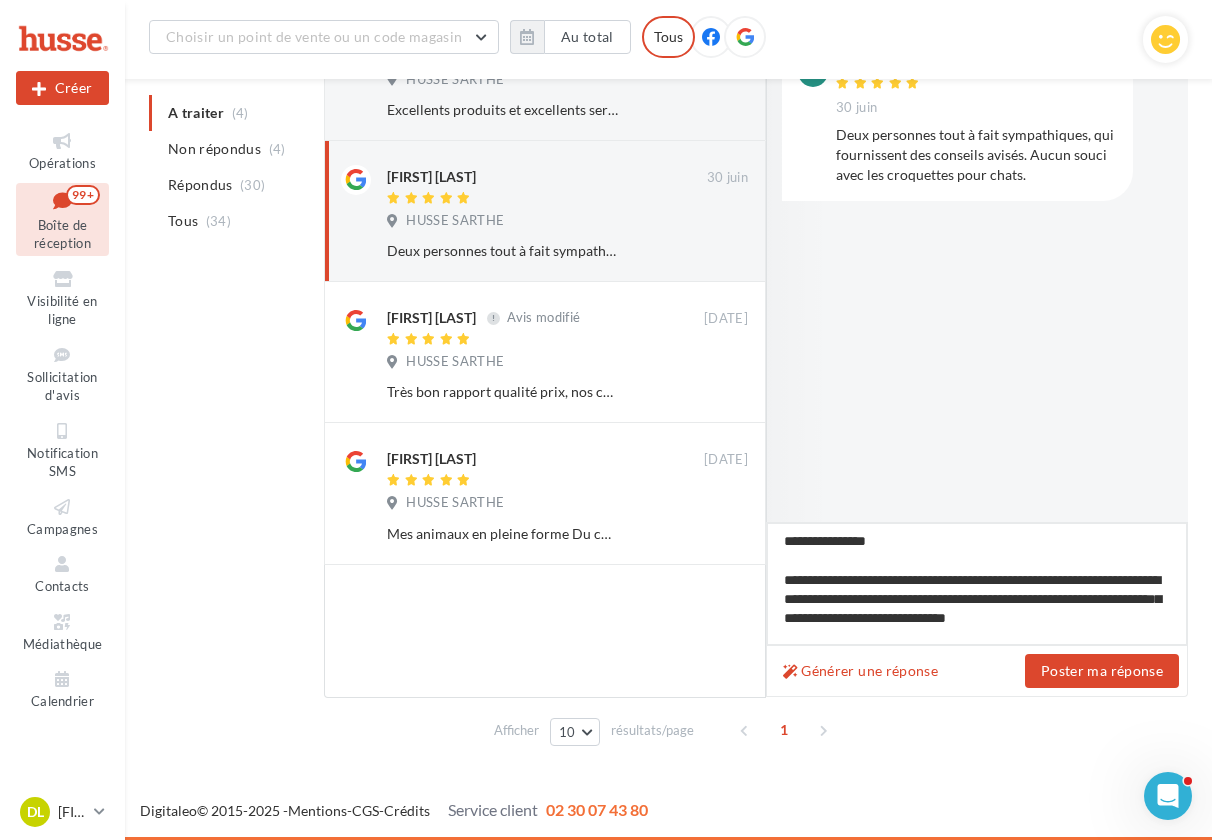 click on "**********" at bounding box center (977, 584) 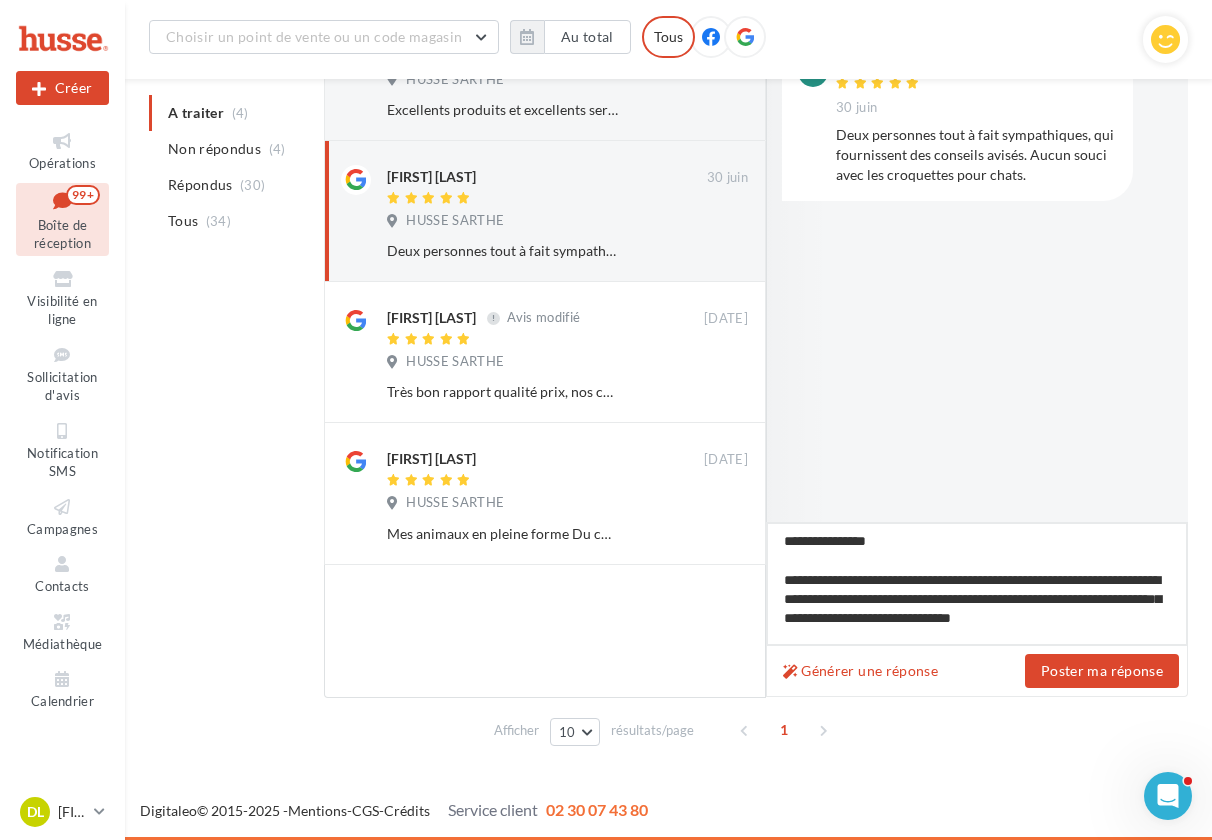 click on "**********" at bounding box center (977, 584) 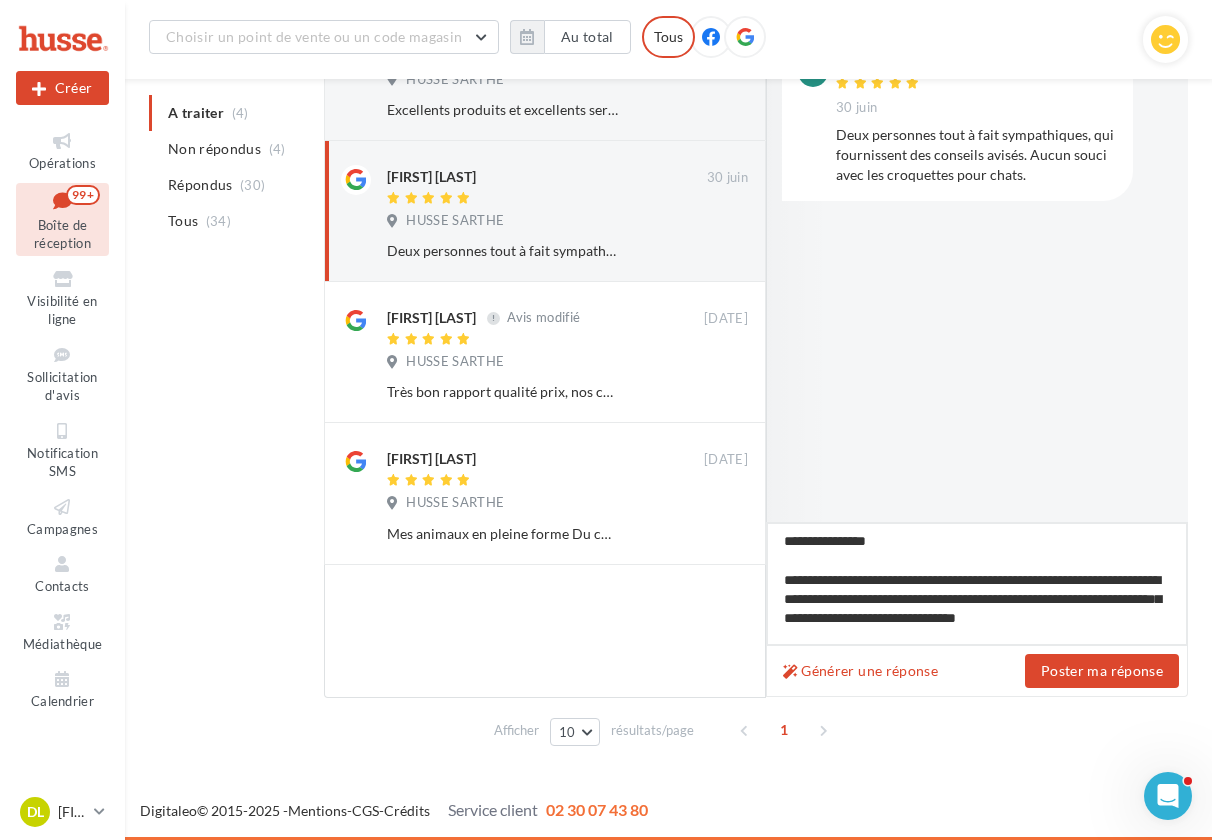 click on "**********" at bounding box center [977, 584] 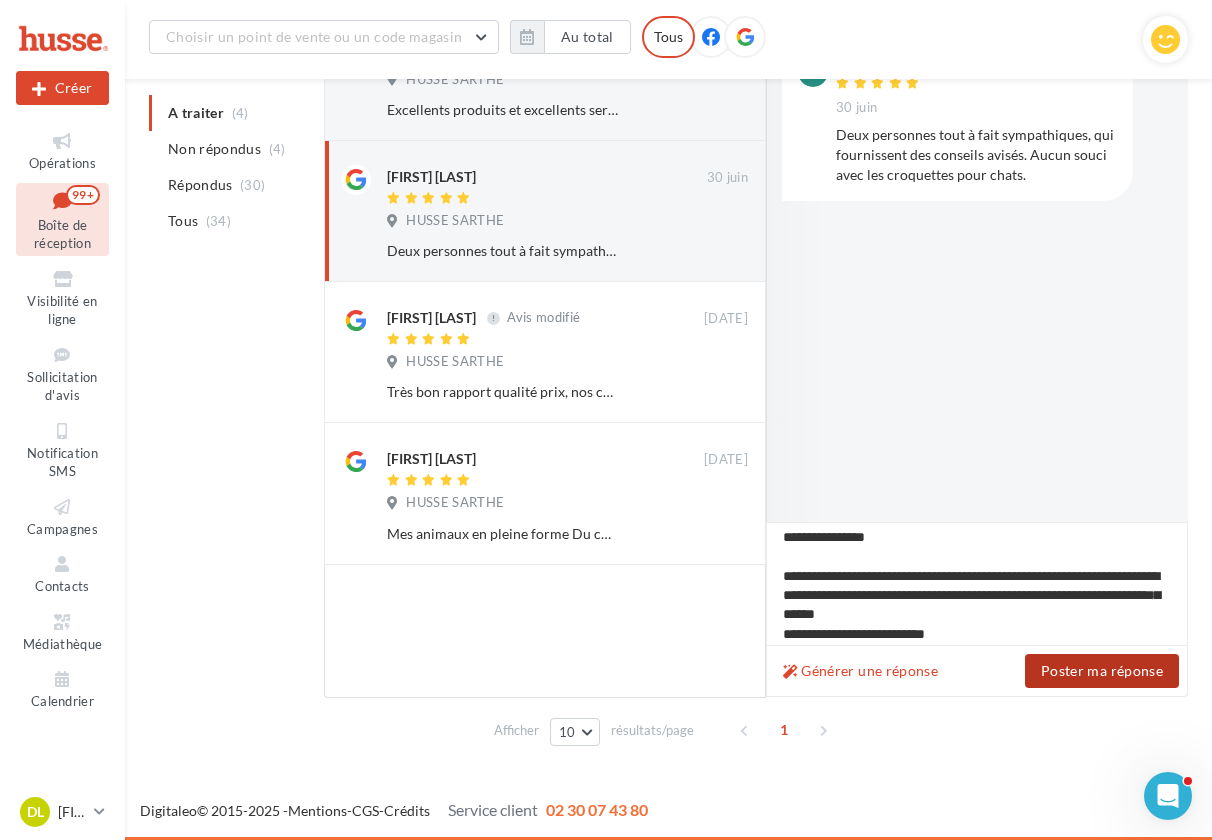 click on "Poster ma réponse" at bounding box center (1102, 671) 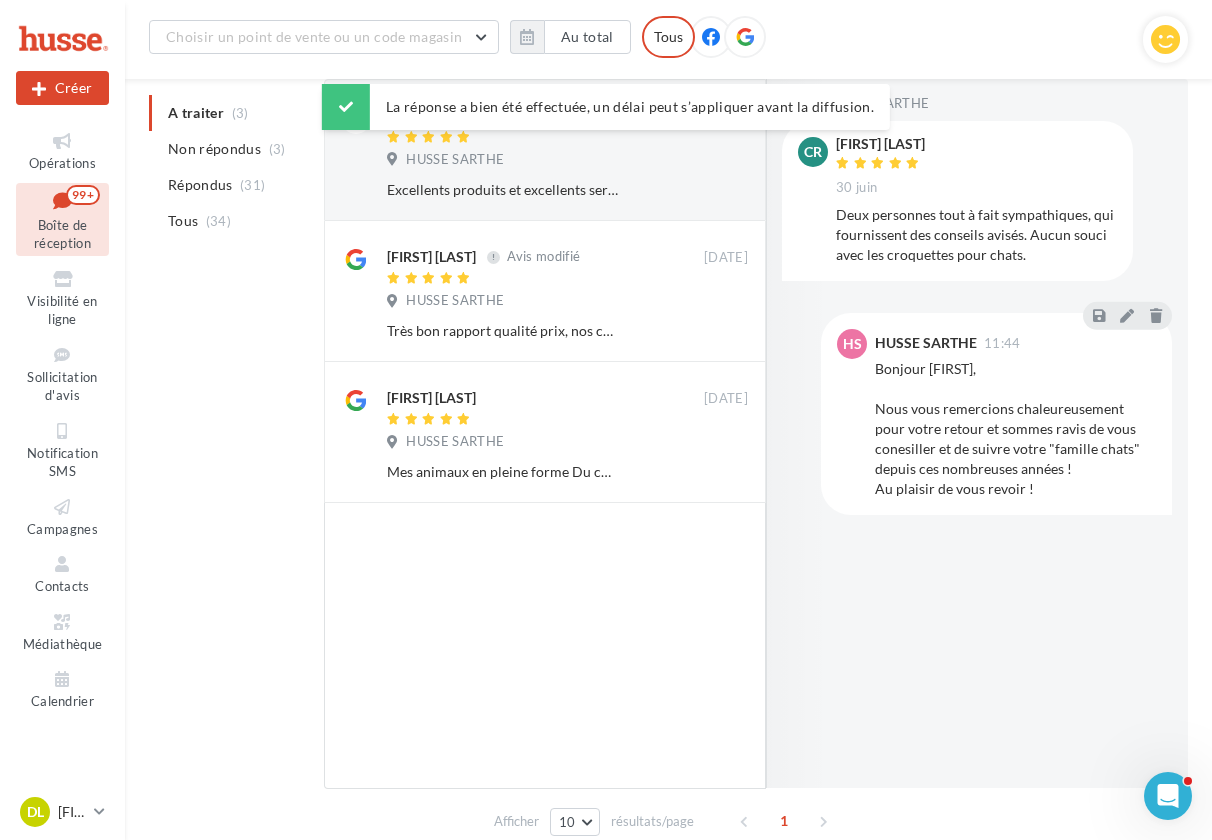 scroll, scrollTop: 84, scrollLeft: 0, axis: vertical 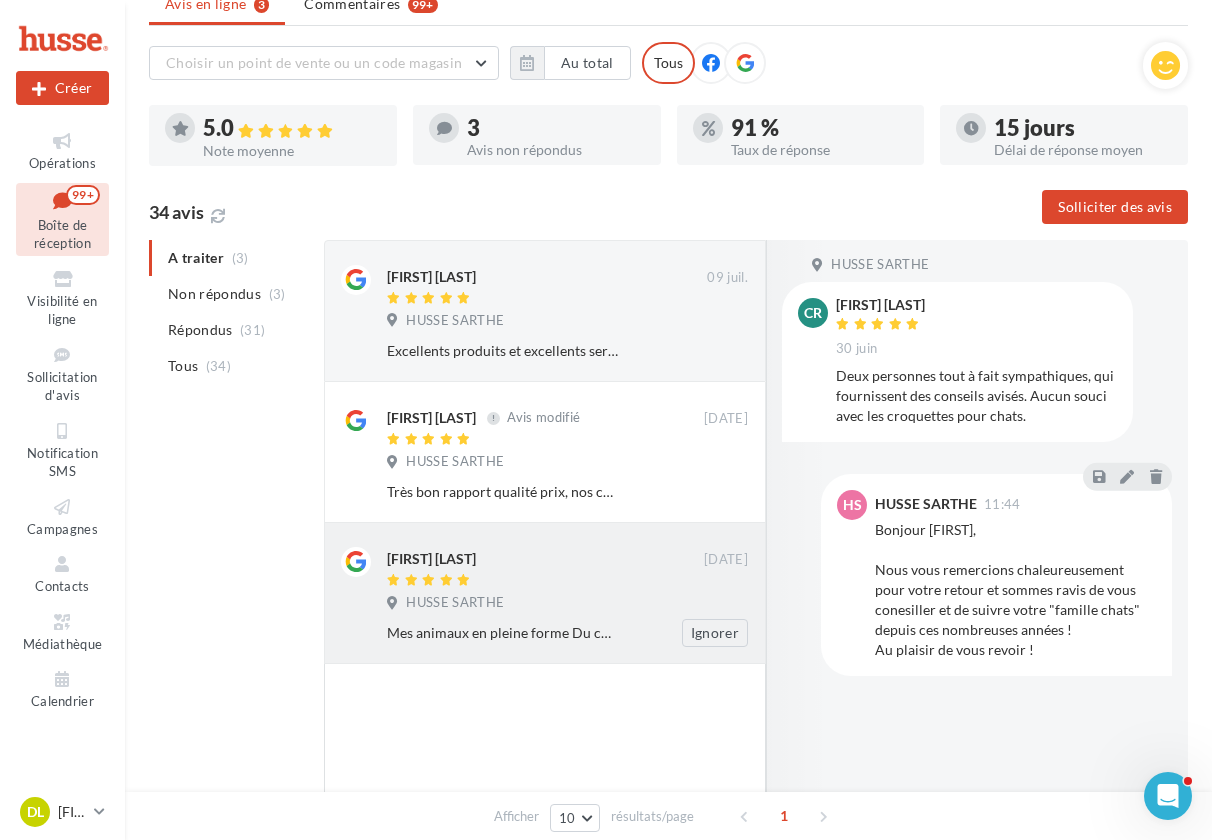 click at bounding box center (545, 581) 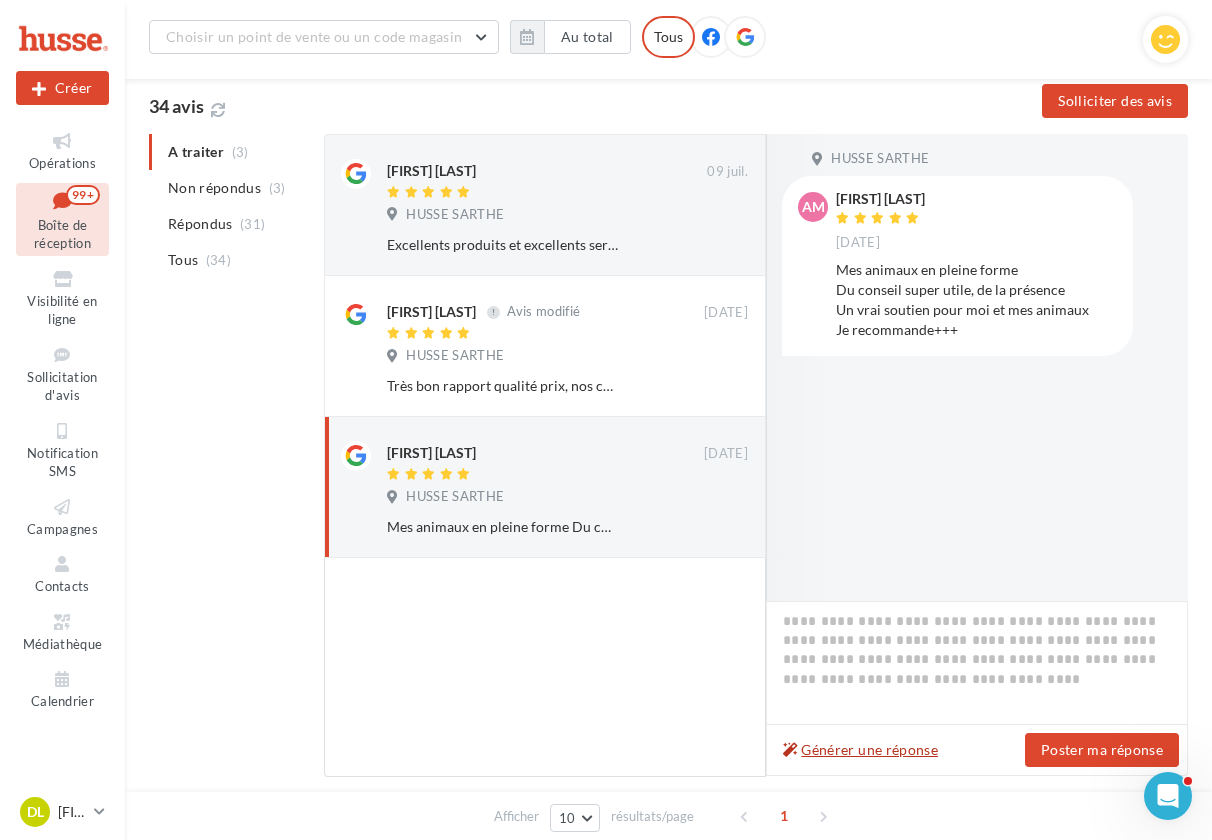 scroll, scrollTop: 226, scrollLeft: 0, axis: vertical 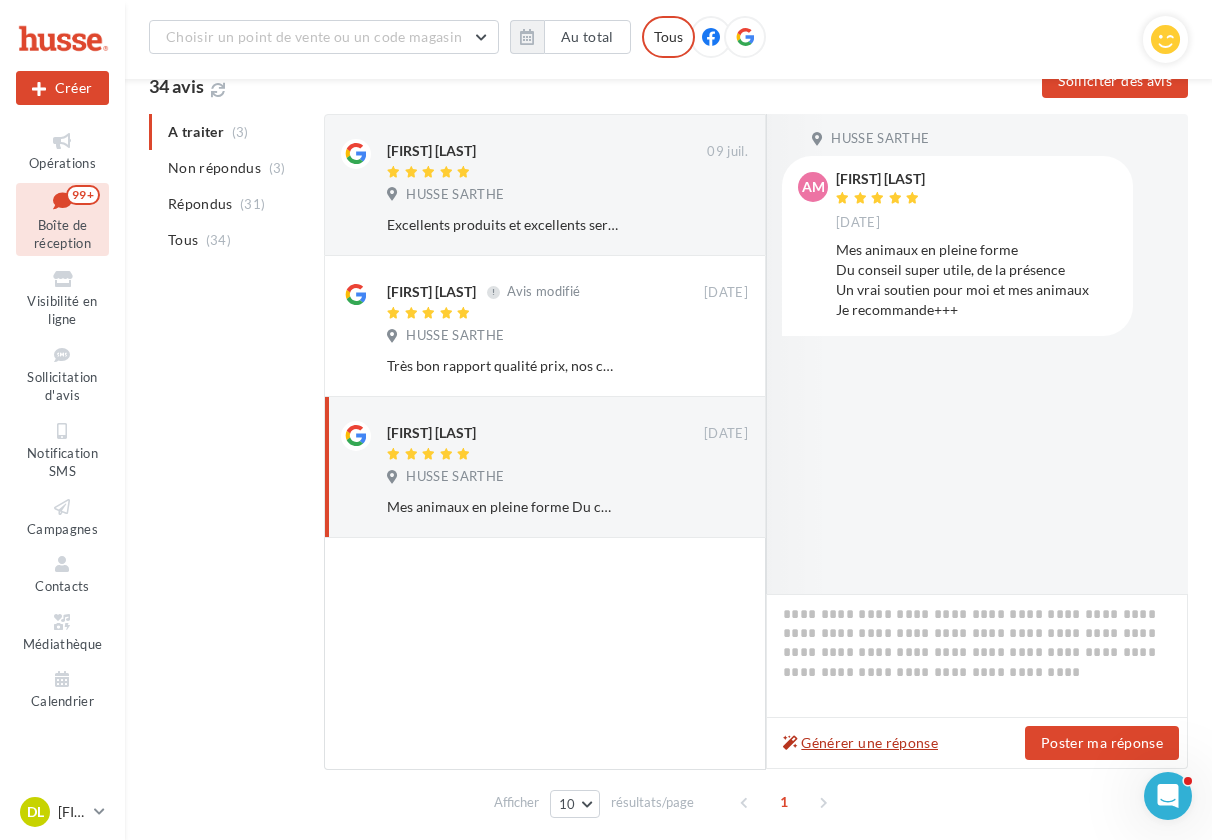 click on "Générer une réponse" at bounding box center (860, 743) 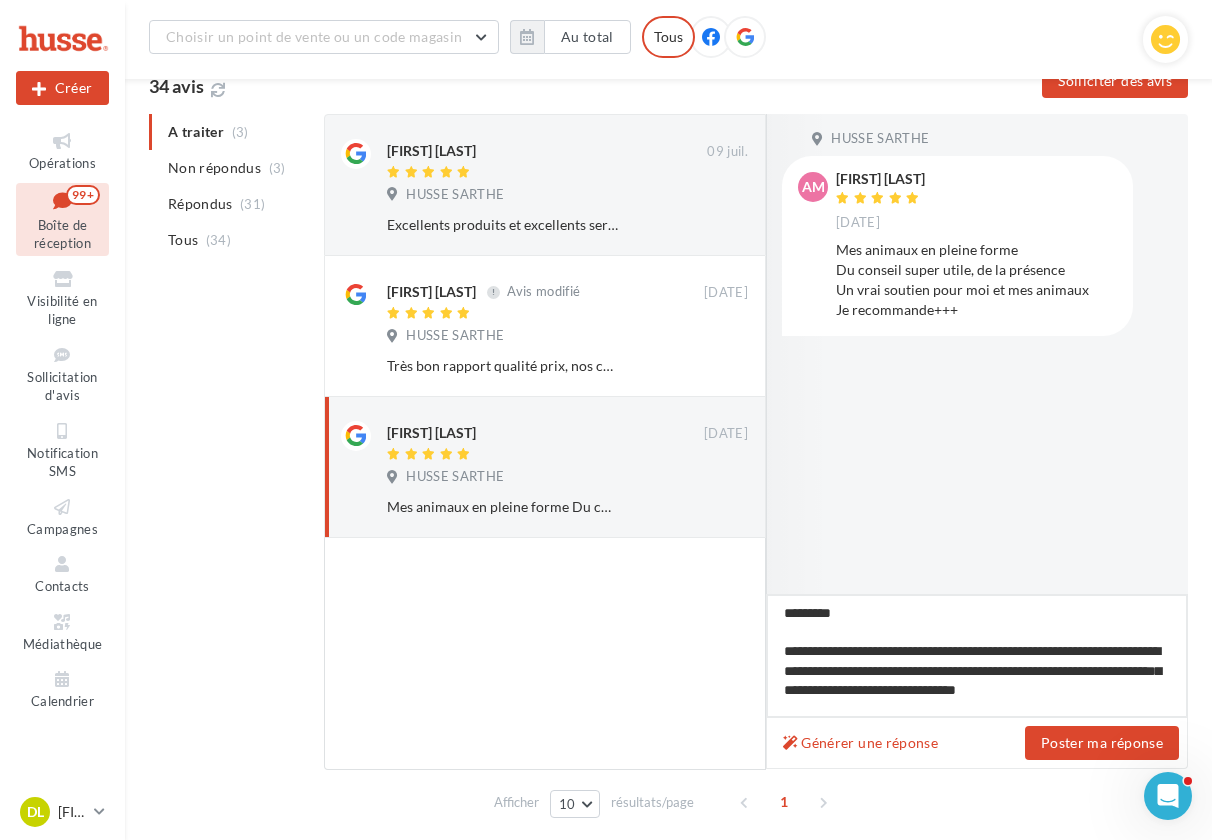 click on "**********" at bounding box center [977, 656] 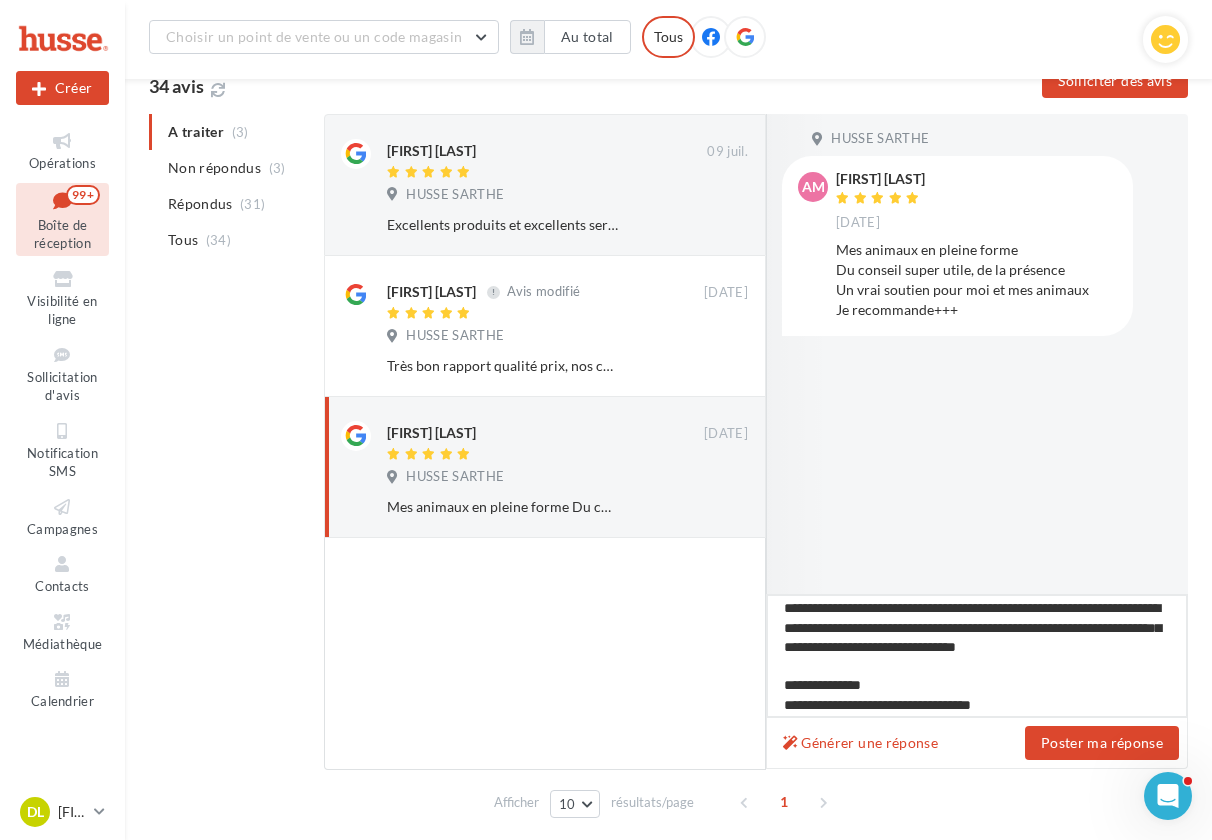 scroll, scrollTop: 69, scrollLeft: 0, axis: vertical 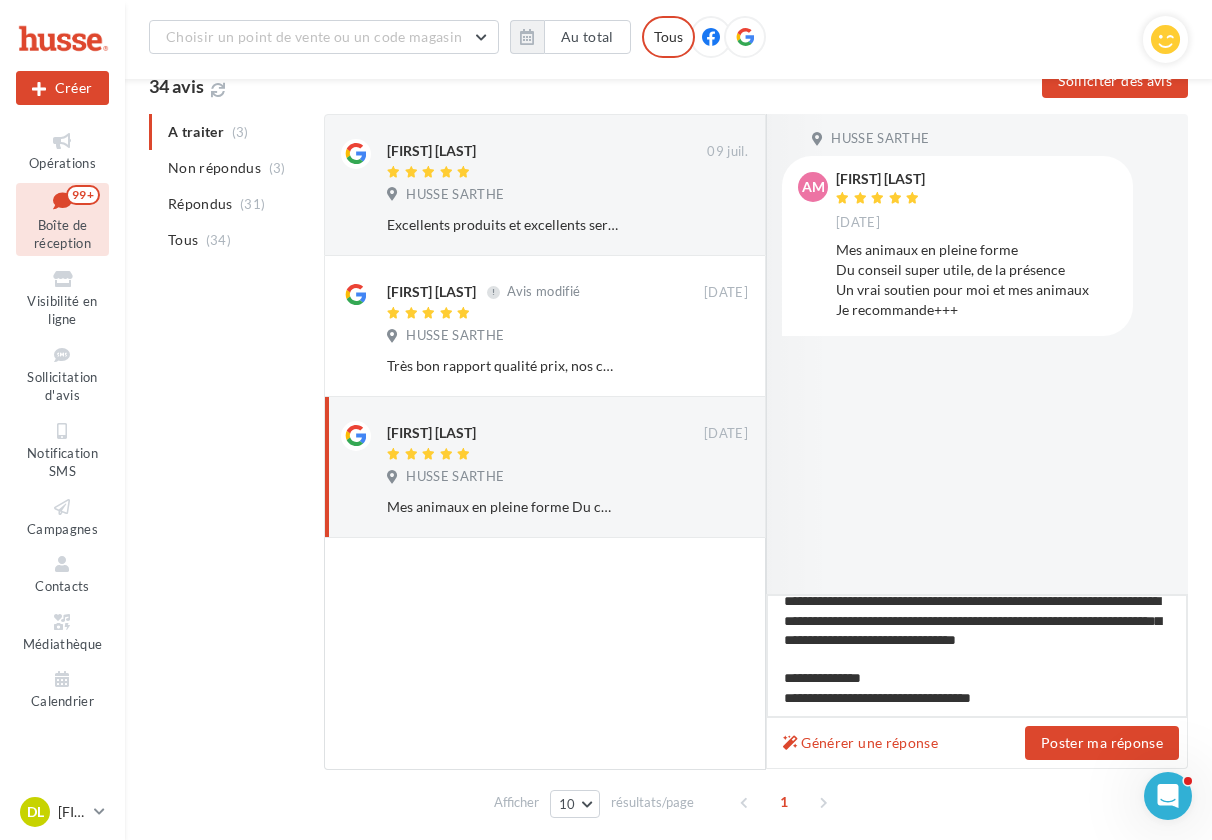 drag, startPoint x: 897, startPoint y: 692, endPoint x: 1023, endPoint y: 700, distance: 126.253716 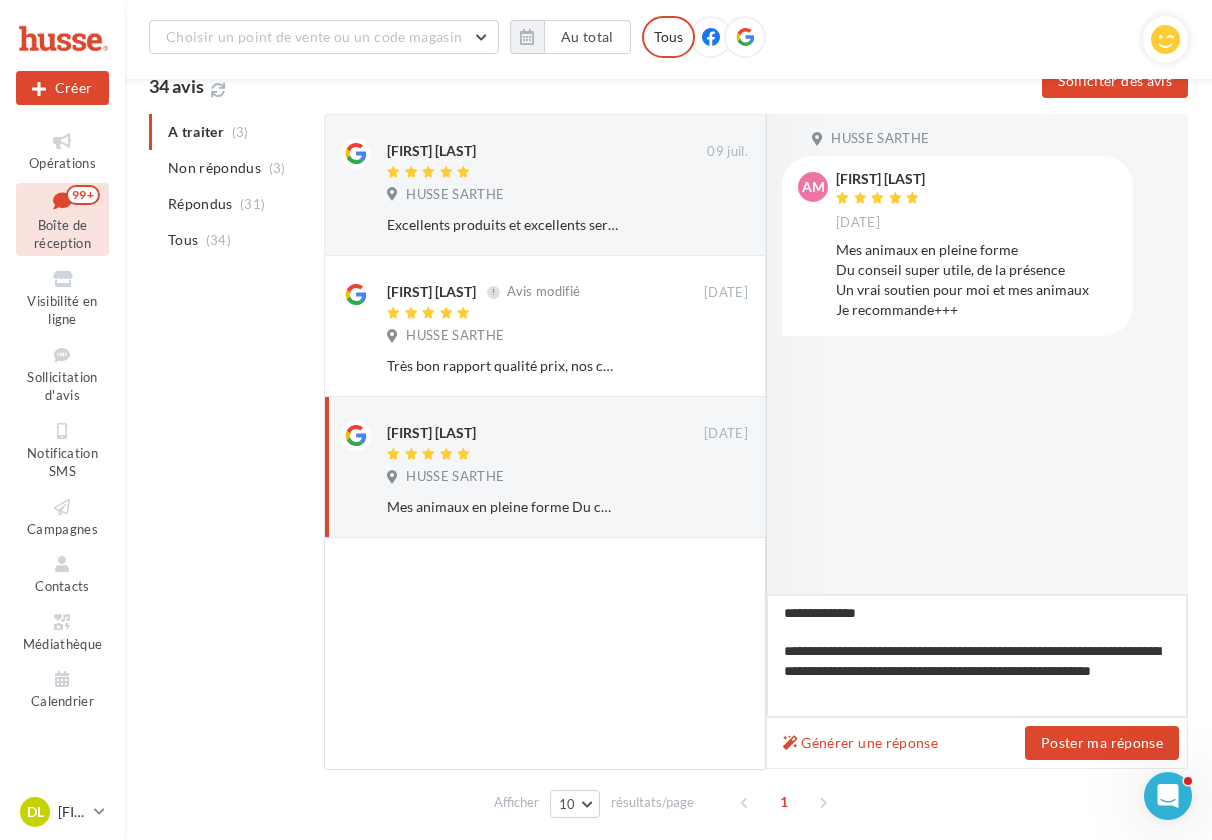 scroll, scrollTop: 0, scrollLeft: 0, axis: both 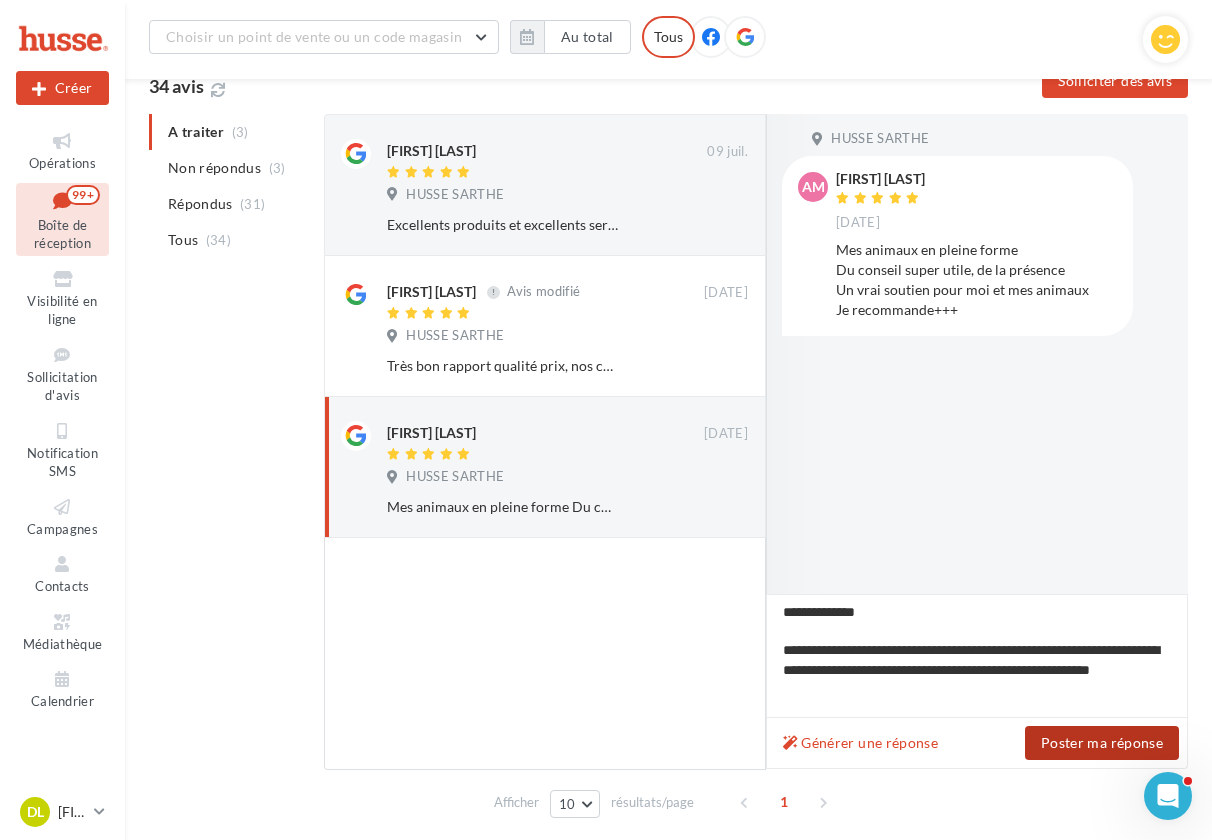 click on "Poster ma réponse" at bounding box center [1102, 743] 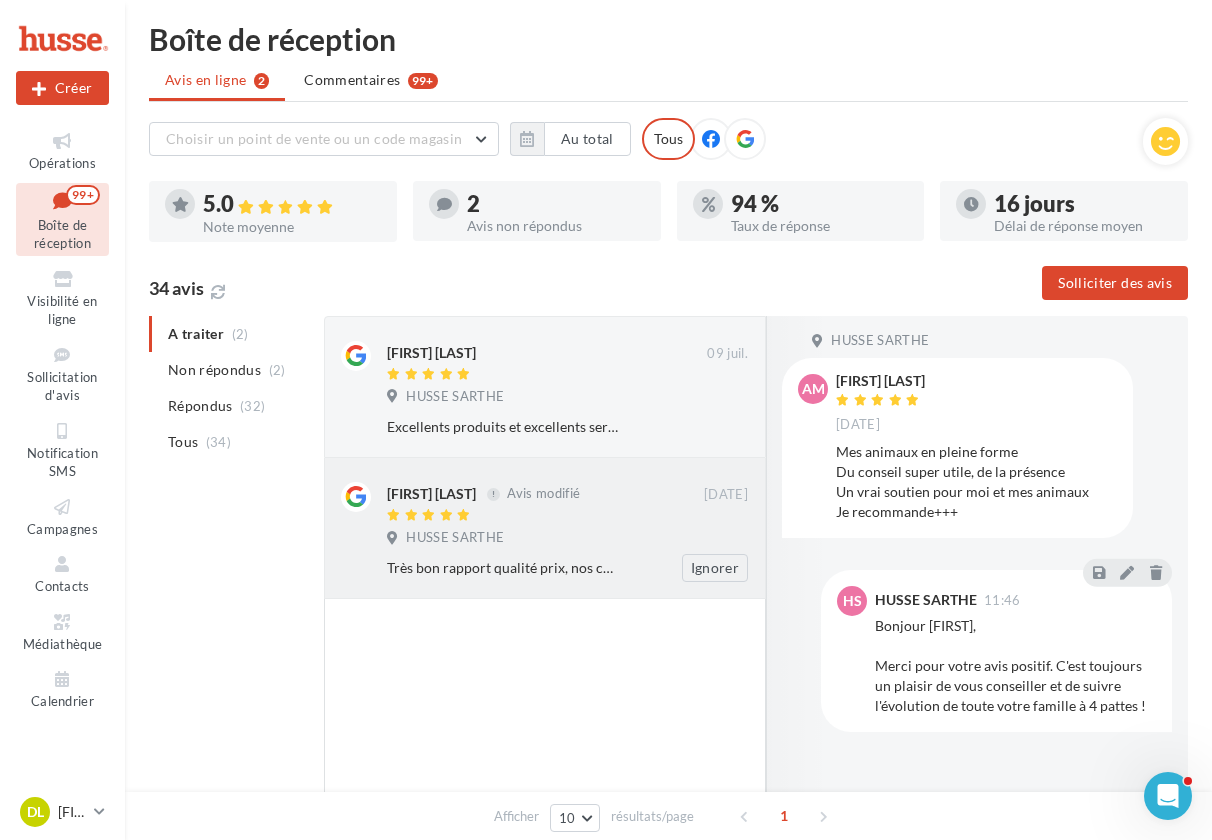 scroll, scrollTop: 0, scrollLeft: 0, axis: both 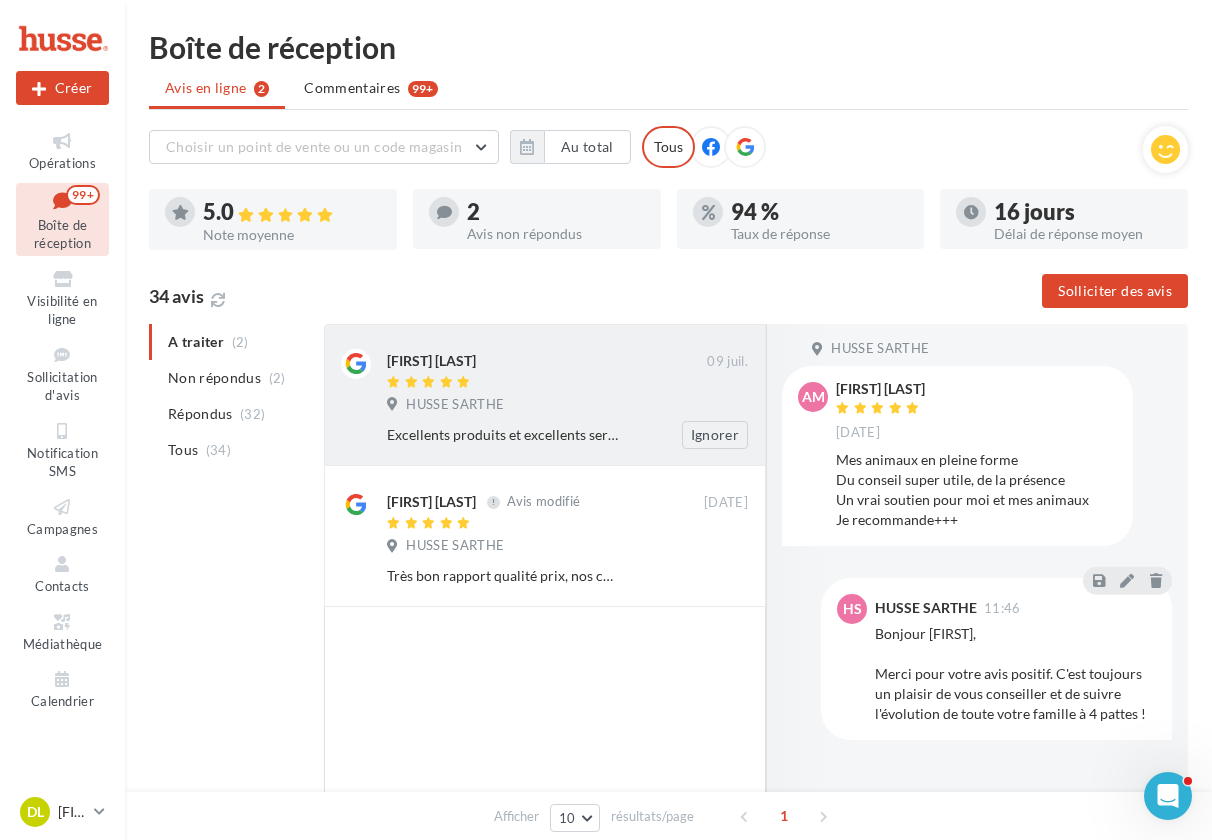 click at bounding box center [547, 383] 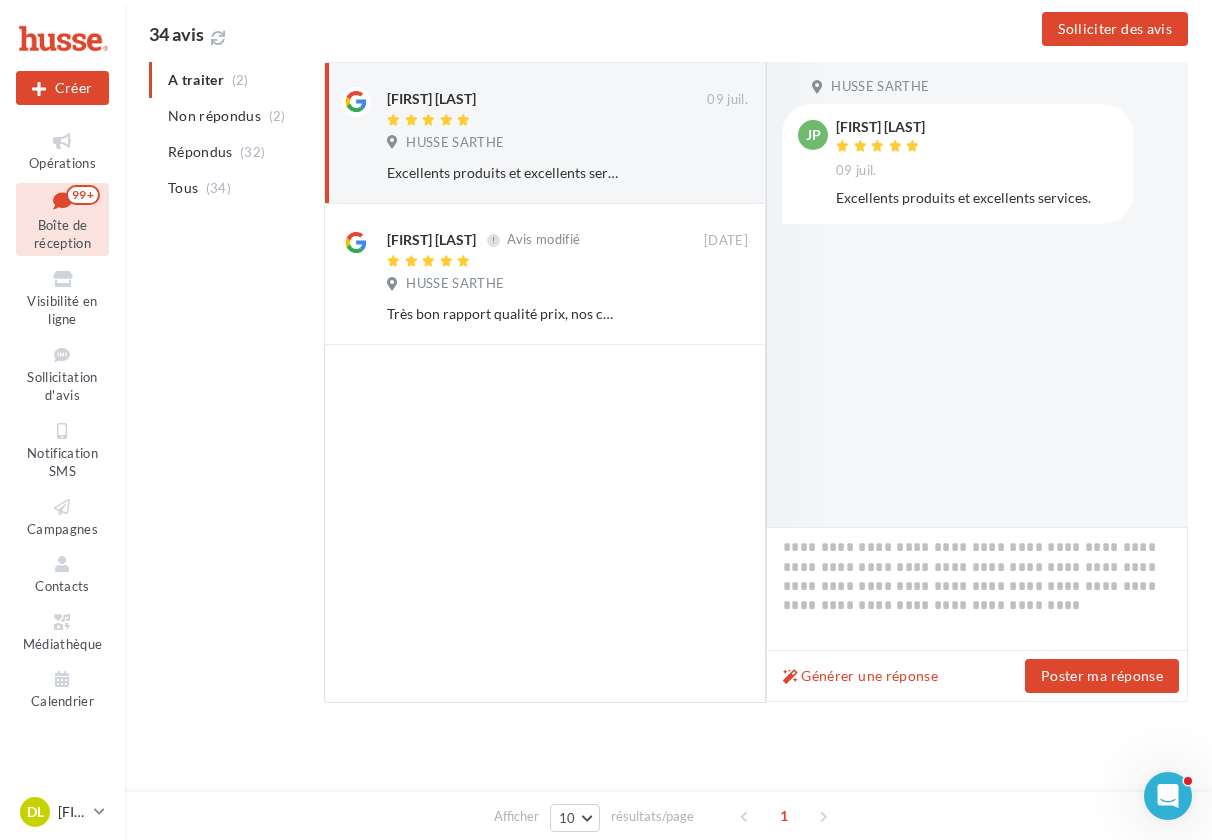 scroll, scrollTop: 267, scrollLeft: 0, axis: vertical 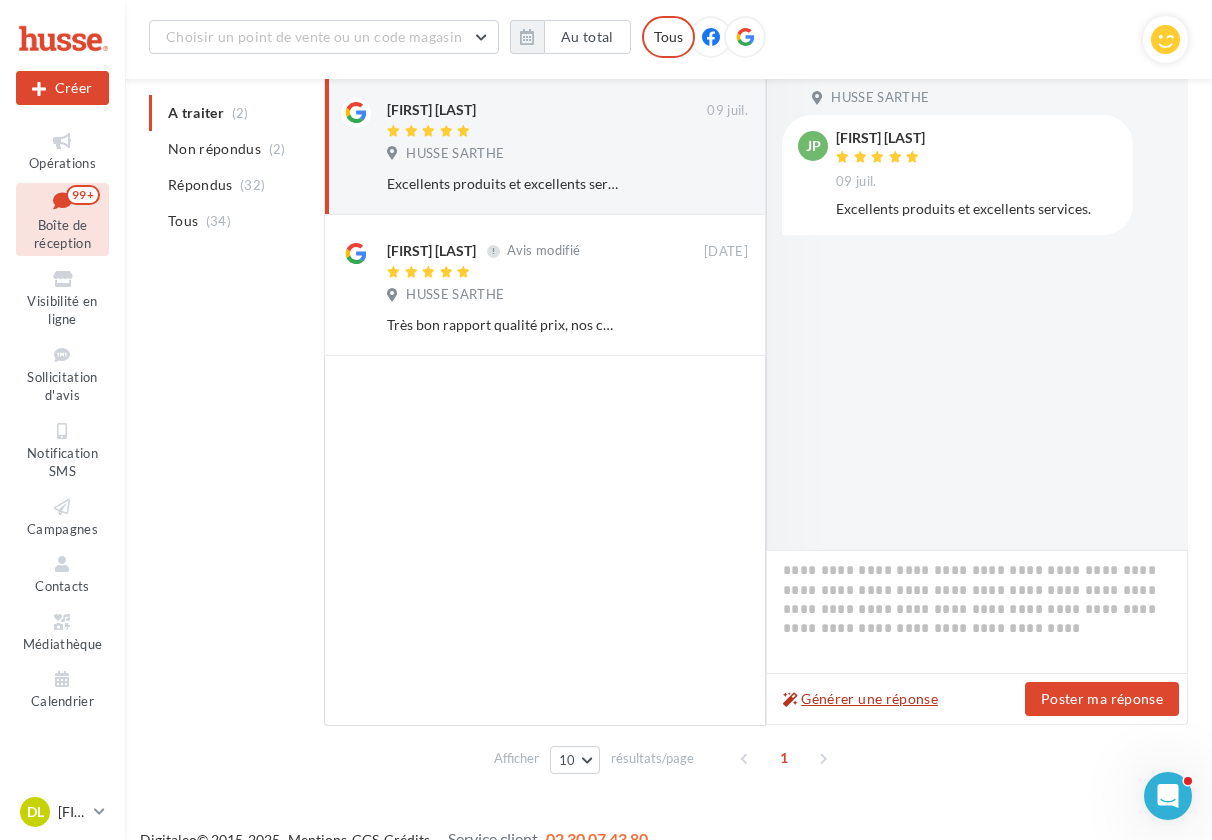click on "Générer une réponse" at bounding box center (860, 699) 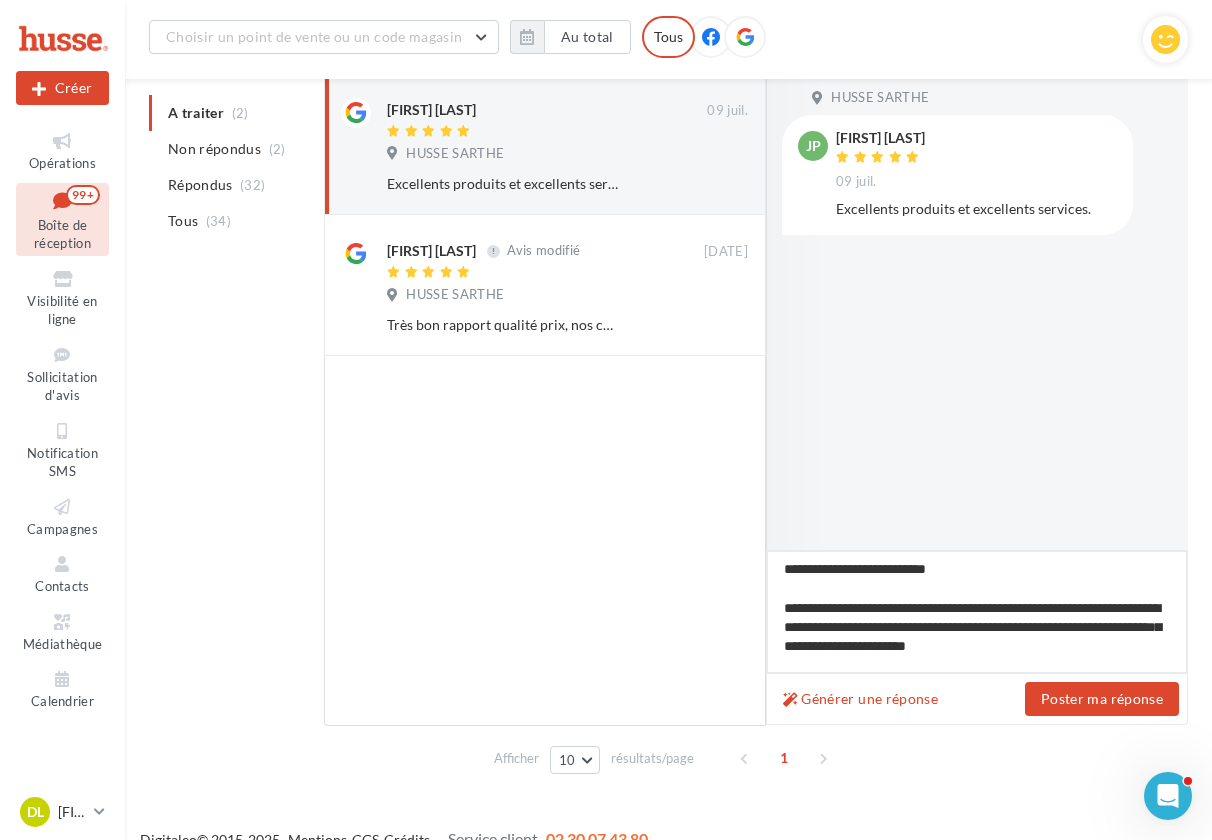 drag, startPoint x: 968, startPoint y: 567, endPoint x: 769, endPoint y: 566, distance: 199.00252 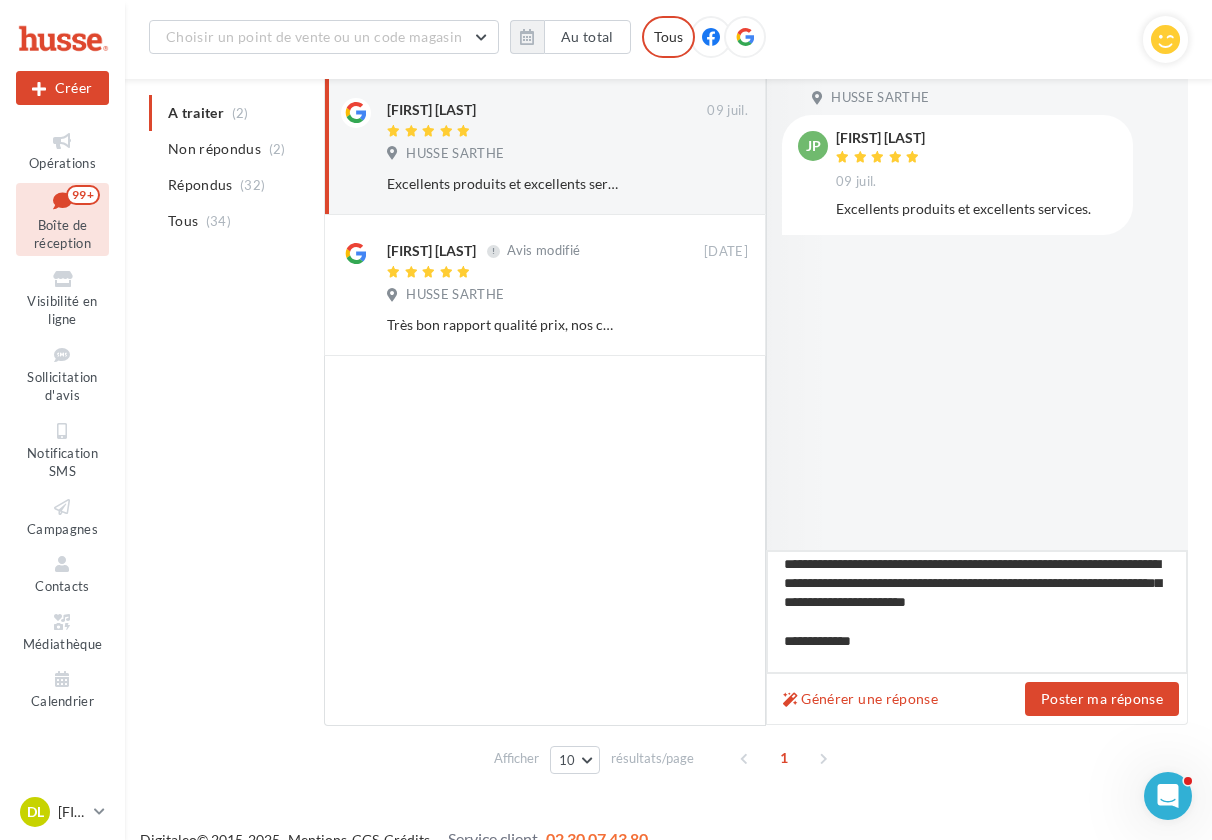 scroll, scrollTop: 47, scrollLeft: 0, axis: vertical 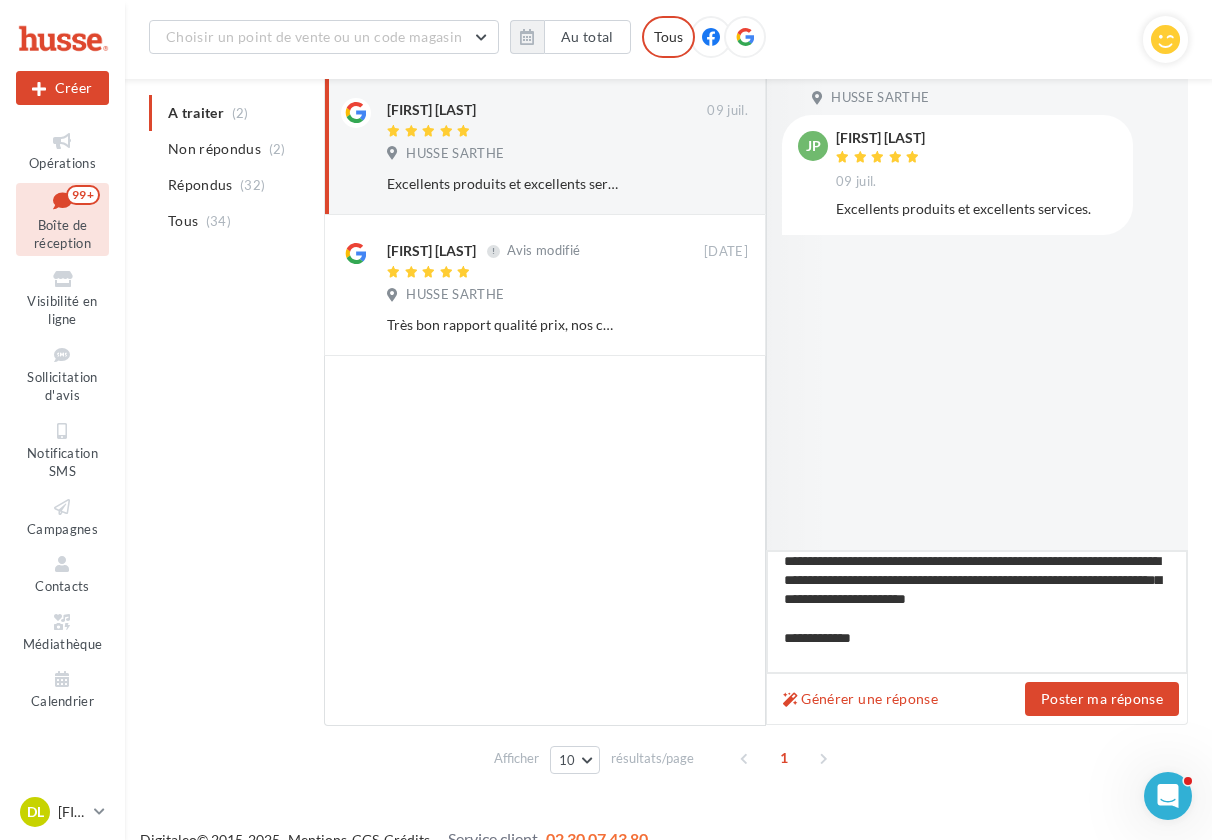 drag, startPoint x: 927, startPoint y: 603, endPoint x: 1056, endPoint y: 599, distance: 129.062 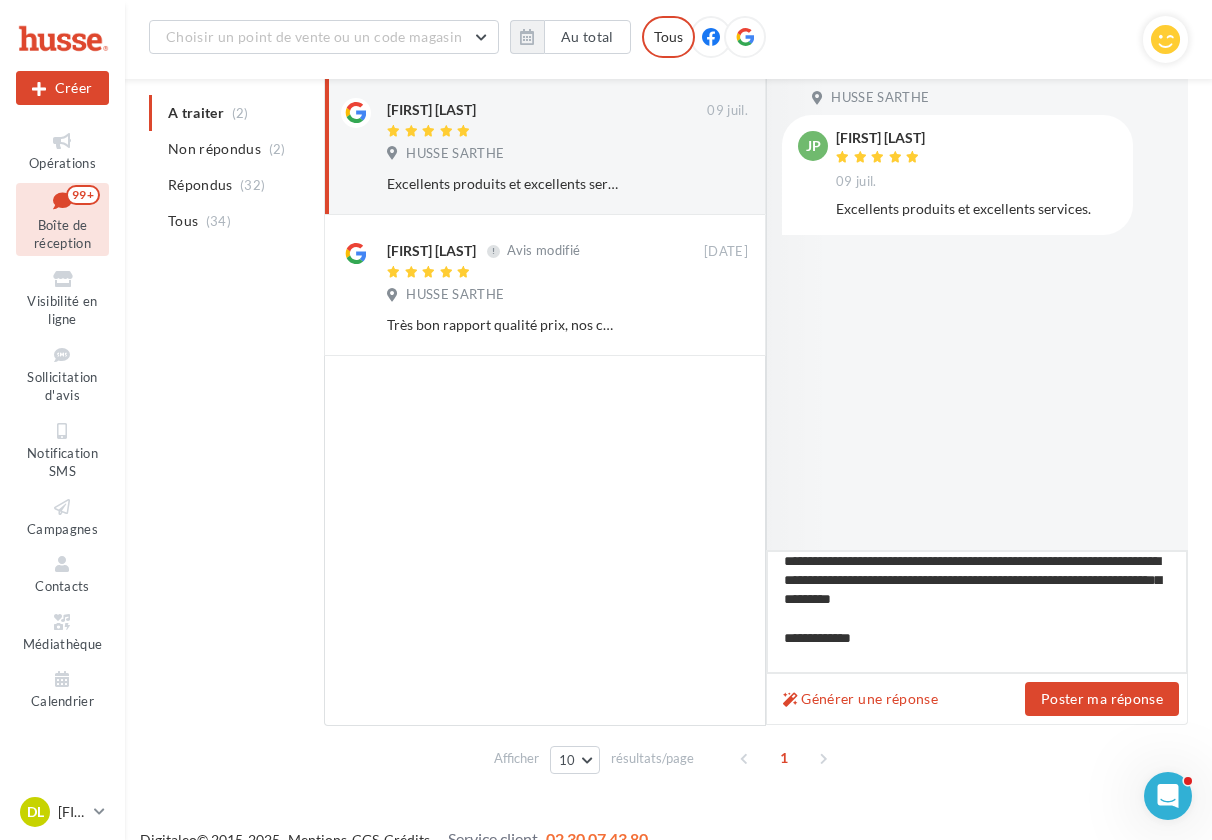 drag, startPoint x: 881, startPoint y: 641, endPoint x: 632, endPoint y: 648, distance: 249.09837 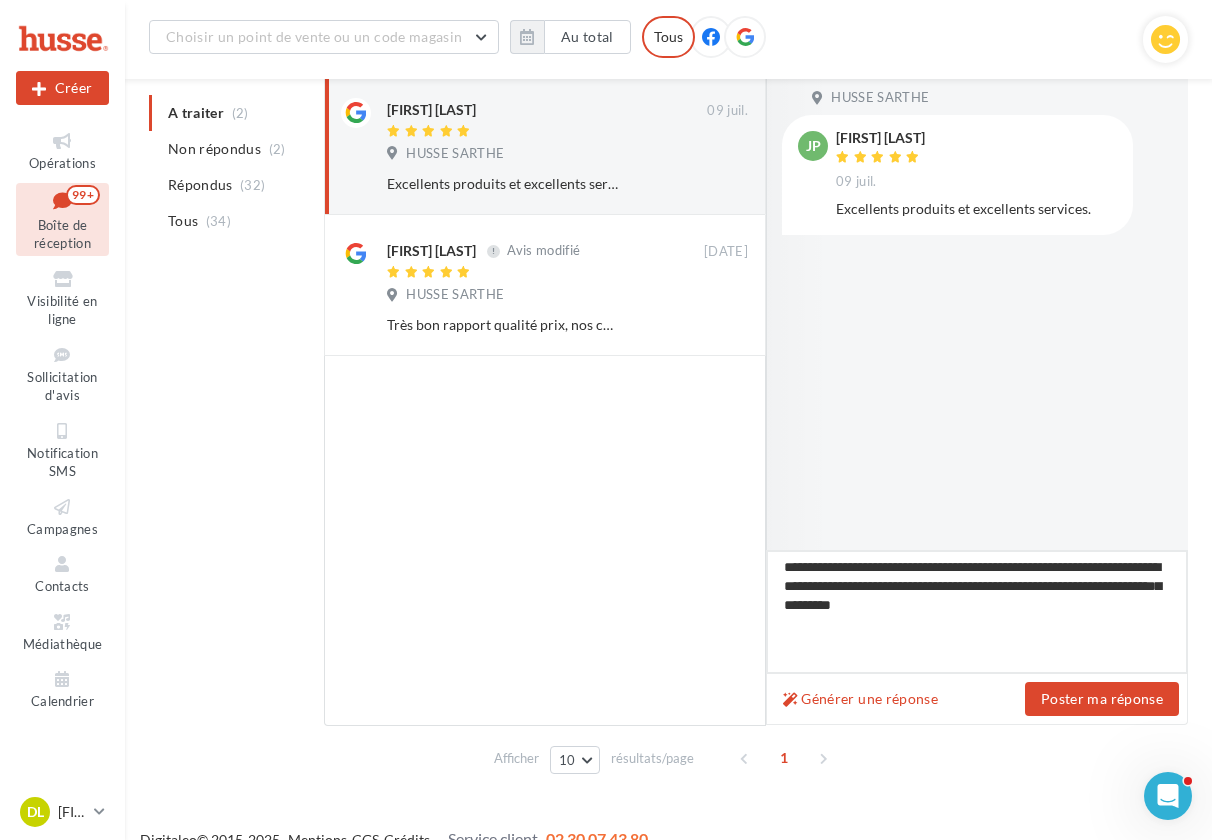 scroll, scrollTop: 39, scrollLeft: 0, axis: vertical 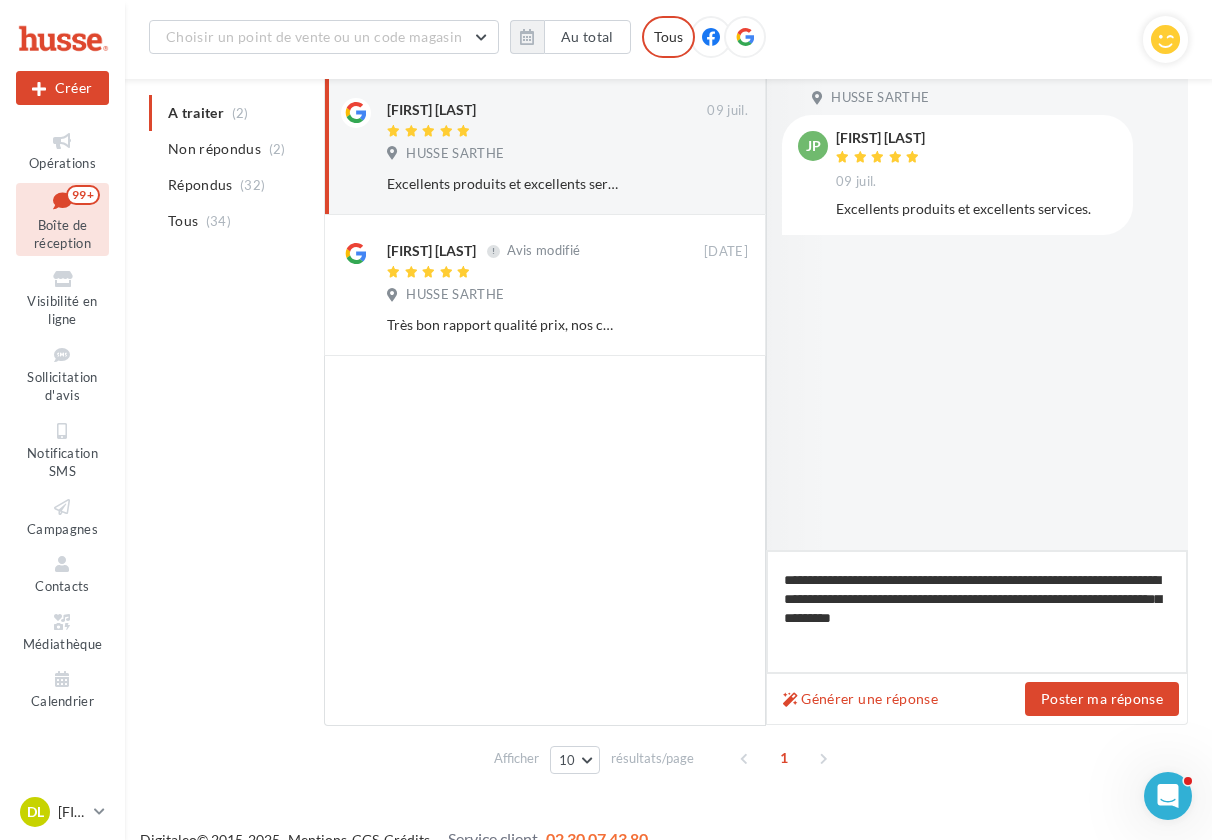 drag, startPoint x: 924, startPoint y: 568, endPoint x: 999, endPoint y: 579, distance: 75.802376 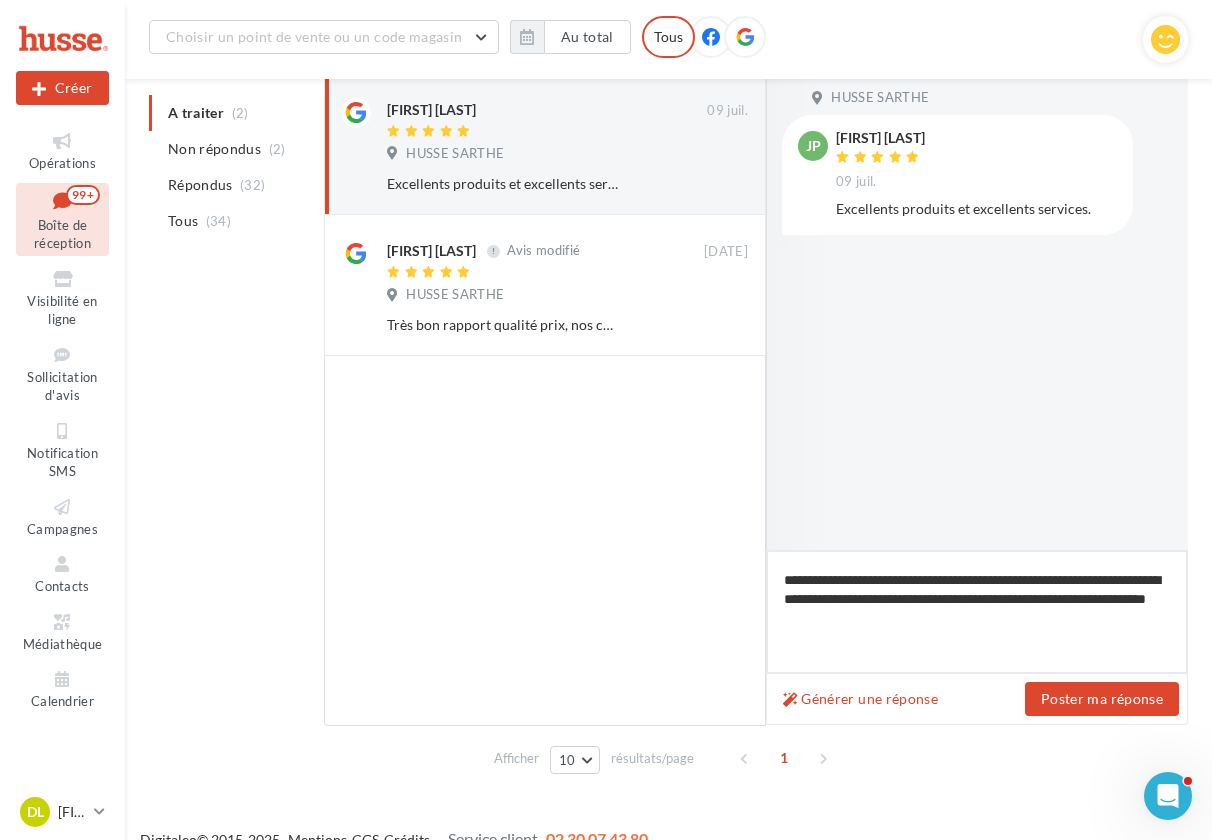click on "**********" at bounding box center [977, 612] 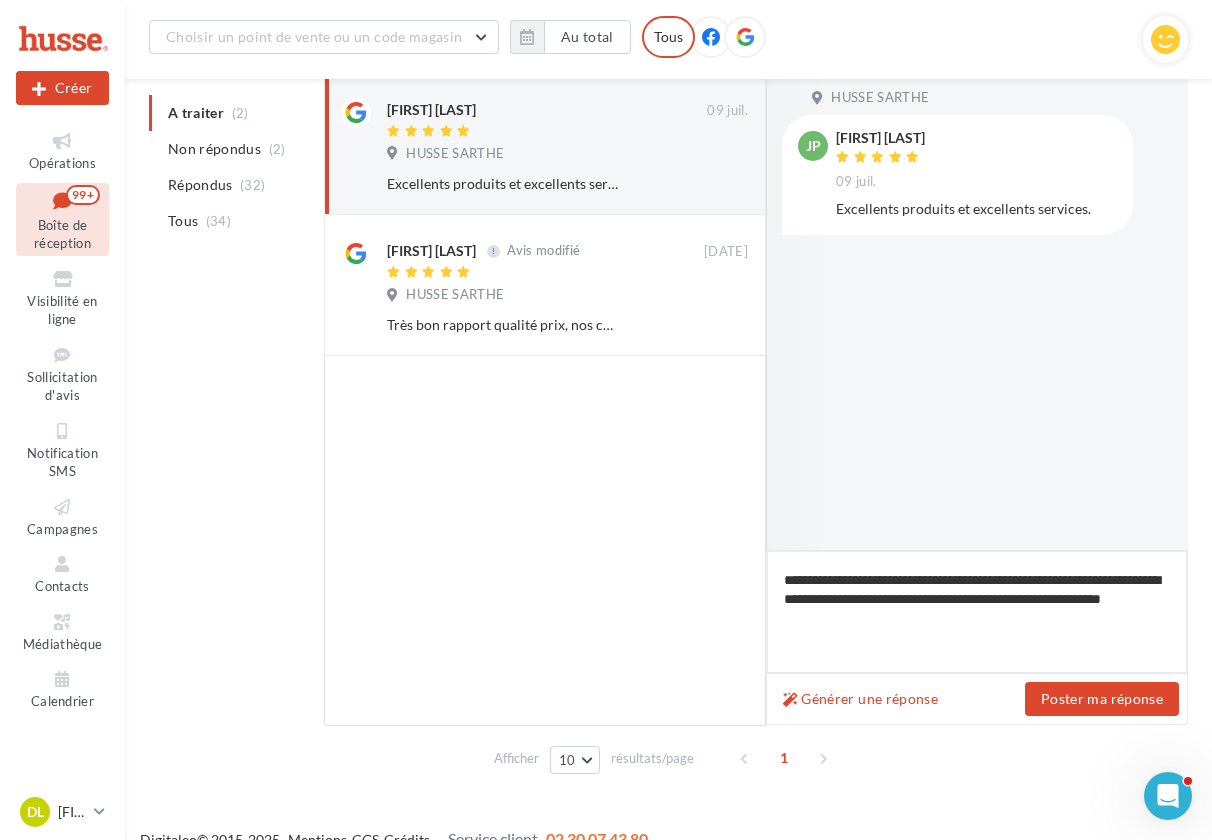 drag, startPoint x: 837, startPoint y: 599, endPoint x: 1049, endPoint y: 599, distance: 212 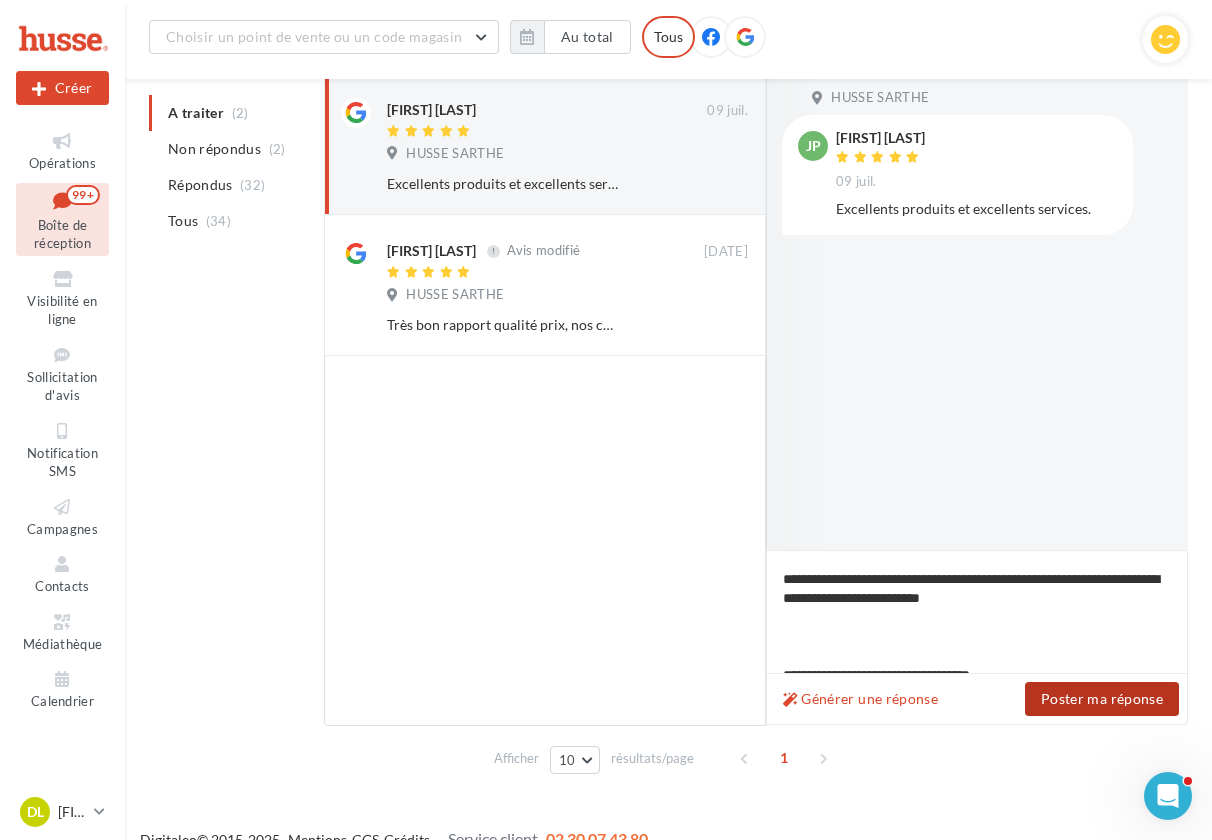 scroll, scrollTop: 27, scrollLeft: 0, axis: vertical 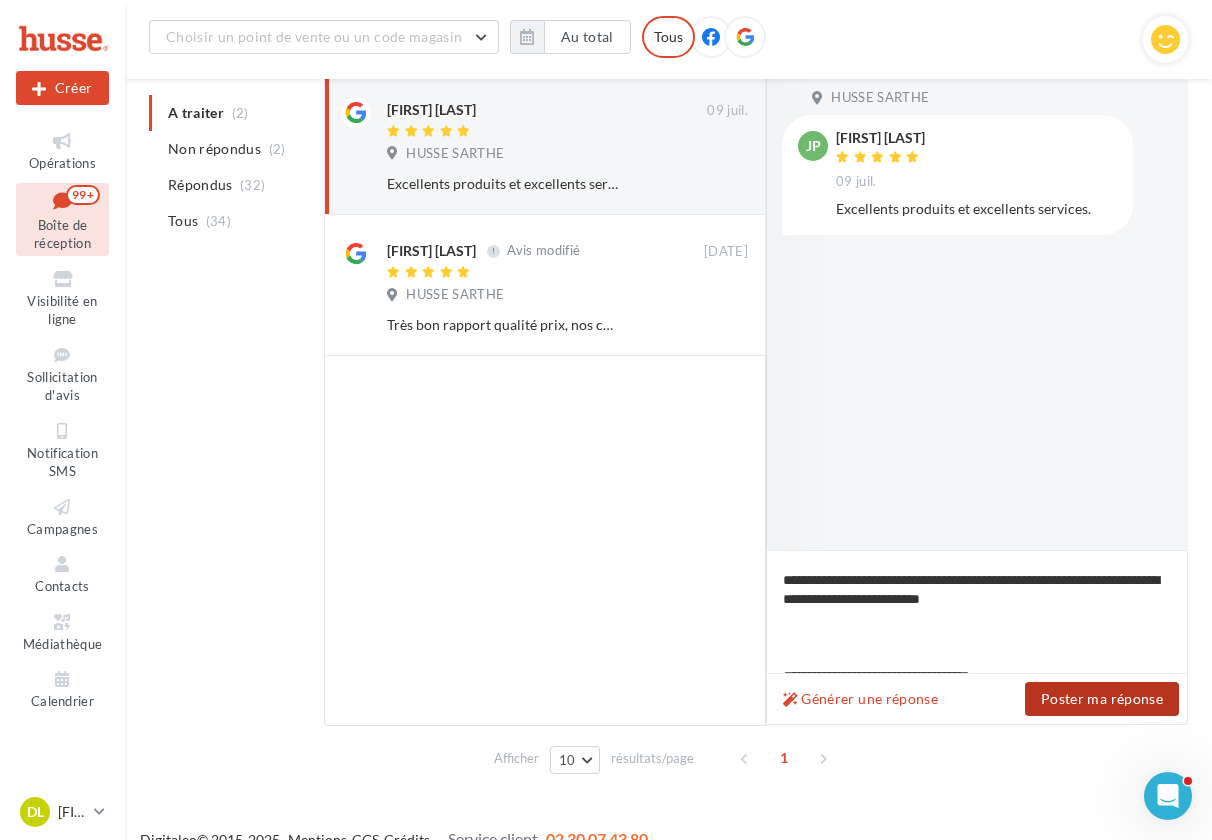 click on "Poster ma réponse" at bounding box center [1102, 699] 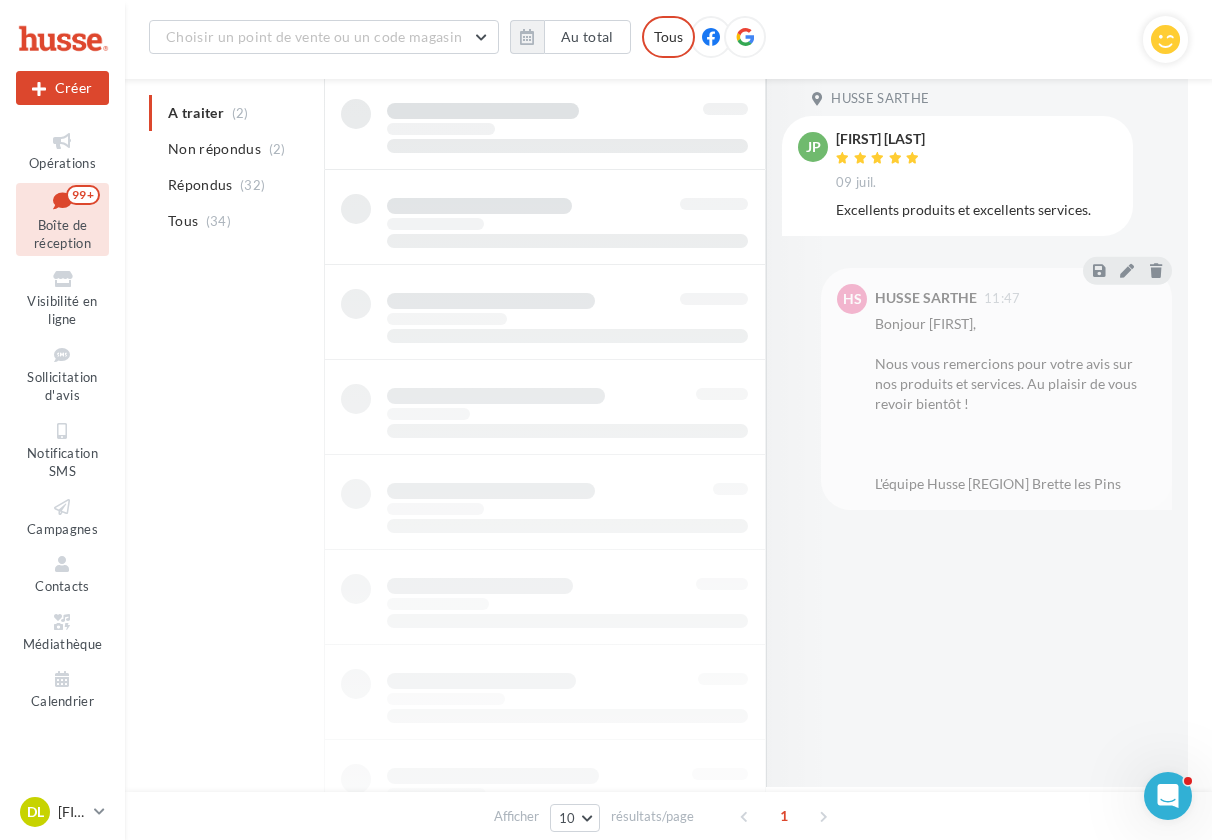 scroll, scrollTop: 267, scrollLeft: 0, axis: vertical 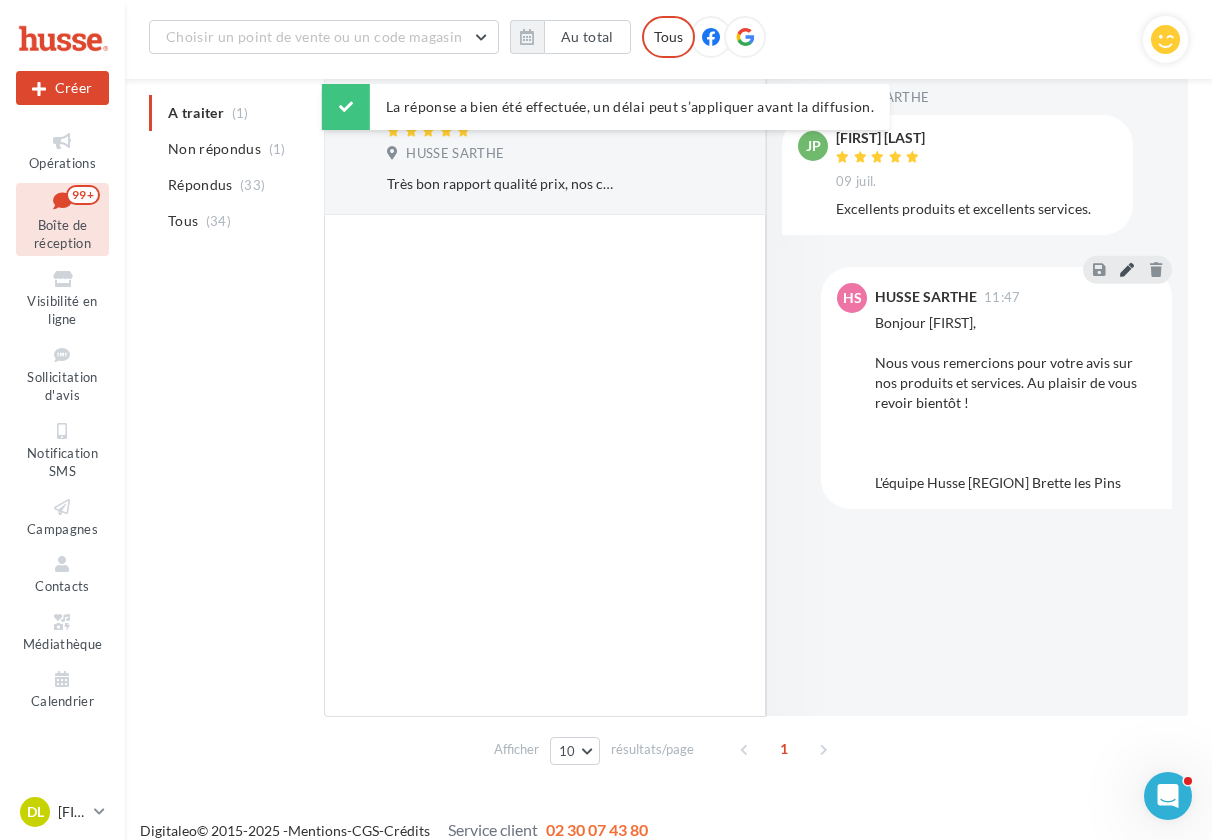 click at bounding box center (1127, 269) 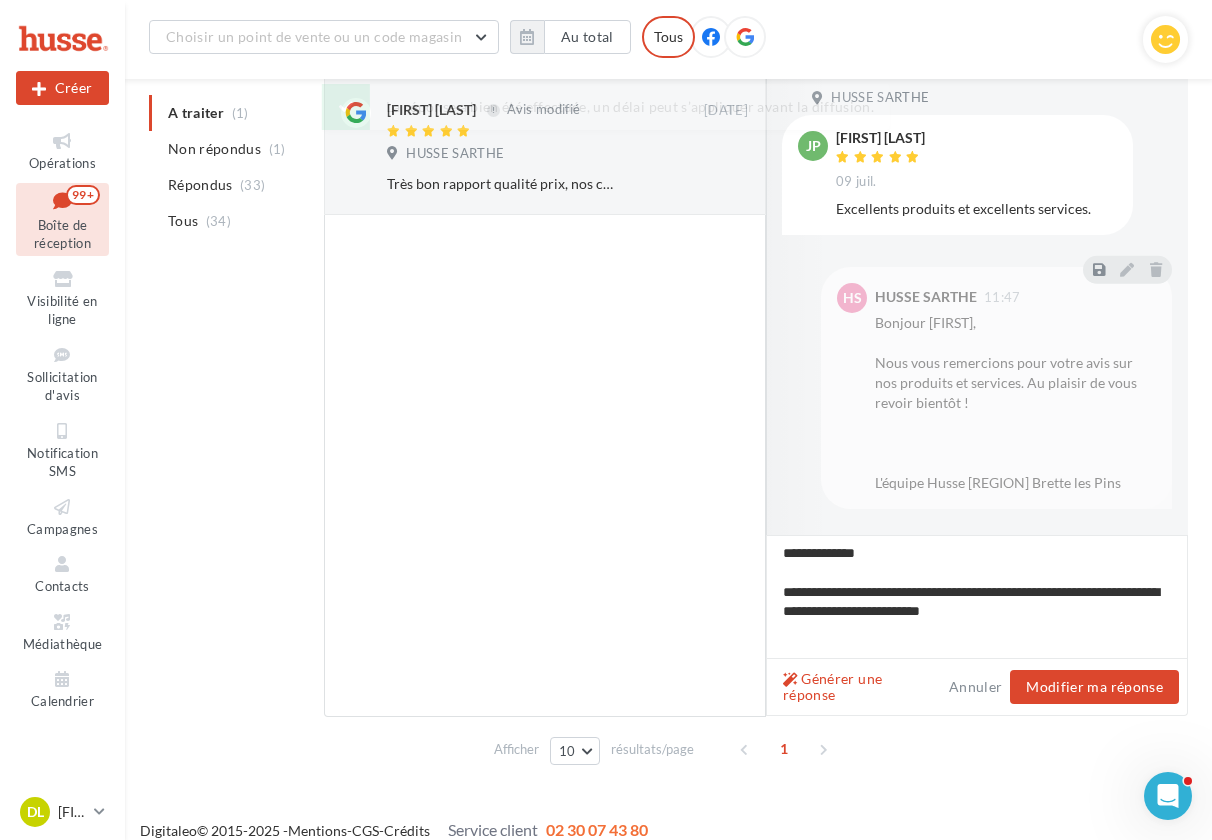 scroll, scrollTop: 50, scrollLeft: 0, axis: vertical 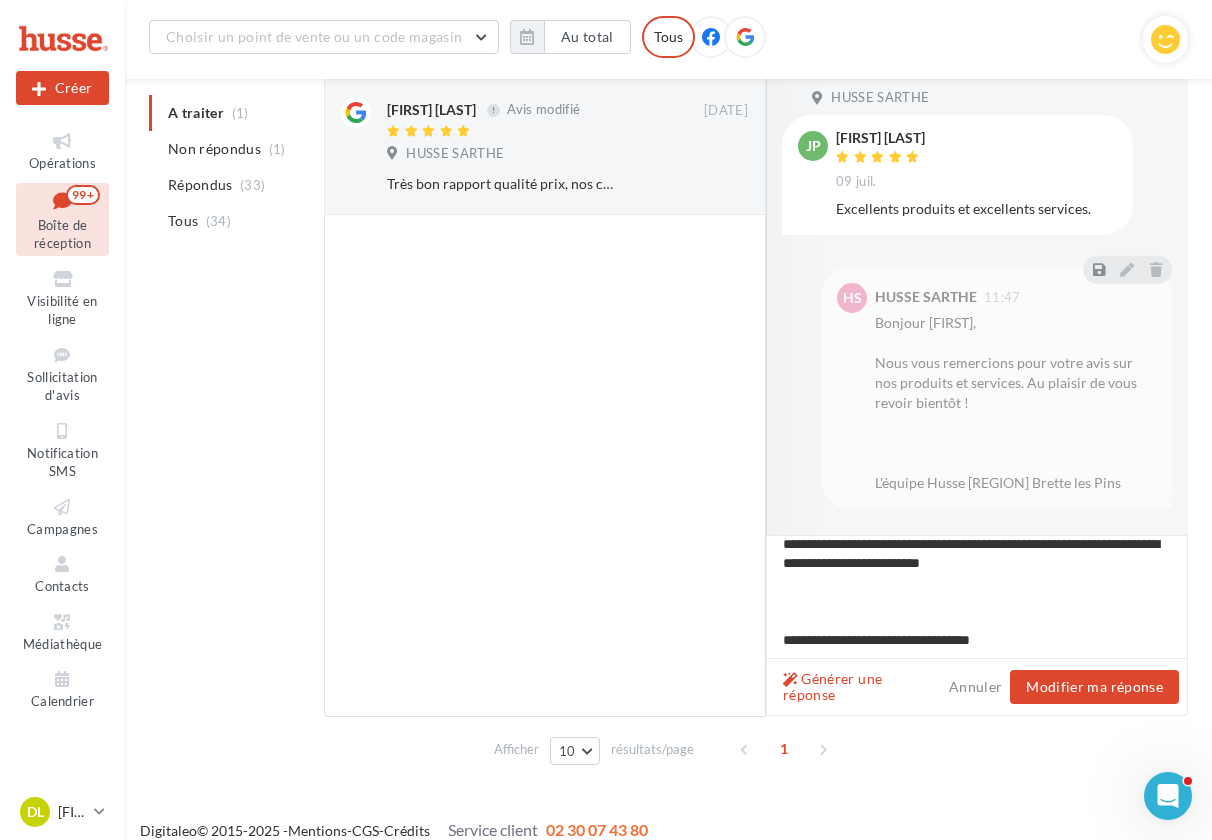 drag, startPoint x: 1025, startPoint y: 643, endPoint x: 643, endPoint y: 619, distance: 382.75317 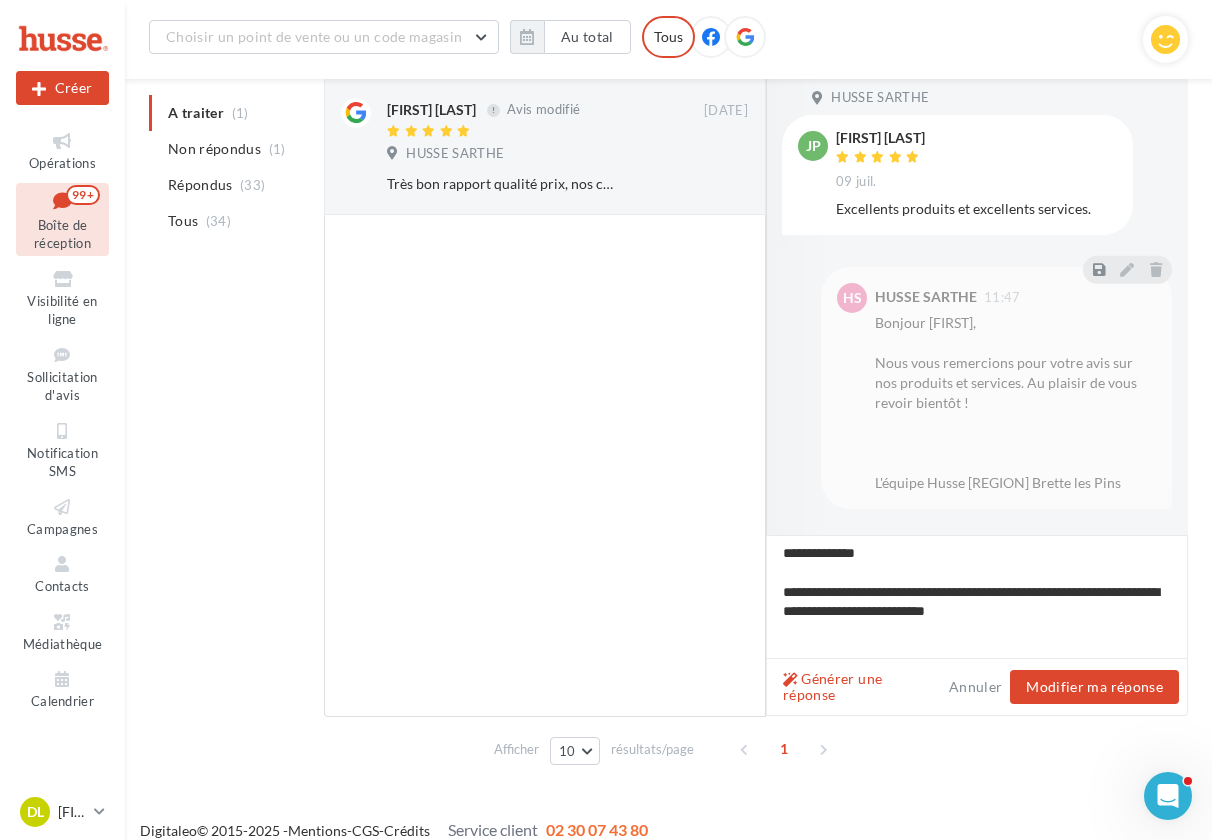 scroll, scrollTop: 0, scrollLeft: 0, axis: both 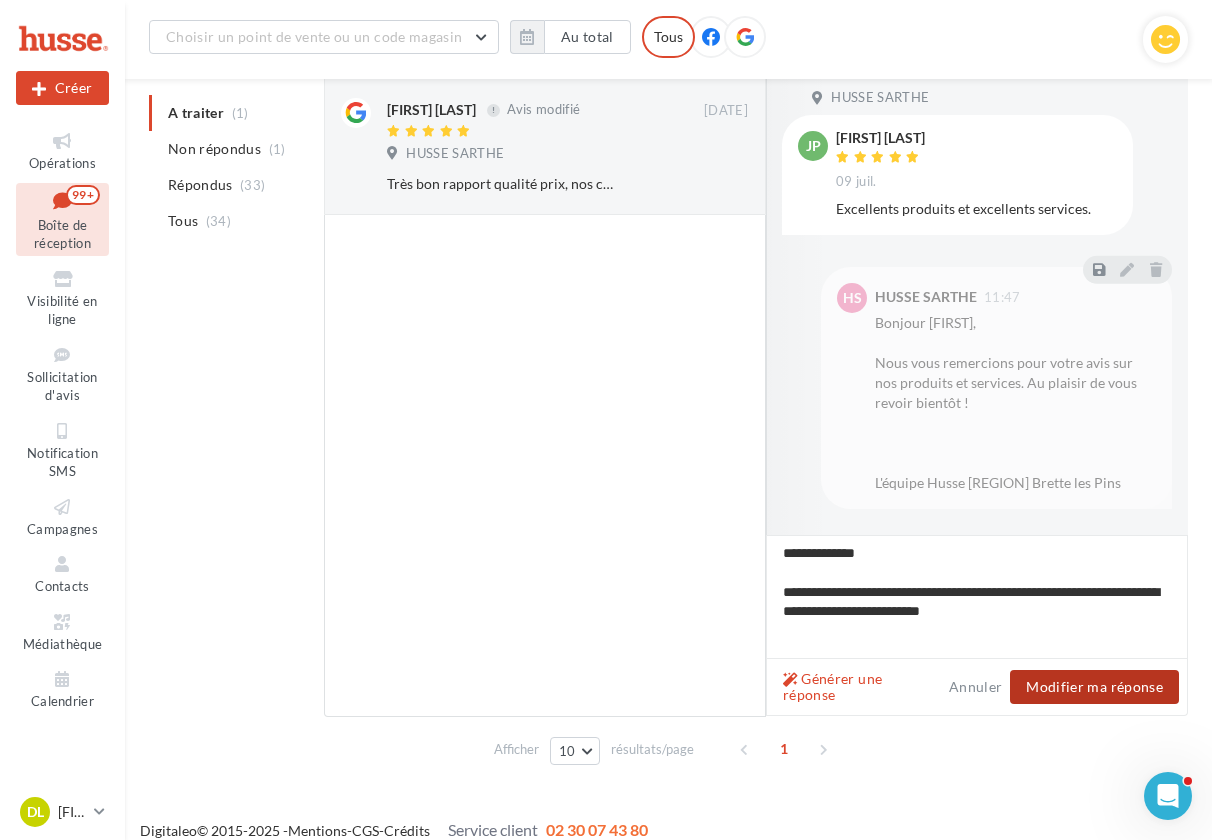 click on "Modifier ma réponse" at bounding box center [1094, 687] 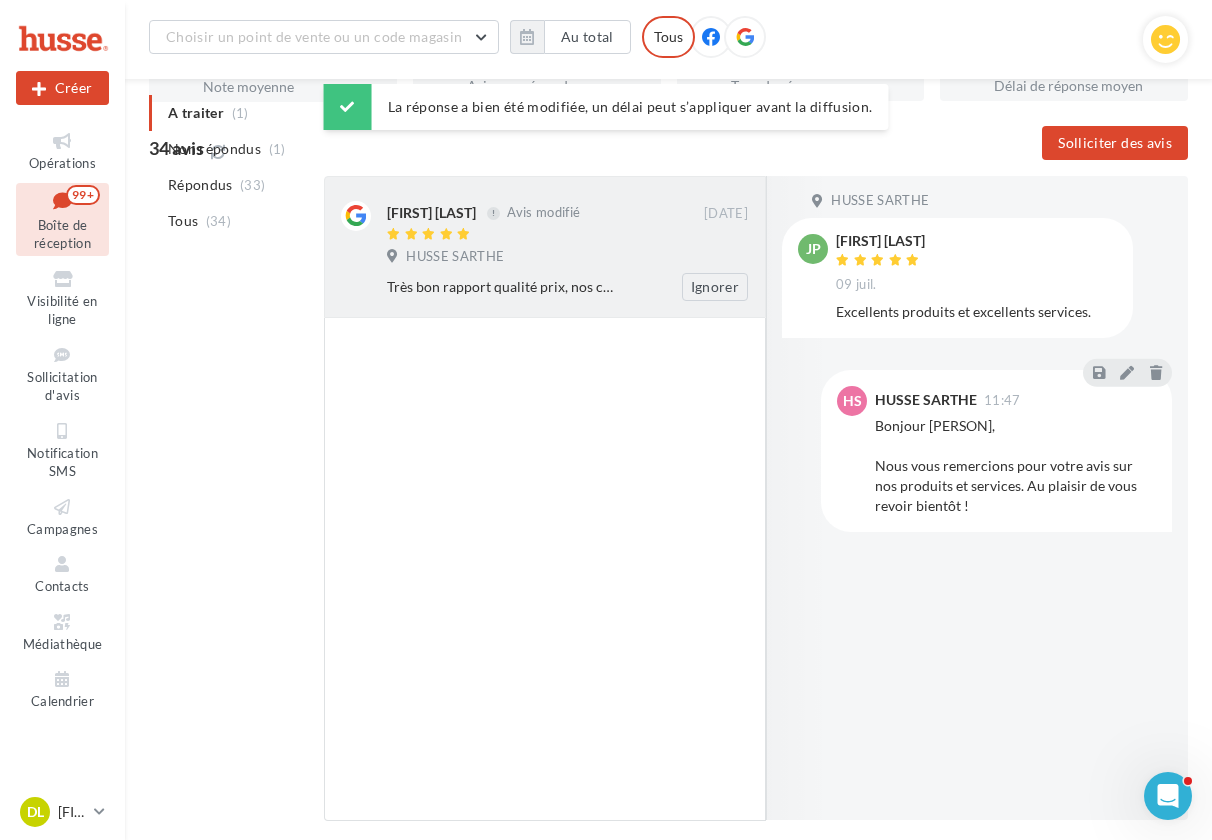 scroll, scrollTop: 120, scrollLeft: 0, axis: vertical 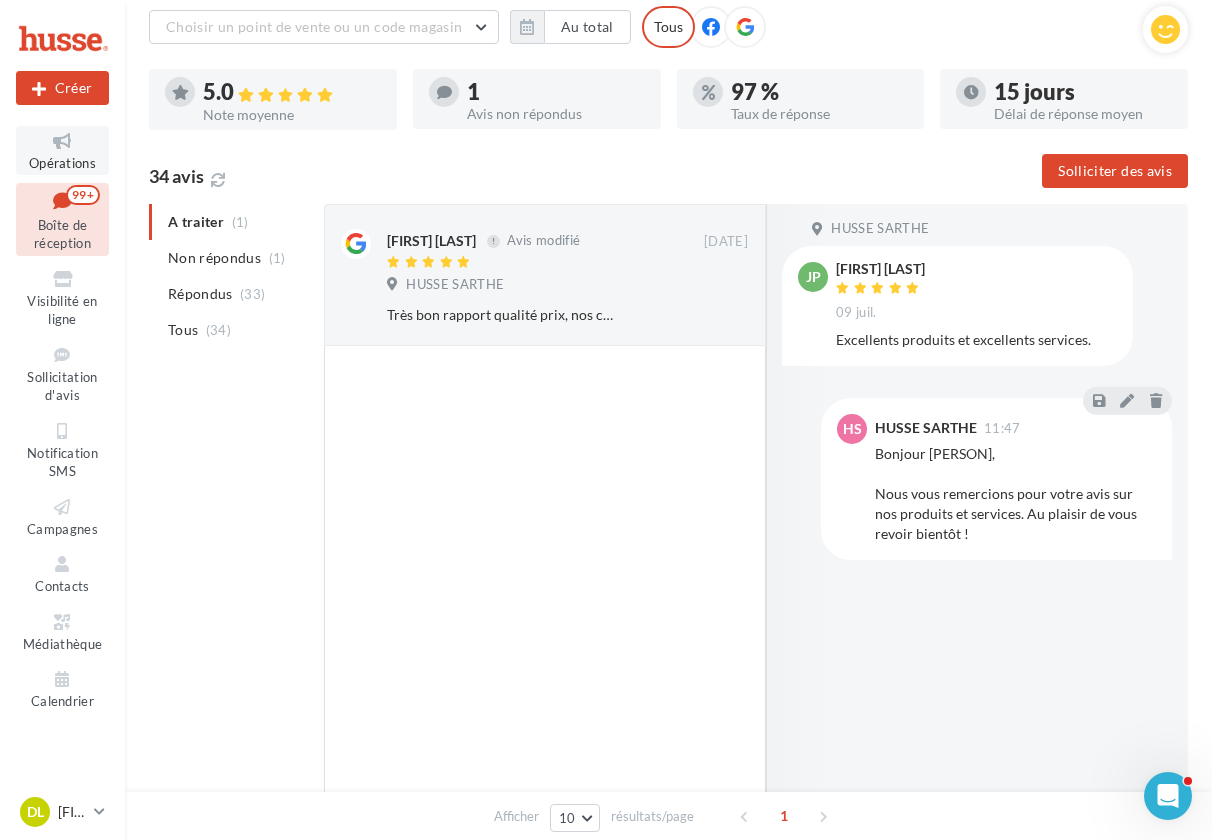 click on "Opérations" at bounding box center [62, 163] 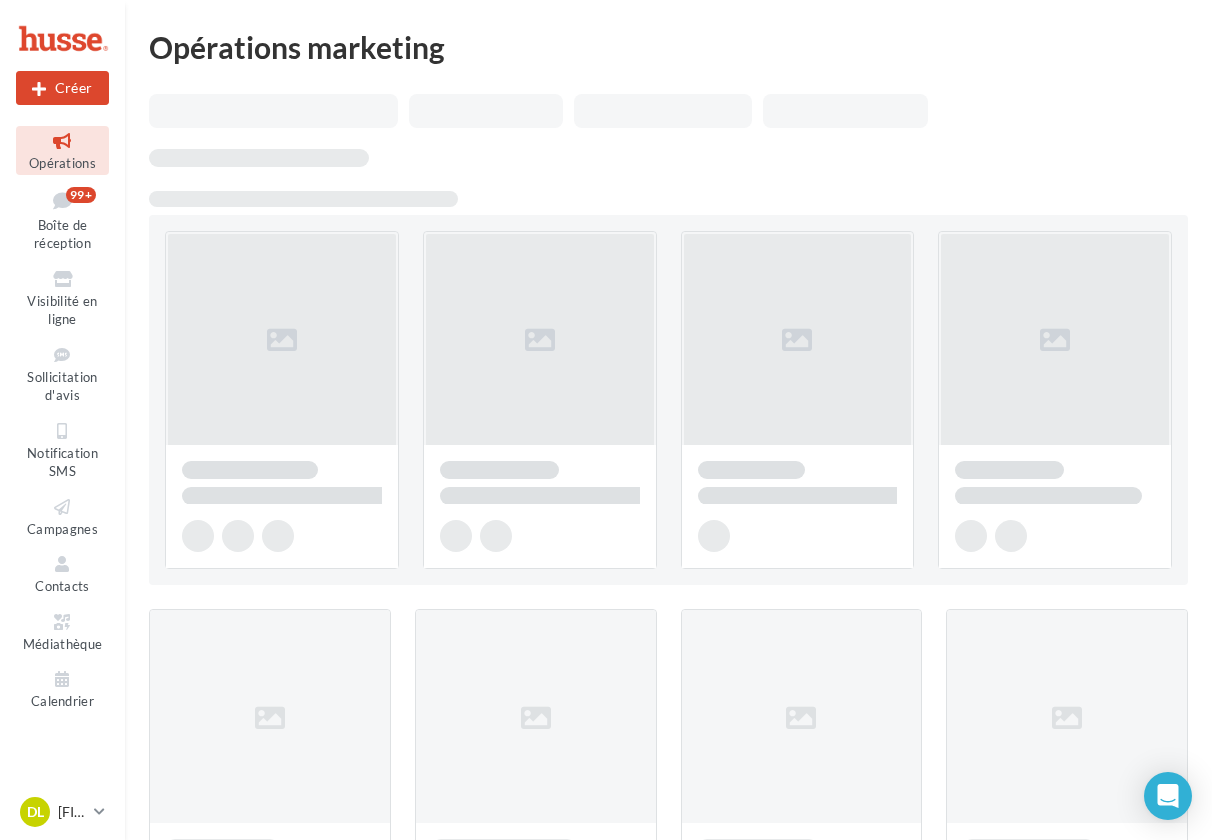 scroll, scrollTop: 0, scrollLeft: 0, axis: both 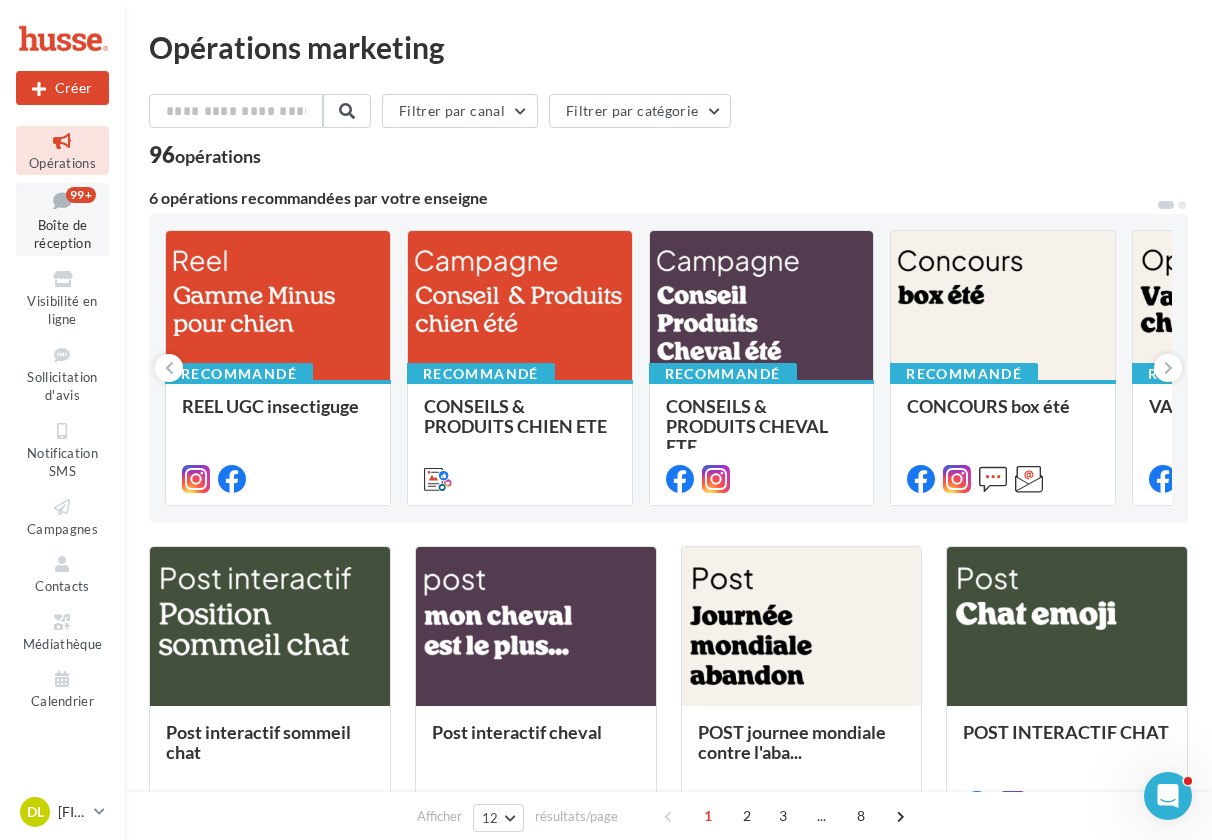 click on "Boîte de réception" at bounding box center (62, 234) 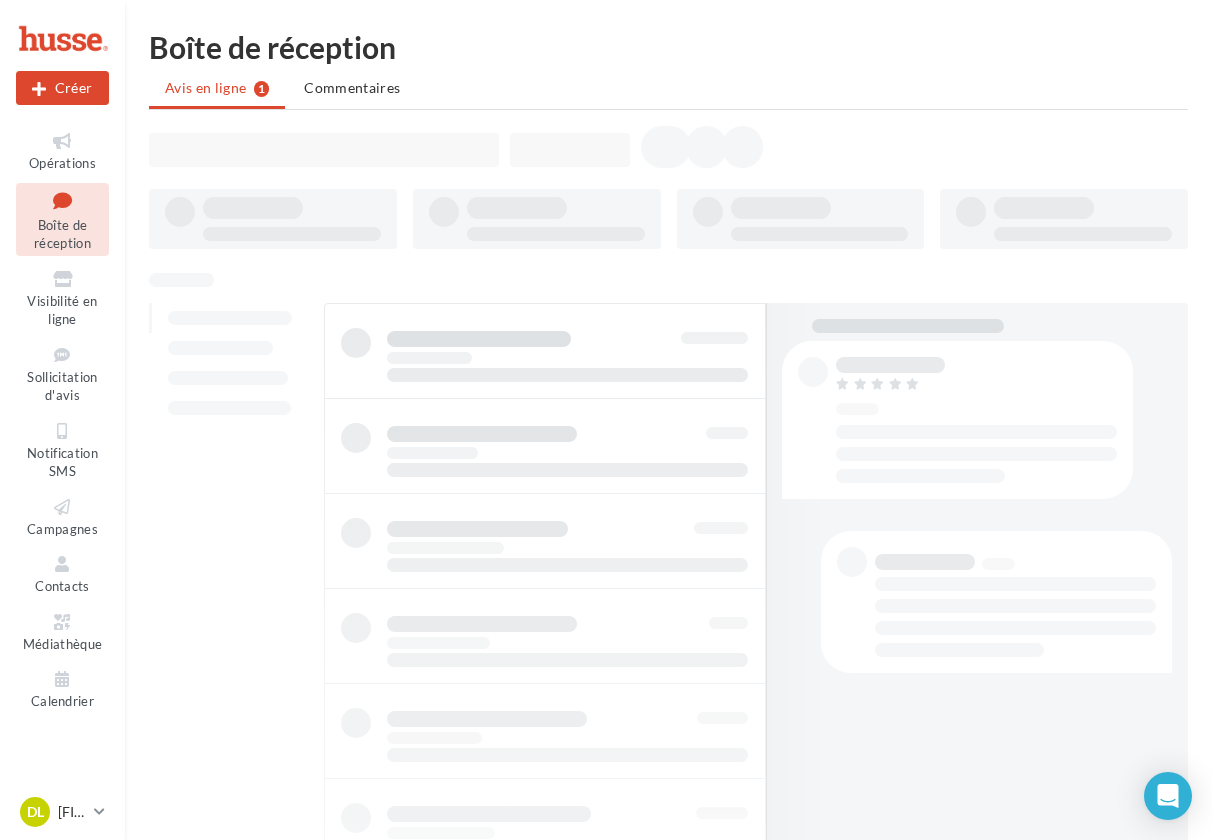 scroll, scrollTop: 0, scrollLeft: 0, axis: both 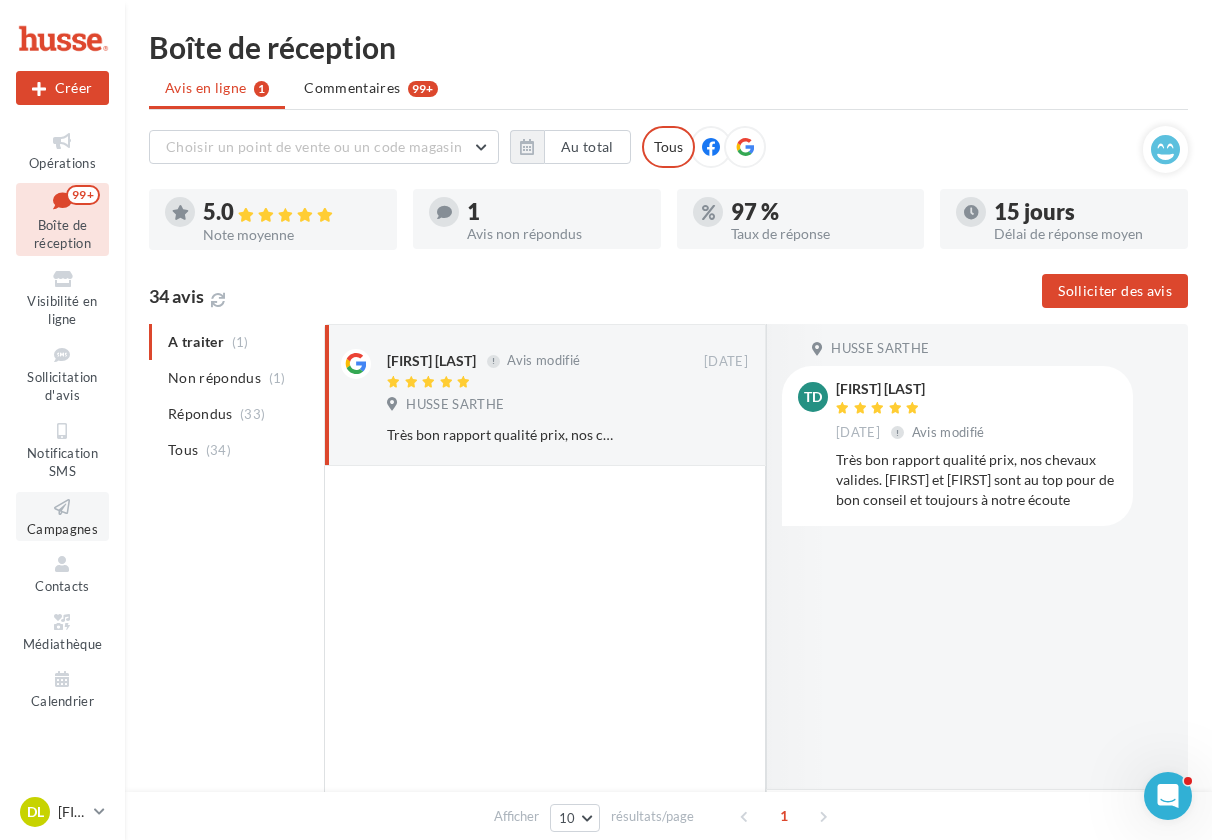 click on "Campagnes" at bounding box center [62, 529] 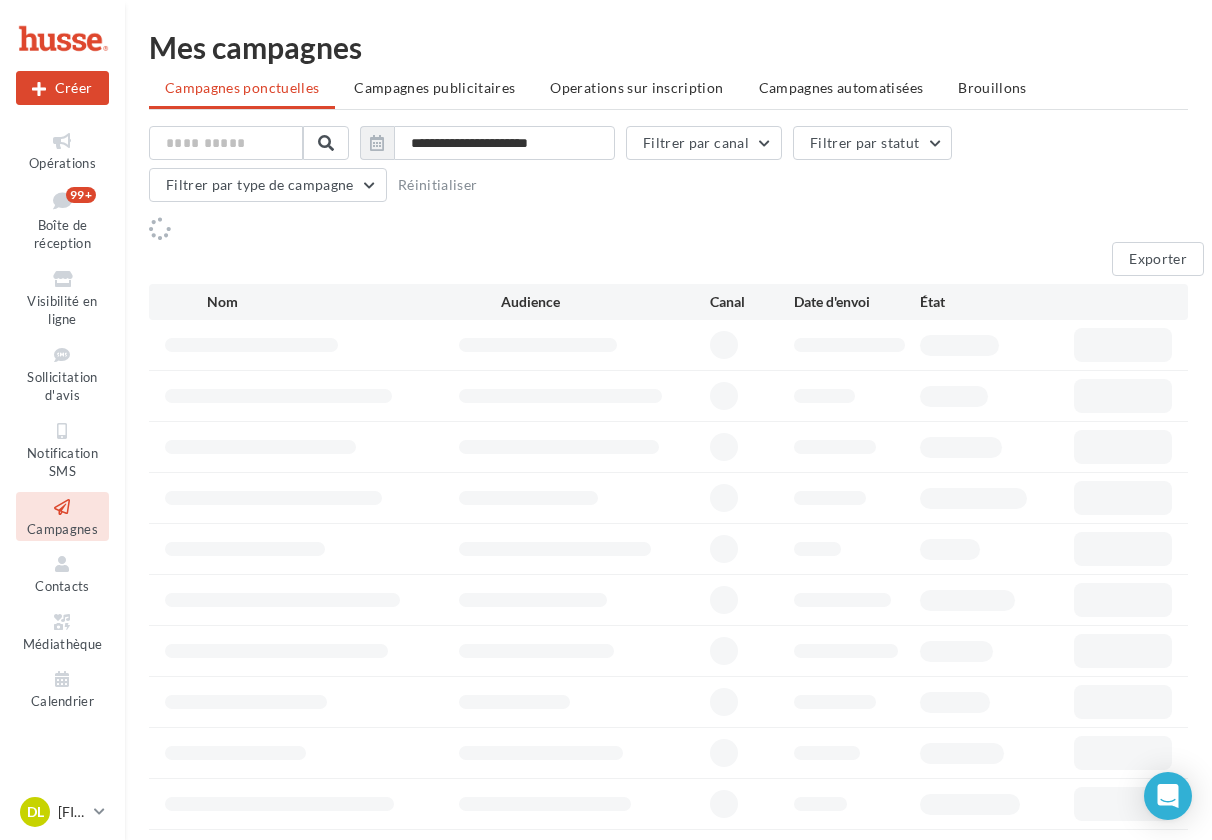 scroll, scrollTop: 0, scrollLeft: 0, axis: both 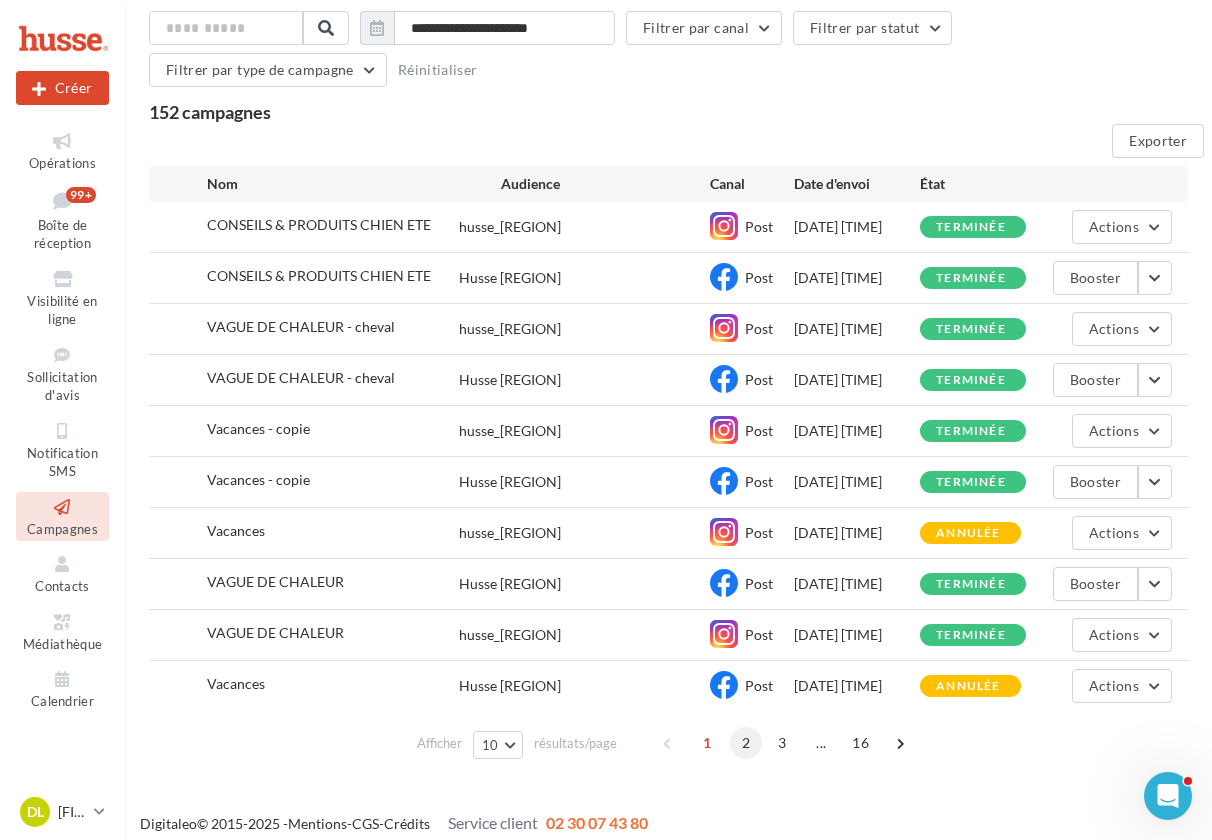 click on "2" at bounding box center (746, 743) 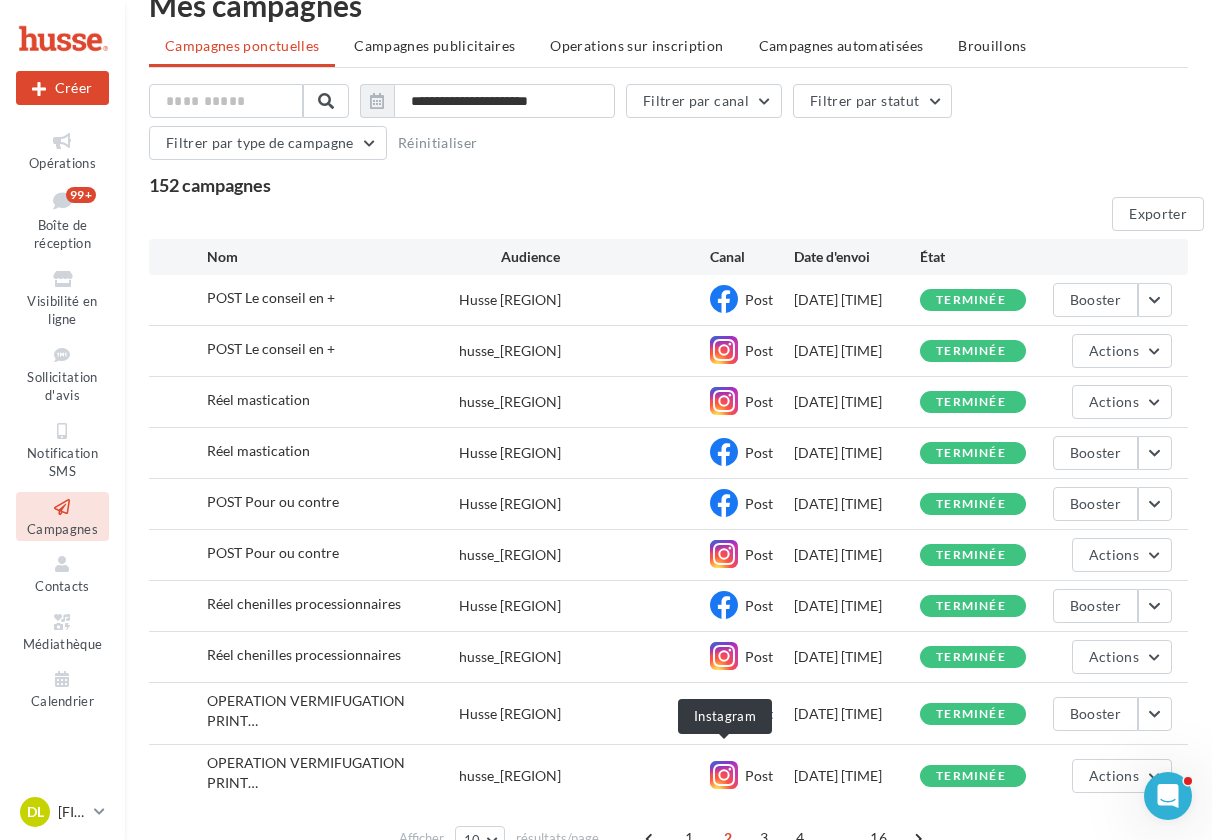 scroll, scrollTop: 0, scrollLeft: 0, axis: both 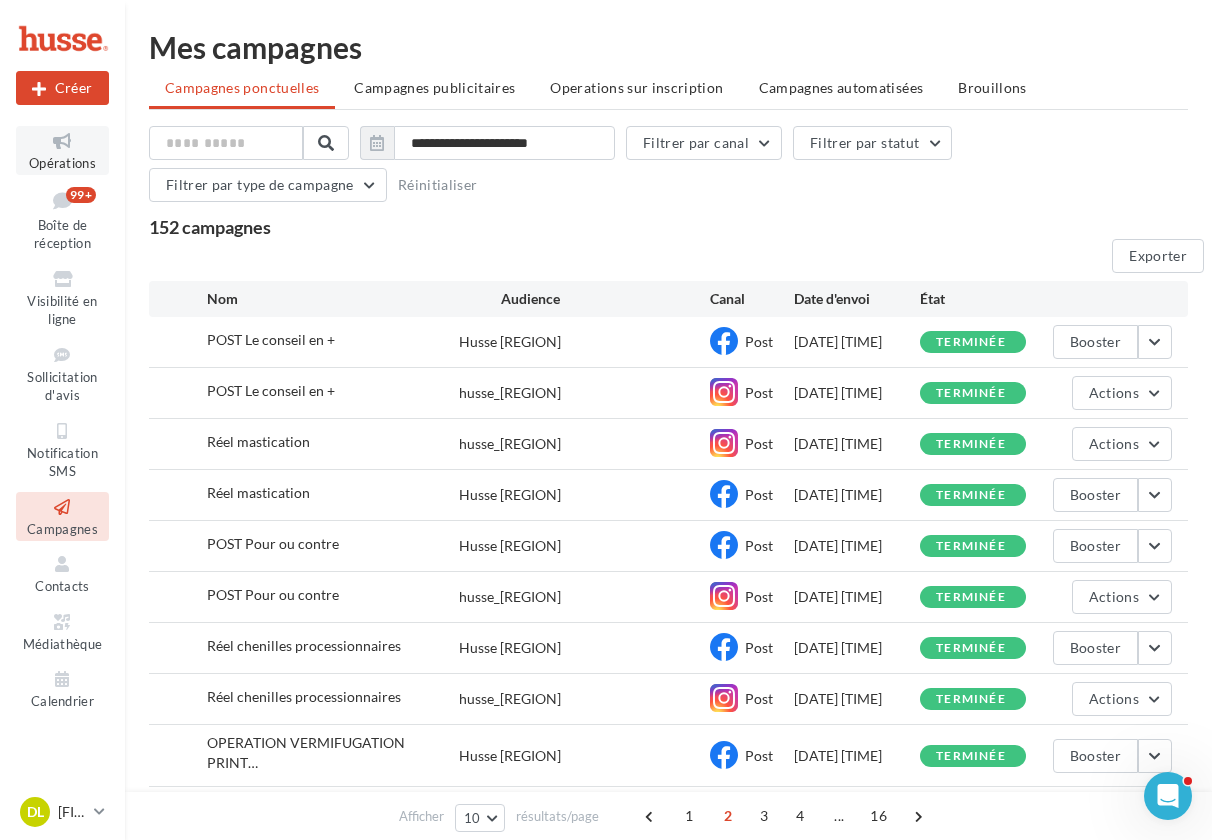 click on "Opérations" at bounding box center (62, 163) 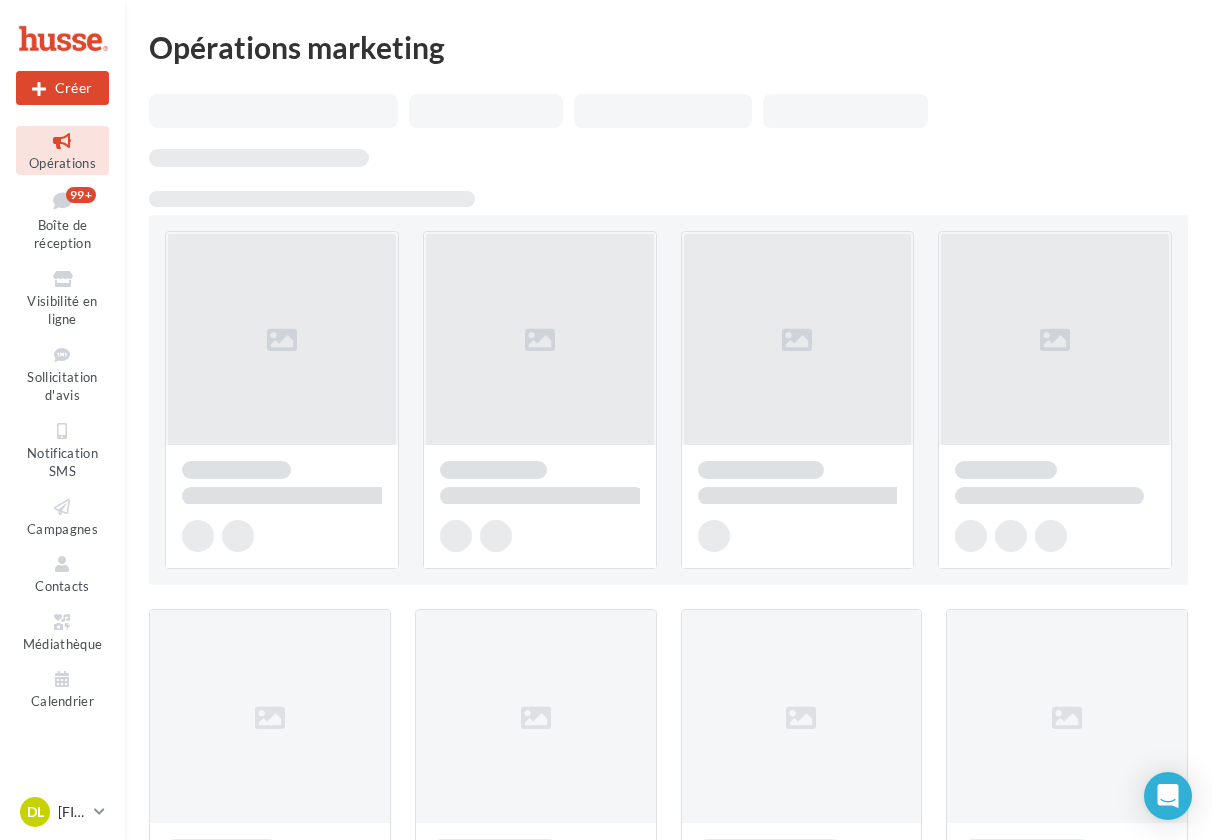 scroll, scrollTop: 0, scrollLeft: 0, axis: both 